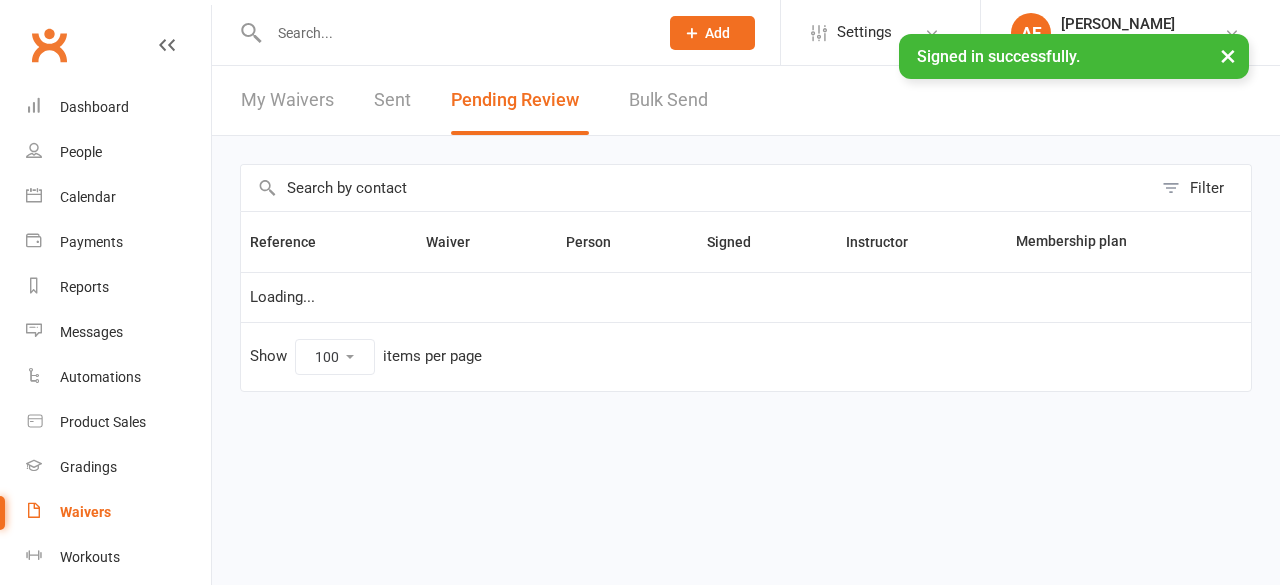 select on "100" 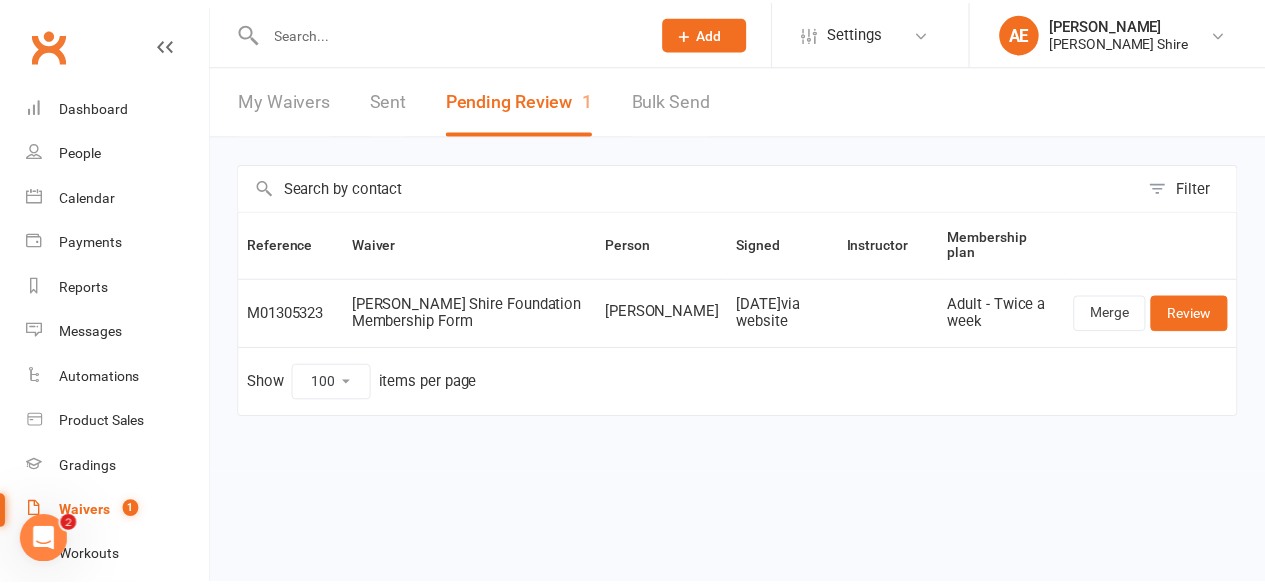 scroll, scrollTop: 0, scrollLeft: 0, axis: both 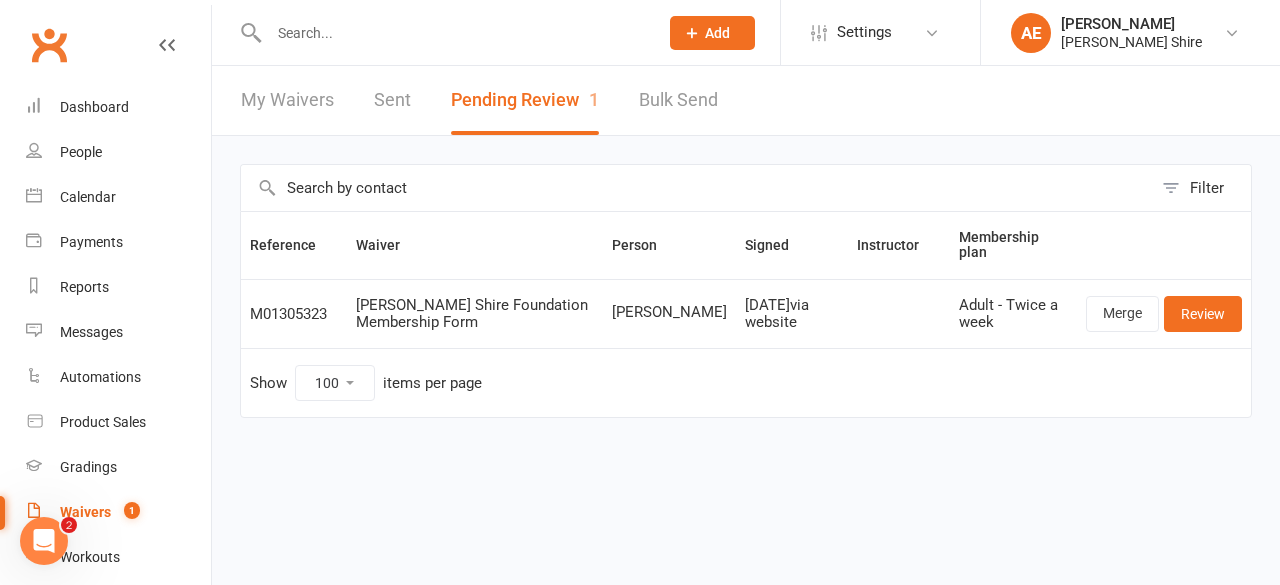click at bounding box center [453, 33] 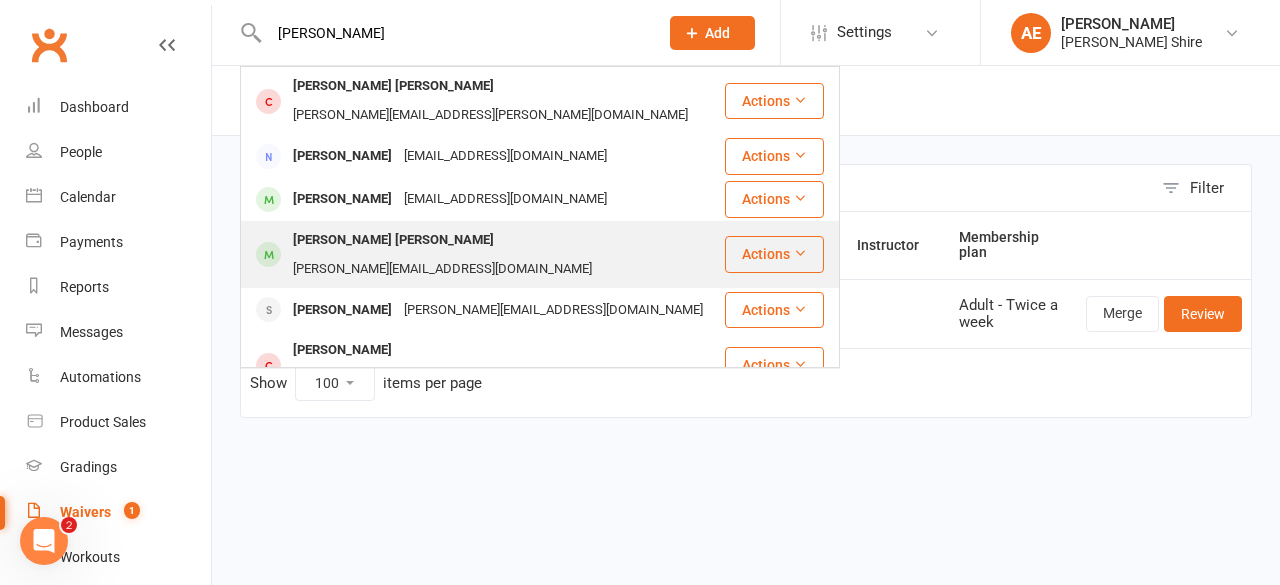 type on "matthew" 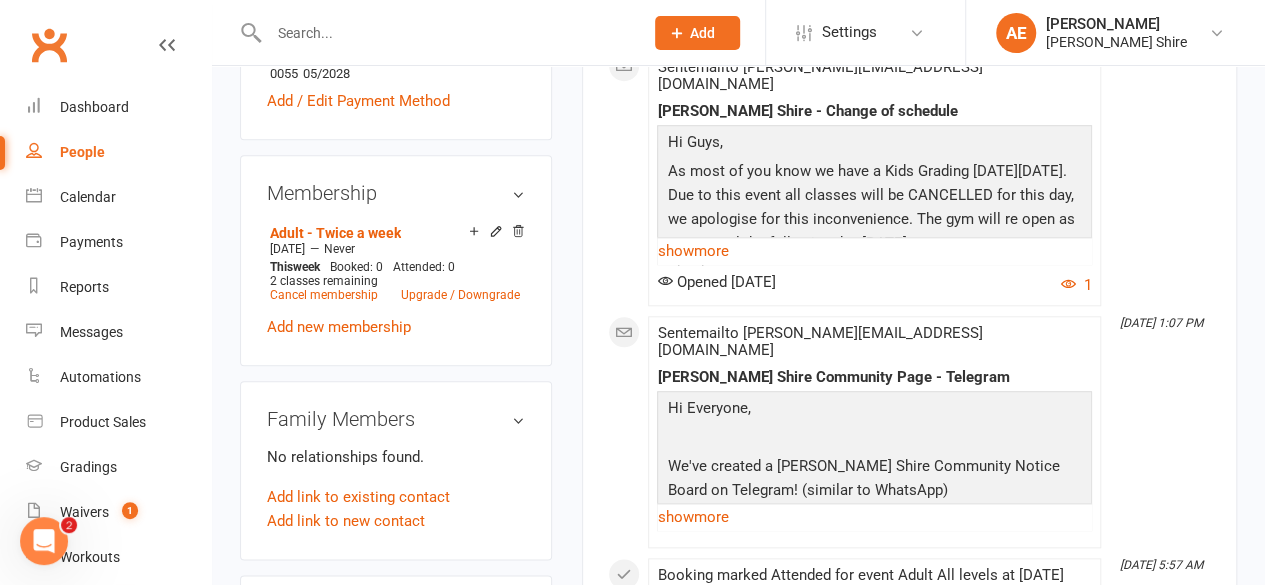 scroll, scrollTop: 868, scrollLeft: 0, axis: vertical 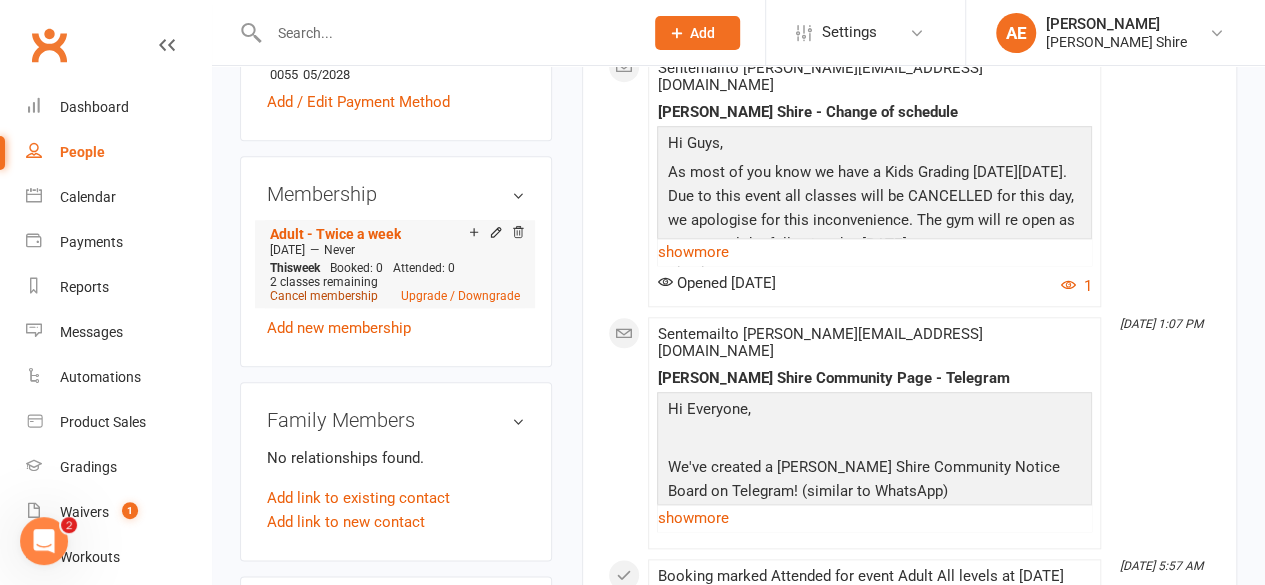 click on "Cancel membership" at bounding box center [324, 296] 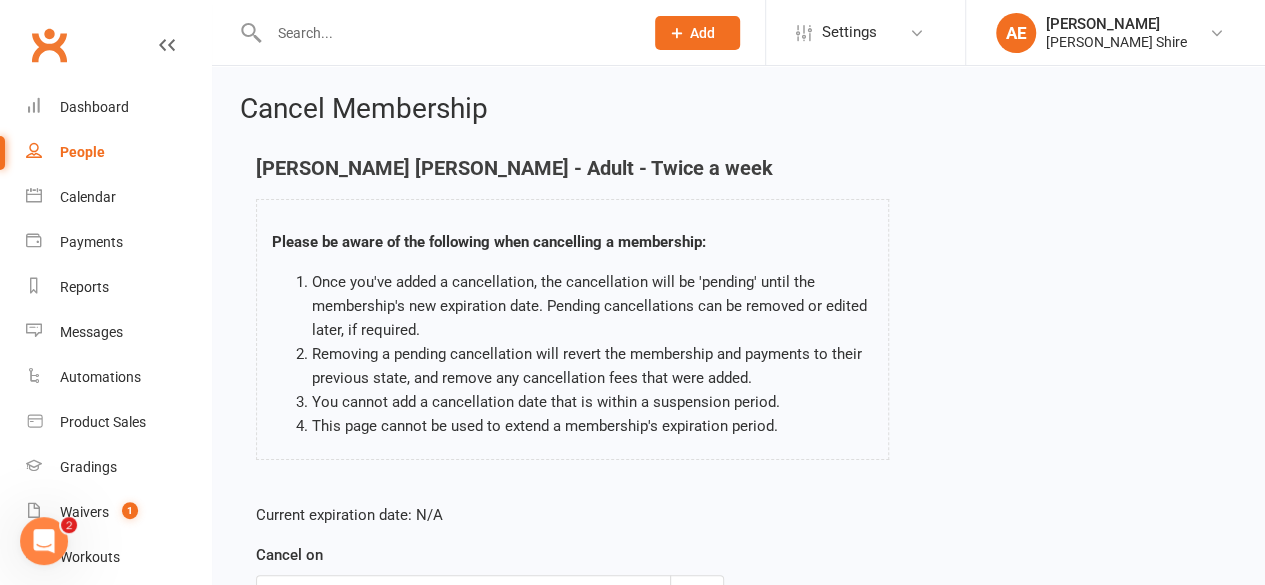 scroll, scrollTop: 300, scrollLeft: 0, axis: vertical 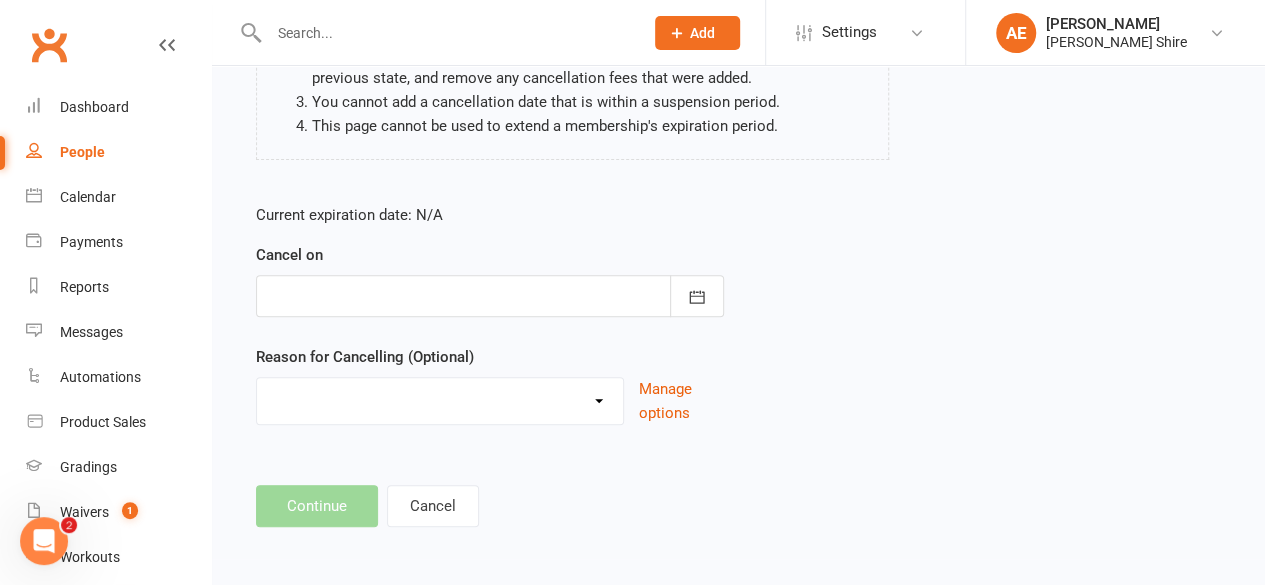 click at bounding box center (490, 296) 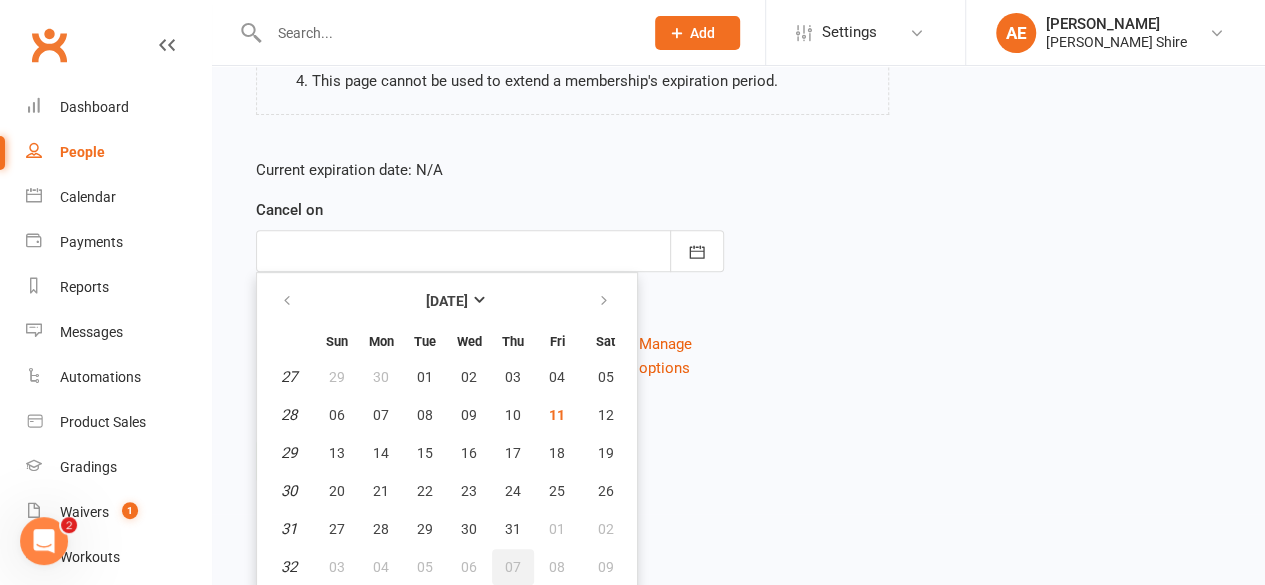 click on "07" at bounding box center [513, 567] 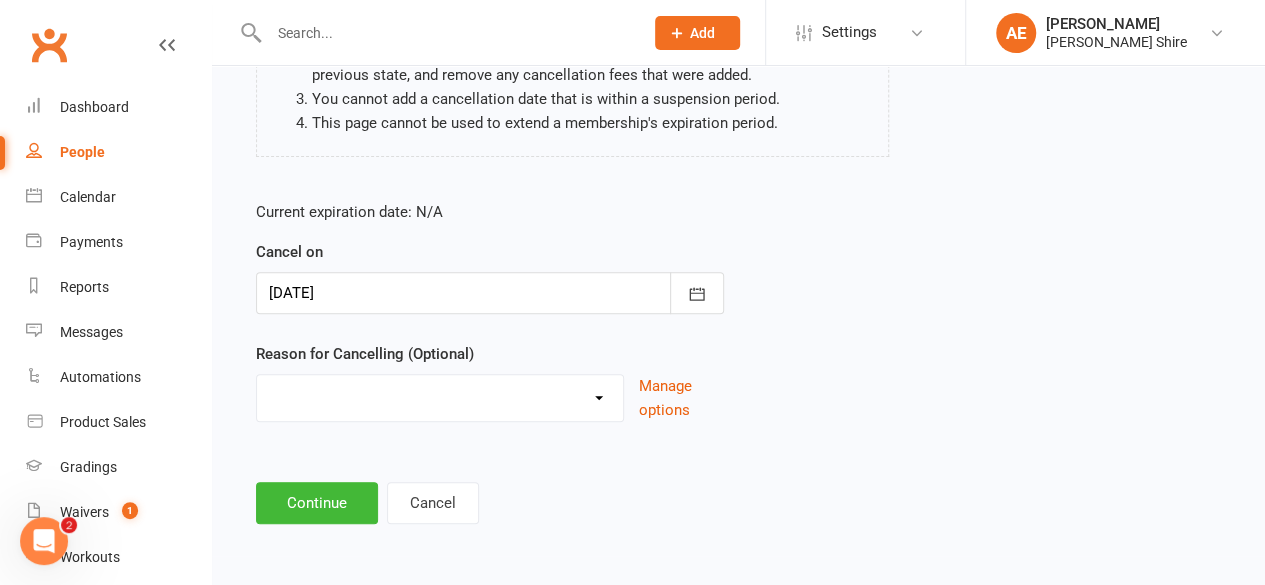 scroll, scrollTop: 300, scrollLeft: 0, axis: vertical 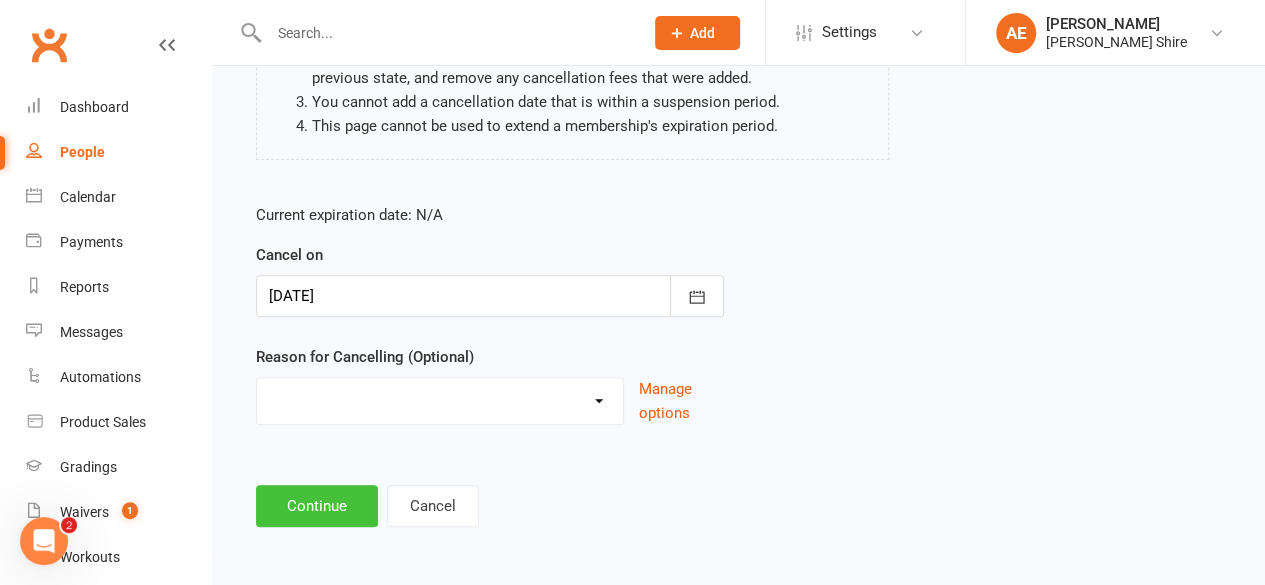click on "Continue" at bounding box center (317, 506) 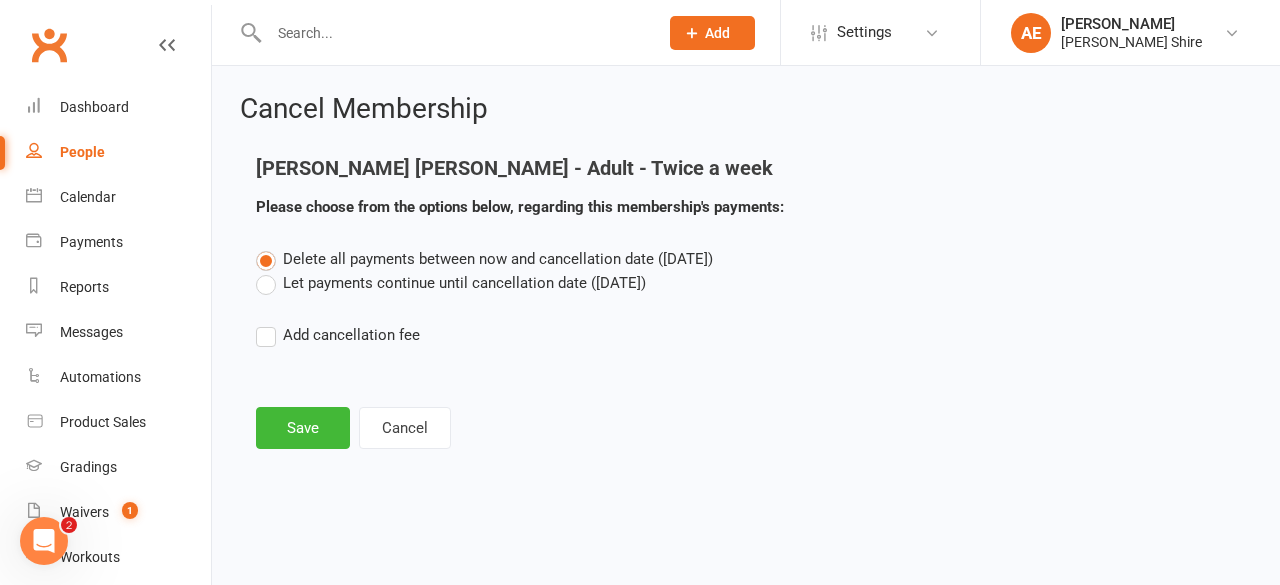 click on "Let payments continue until cancellation date (Aug 7, 2025)" at bounding box center [451, 283] 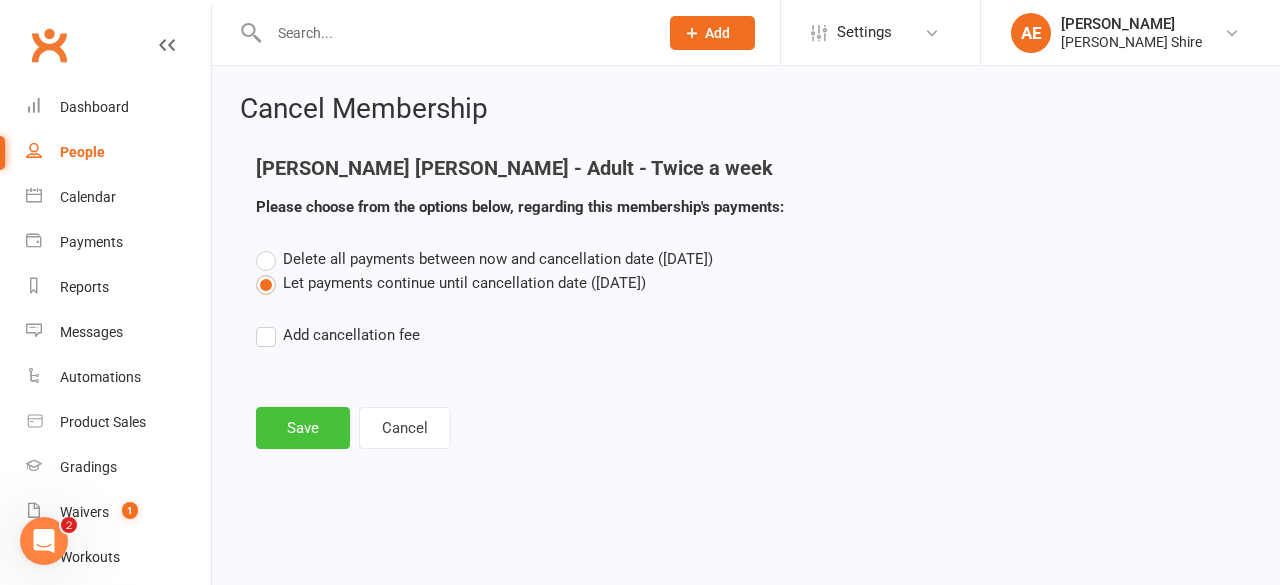 click on "Save" at bounding box center [303, 428] 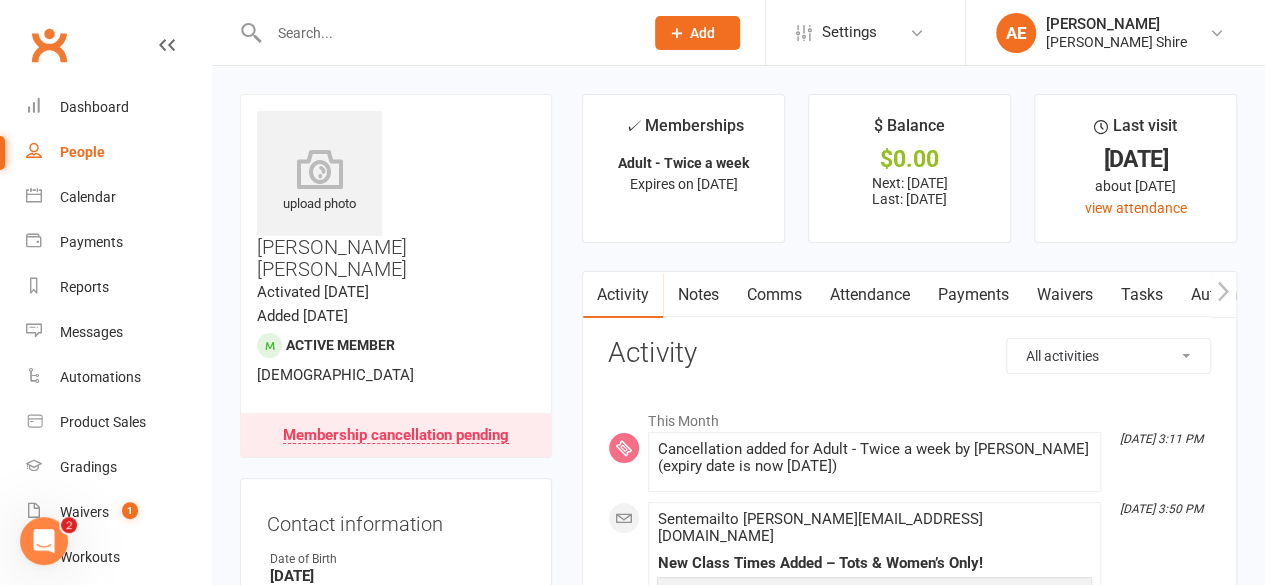 click at bounding box center [446, 33] 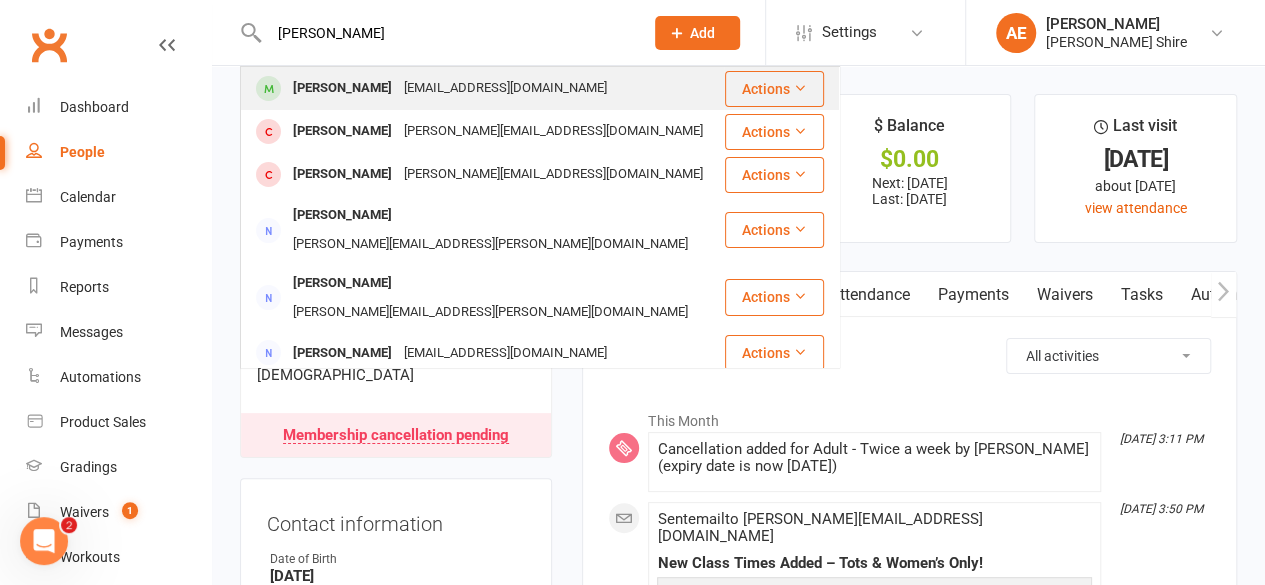 type on "leo moon" 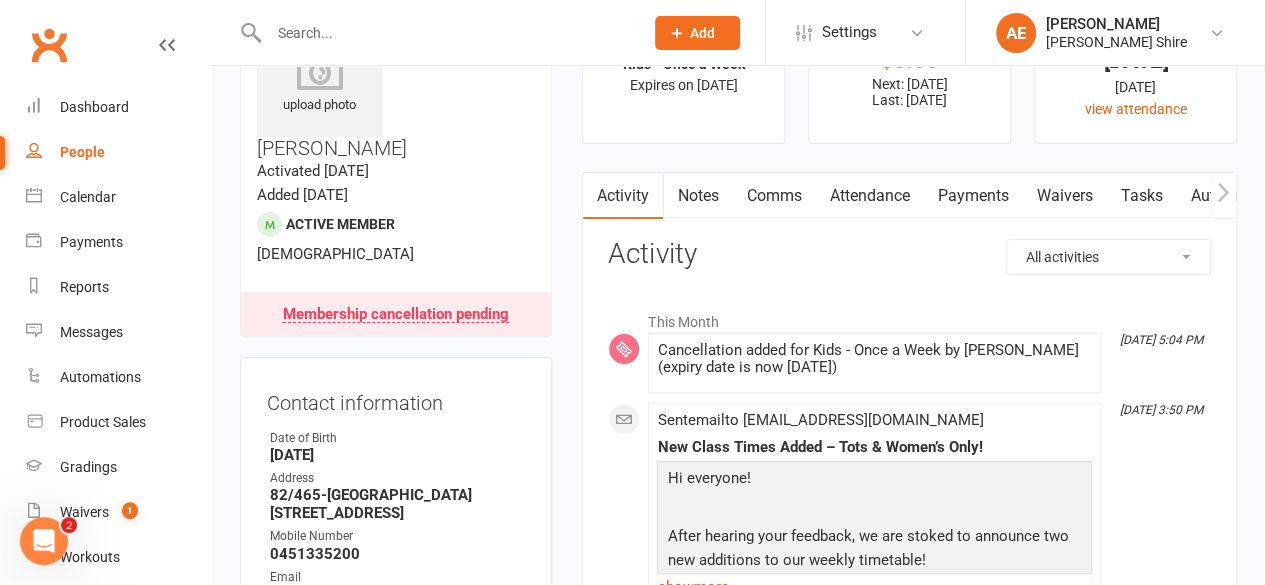scroll, scrollTop: 98, scrollLeft: 0, axis: vertical 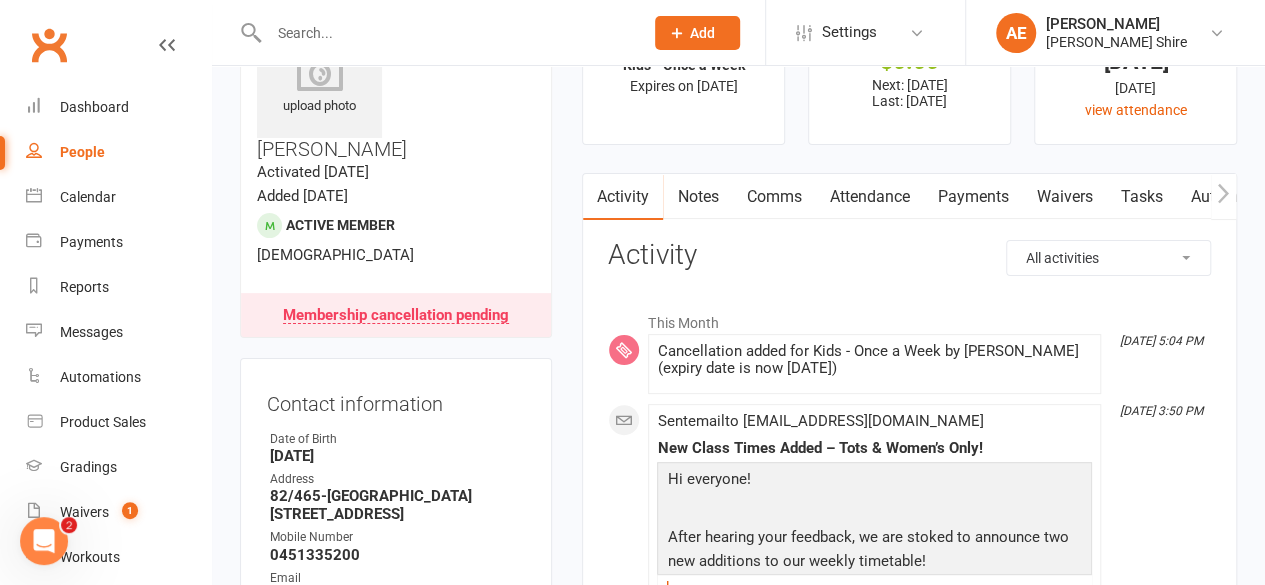 click on "Membership cancellation pending" at bounding box center (396, 316) 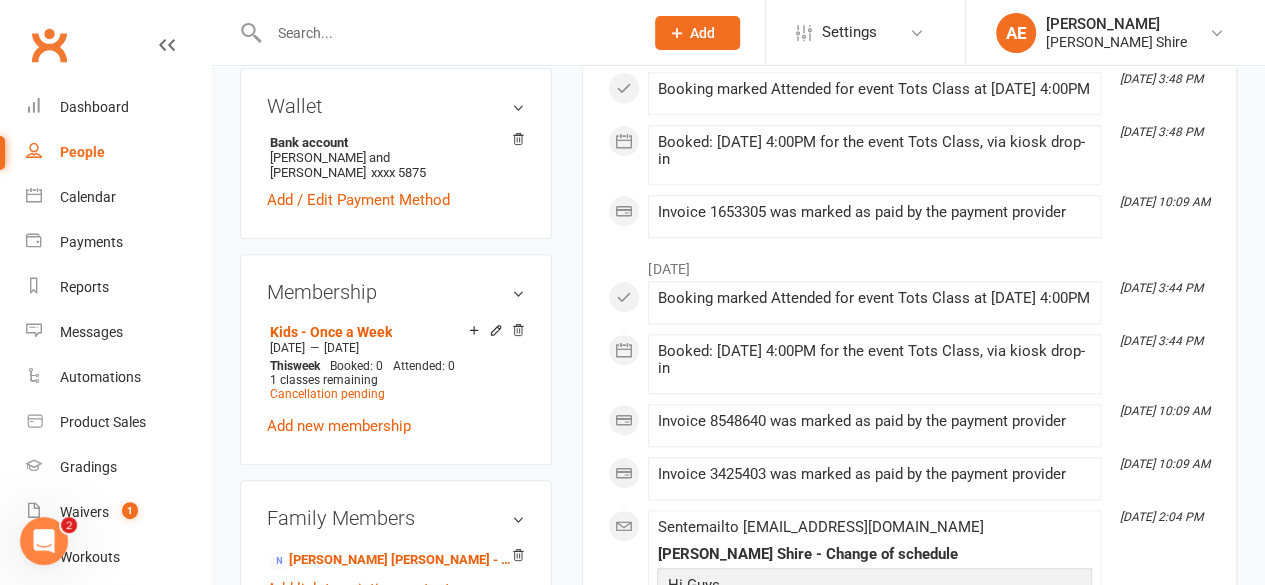 scroll, scrollTop: 1004, scrollLeft: 0, axis: vertical 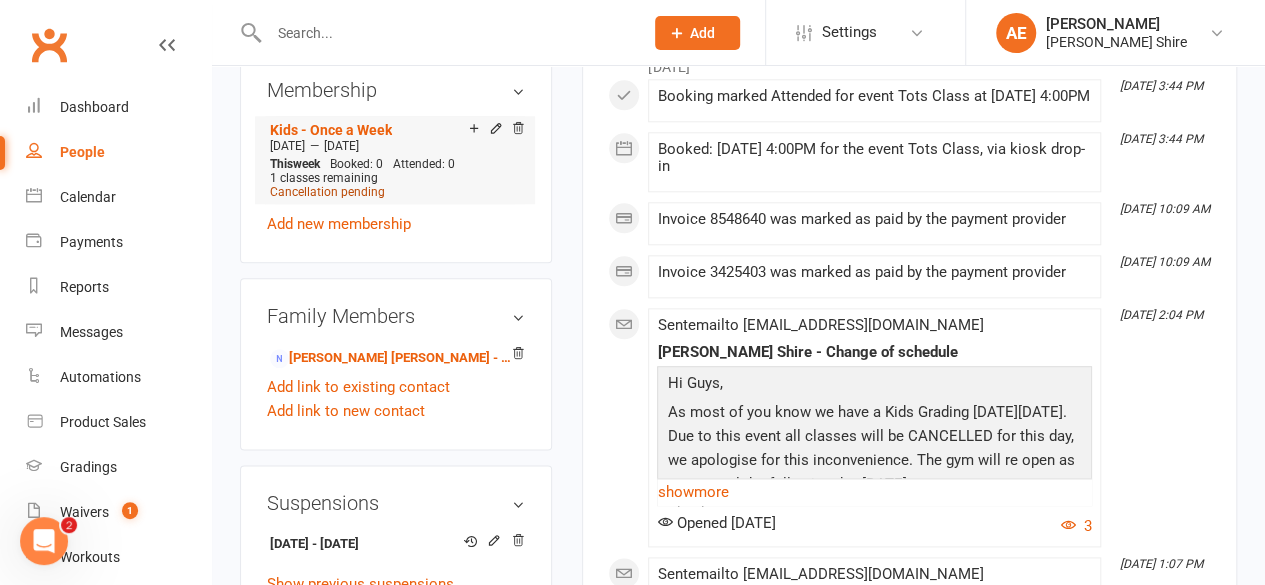 click on "Cancellation pending" at bounding box center (327, 192) 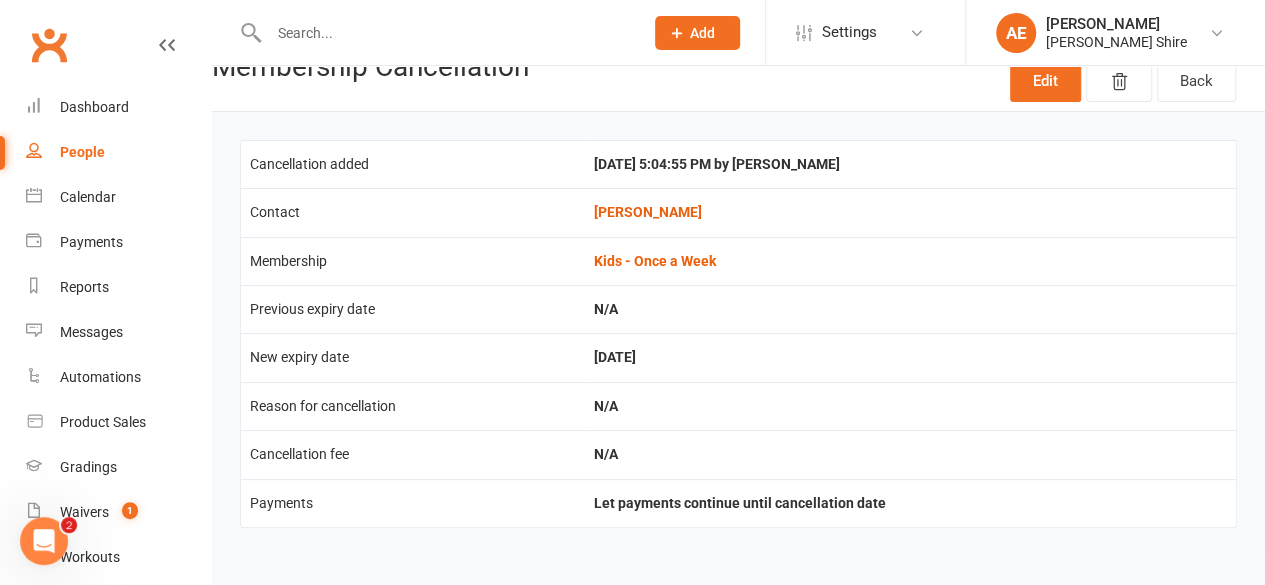 scroll, scrollTop: 0, scrollLeft: 0, axis: both 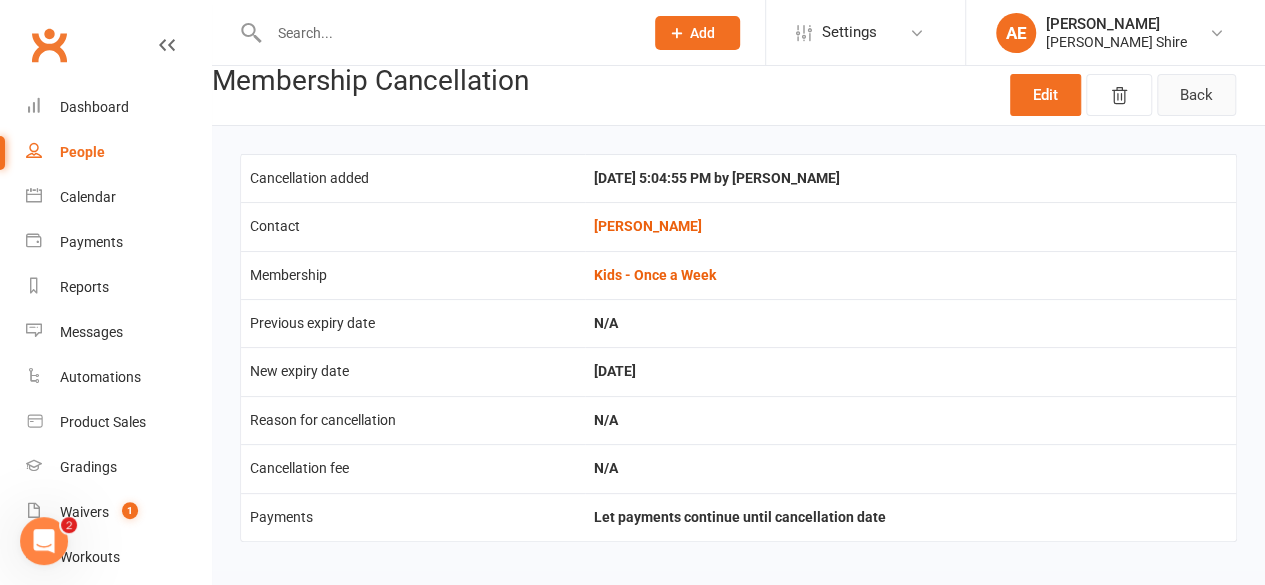 click on "Back" at bounding box center [1196, 95] 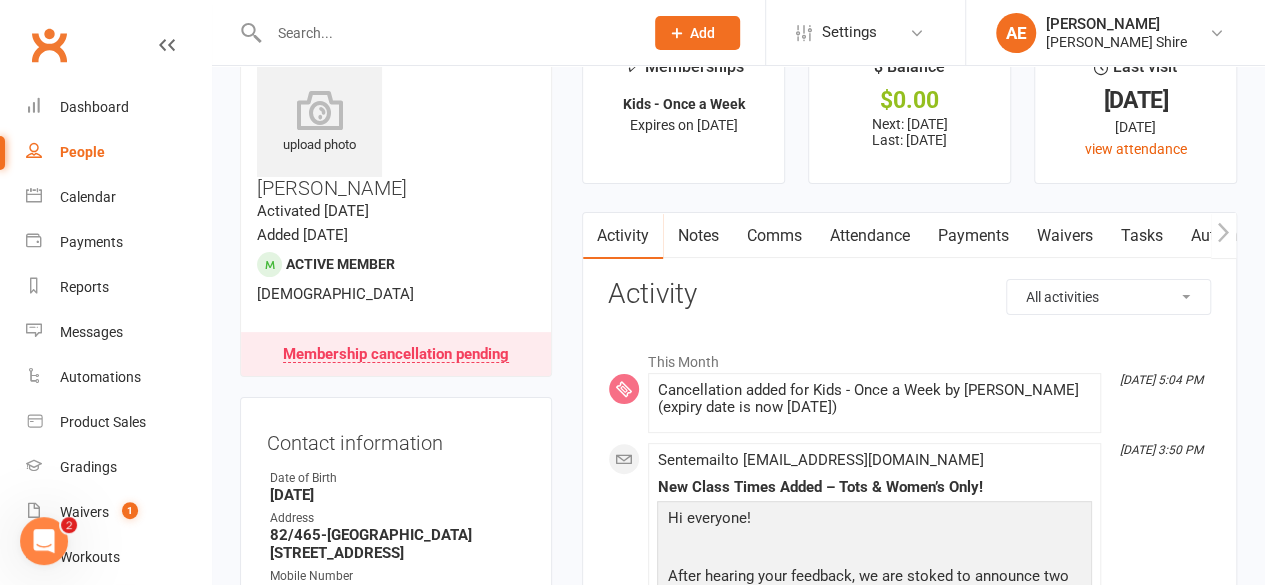 scroll, scrollTop: 56, scrollLeft: 0, axis: vertical 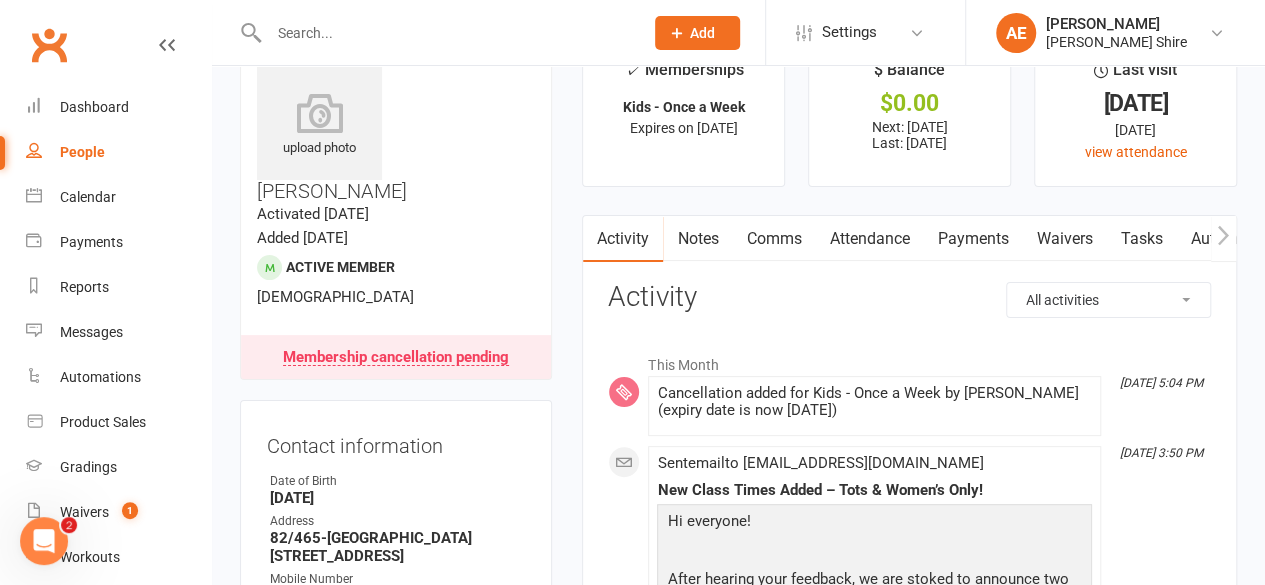 click at bounding box center (446, 33) 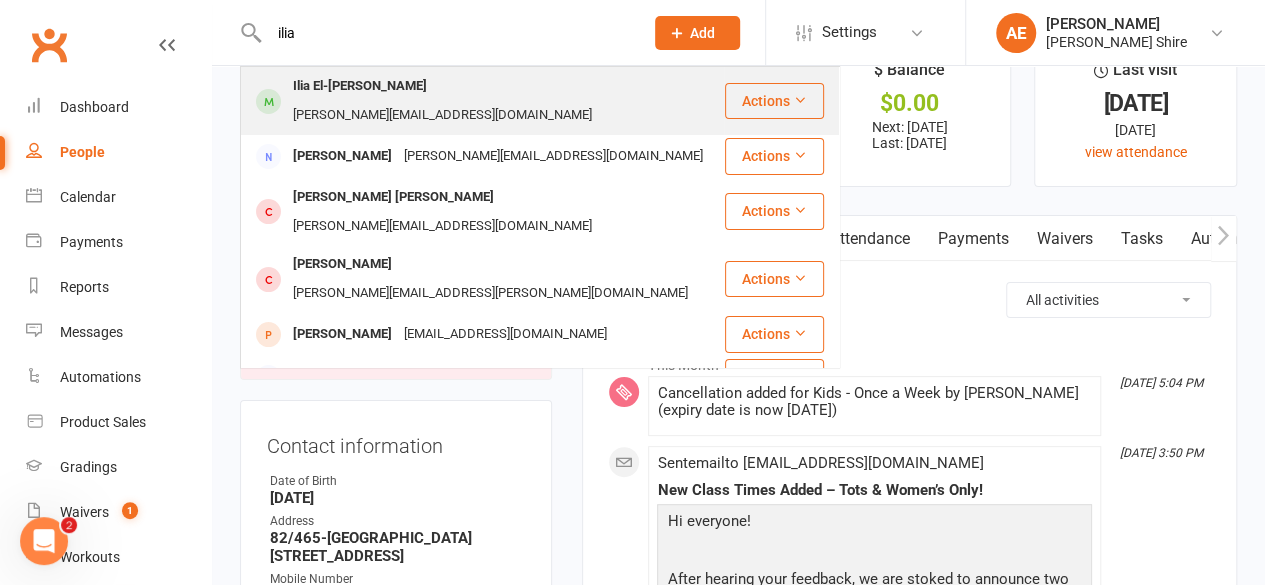 type on "ilia" 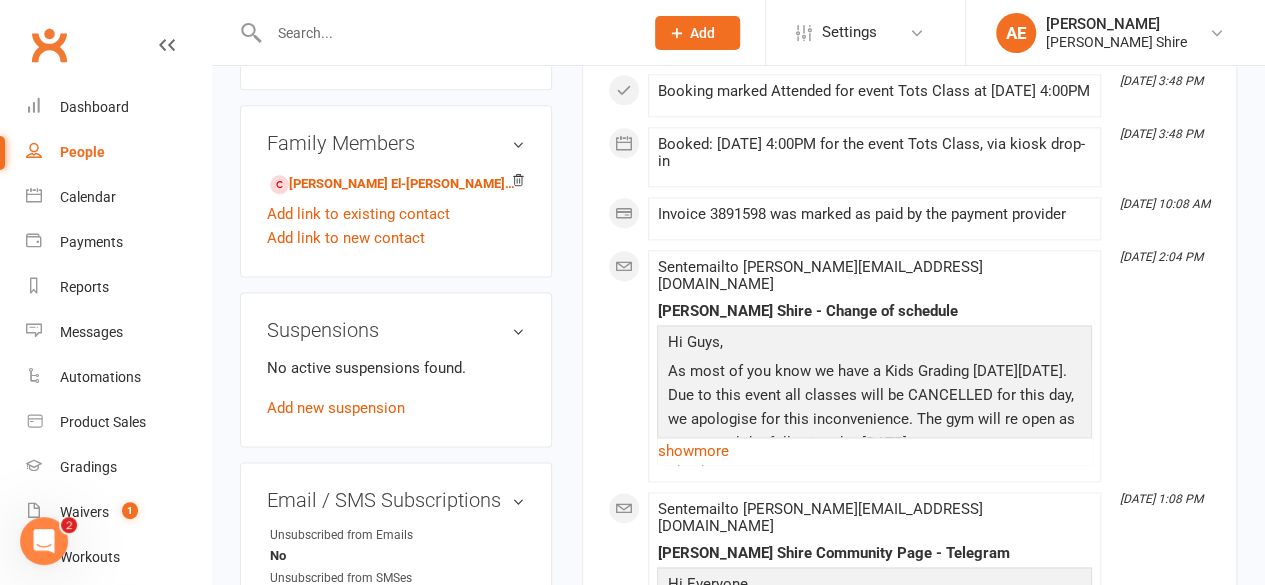 scroll, scrollTop: 1163, scrollLeft: 0, axis: vertical 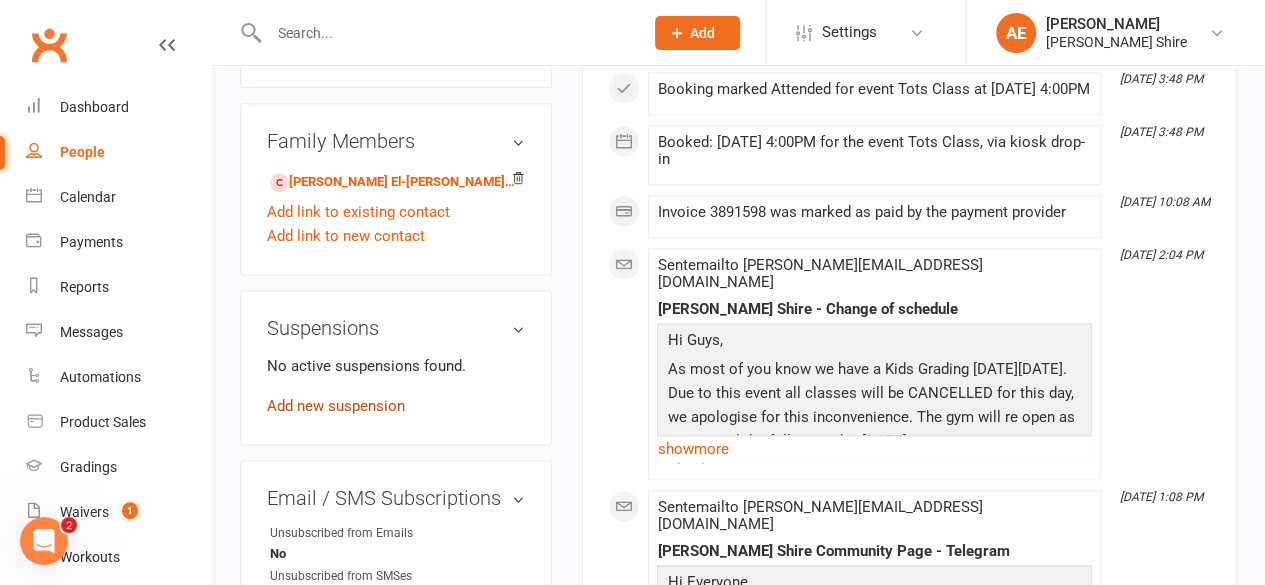 click on "Add new suspension" at bounding box center [336, 406] 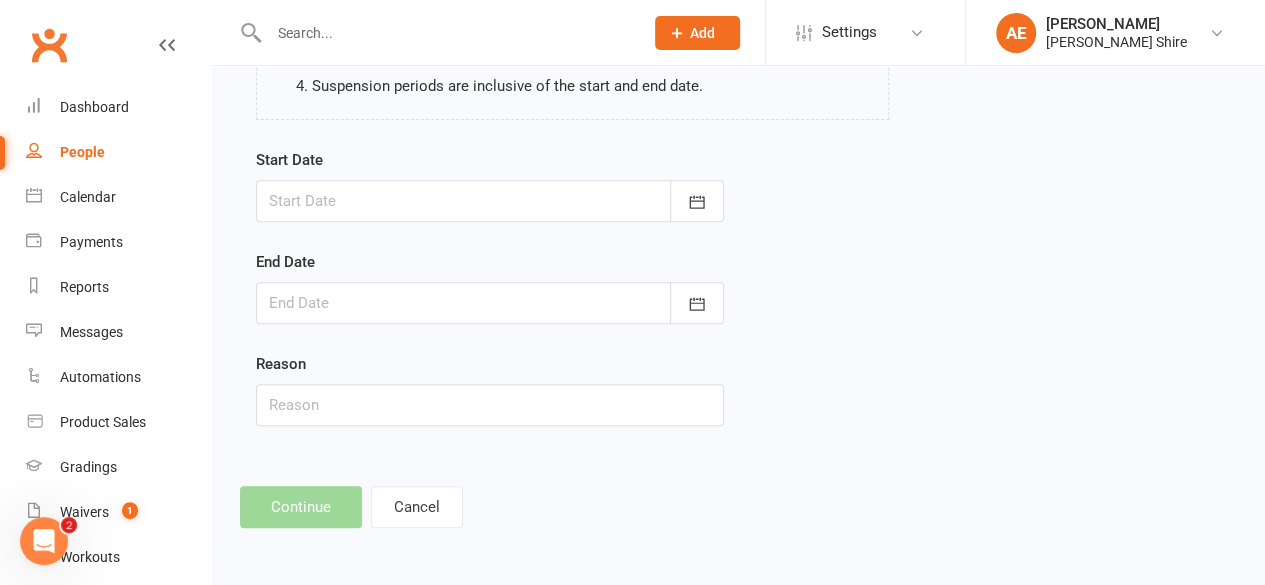 scroll, scrollTop: 0, scrollLeft: 0, axis: both 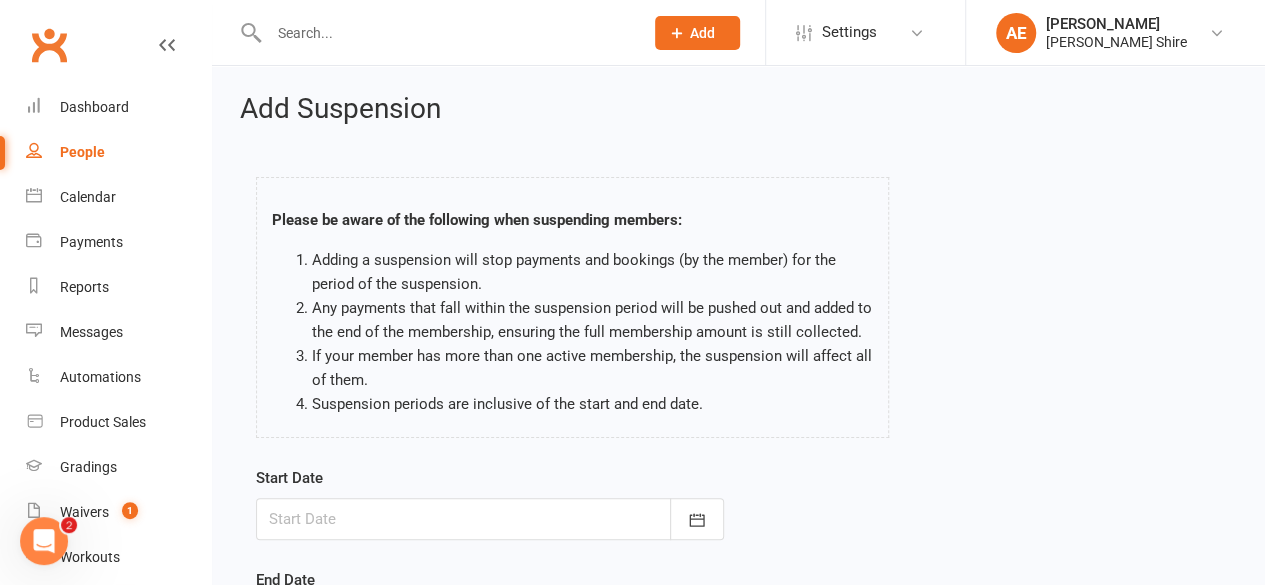 click at bounding box center (490, 519) 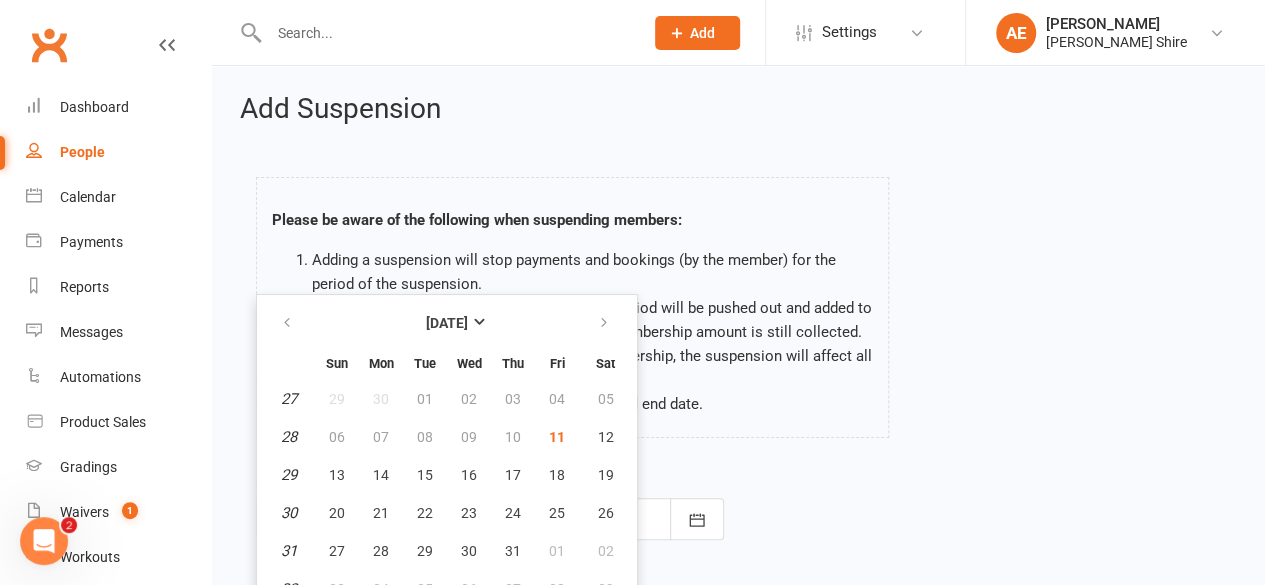 scroll, scrollTop: 22, scrollLeft: 0, axis: vertical 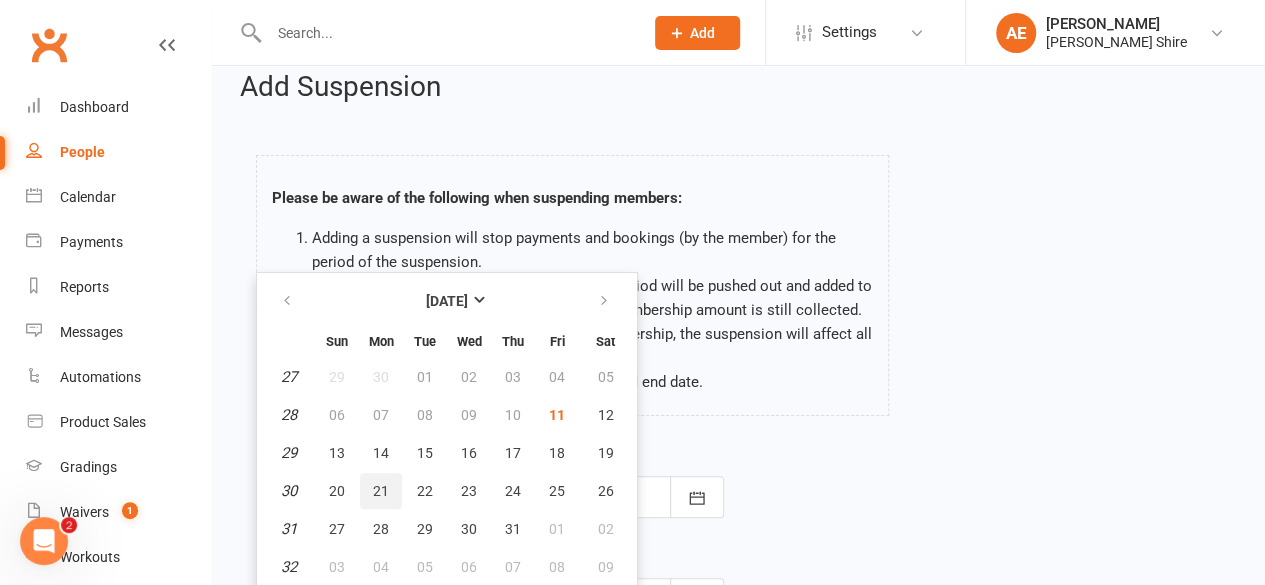 click on "21" at bounding box center (381, 491) 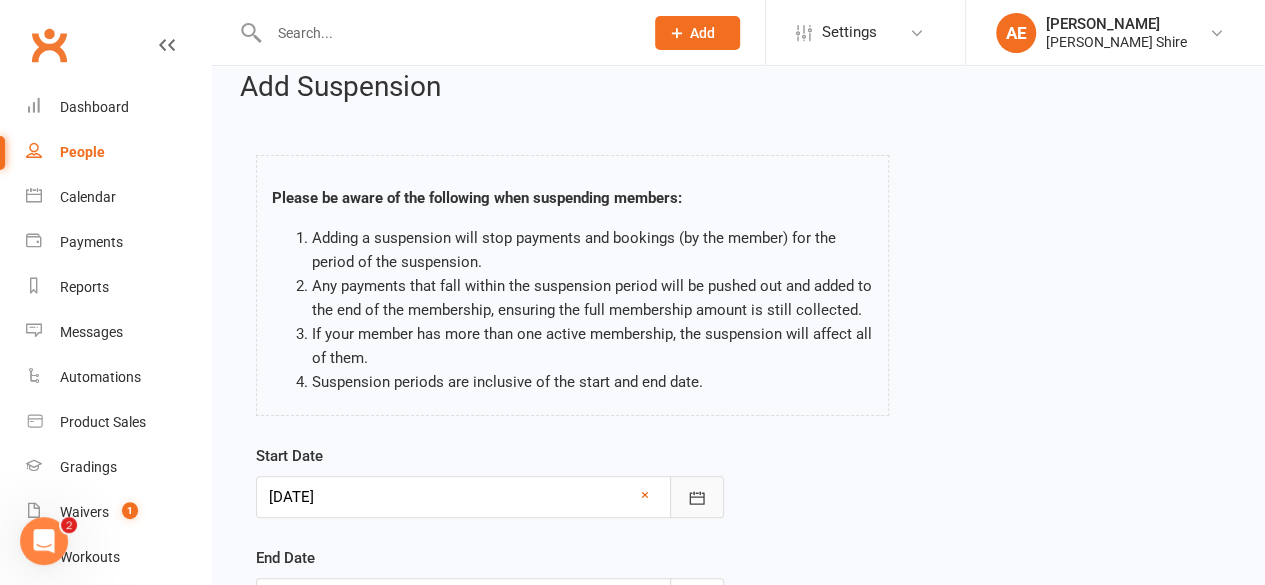 click 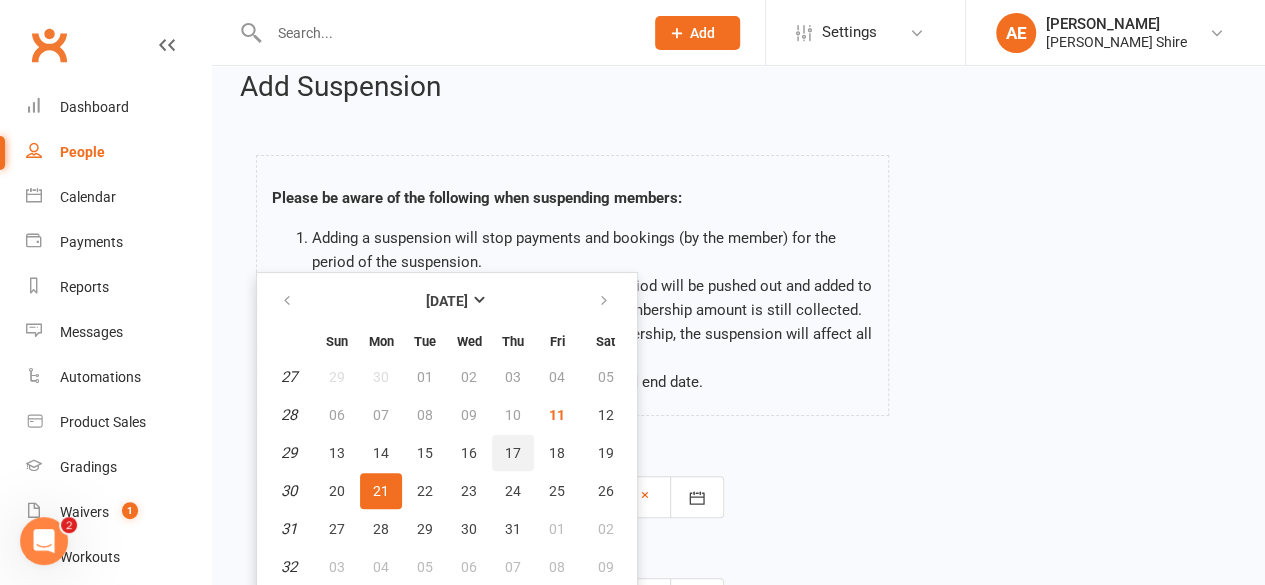 click on "17" at bounding box center [513, 453] 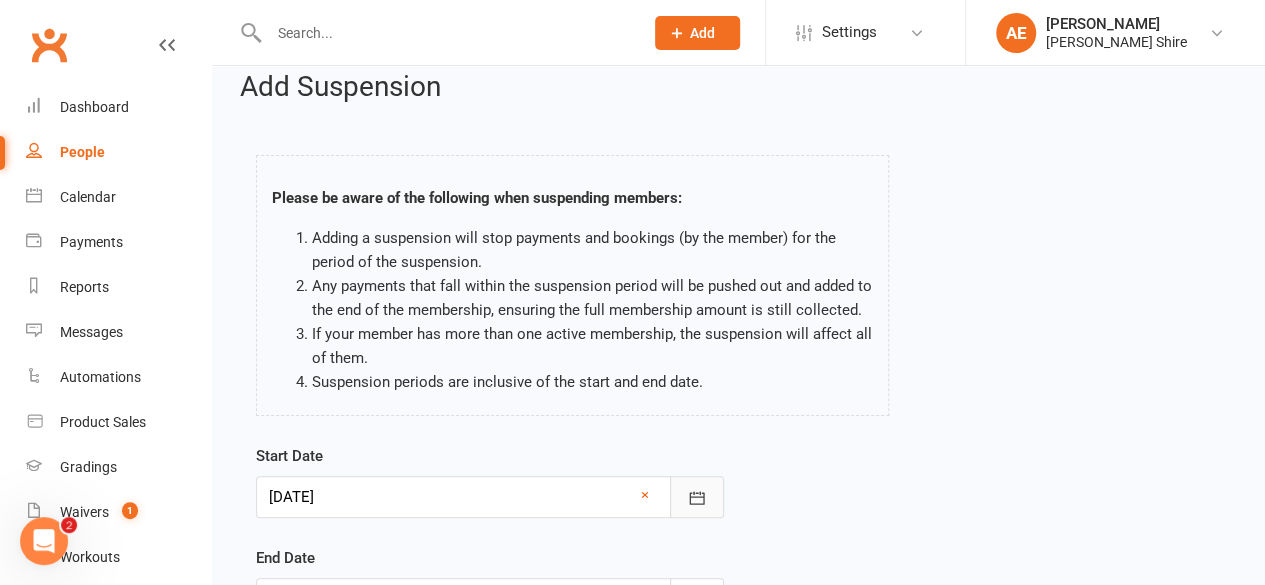 click 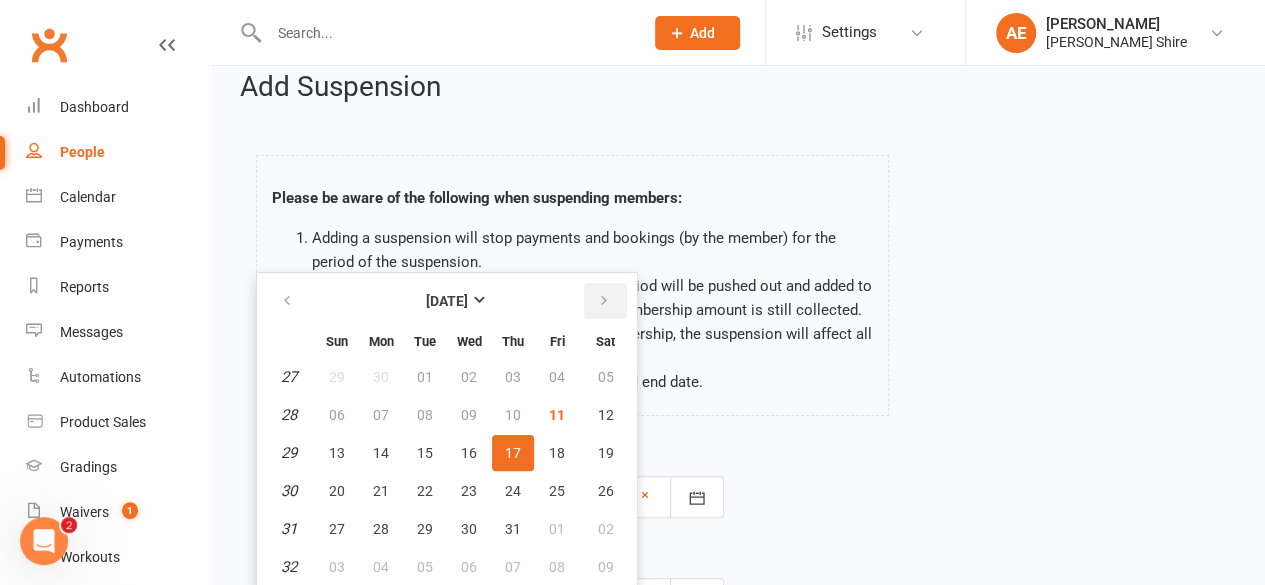 click at bounding box center (604, 301) 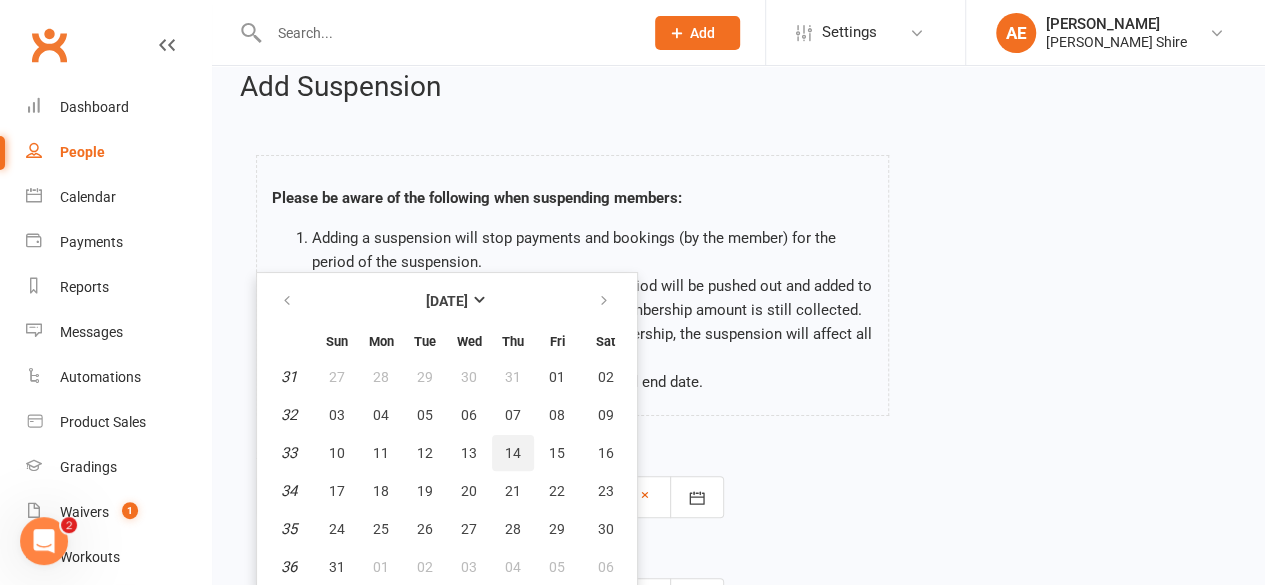 click on "14" at bounding box center [513, 453] 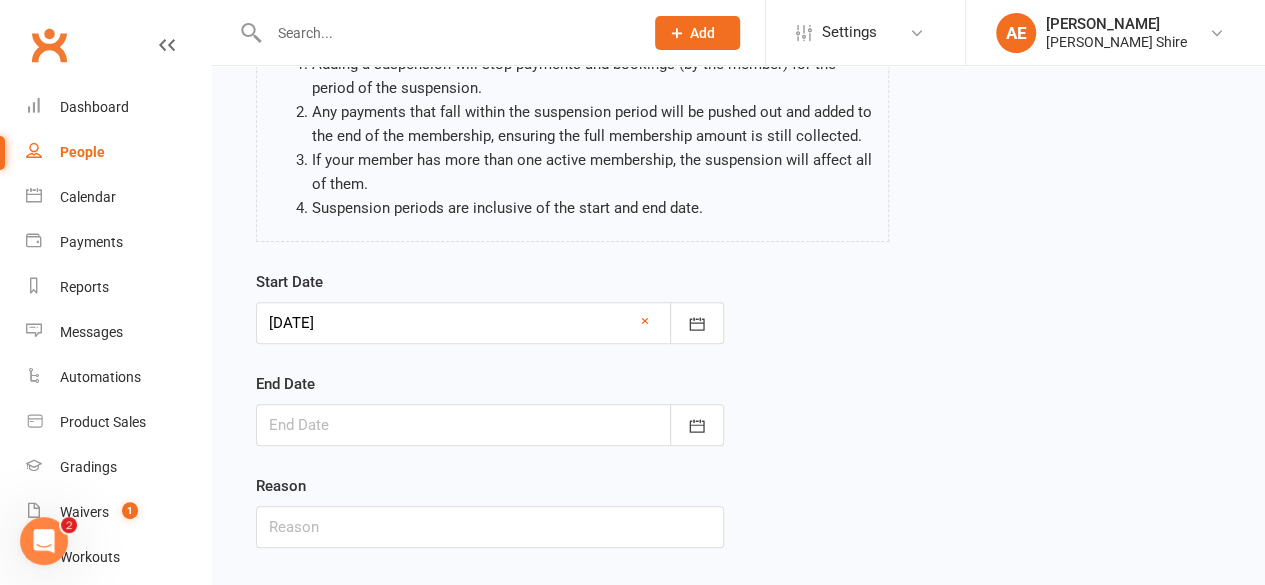 scroll, scrollTop: 202, scrollLeft: 0, axis: vertical 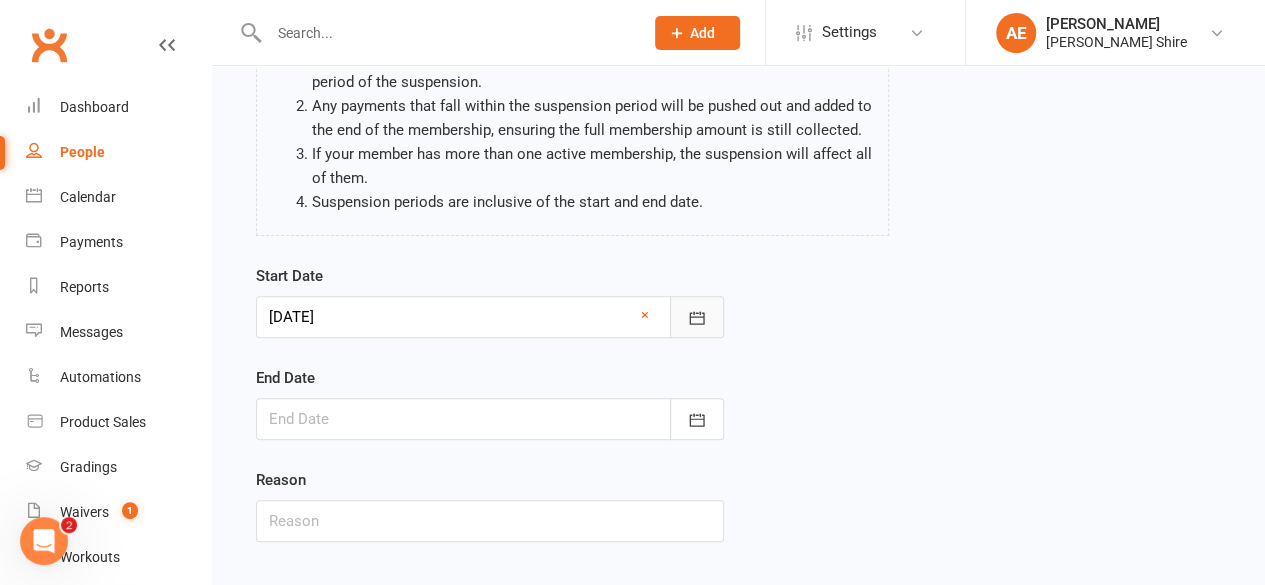 click 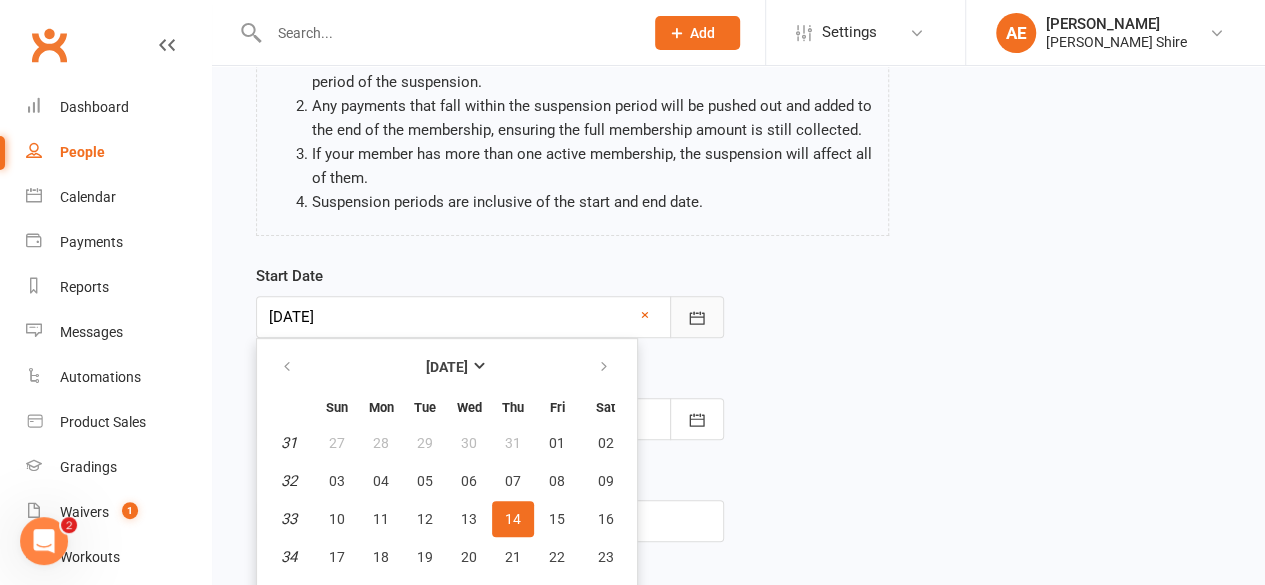 scroll, scrollTop: 268, scrollLeft: 0, axis: vertical 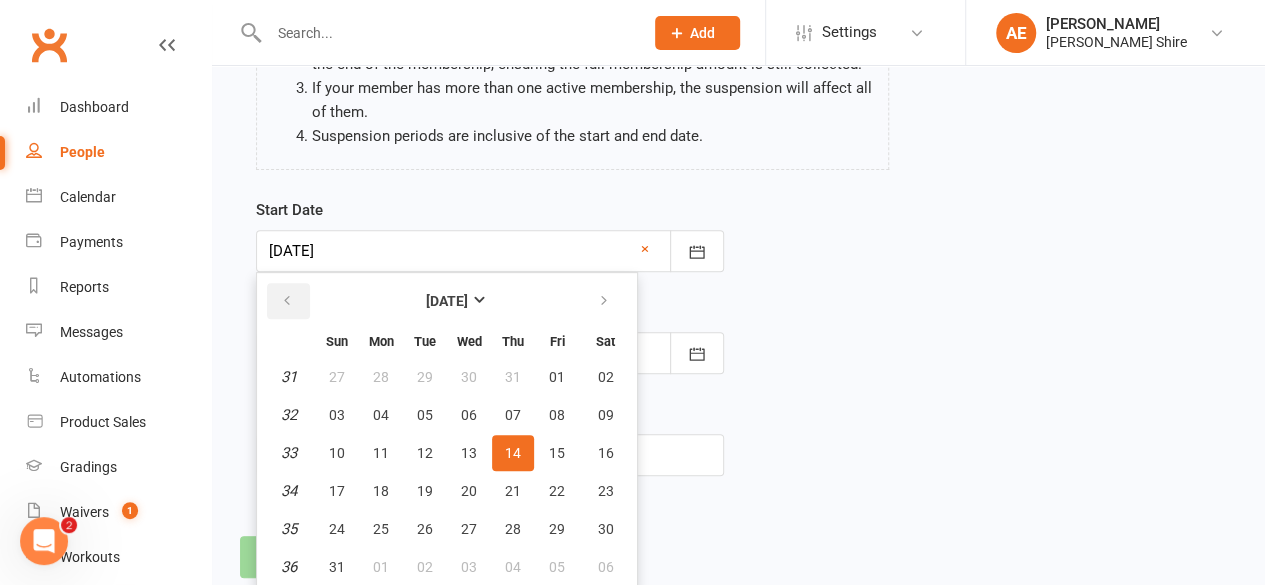 click at bounding box center (287, 301) 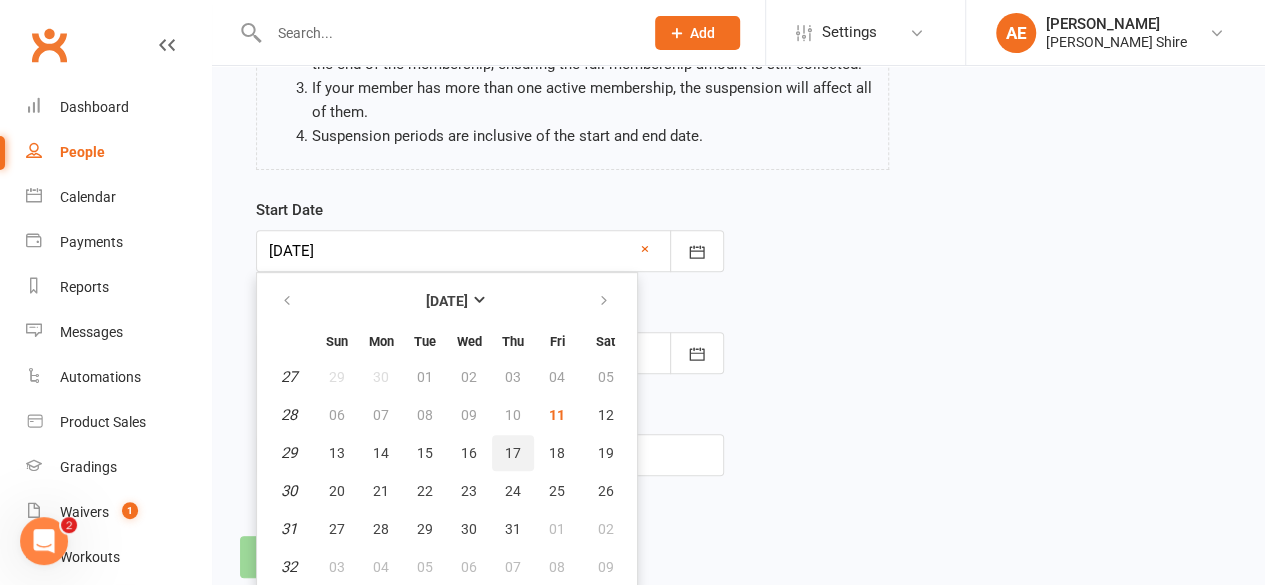 click on "17" at bounding box center [513, 453] 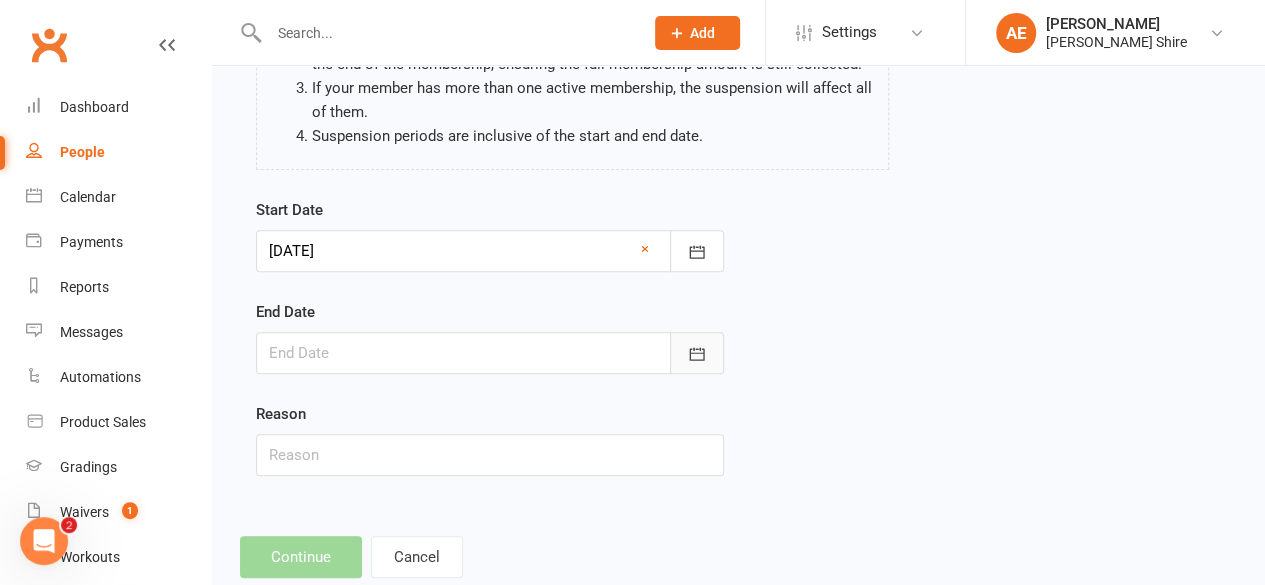 click at bounding box center [697, 353] 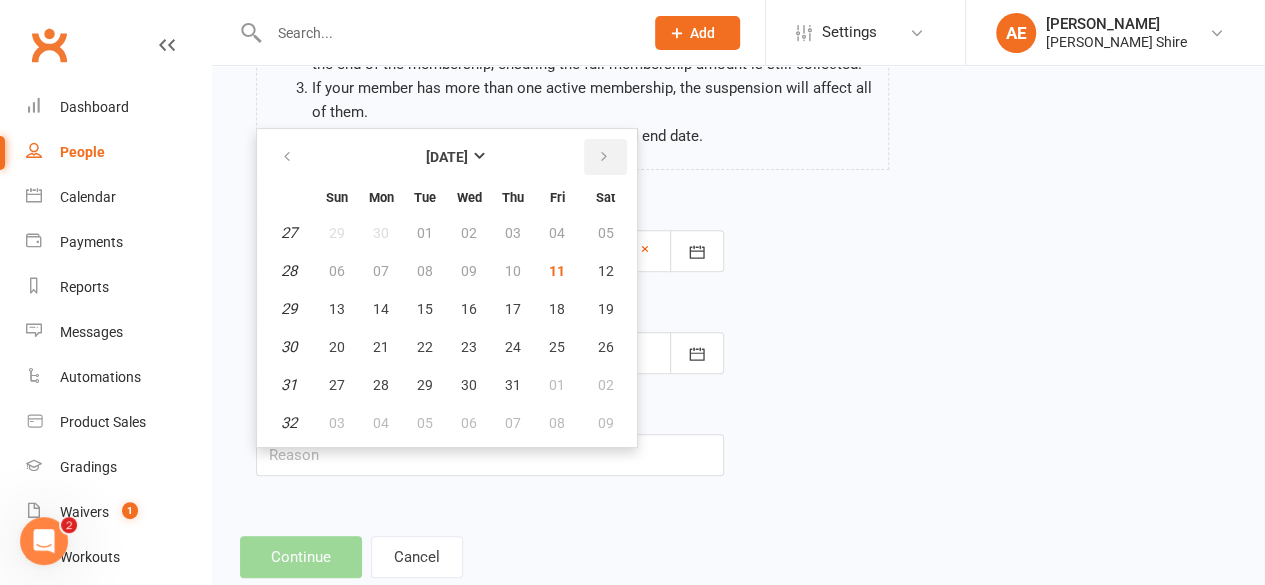 click at bounding box center [605, 157] 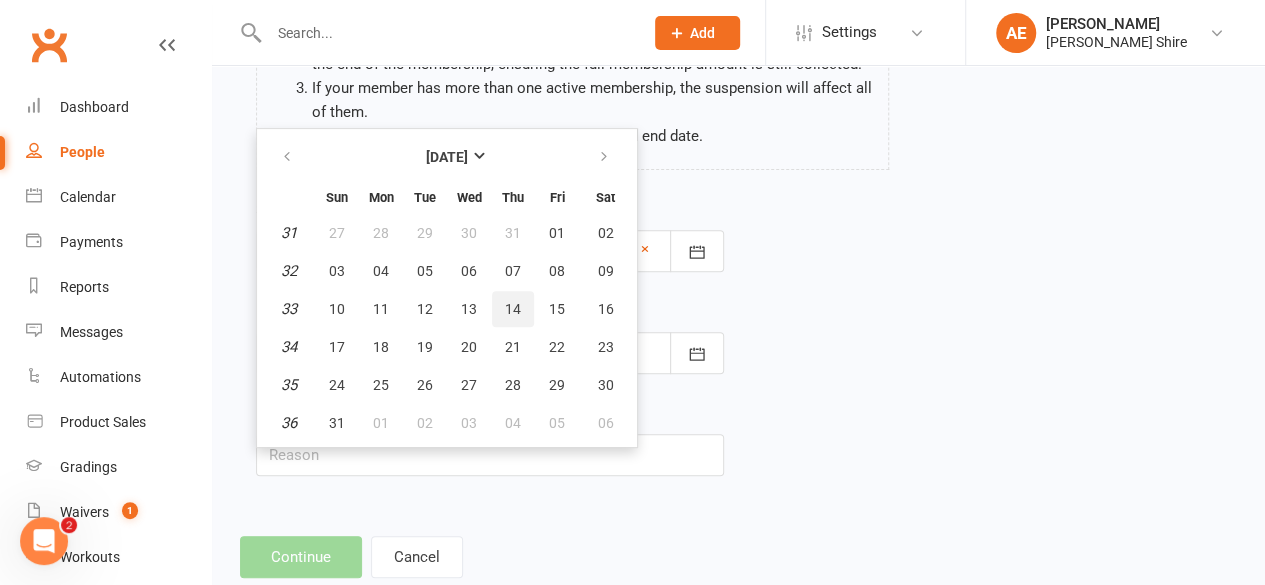 click on "14" at bounding box center [513, 309] 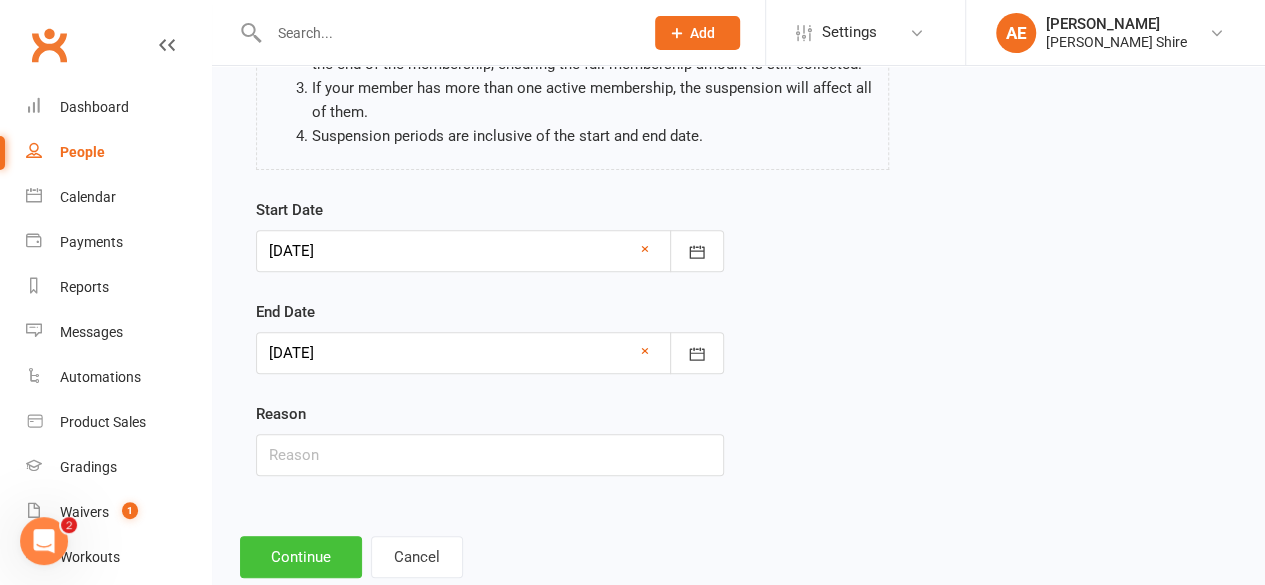 click on "Continue" at bounding box center (301, 557) 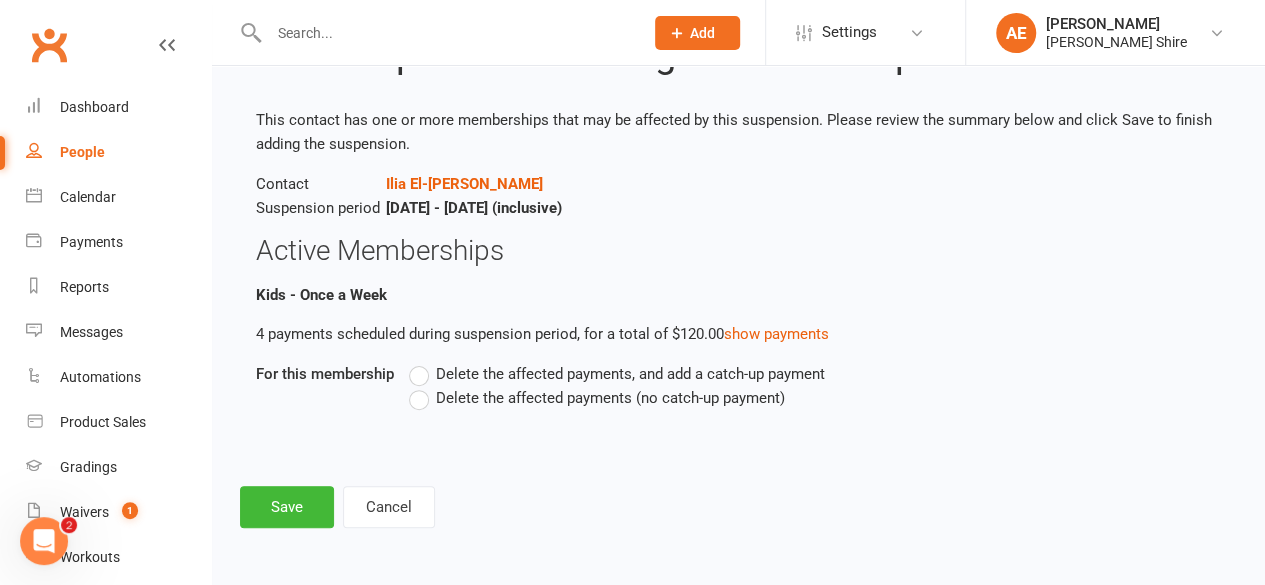 scroll, scrollTop: 0, scrollLeft: 0, axis: both 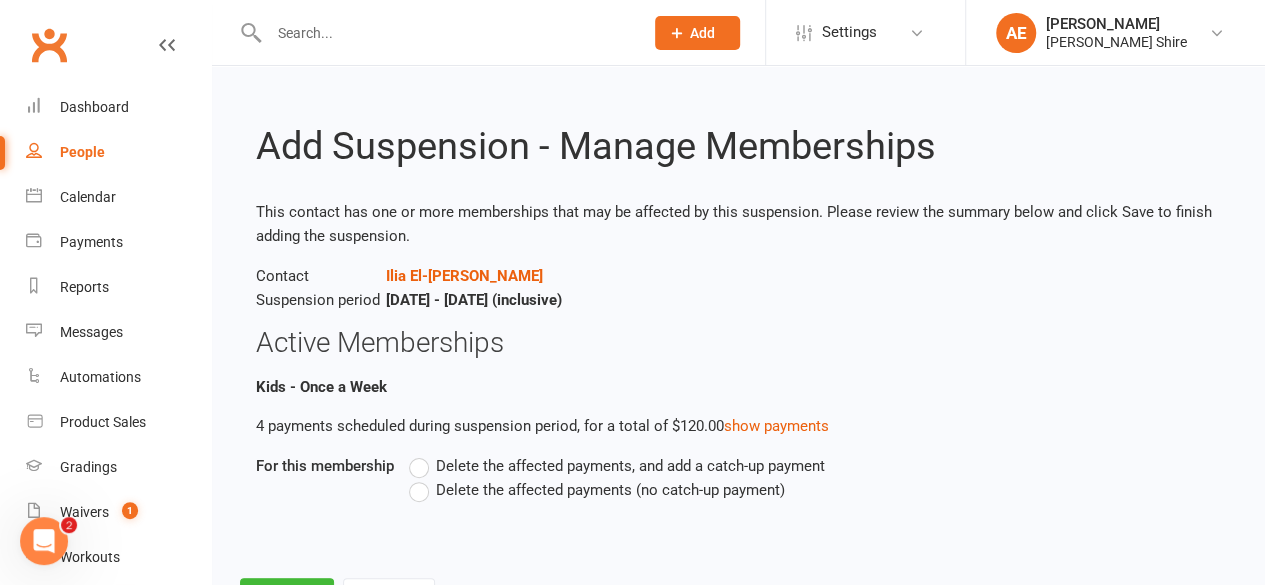 click on "Delete the affected payments (no catch-up payment)" at bounding box center [610, 488] 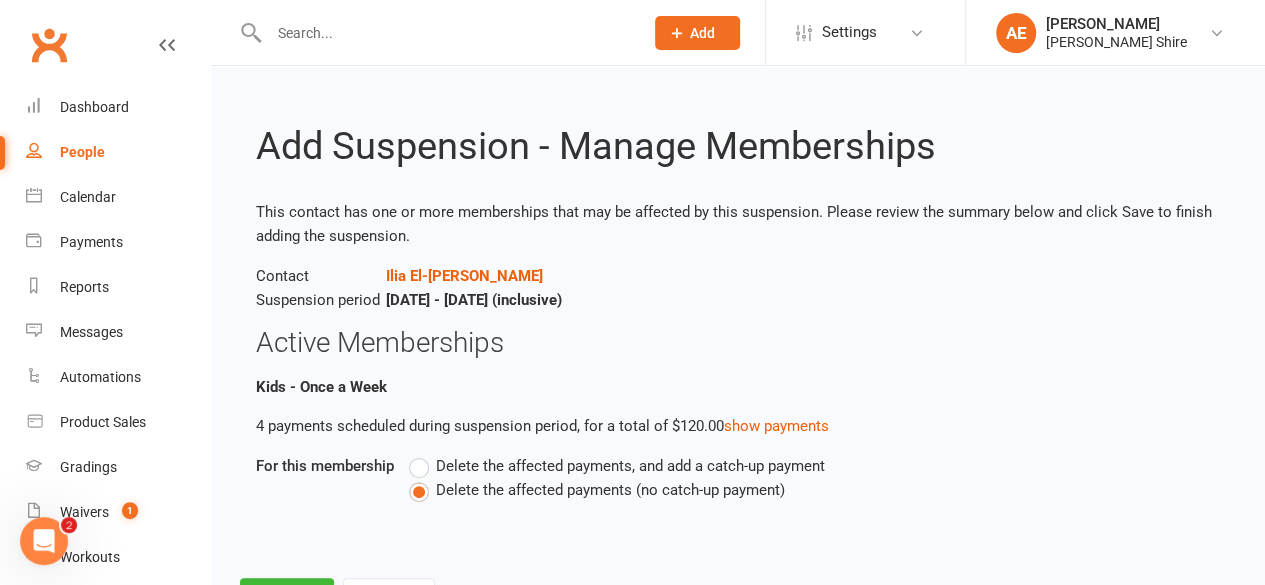 scroll, scrollTop: 90, scrollLeft: 0, axis: vertical 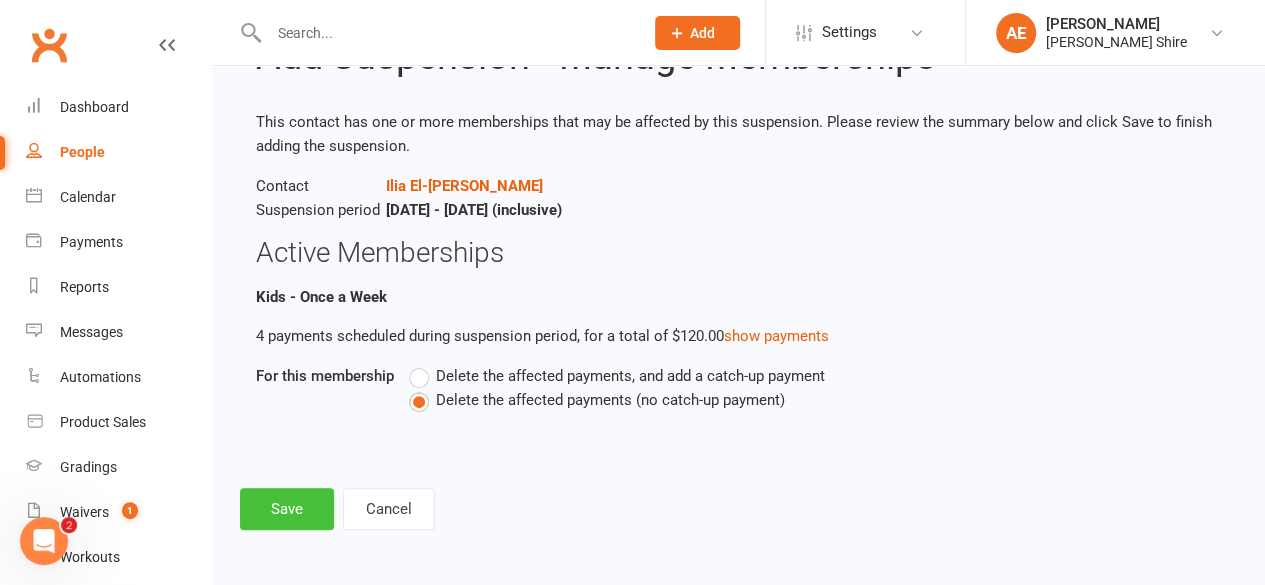 click on "Save" at bounding box center (287, 509) 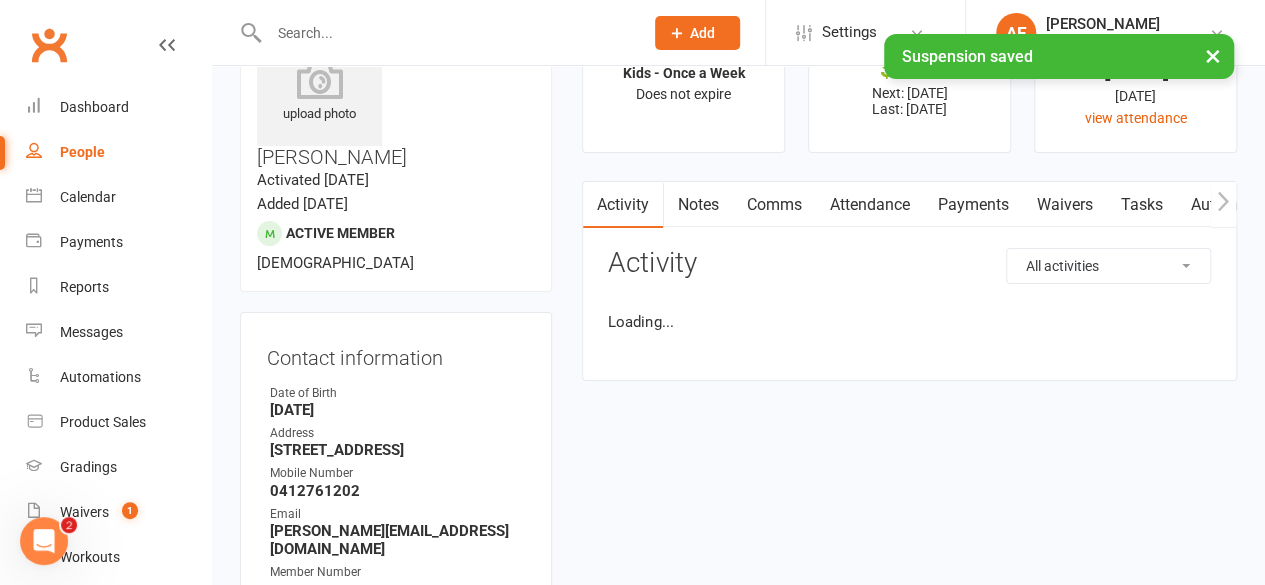 scroll, scrollTop: 0, scrollLeft: 0, axis: both 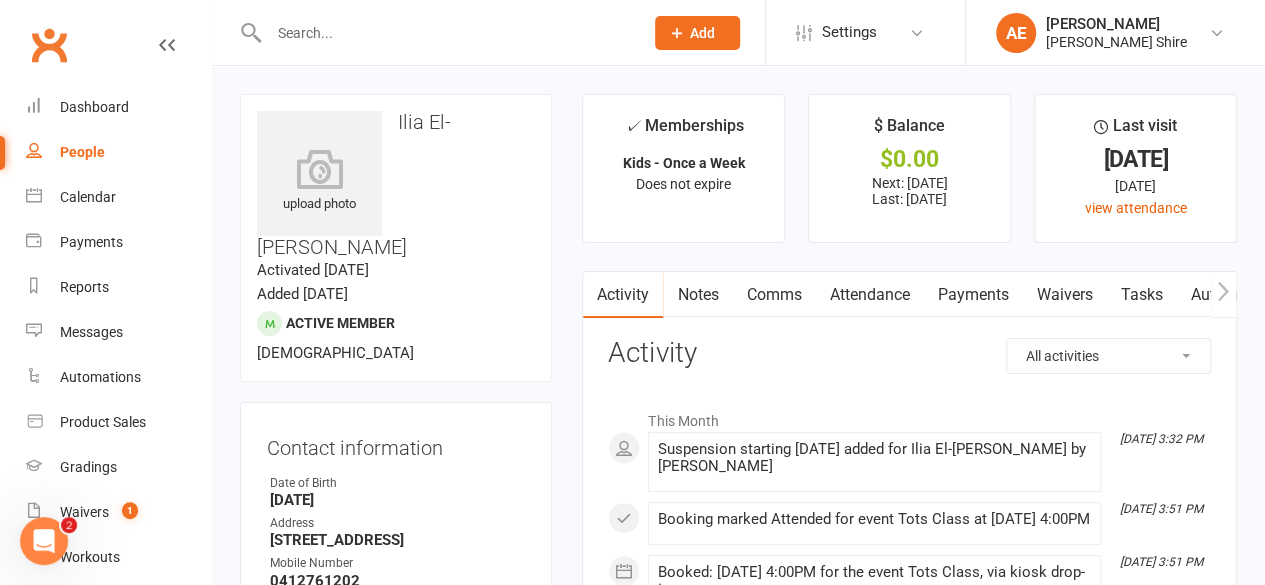 click at bounding box center [446, 33] 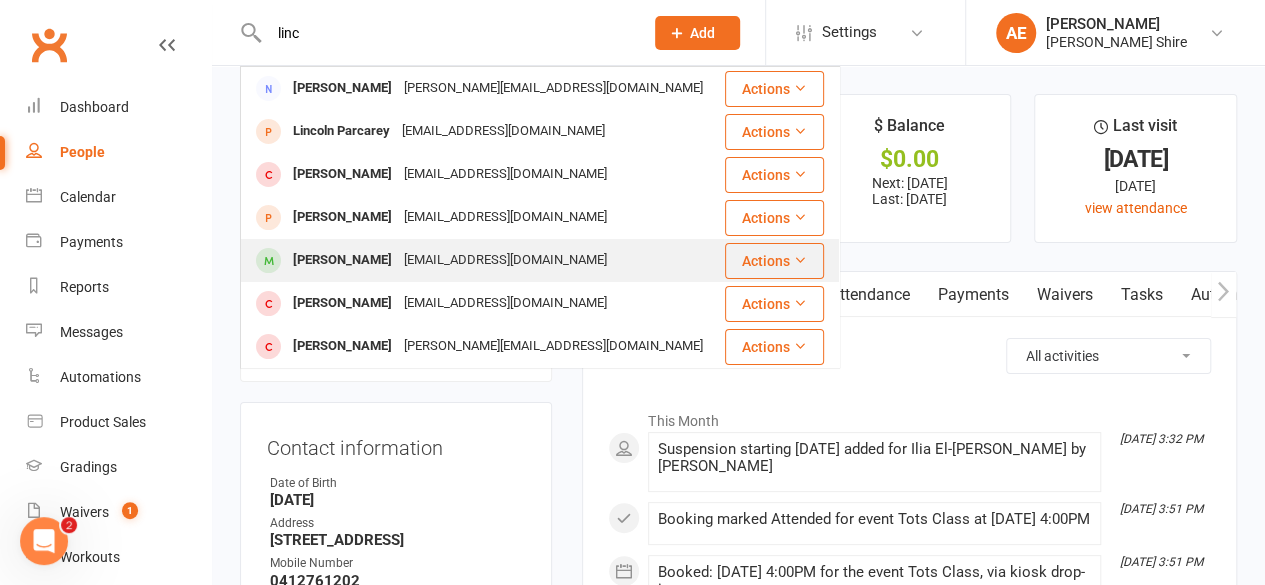 type on "linc" 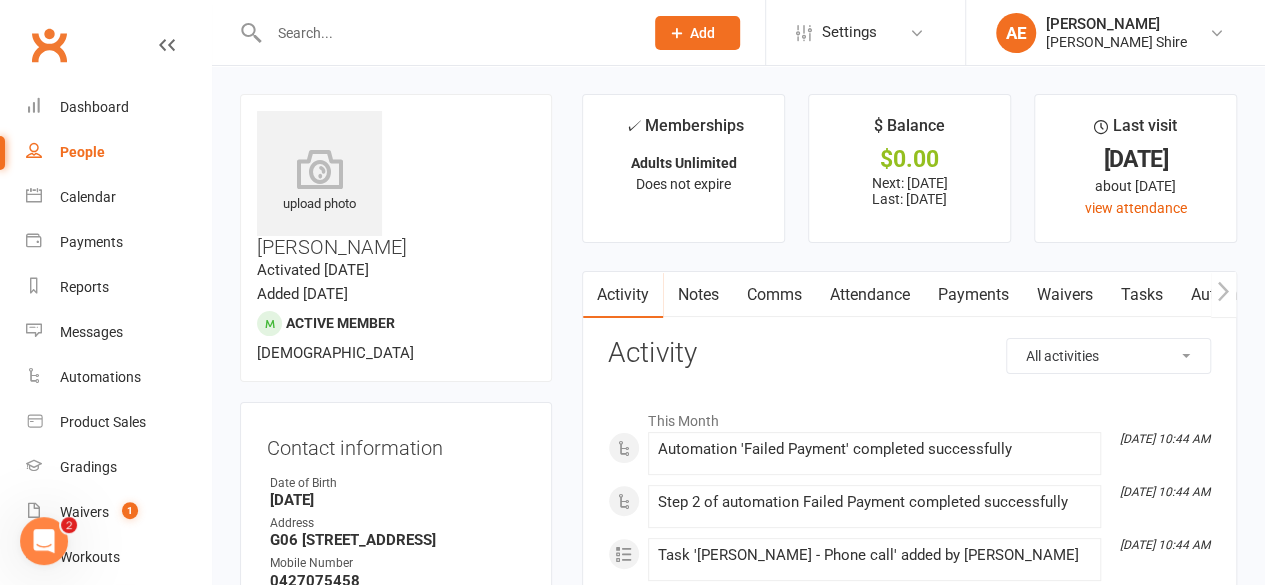 click on "Attendance" at bounding box center [869, 295] 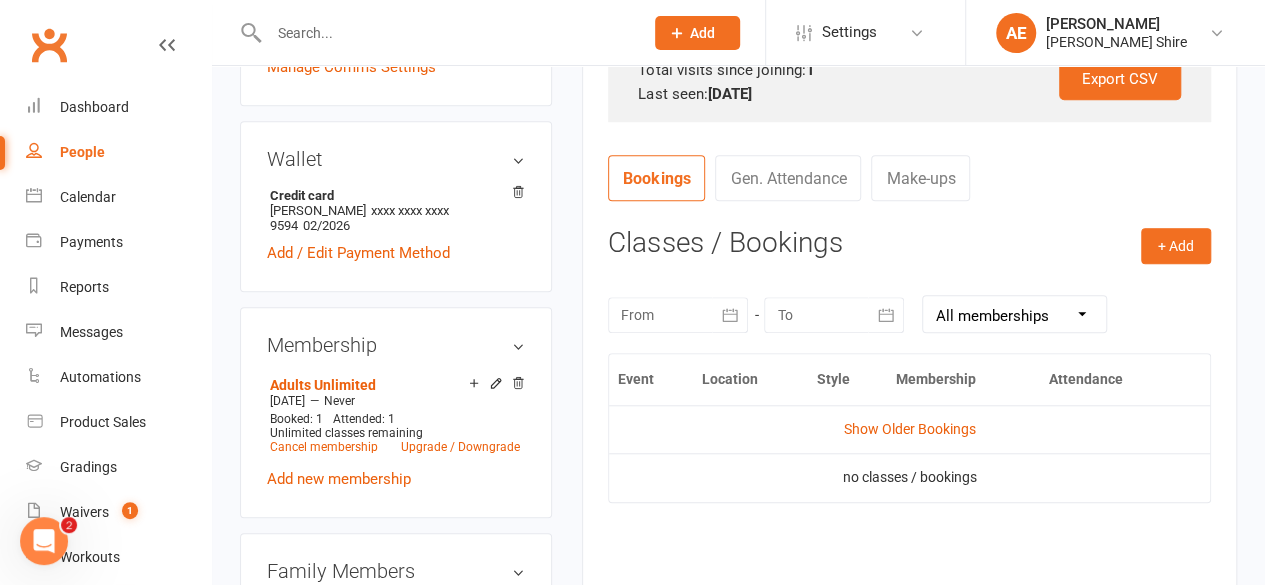 scroll, scrollTop: 669, scrollLeft: 0, axis: vertical 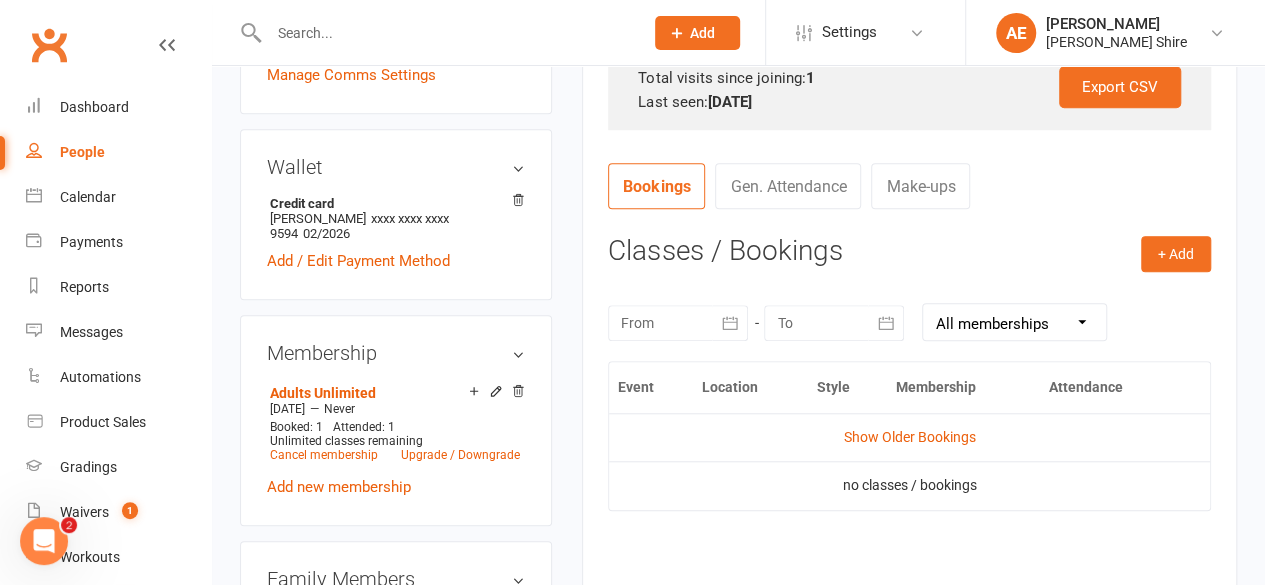 click at bounding box center (446, 33) 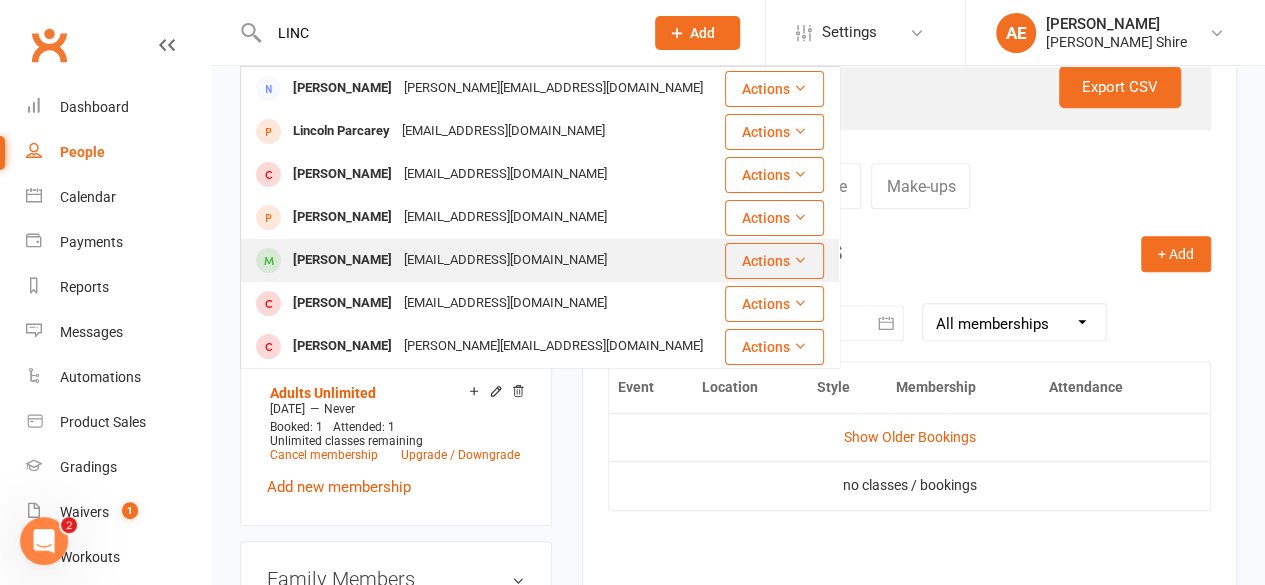 type on "LINC" 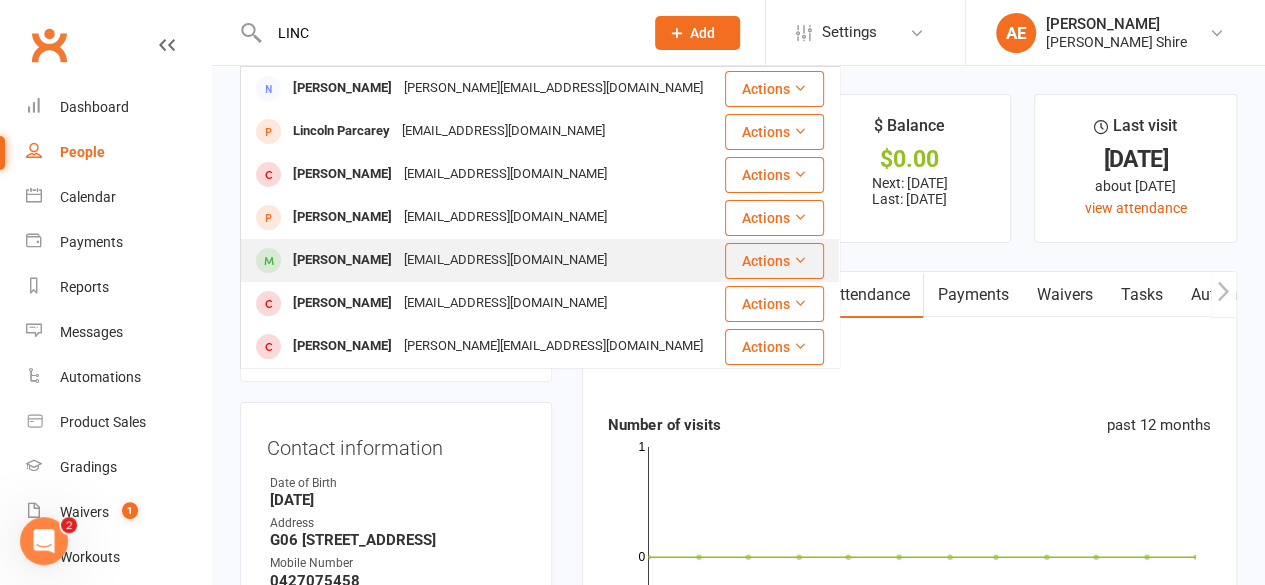 type 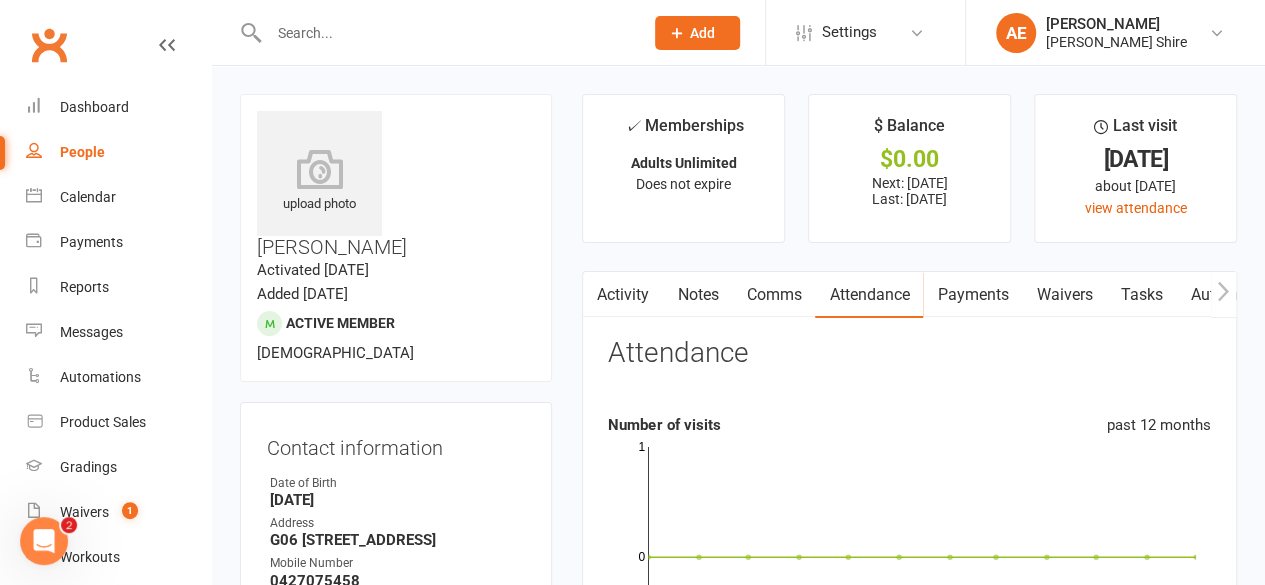 click on "Payments" at bounding box center (972, 295) 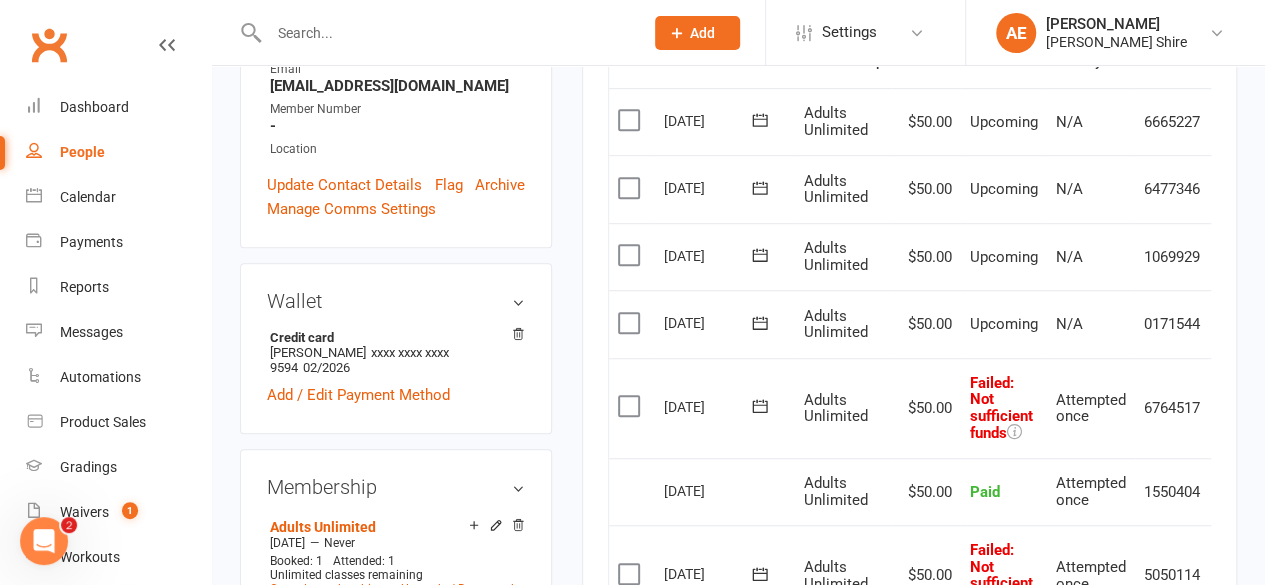 scroll, scrollTop: 0, scrollLeft: 0, axis: both 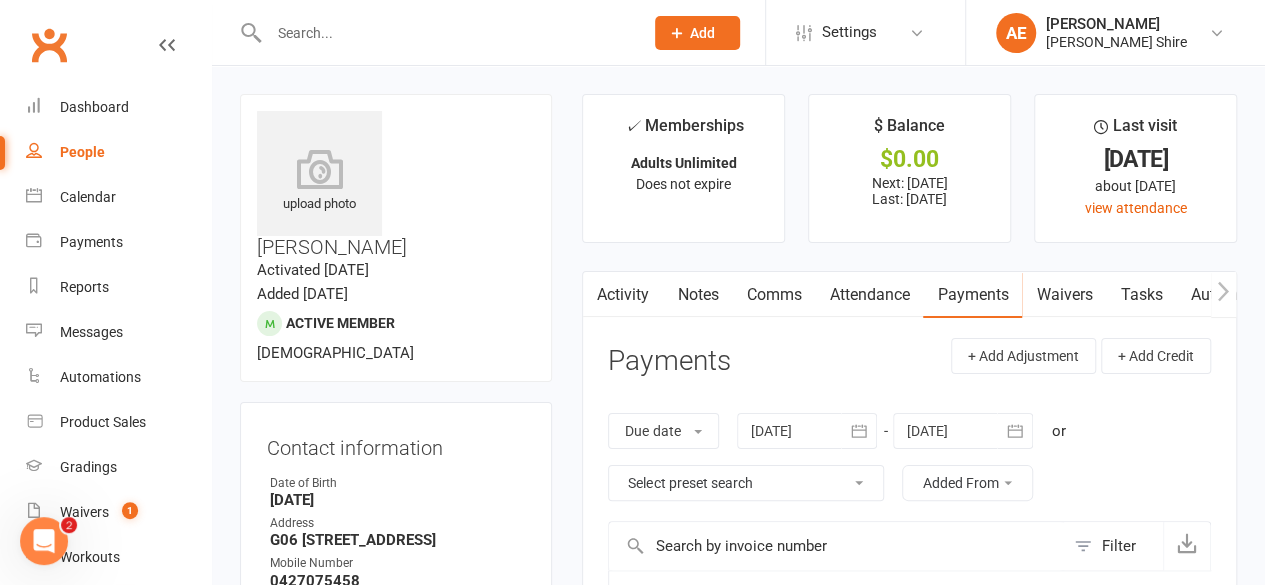 click on "Added From" at bounding box center (967, 483) 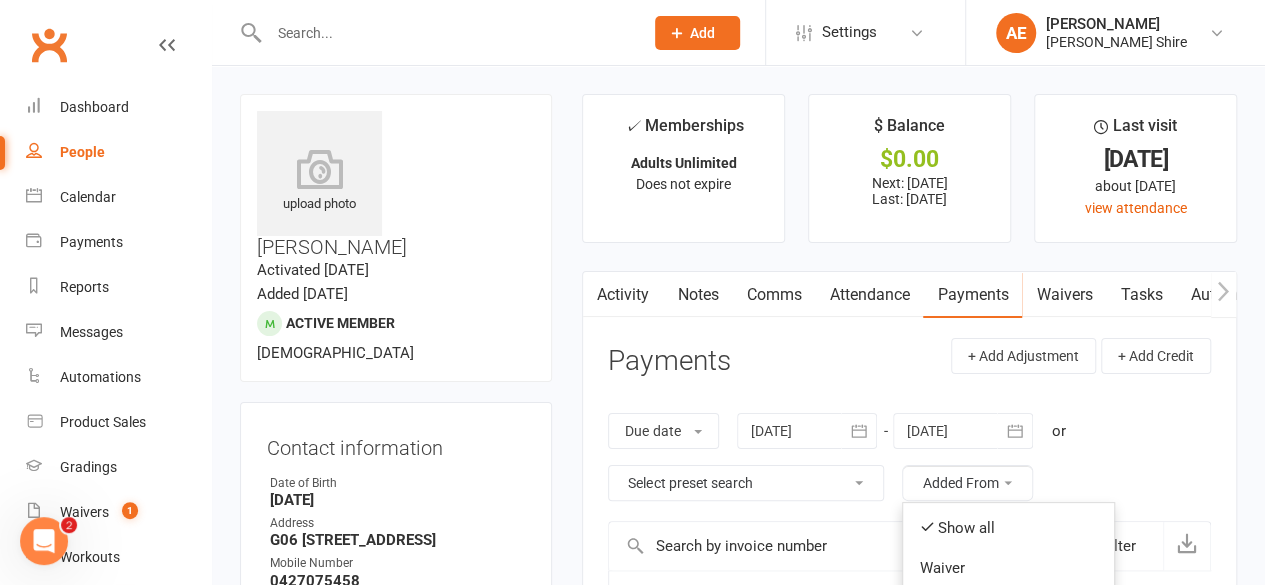 click on "Select preset search All failures All skipped payments All pending payments Successful payments (last 14 days)  Successful payments (last 30 days) Successful payments (last 90 days)" at bounding box center (746, 483) 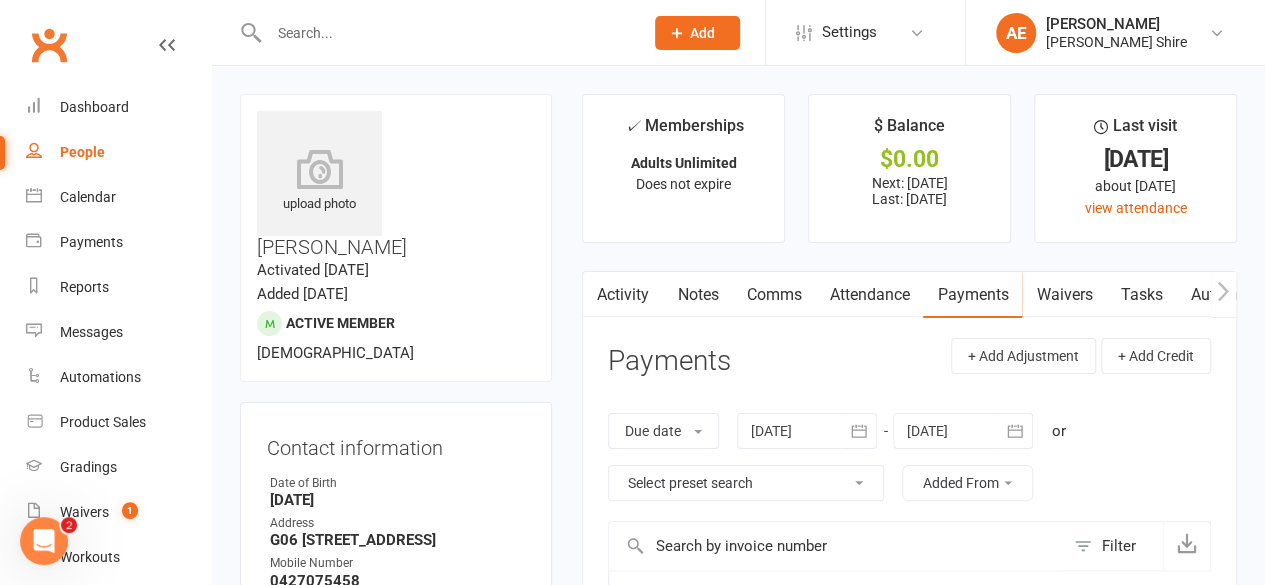 select on "0" 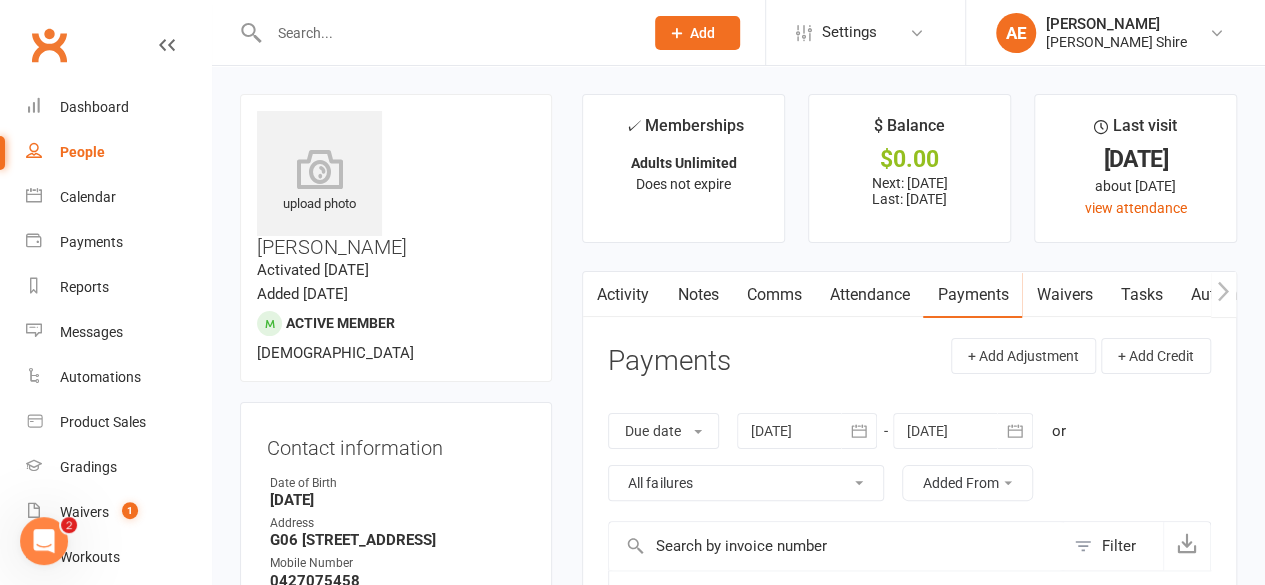 click on "Select preset search All failures All skipped payments All pending payments Successful payments (last 14 days)  Successful payments (last 30 days) Successful payments (last 90 days)" at bounding box center (746, 483) 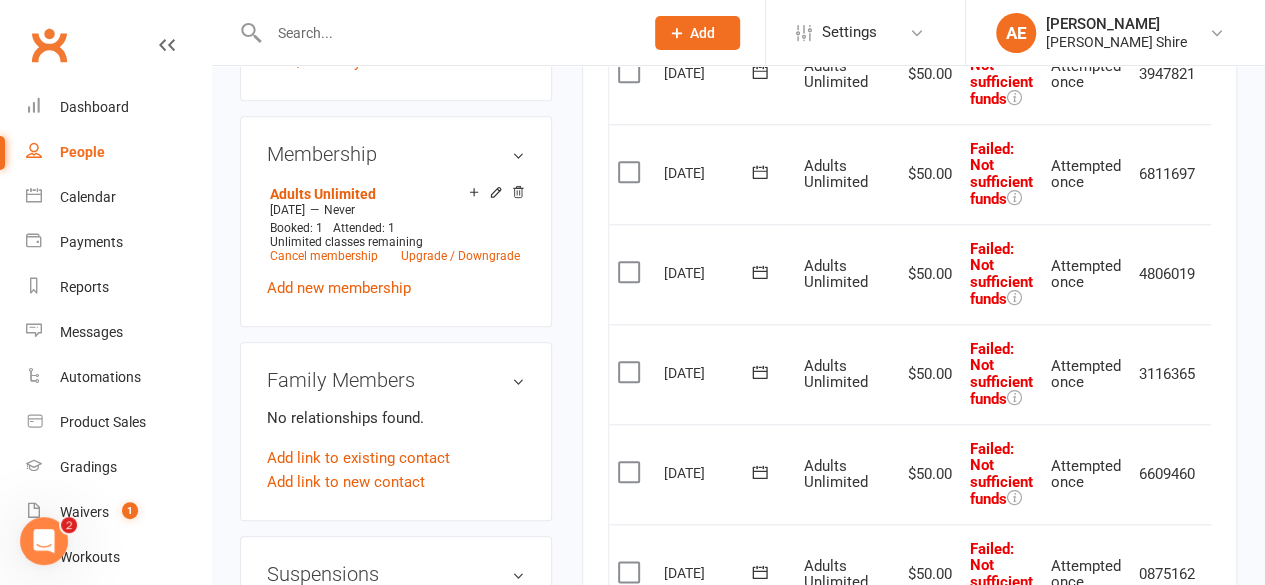 scroll, scrollTop: 853, scrollLeft: 0, axis: vertical 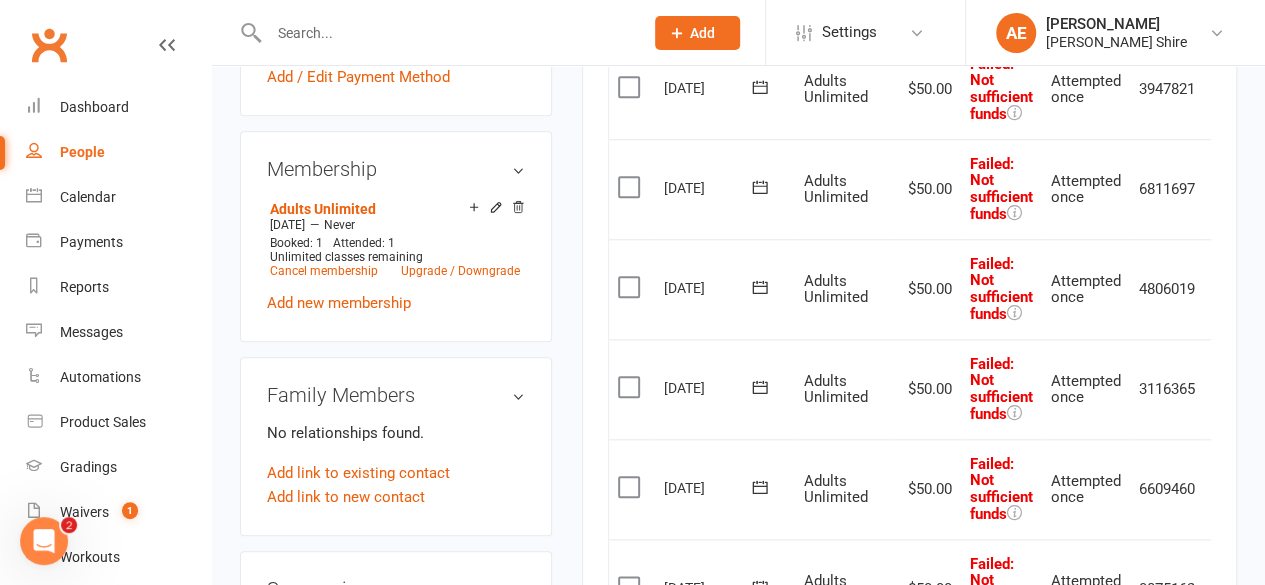 click at bounding box center [631, 387] 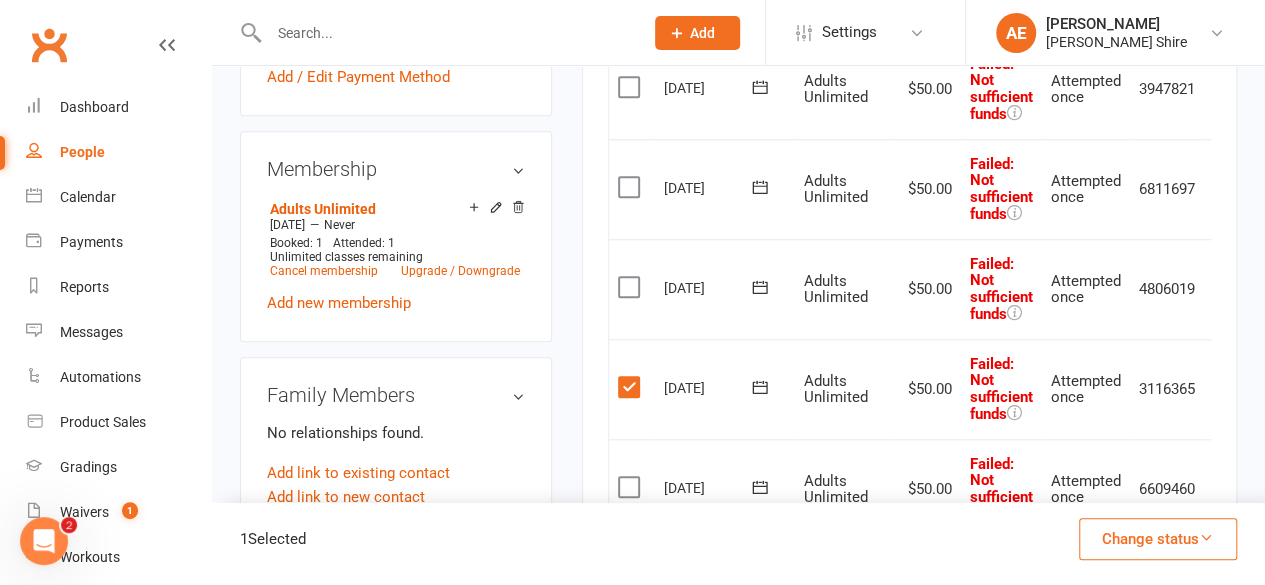 scroll, scrollTop: 1061, scrollLeft: 0, axis: vertical 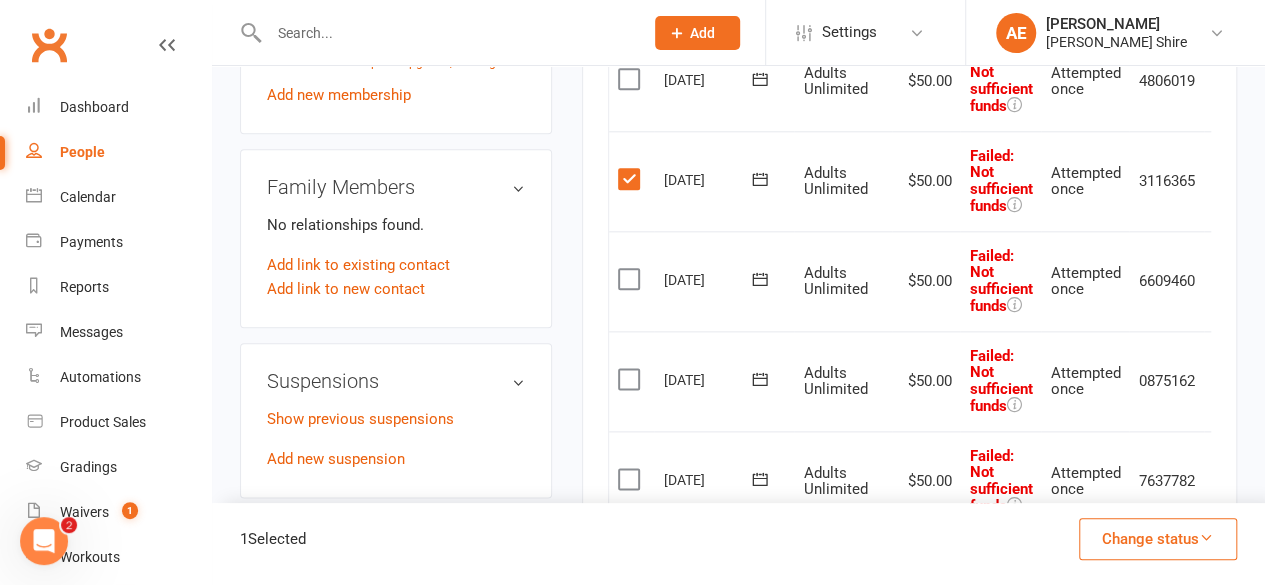 click at bounding box center (631, 279) 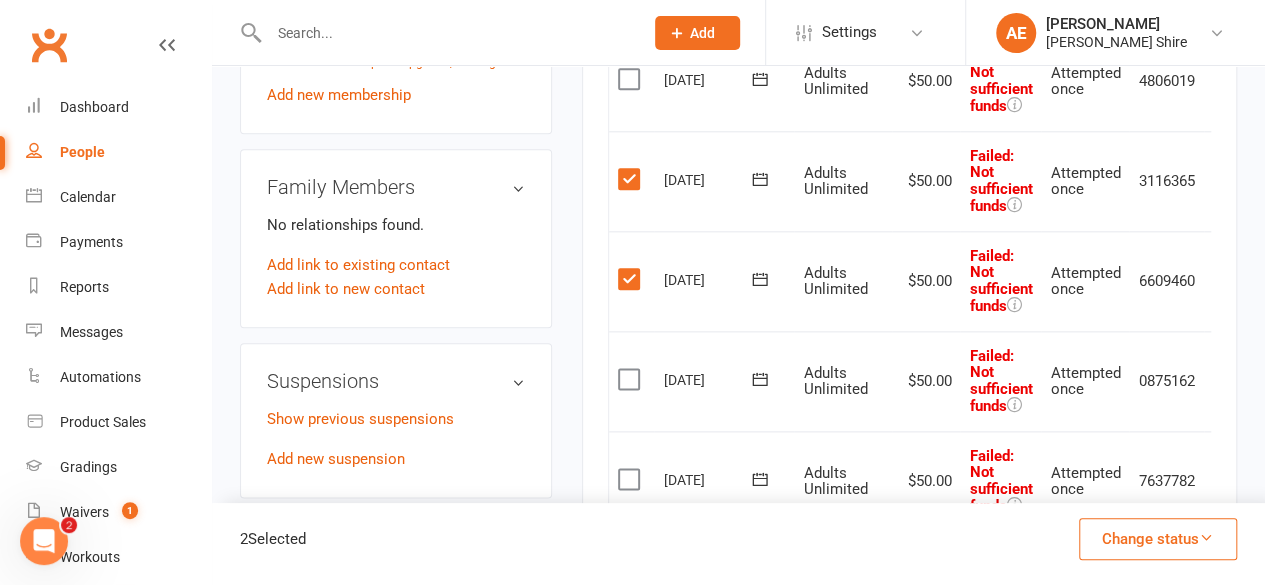 click at bounding box center (631, 379) 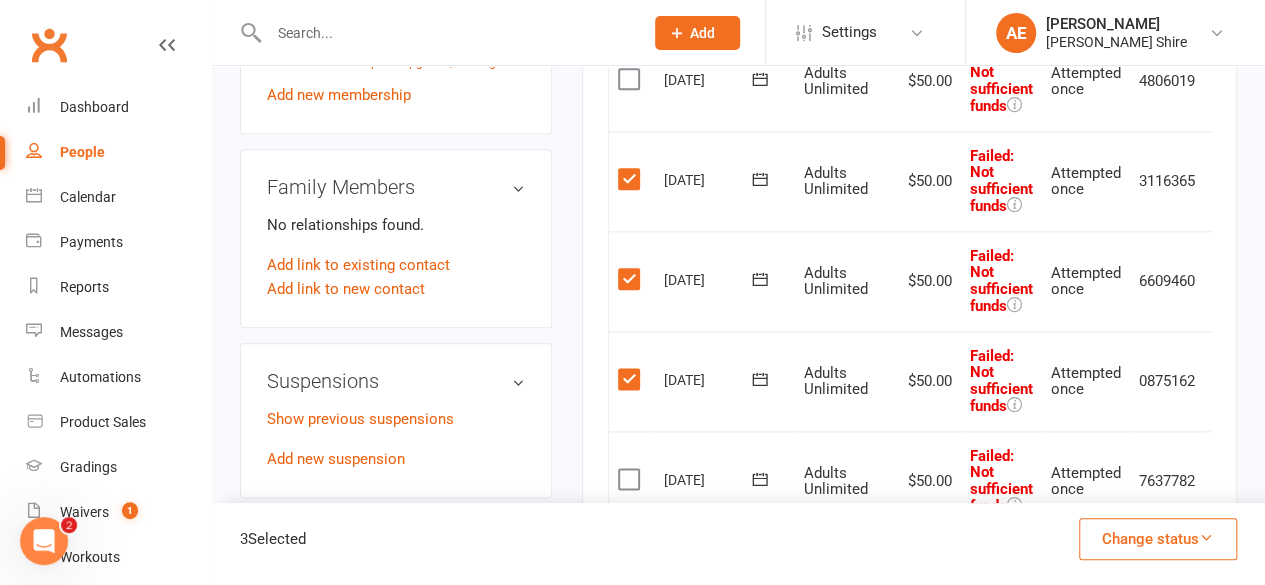 click at bounding box center [631, 479] 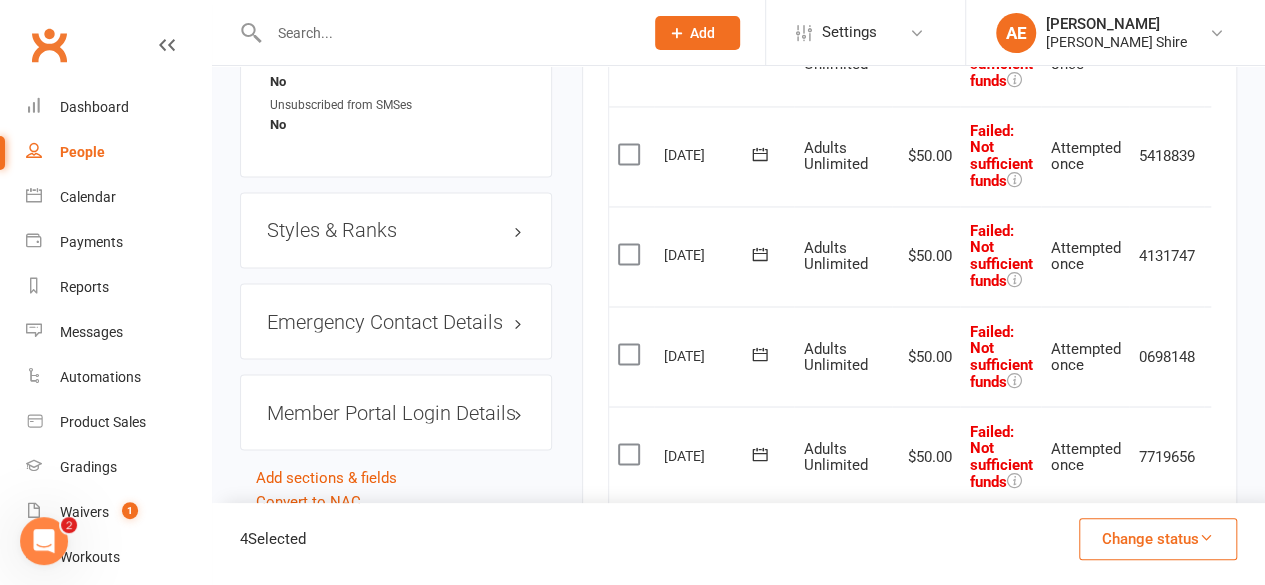 scroll, scrollTop: 1587, scrollLeft: 0, axis: vertical 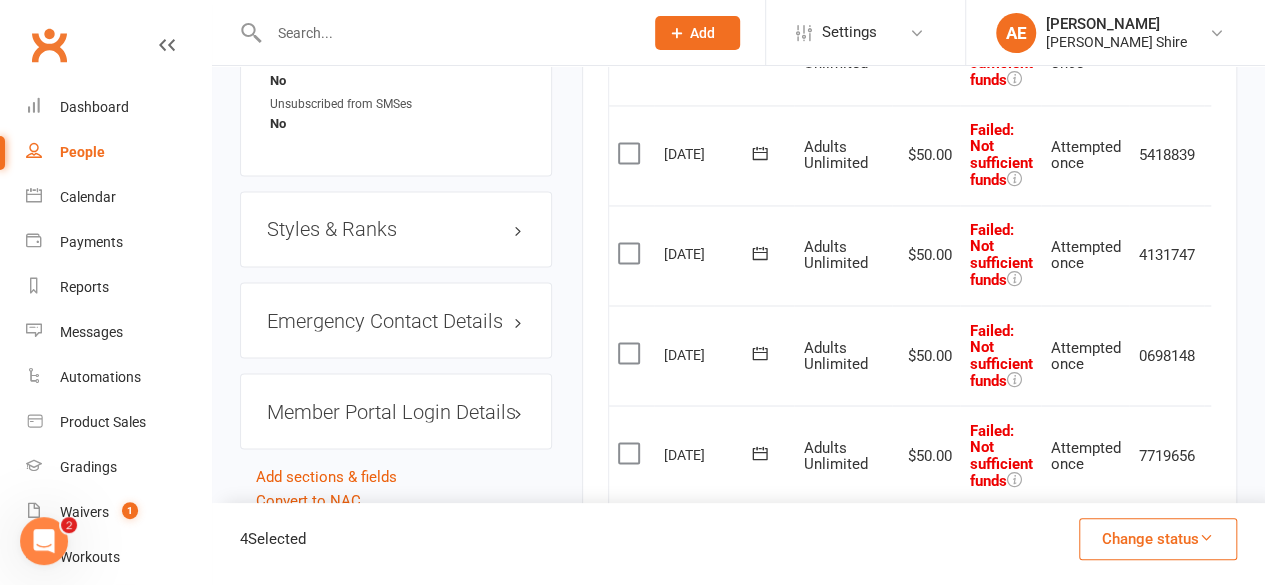 click at bounding box center [631, 453] 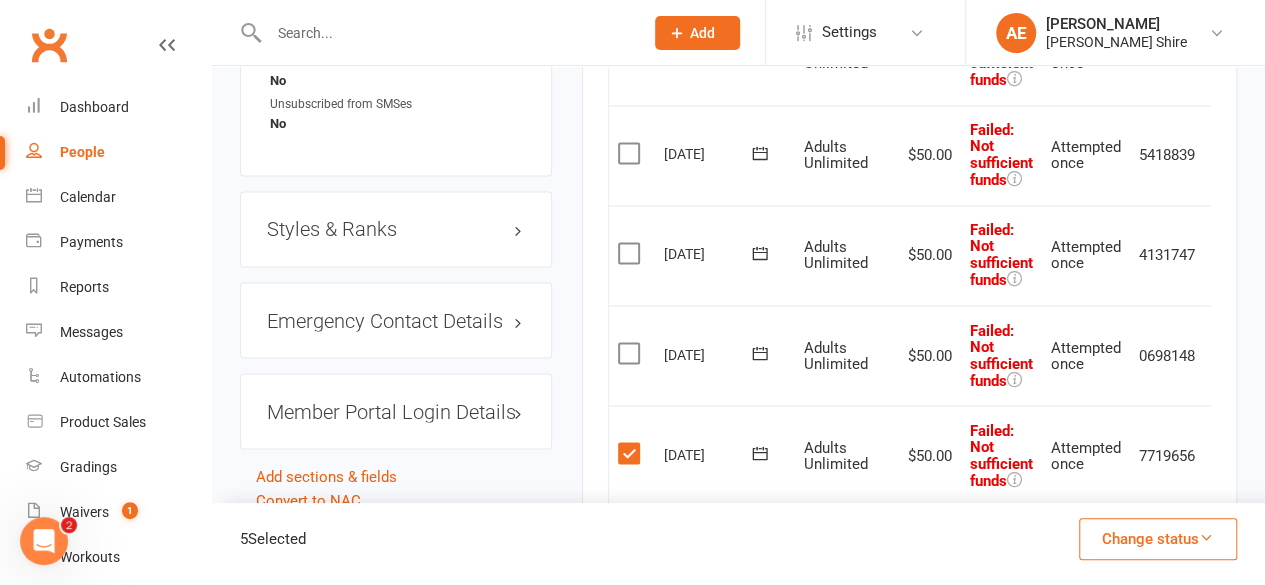 click at bounding box center (631, 353) 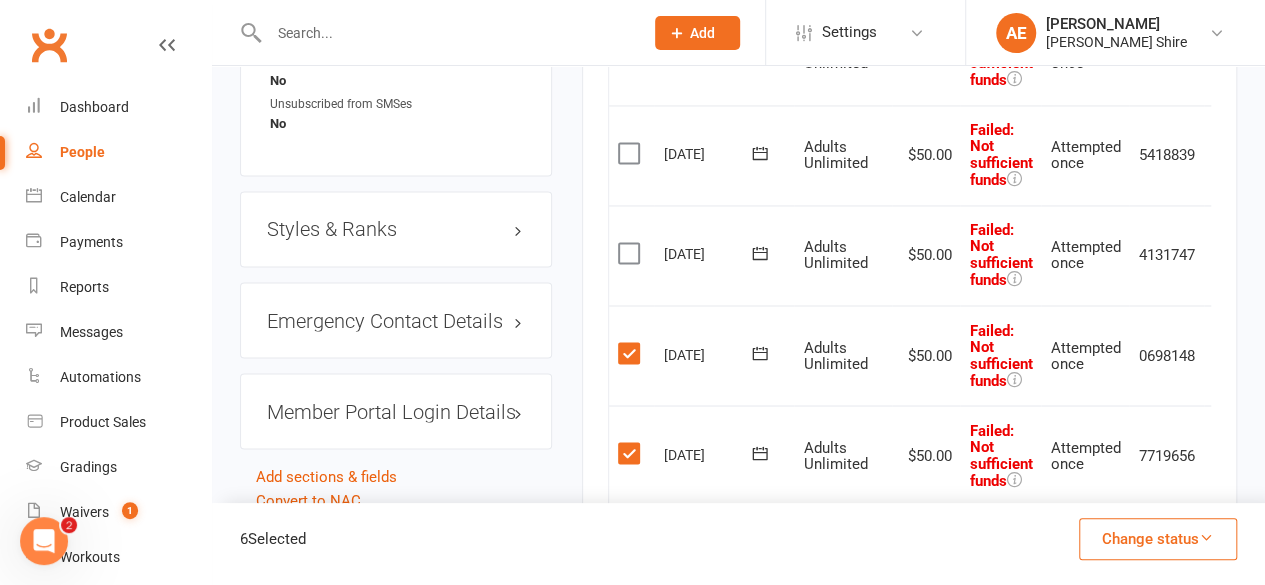 click at bounding box center [631, 253] 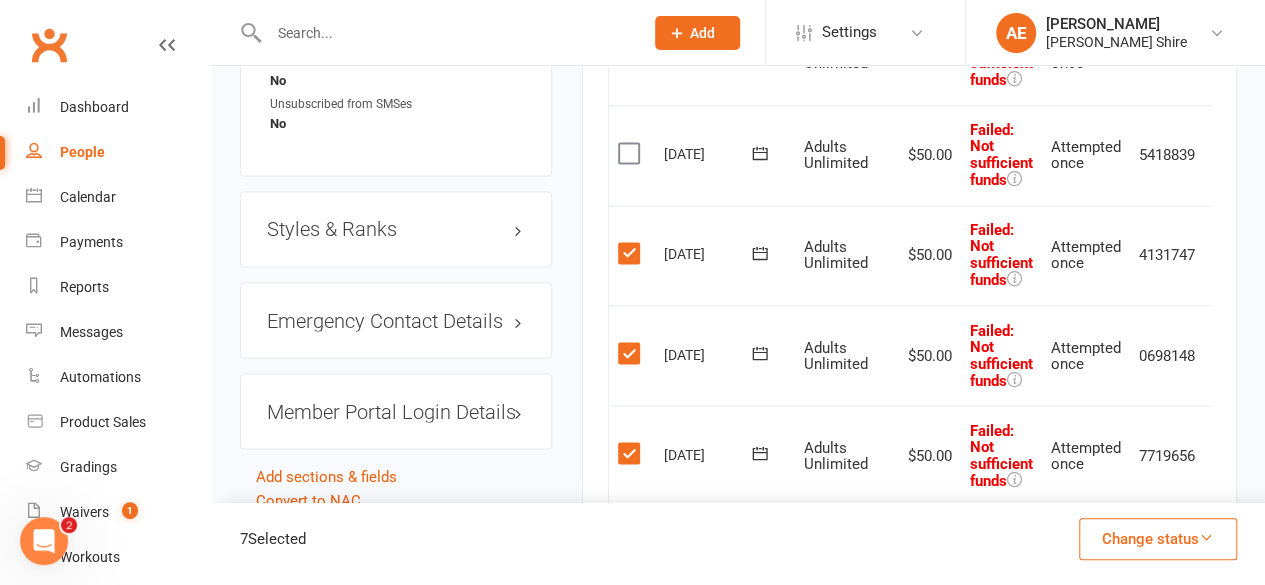 click at bounding box center [631, 153] 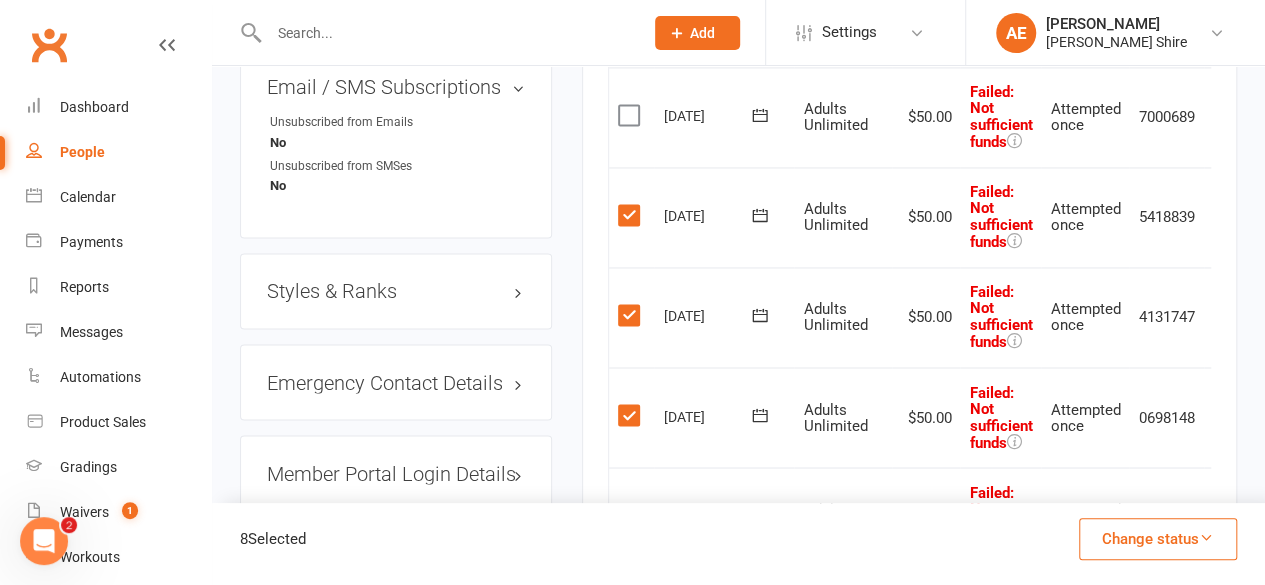 scroll, scrollTop: 1524, scrollLeft: 0, axis: vertical 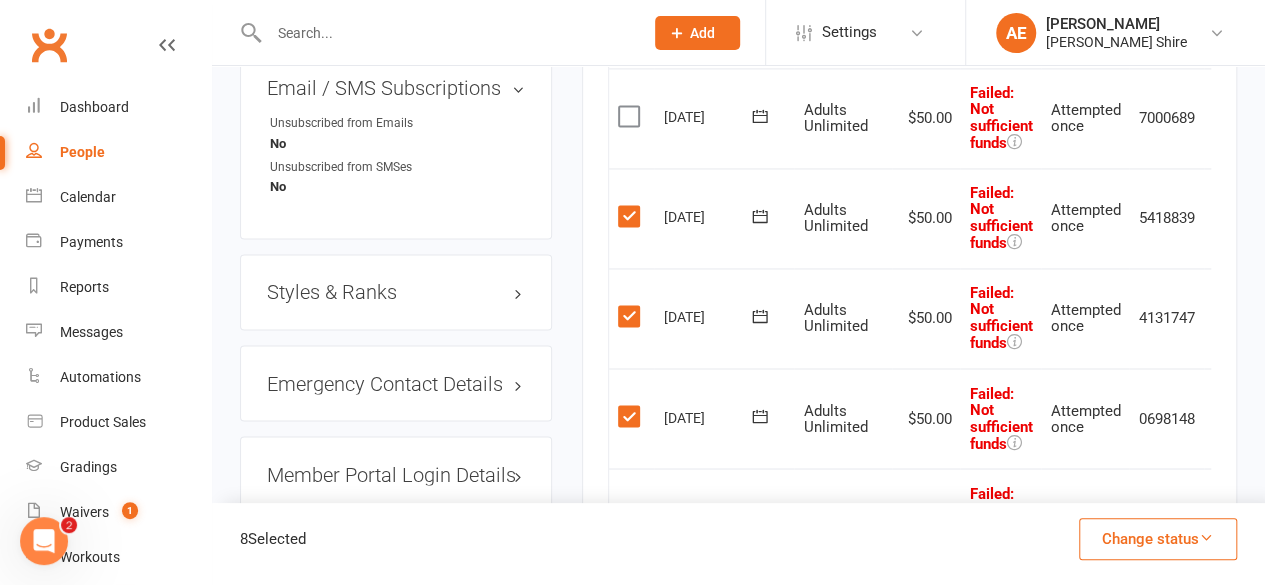 click at bounding box center [631, 116] 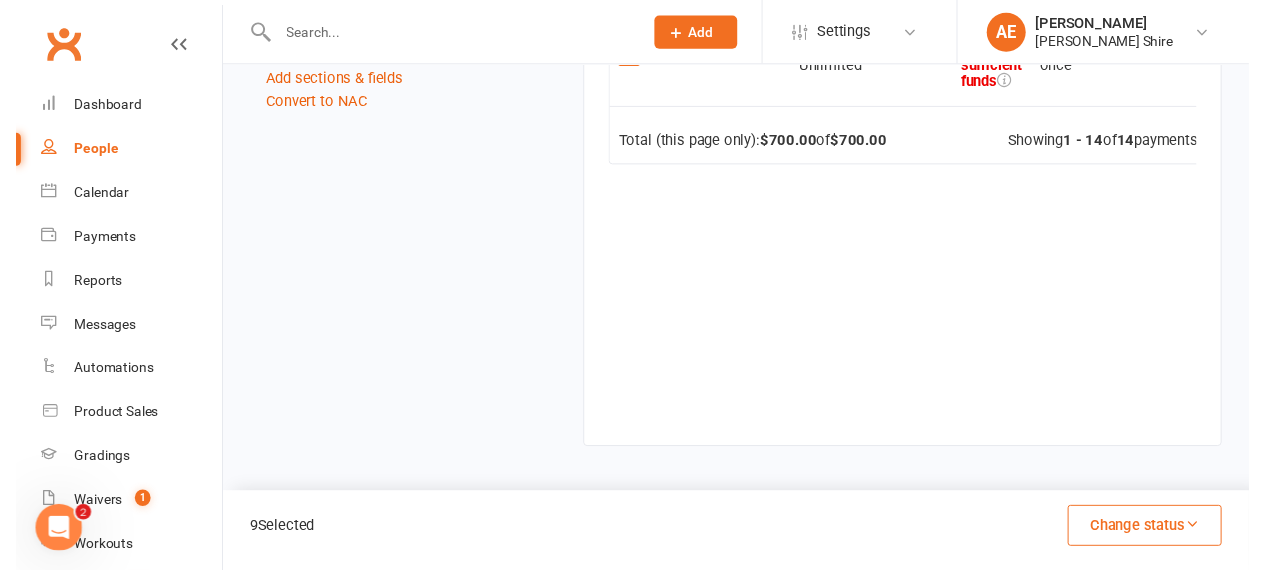 scroll, scrollTop: 1856, scrollLeft: 0, axis: vertical 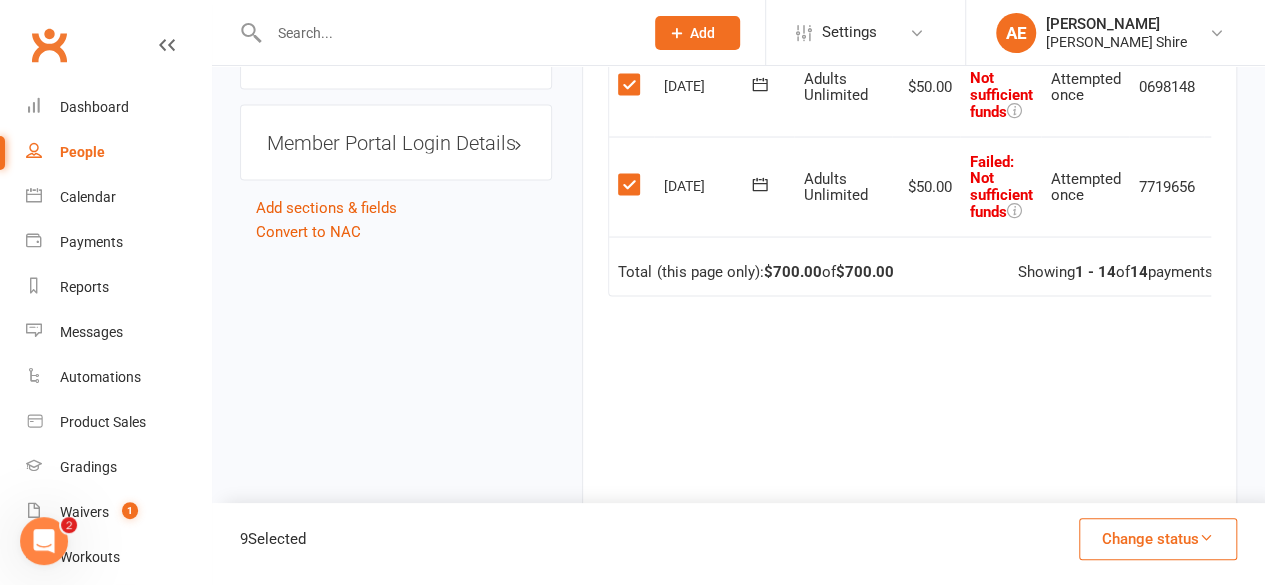 click on "Change status" at bounding box center [1158, 539] 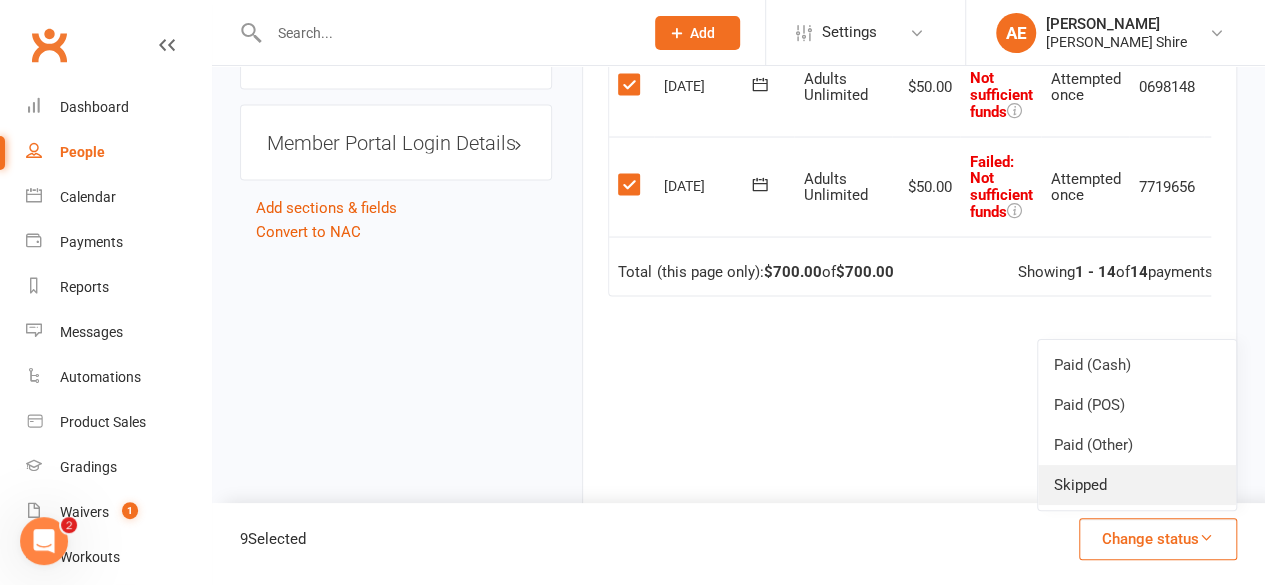click on "Skipped" at bounding box center [1137, 485] 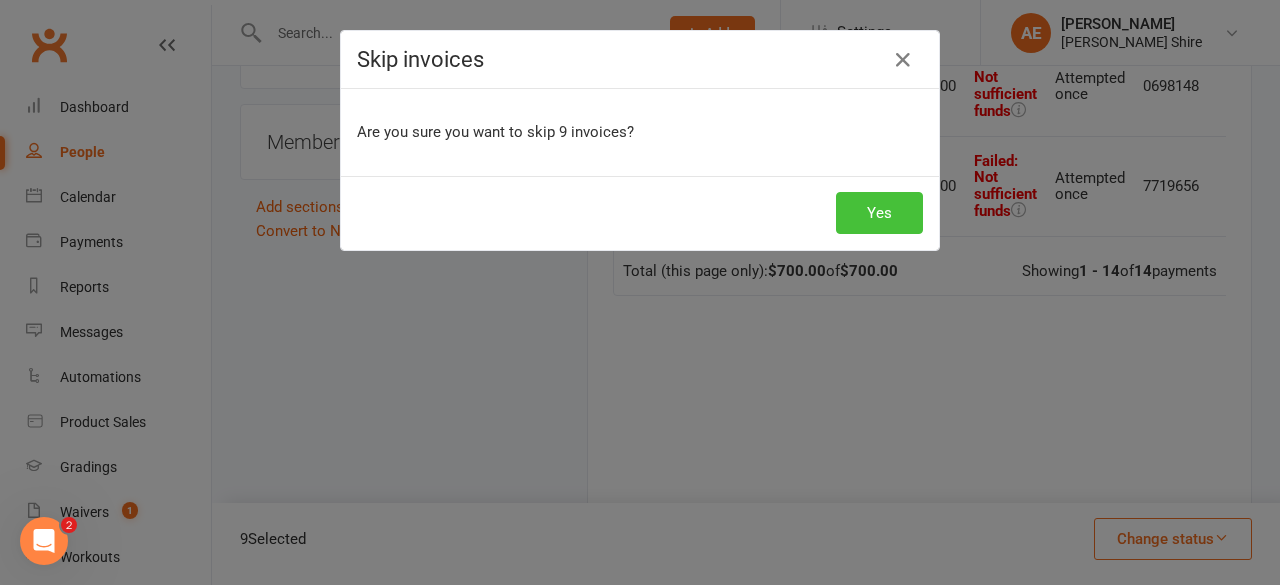 click on "Yes" at bounding box center [879, 213] 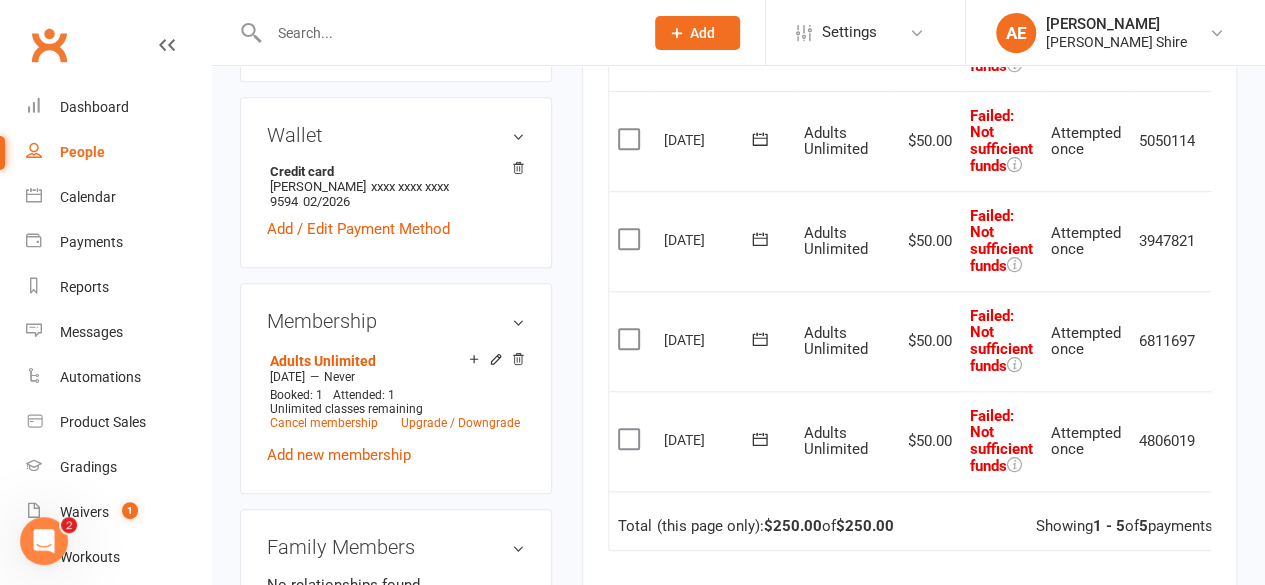 scroll, scrollTop: 0, scrollLeft: 0, axis: both 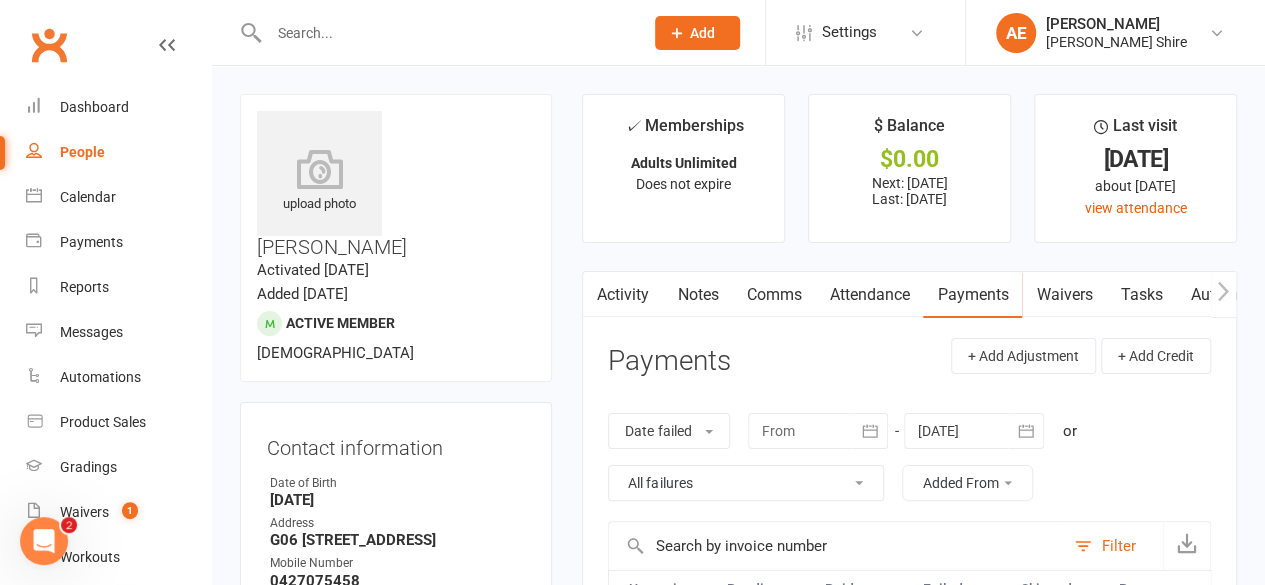 click at bounding box center [446, 33] 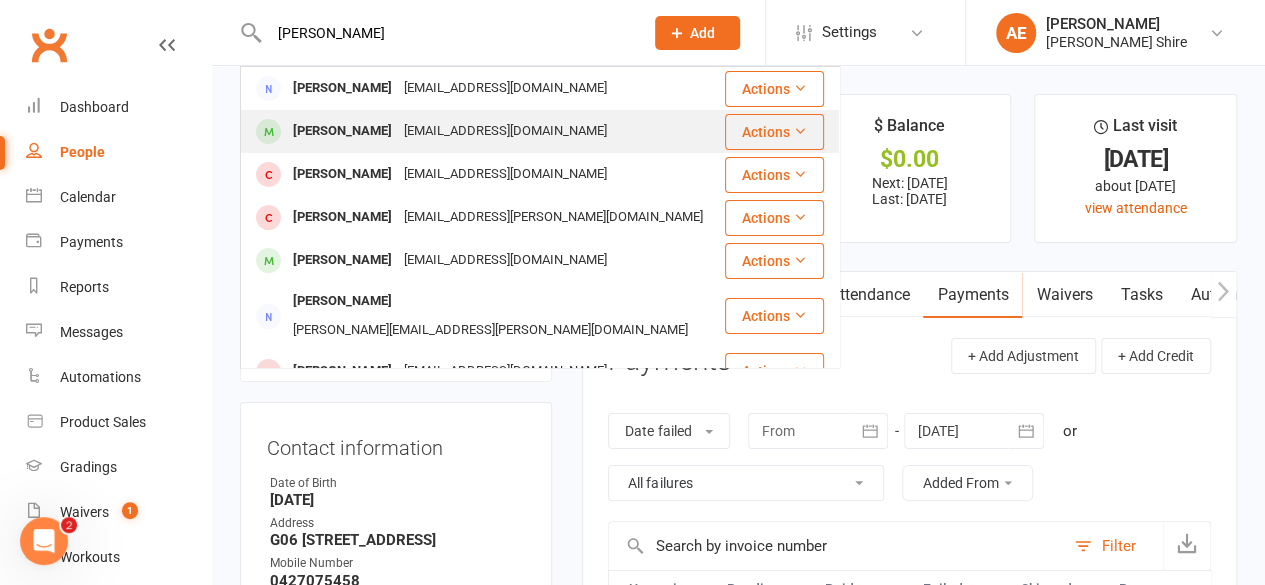 type on "pieter" 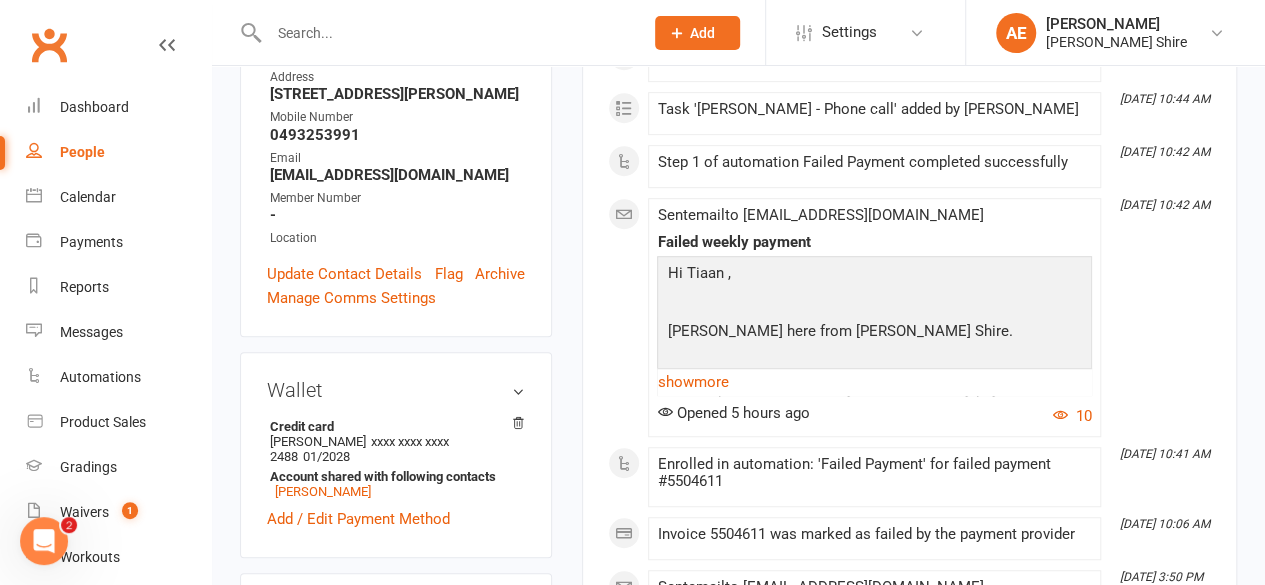 scroll, scrollTop: 0, scrollLeft: 0, axis: both 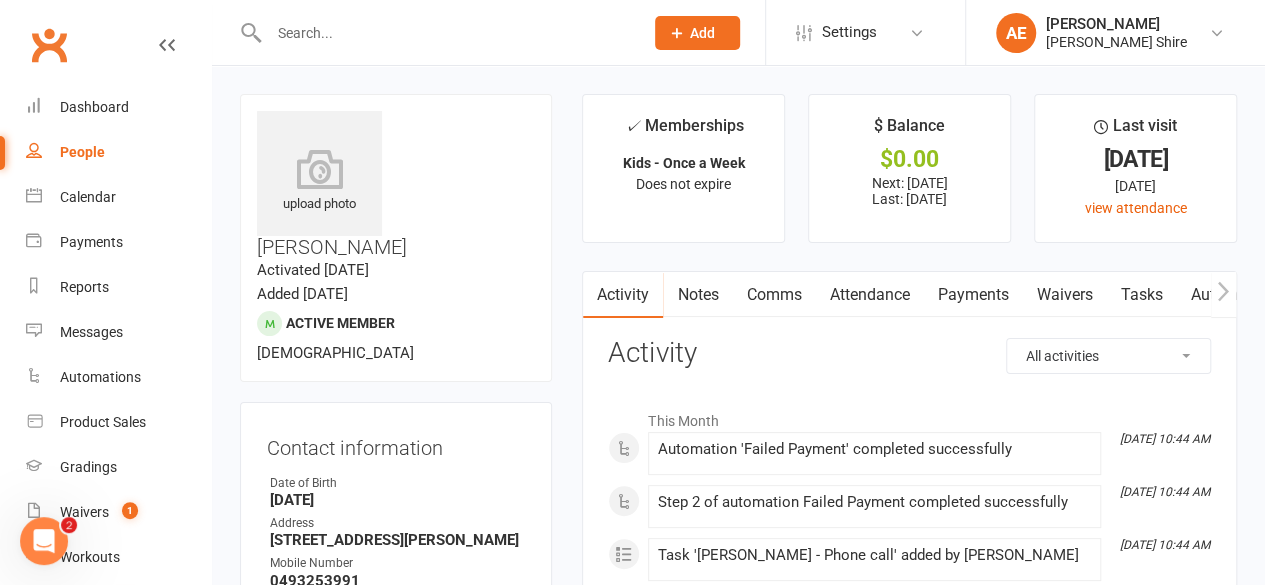 click on "Payments" at bounding box center [972, 295] 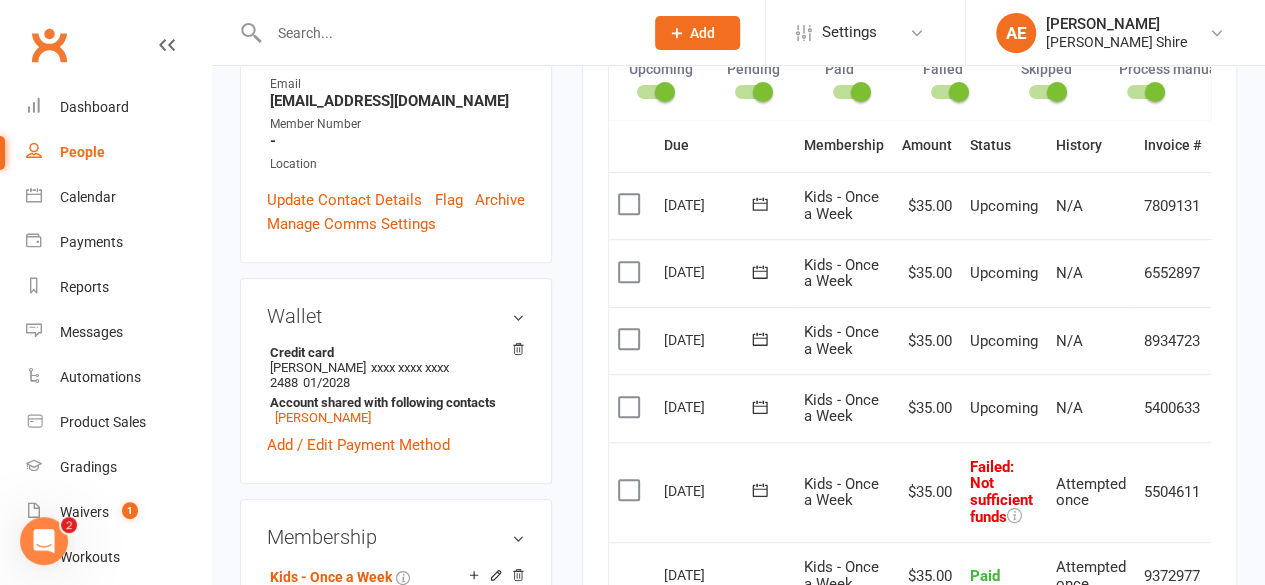 scroll, scrollTop: 703, scrollLeft: 0, axis: vertical 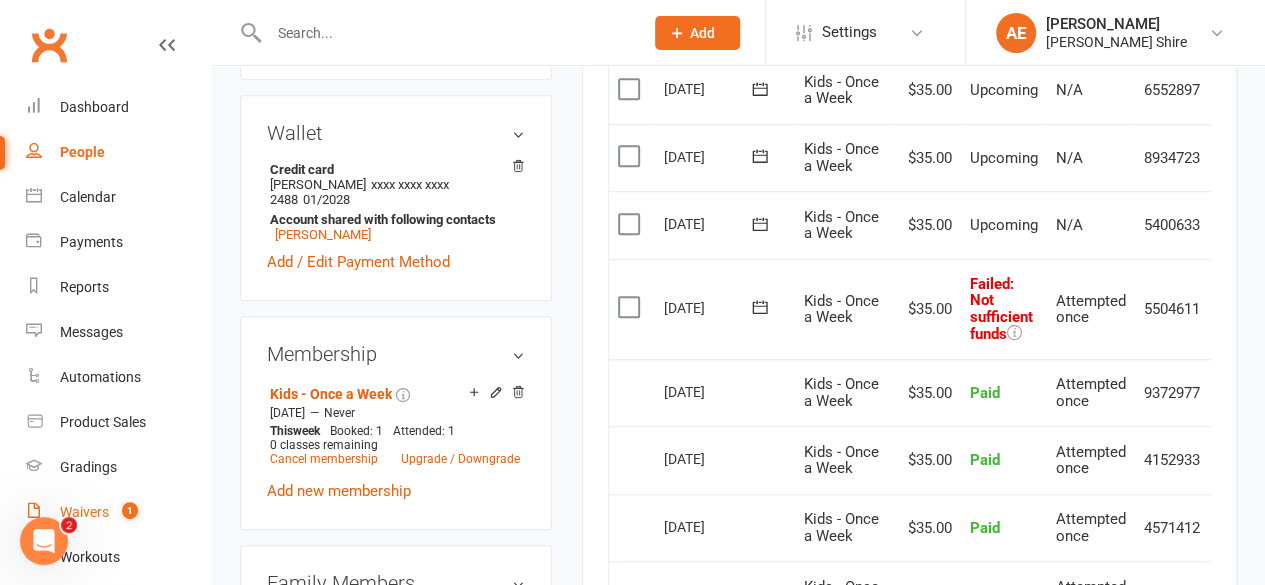 click on "Waivers" at bounding box center [84, 512] 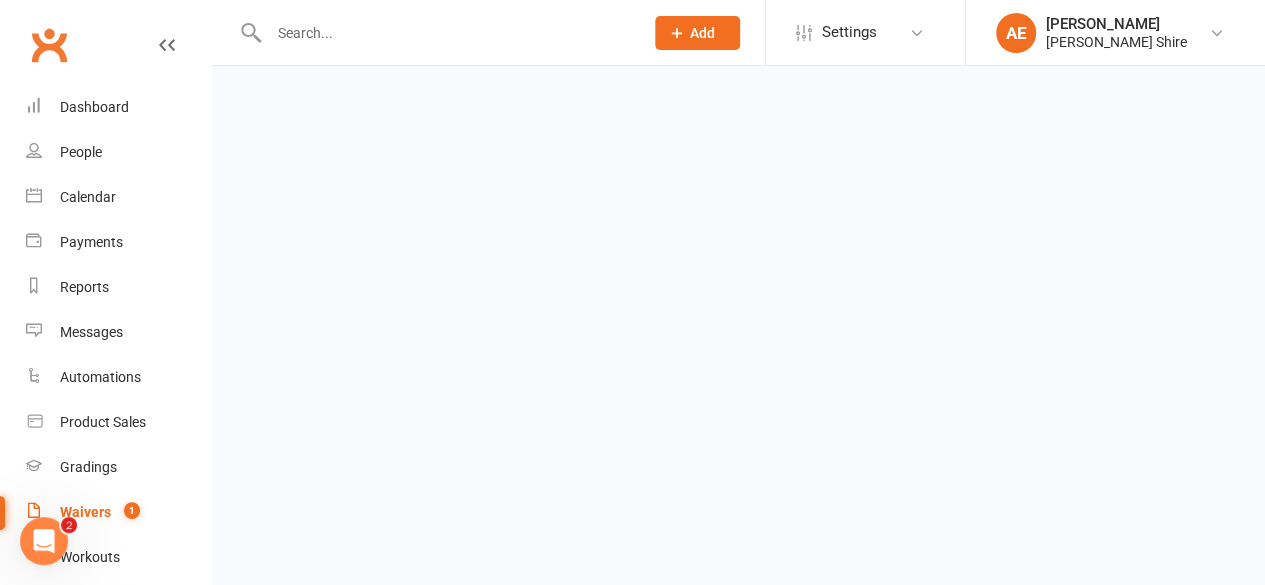 scroll, scrollTop: 0, scrollLeft: 0, axis: both 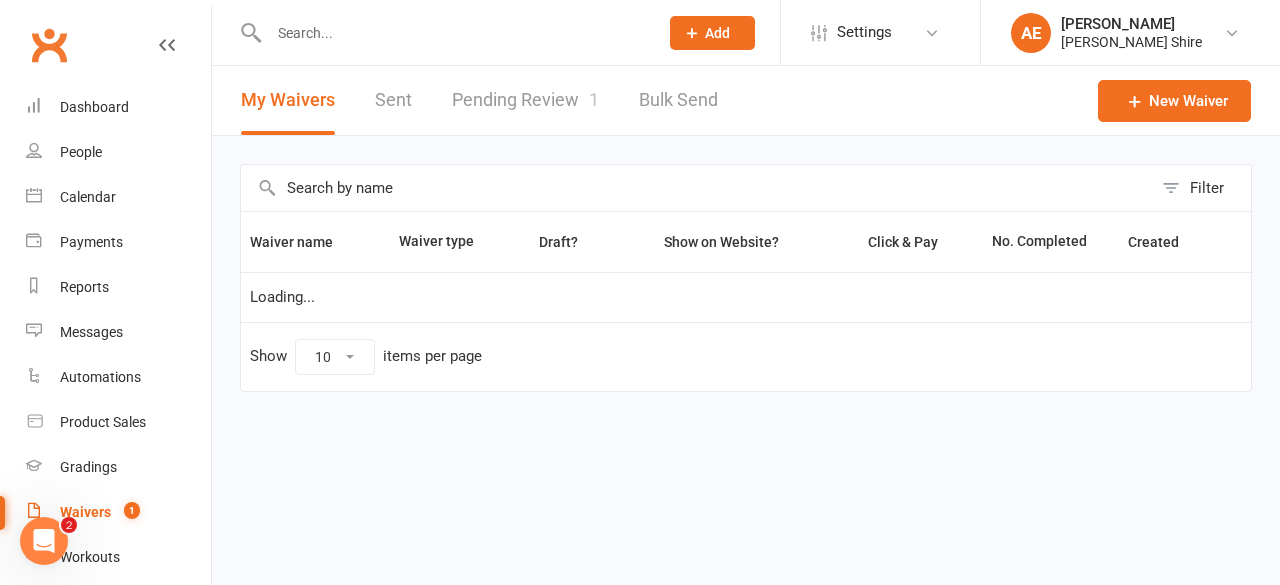select on "25" 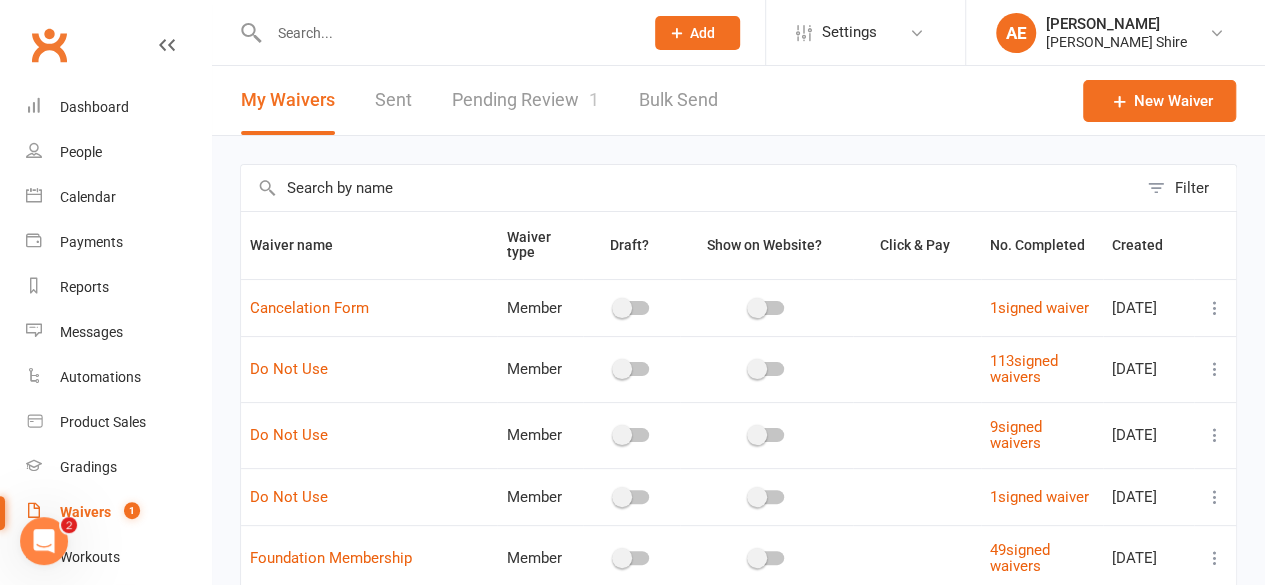 click on "Pending Review 1" at bounding box center (525, 100) 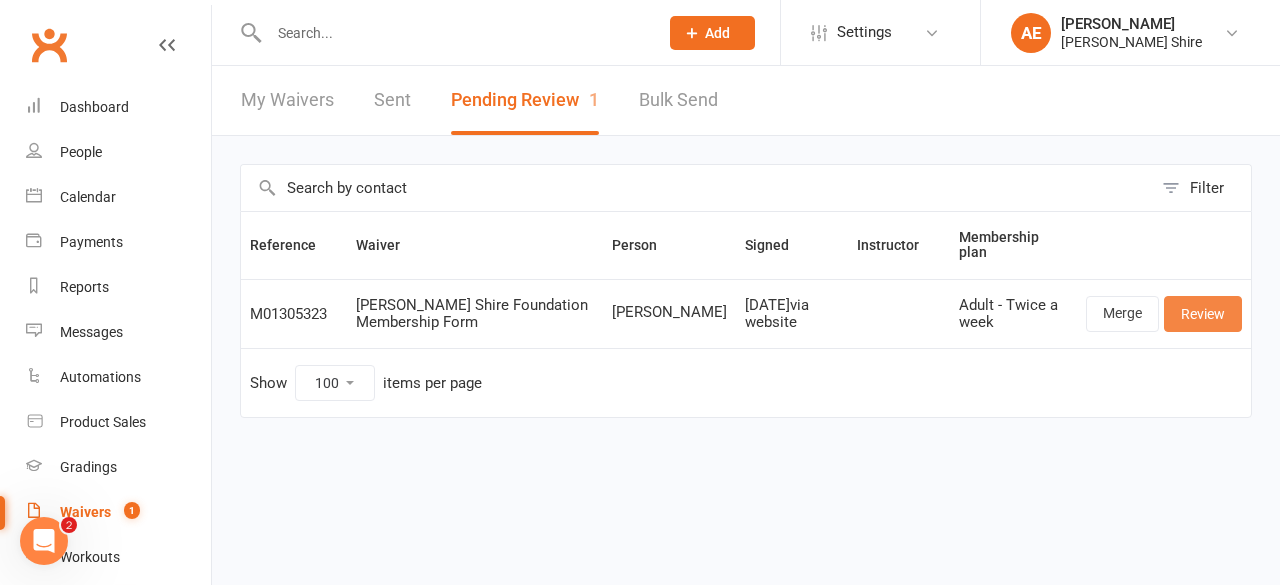 click on "Review" at bounding box center [1203, 314] 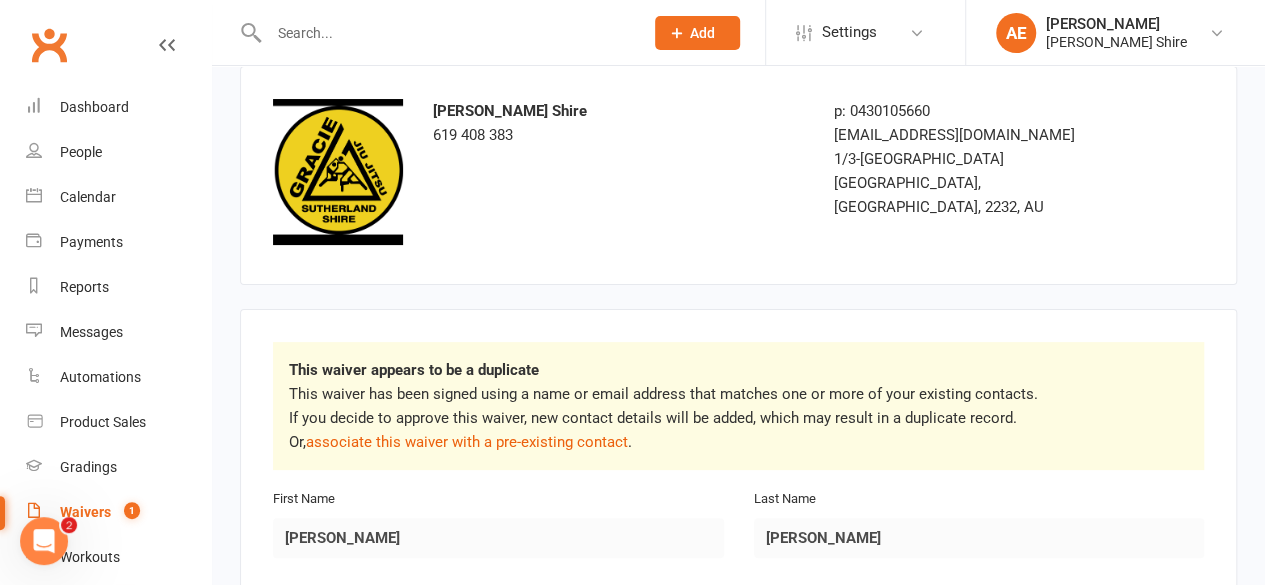 scroll, scrollTop: 130, scrollLeft: 0, axis: vertical 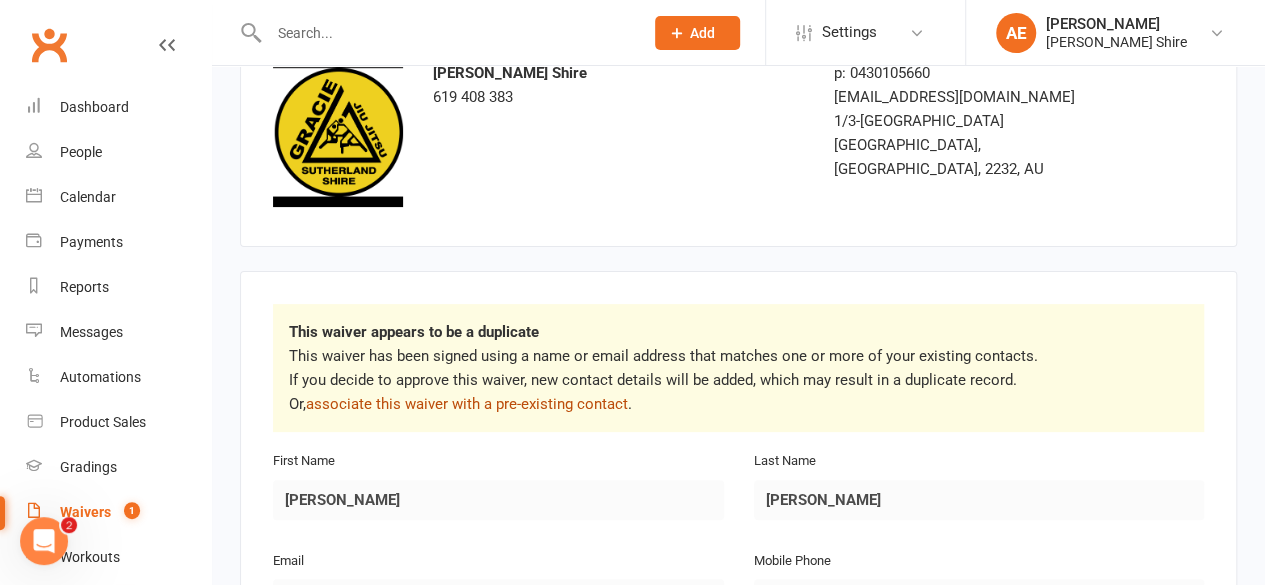 click on "associate this waiver with a pre-existing contact" at bounding box center (467, 404) 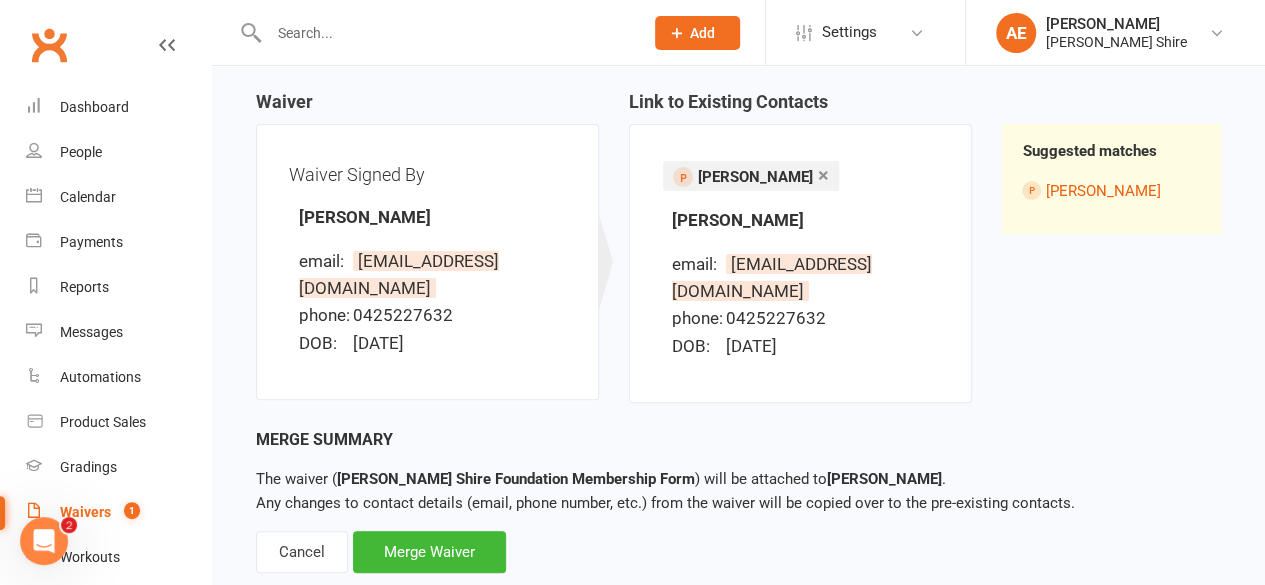 scroll, scrollTop: 208, scrollLeft: 0, axis: vertical 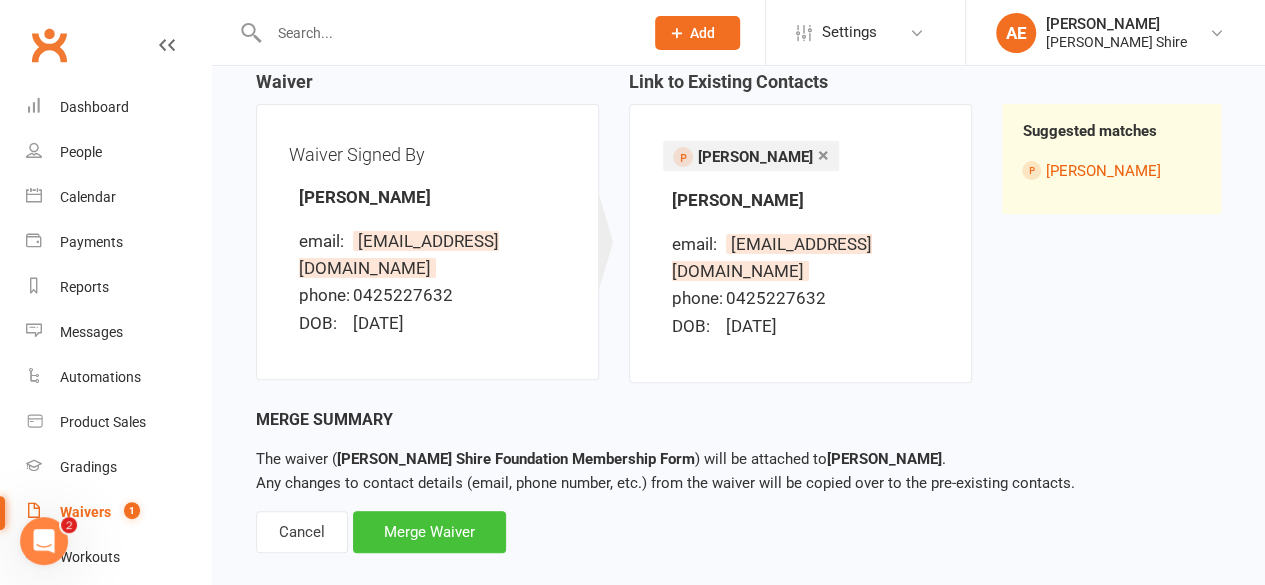 click on "Merge Waiver" at bounding box center [429, 532] 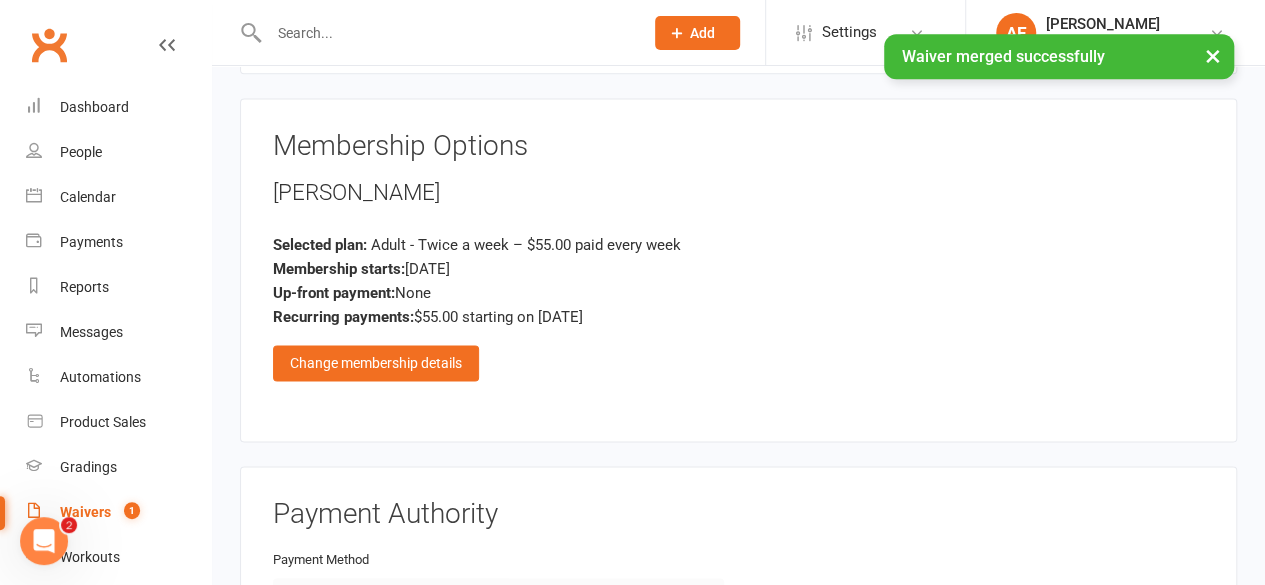 scroll, scrollTop: 1338, scrollLeft: 0, axis: vertical 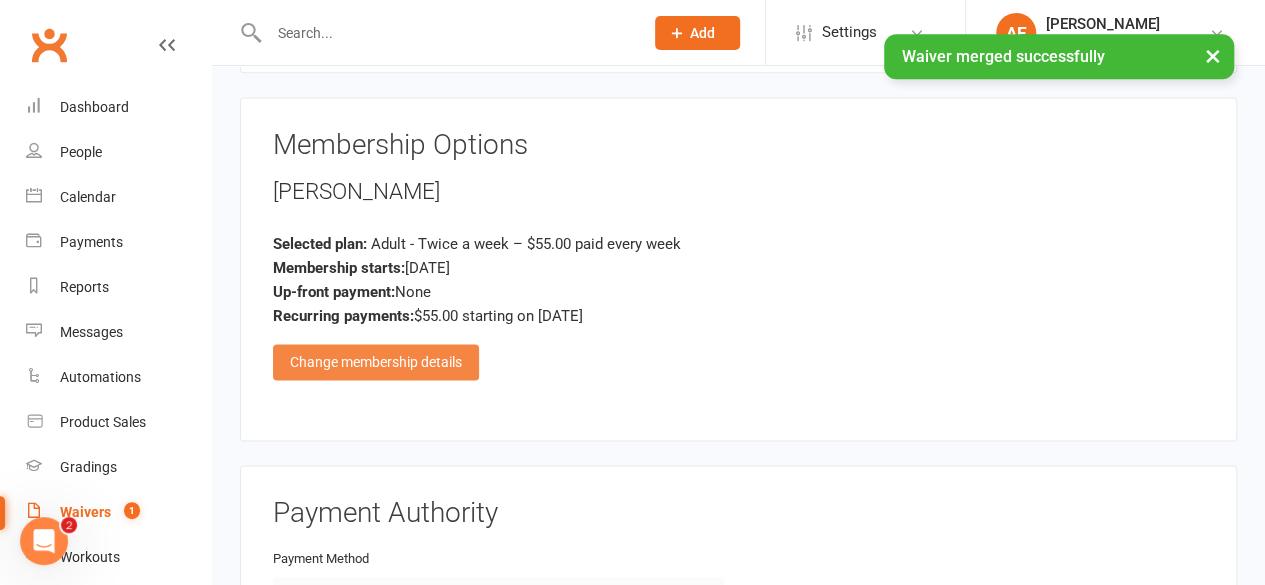 click on "Change membership details" at bounding box center [376, 362] 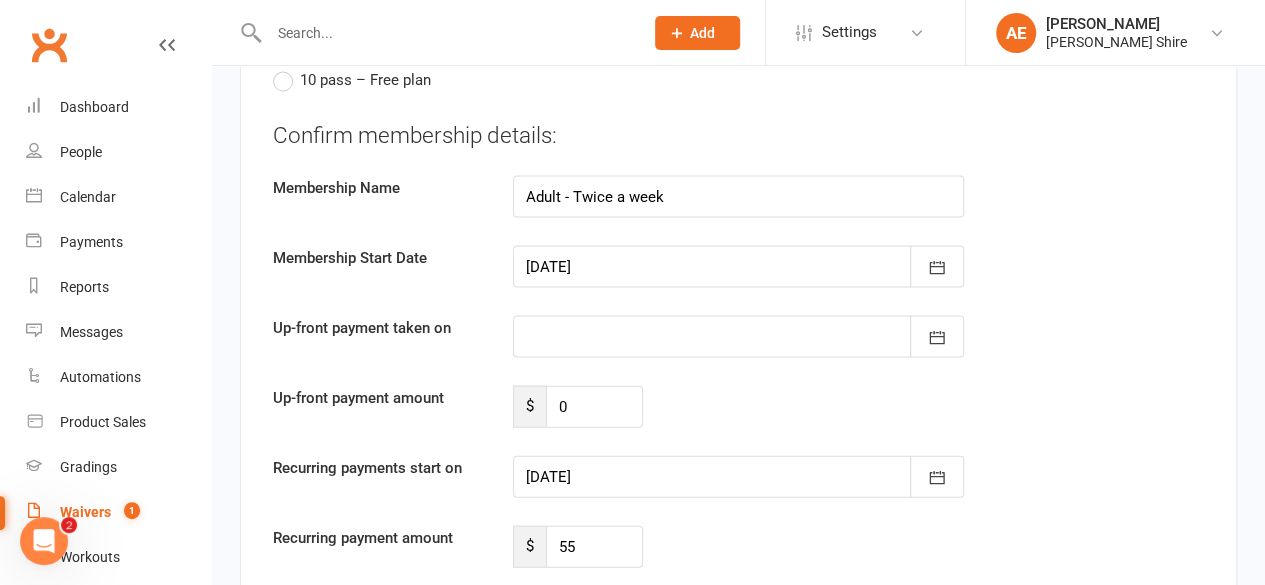scroll, scrollTop: 2042, scrollLeft: 0, axis: vertical 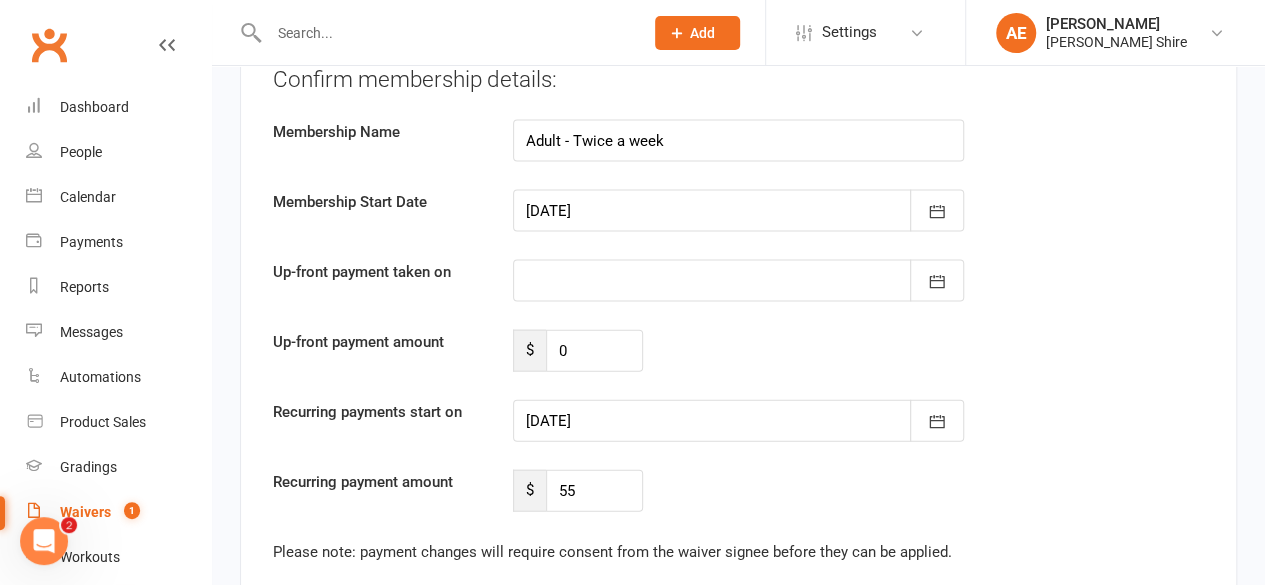 click at bounding box center (738, 421) 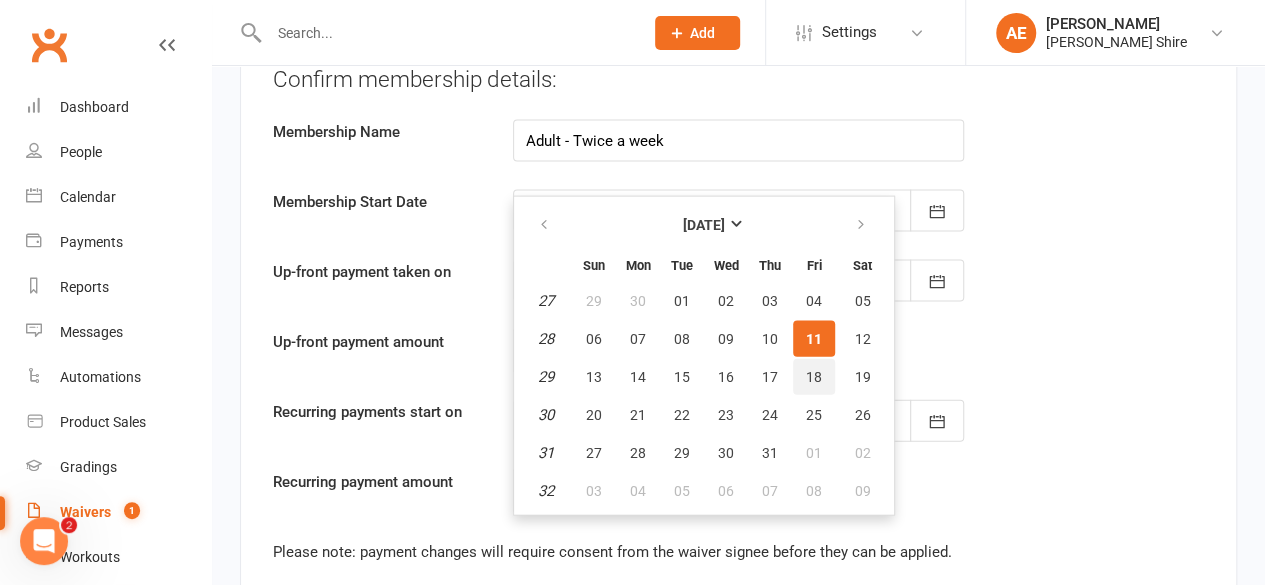 click on "18" at bounding box center [814, 377] 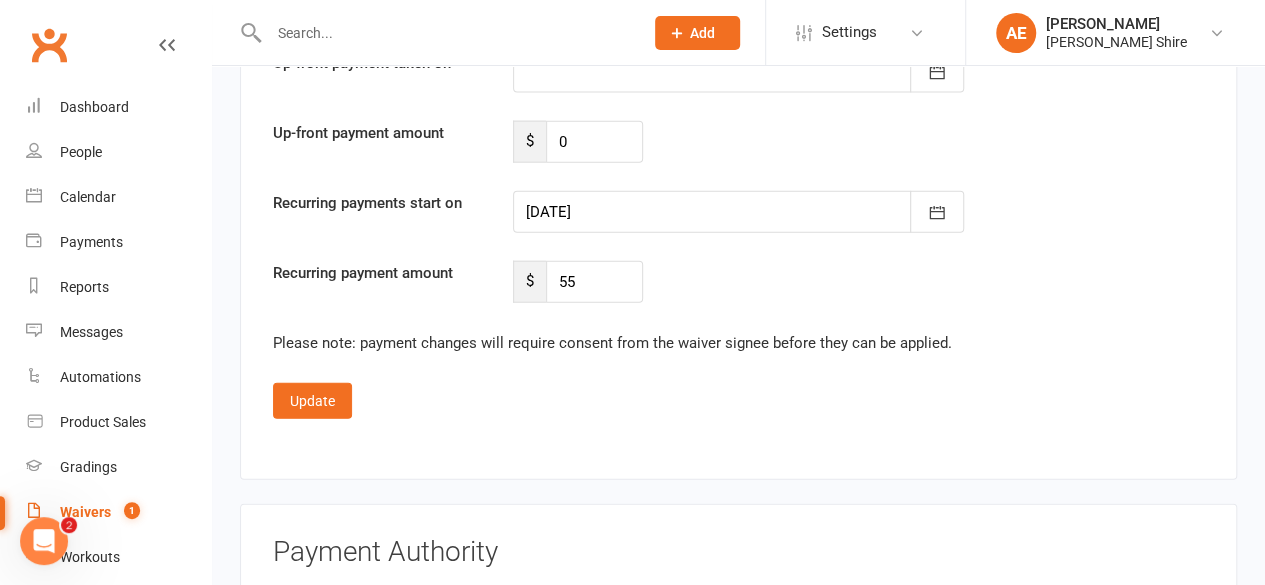 scroll, scrollTop: 2252, scrollLeft: 0, axis: vertical 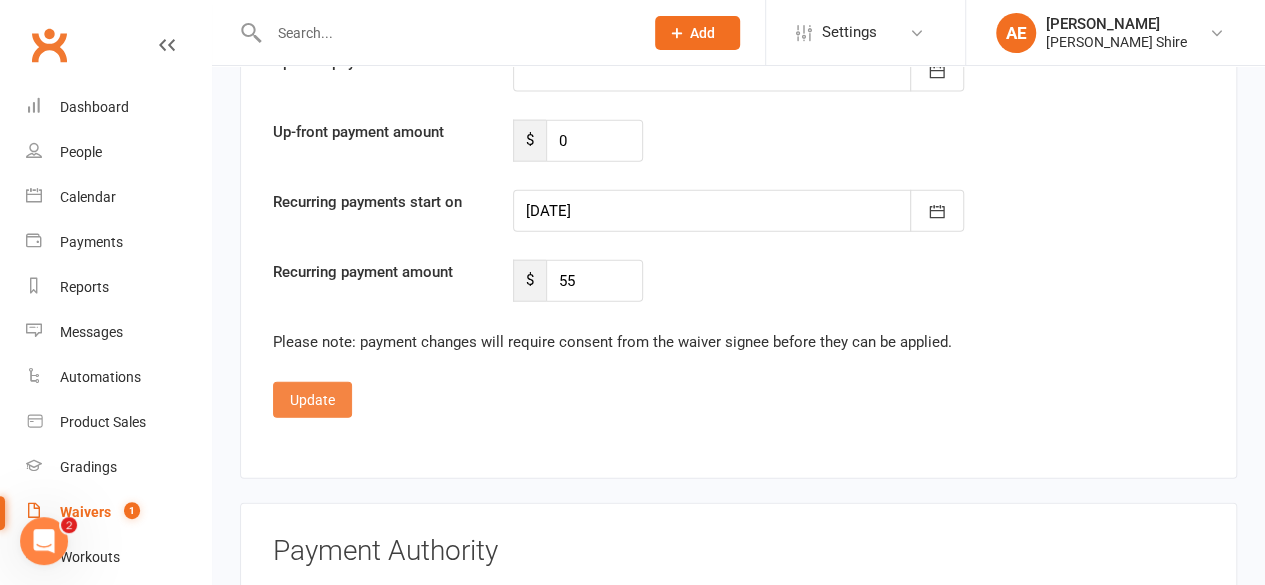 click on "Update" at bounding box center (312, 400) 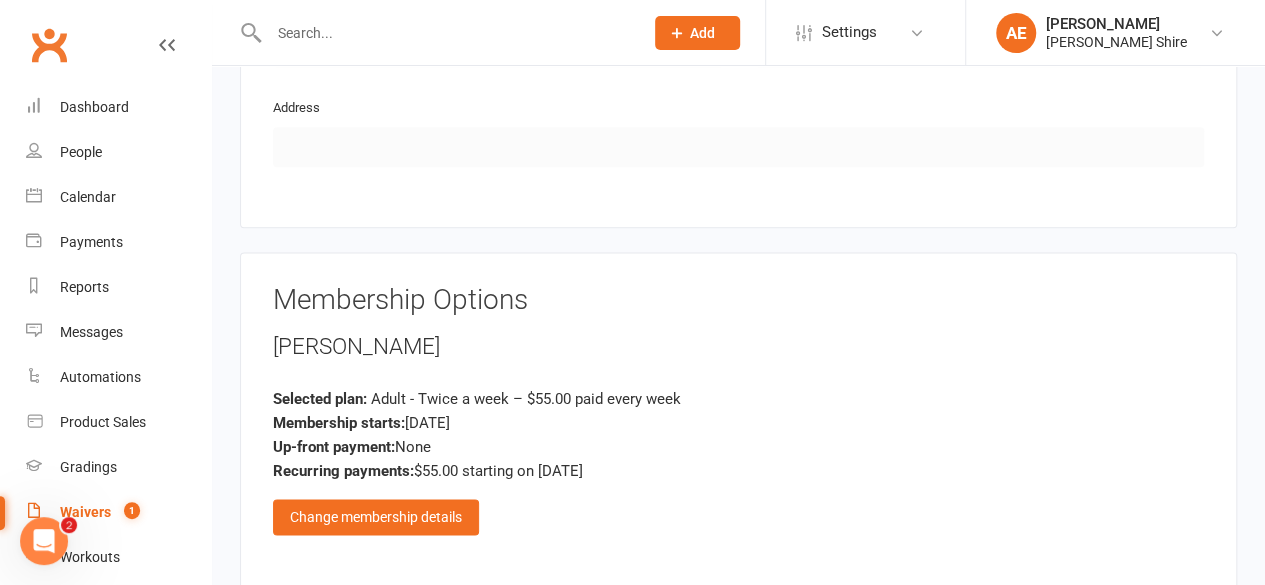 scroll, scrollTop: 2016, scrollLeft: 0, axis: vertical 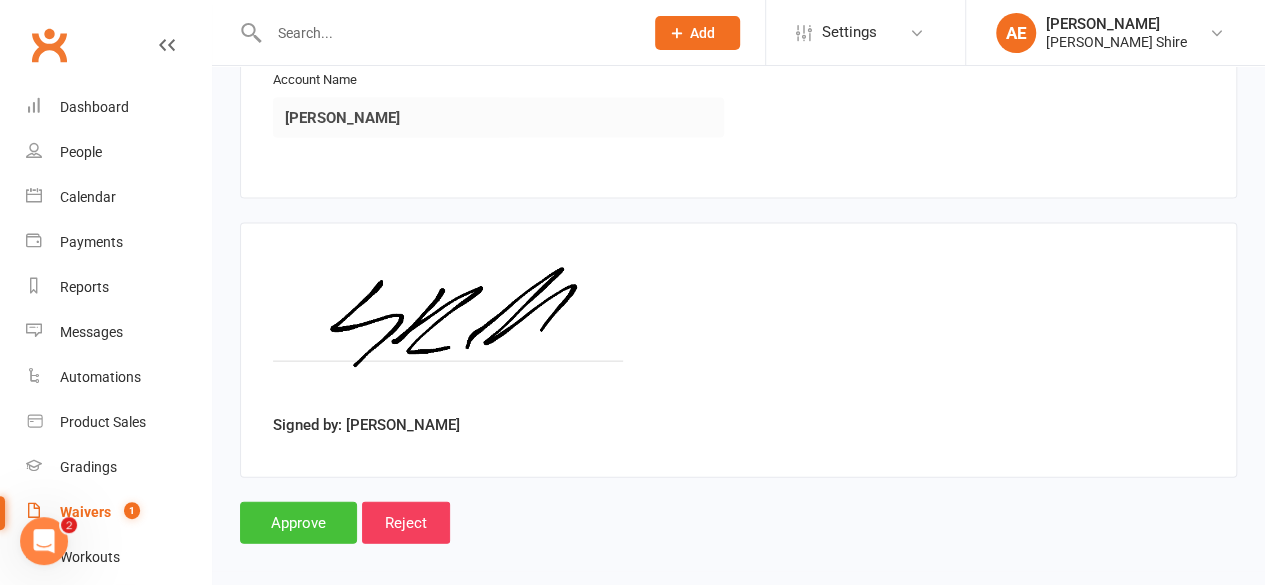 click on "Approve" at bounding box center (298, 523) 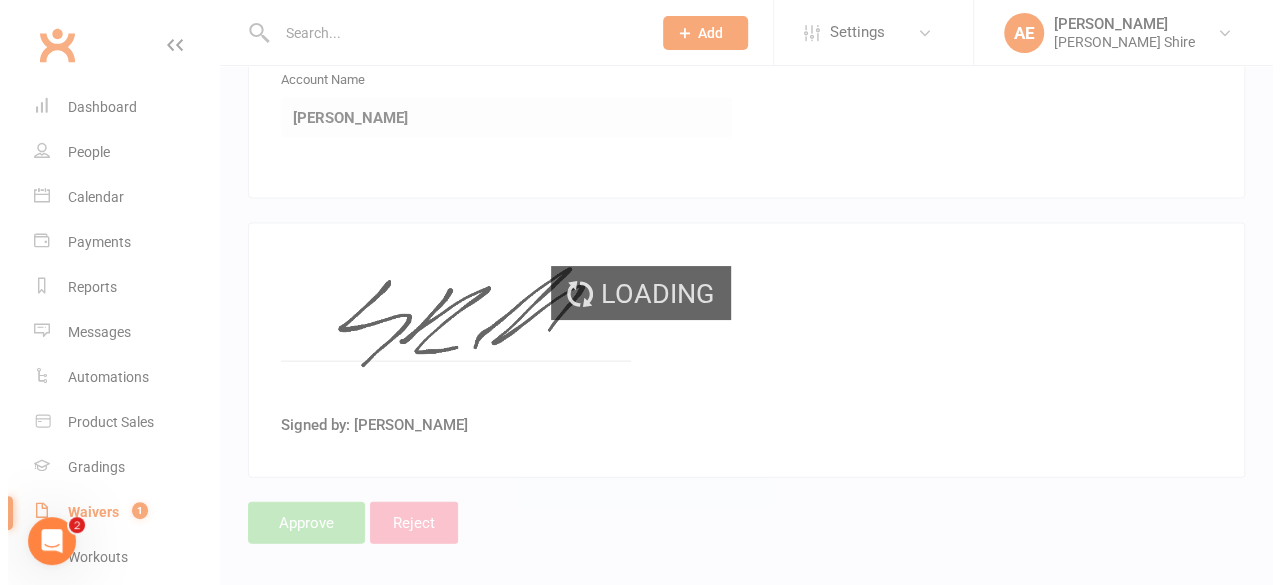scroll, scrollTop: 0, scrollLeft: 0, axis: both 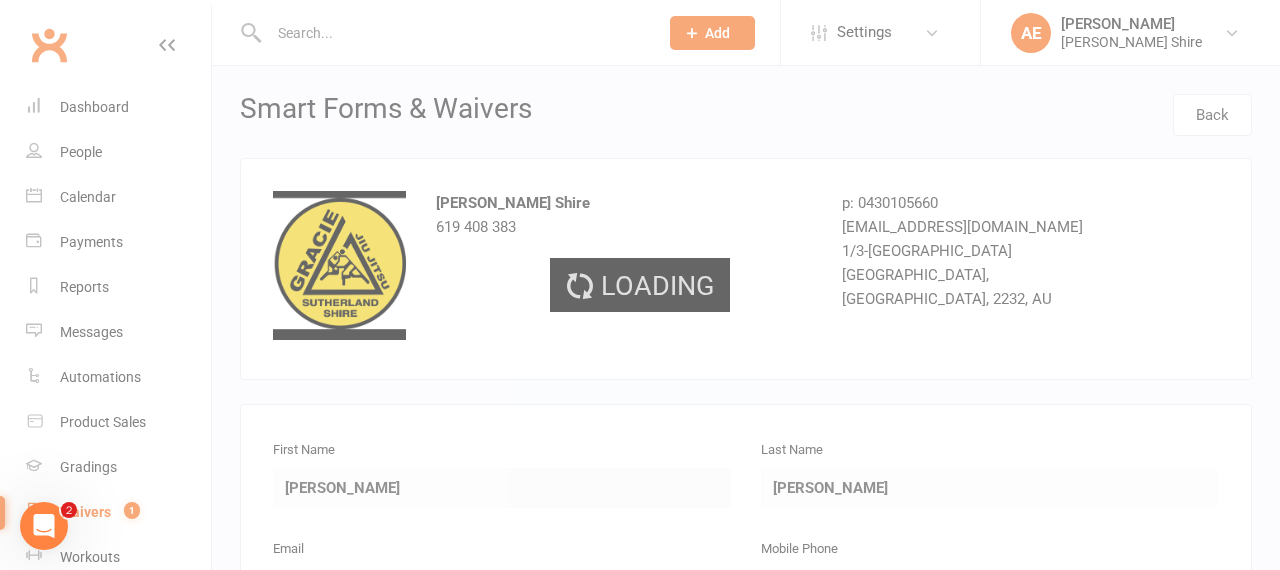 select on "100" 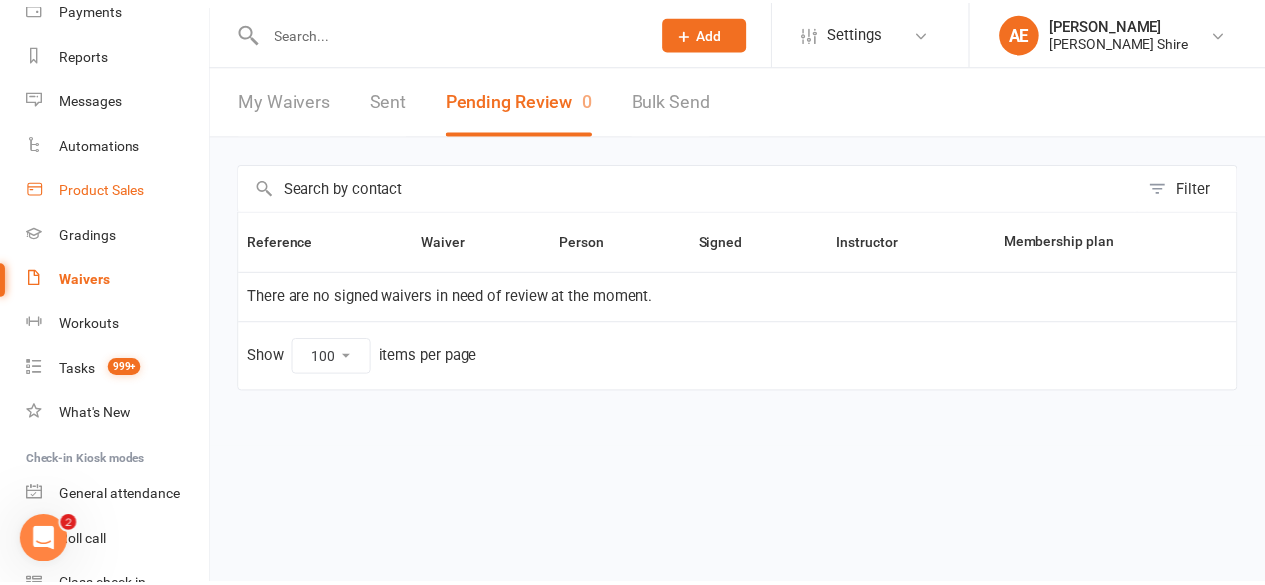 scroll, scrollTop: 240, scrollLeft: 0, axis: vertical 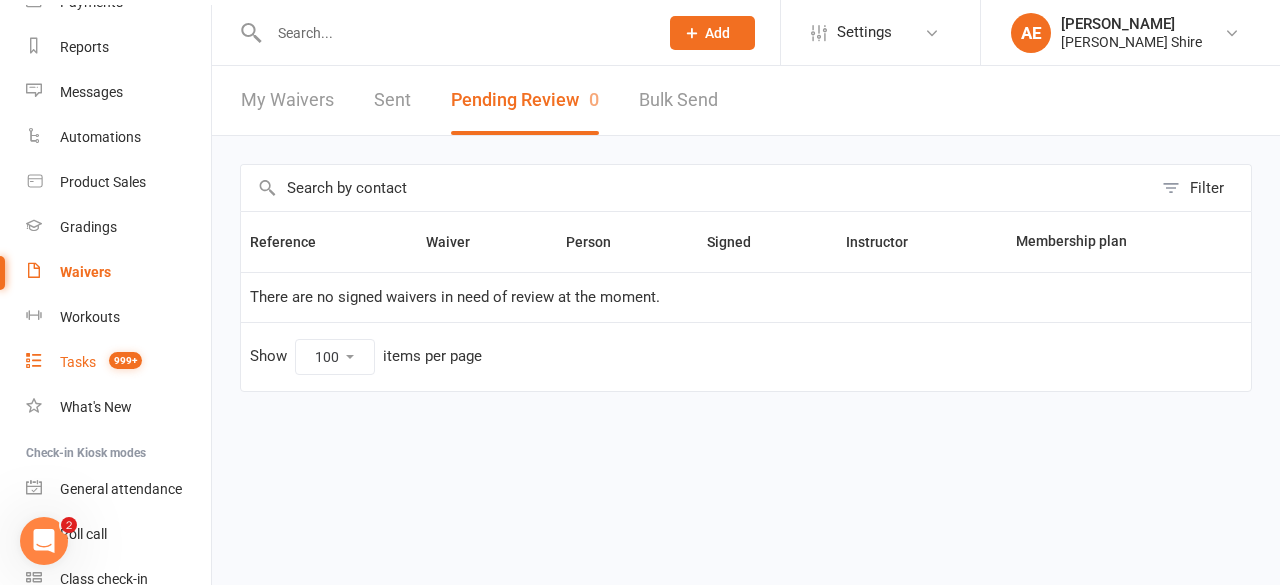click on "999+" at bounding box center [120, 362] 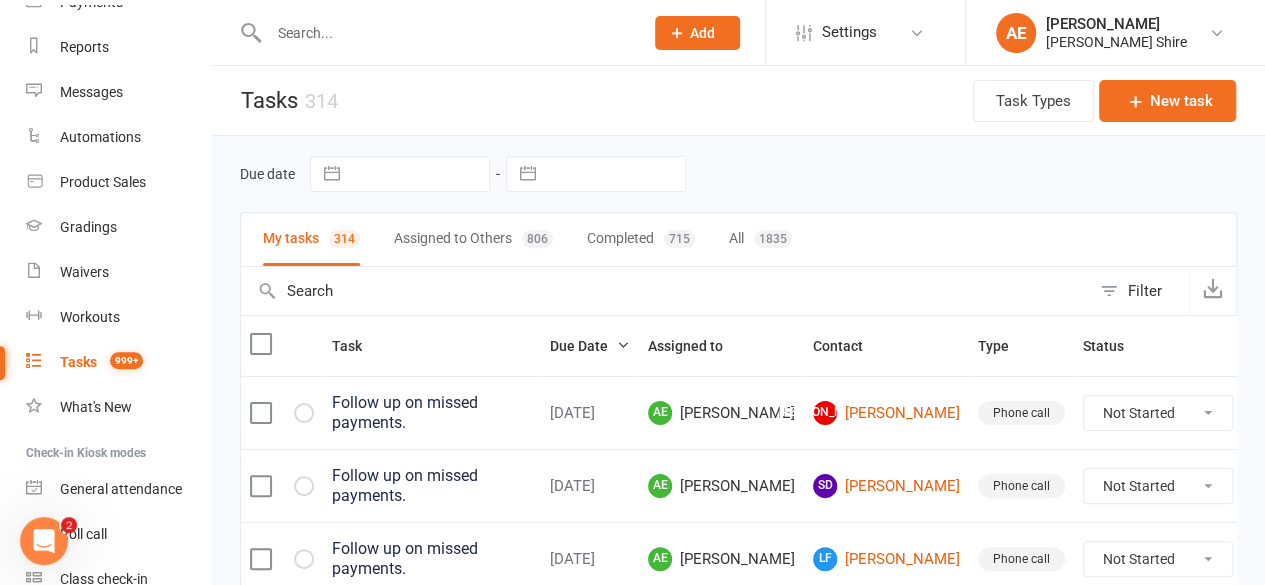 click on "Due Date" at bounding box center [590, 346] 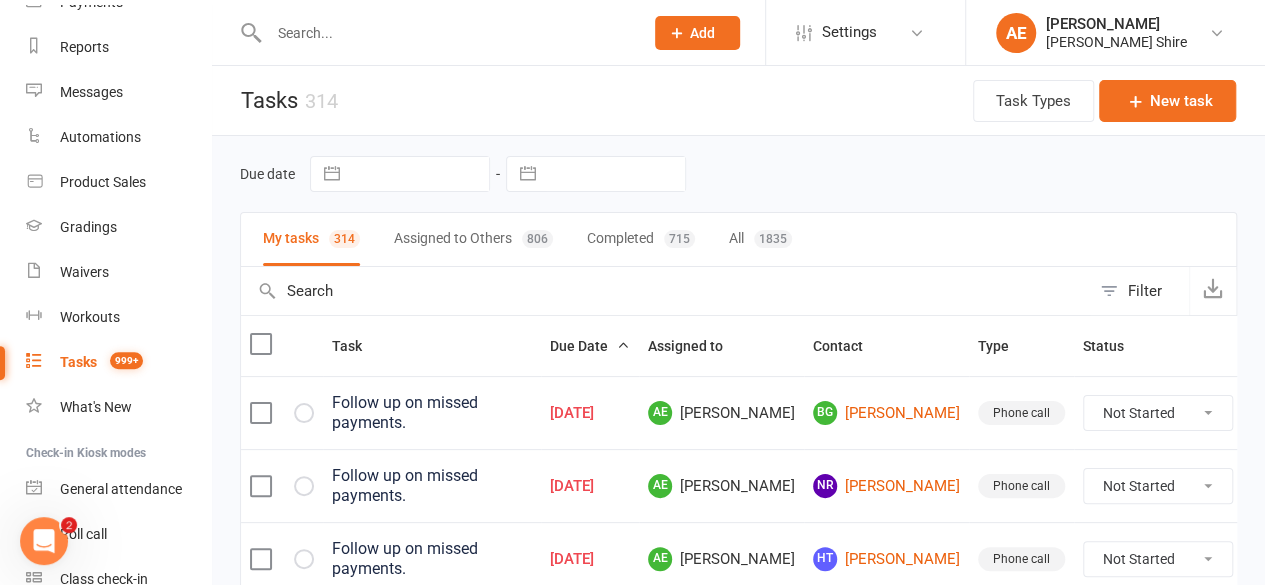click on "Due Date" at bounding box center (590, 346) 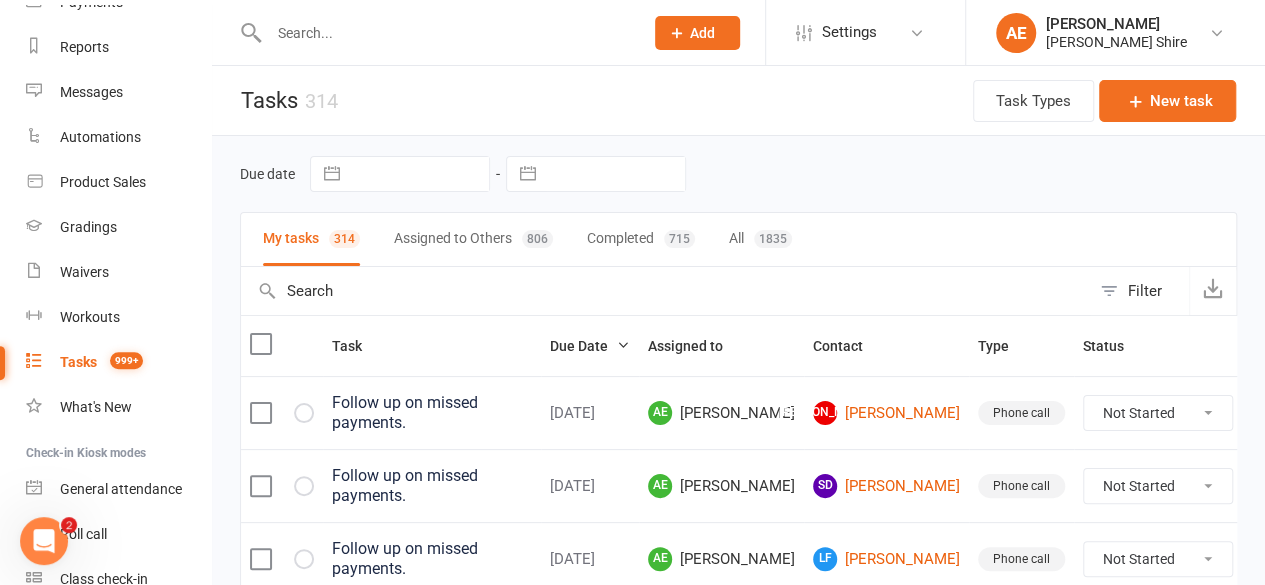 click on "Due Date" at bounding box center [590, 346] 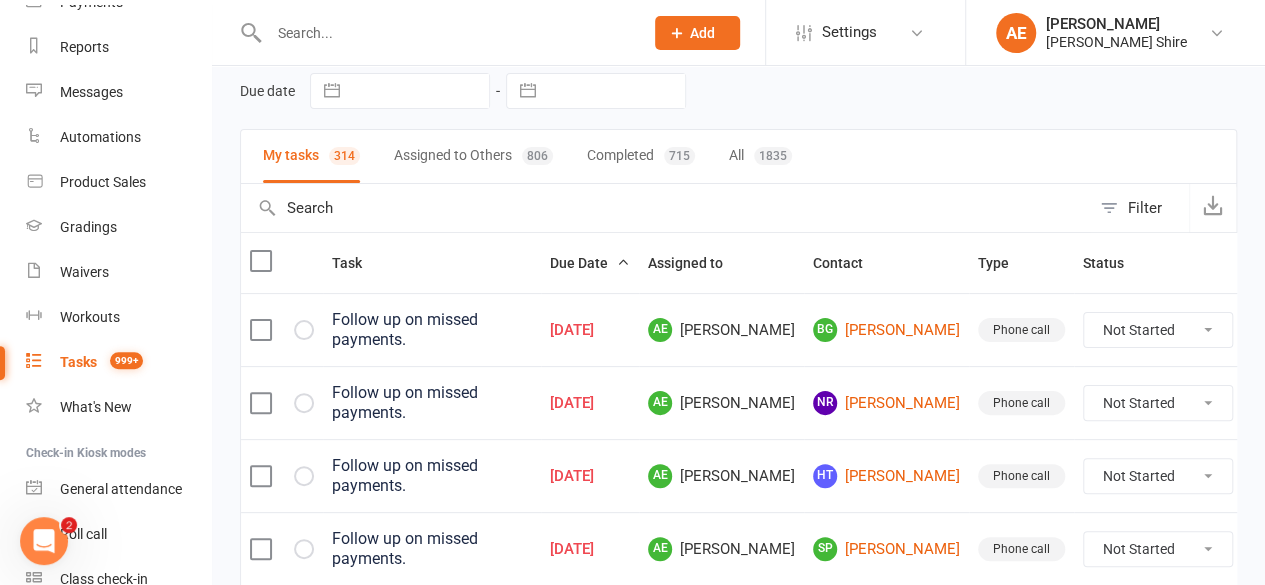 scroll, scrollTop: 73, scrollLeft: 0, axis: vertical 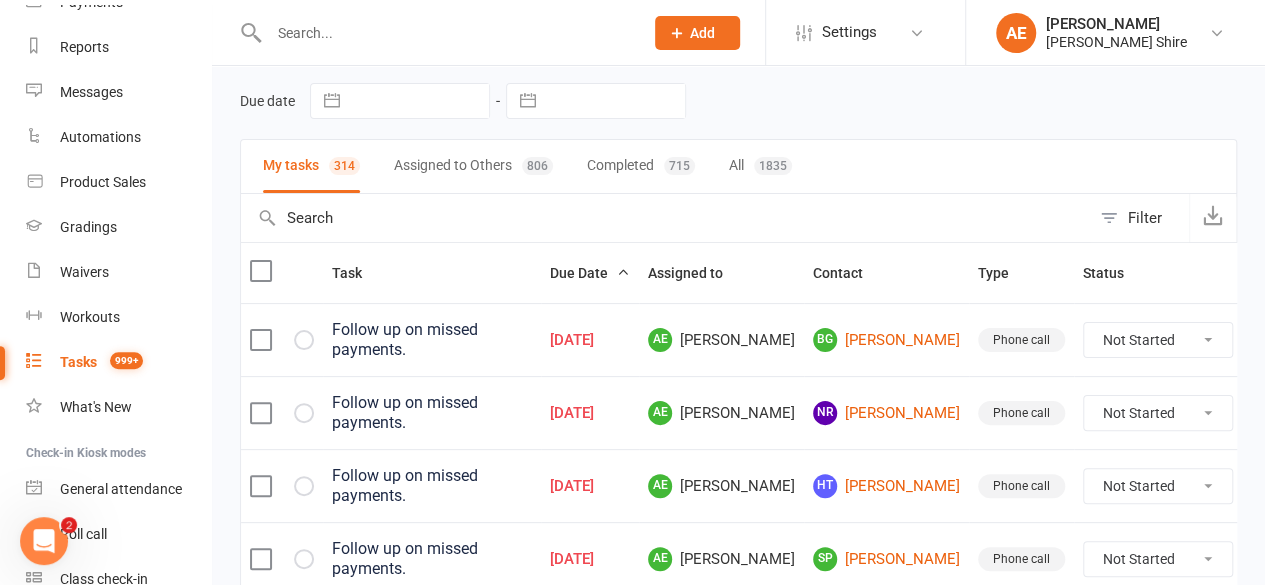 click at bounding box center (665, 218) 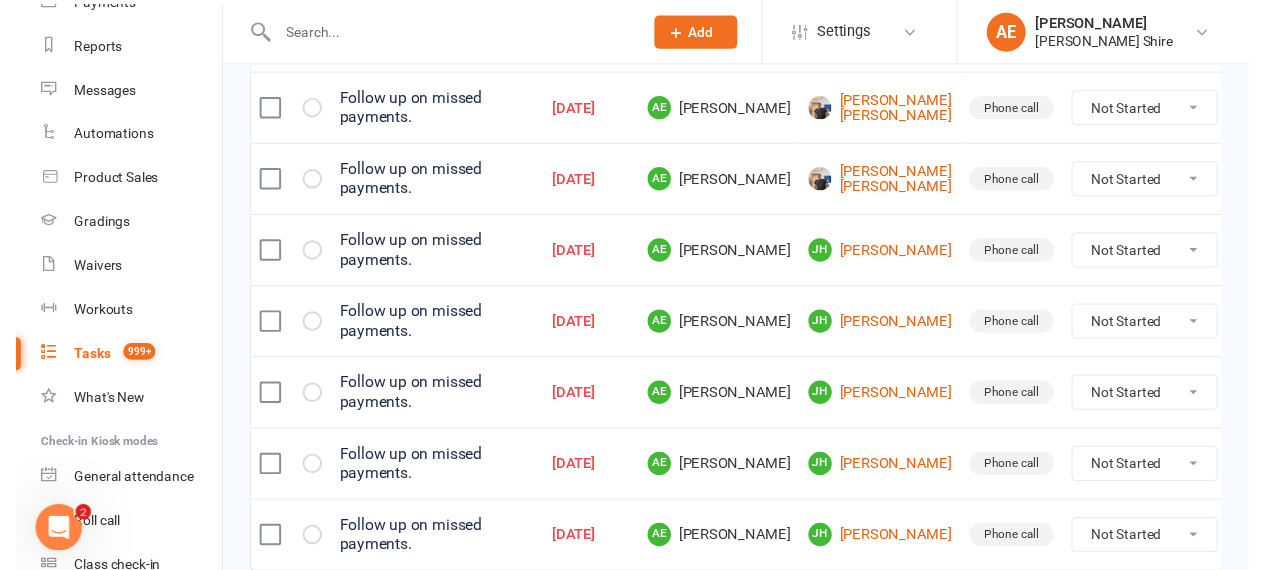 scroll, scrollTop: 419, scrollLeft: 0, axis: vertical 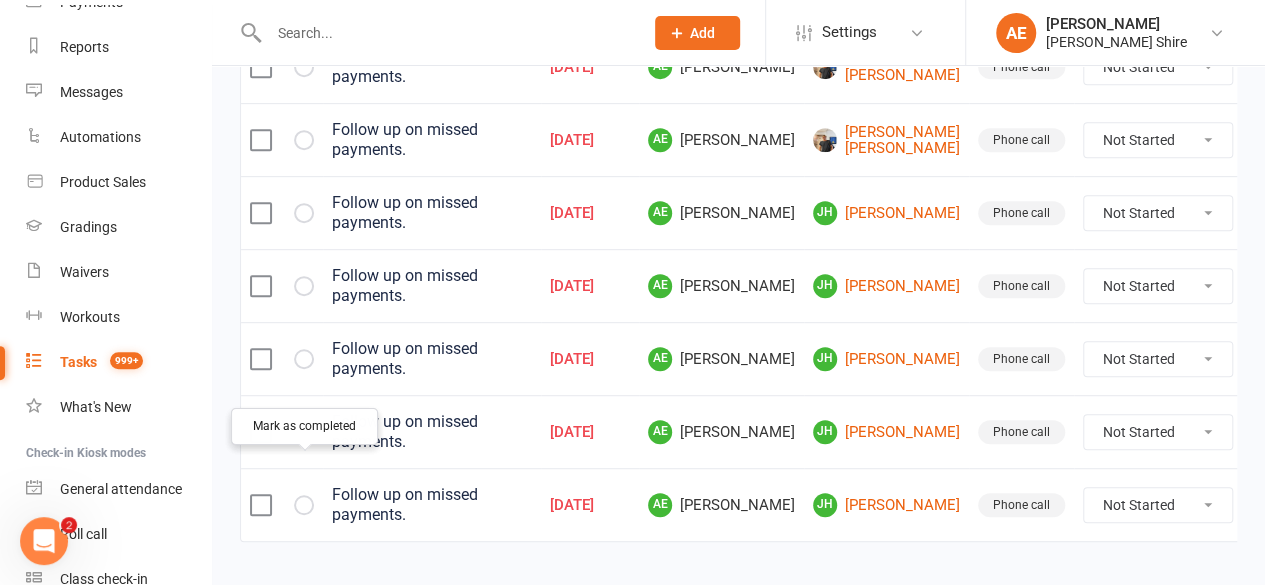 click at bounding box center [0, 0] 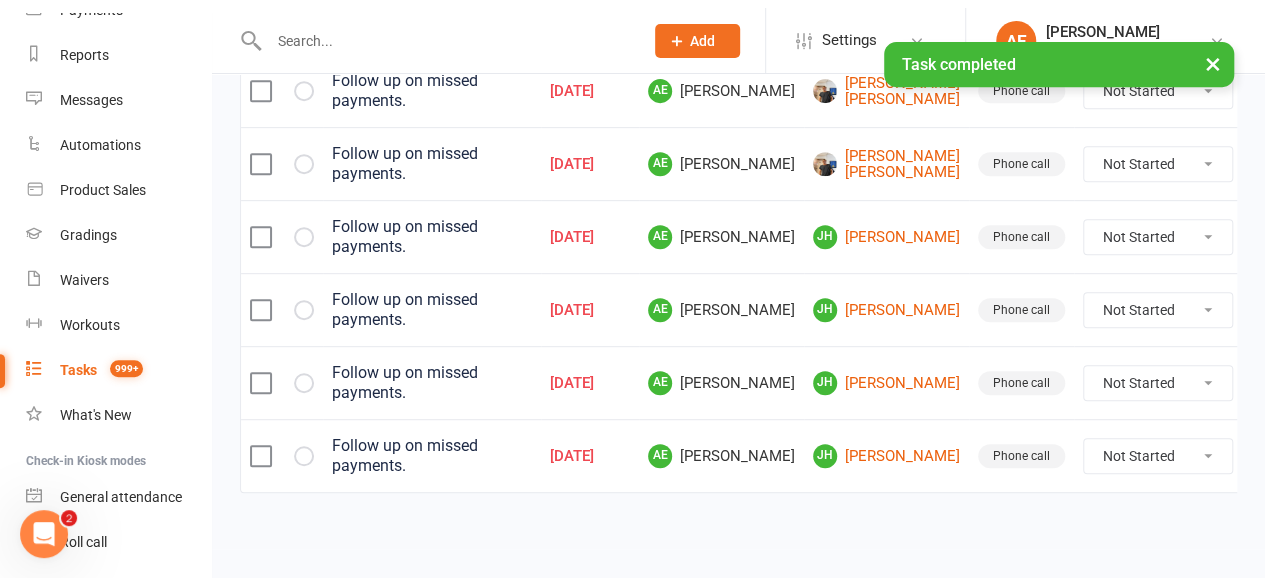 scroll, scrollTop: 351, scrollLeft: 0, axis: vertical 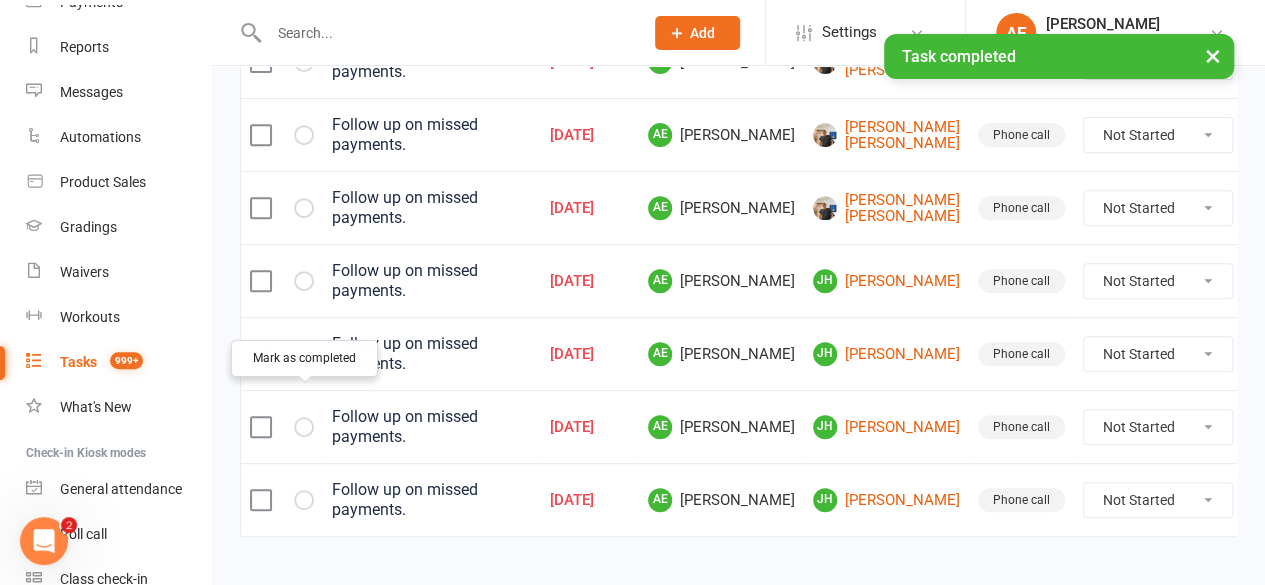 click at bounding box center (304, 427) 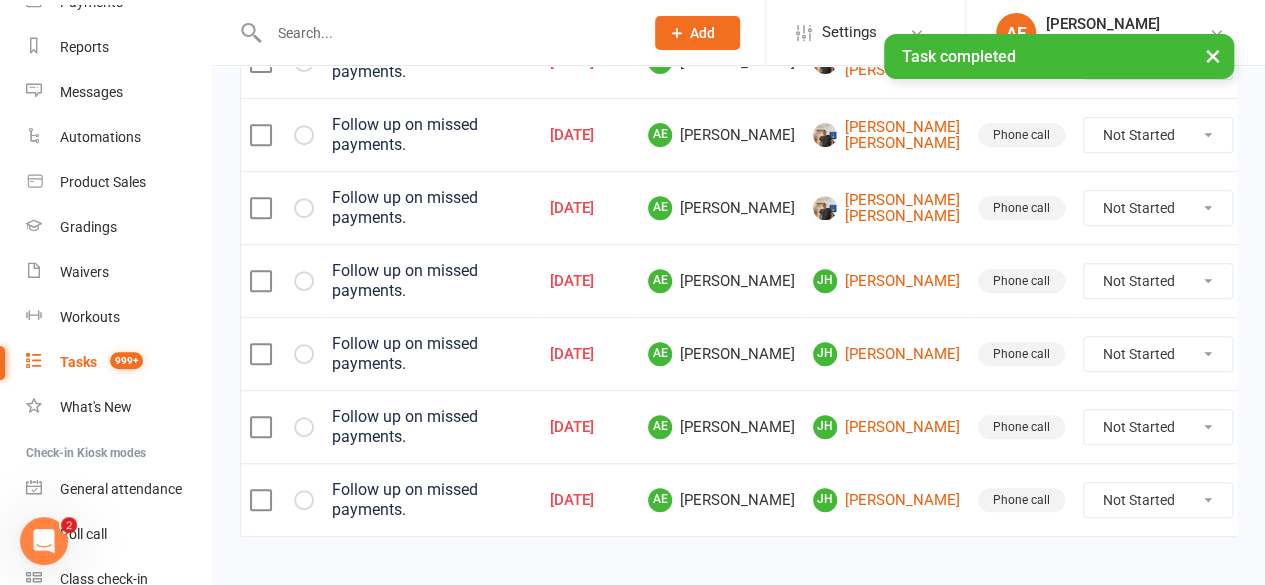 scroll, scrollTop: 283, scrollLeft: 0, axis: vertical 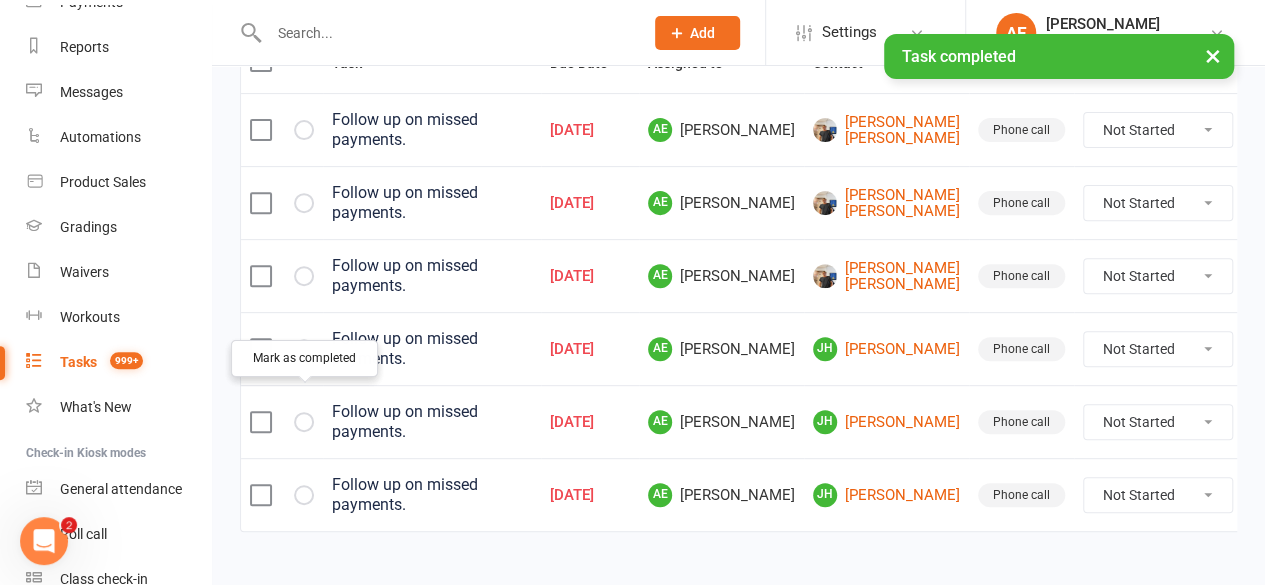 click at bounding box center (304, 422) 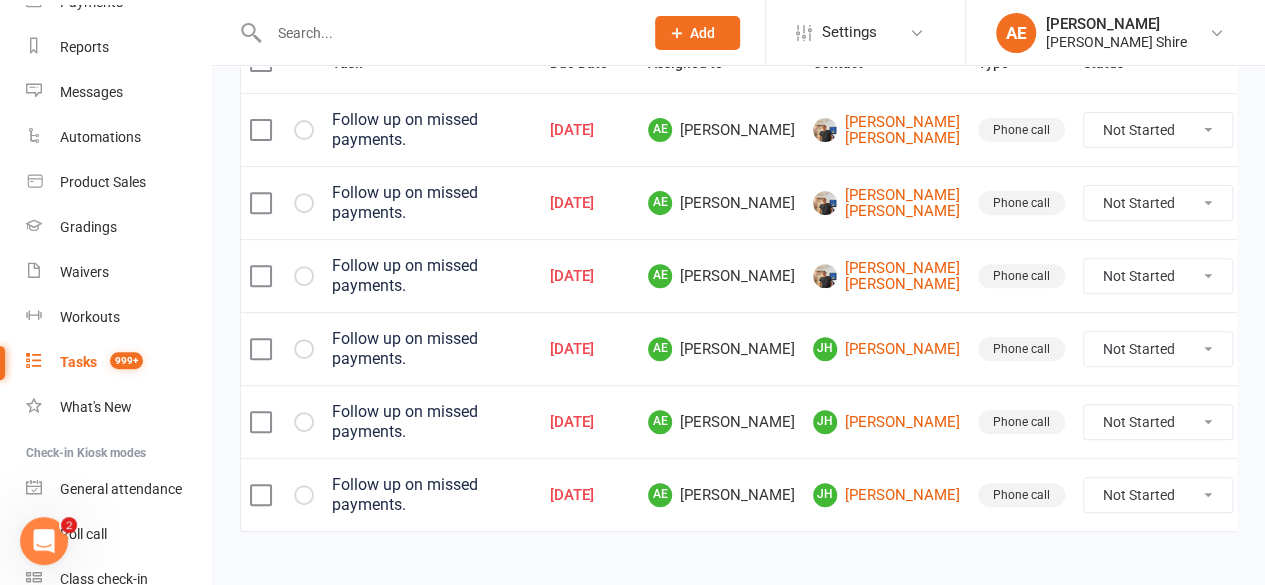 scroll, scrollTop: 215, scrollLeft: 0, axis: vertical 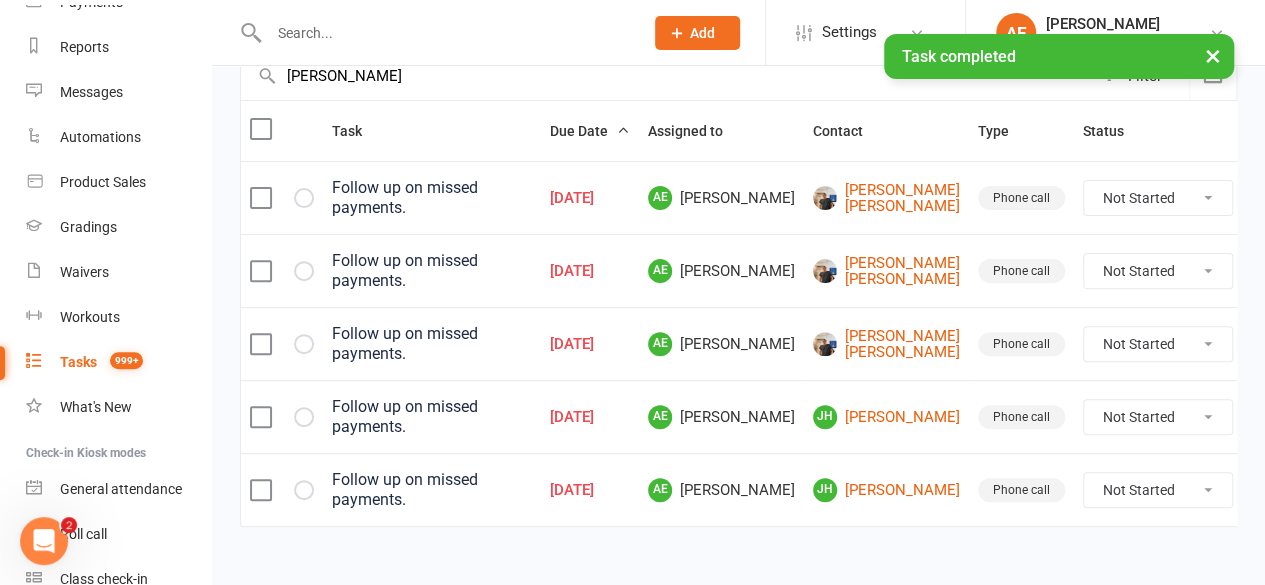 click at bounding box center [304, 417] 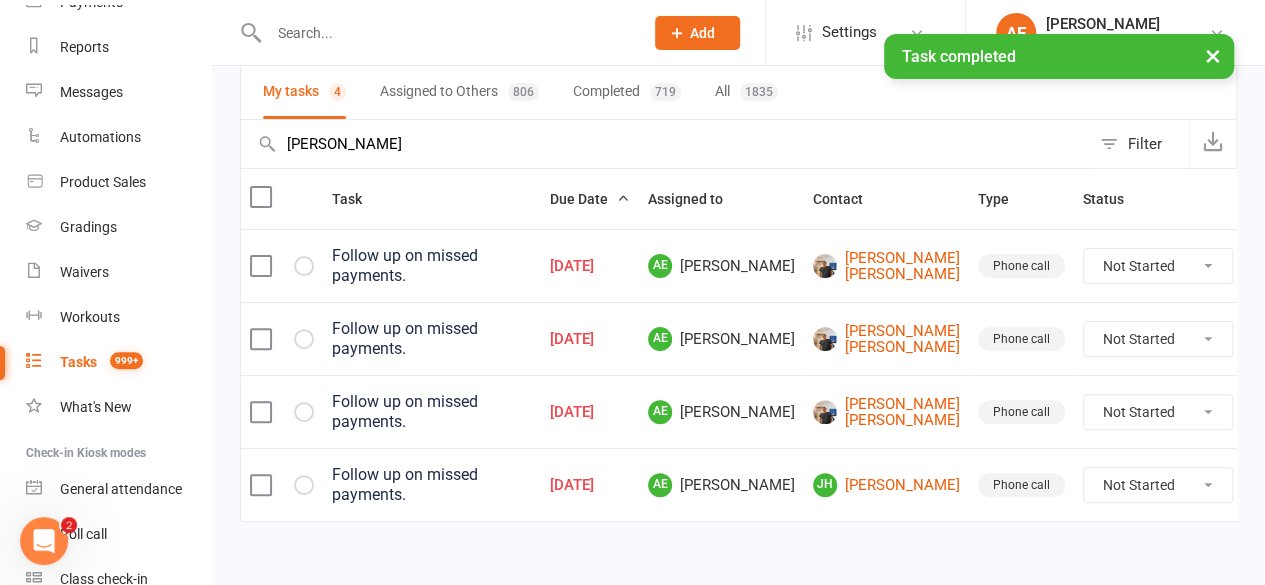 click at bounding box center [304, 412] 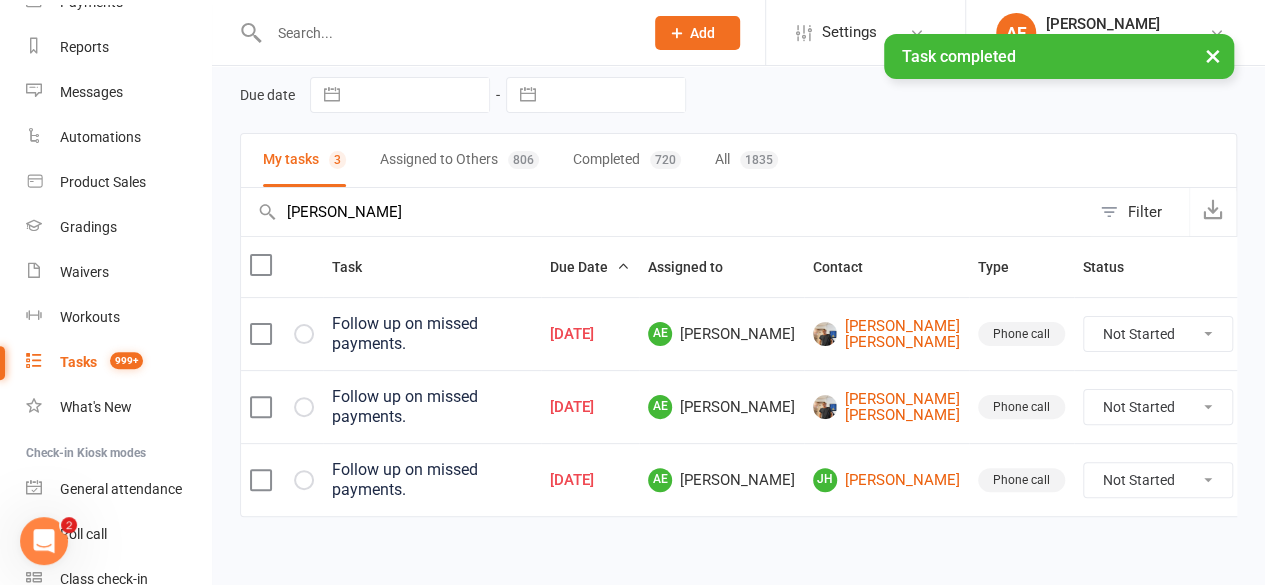 click at bounding box center (304, 407) 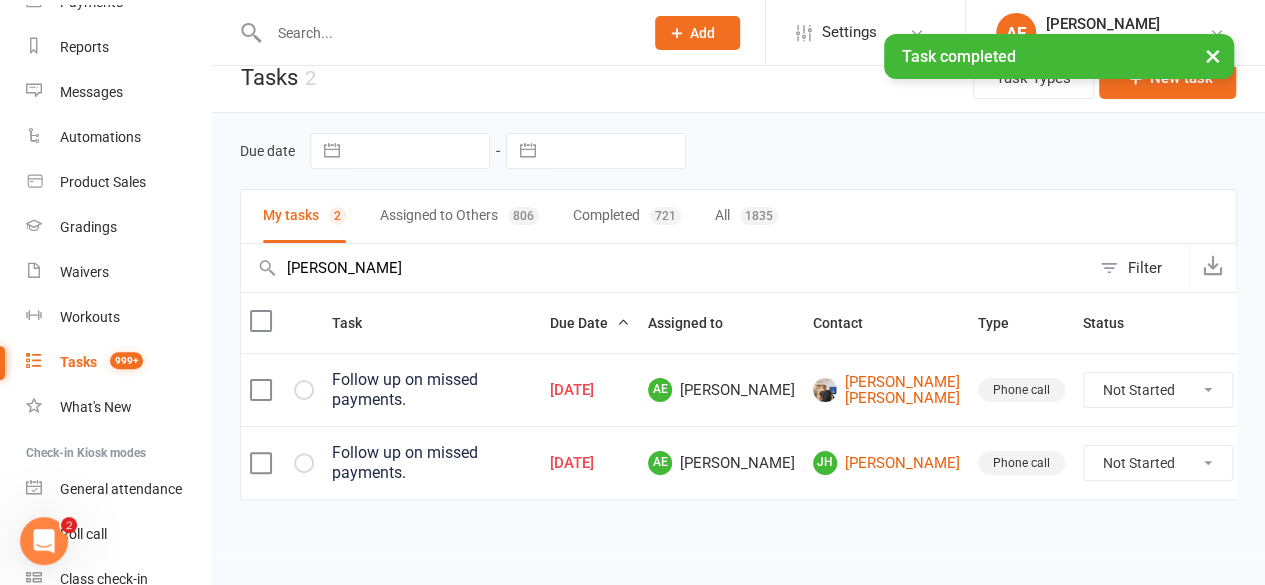 scroll, scrollTop: 11, scrollLeft: 0, axis: vertical 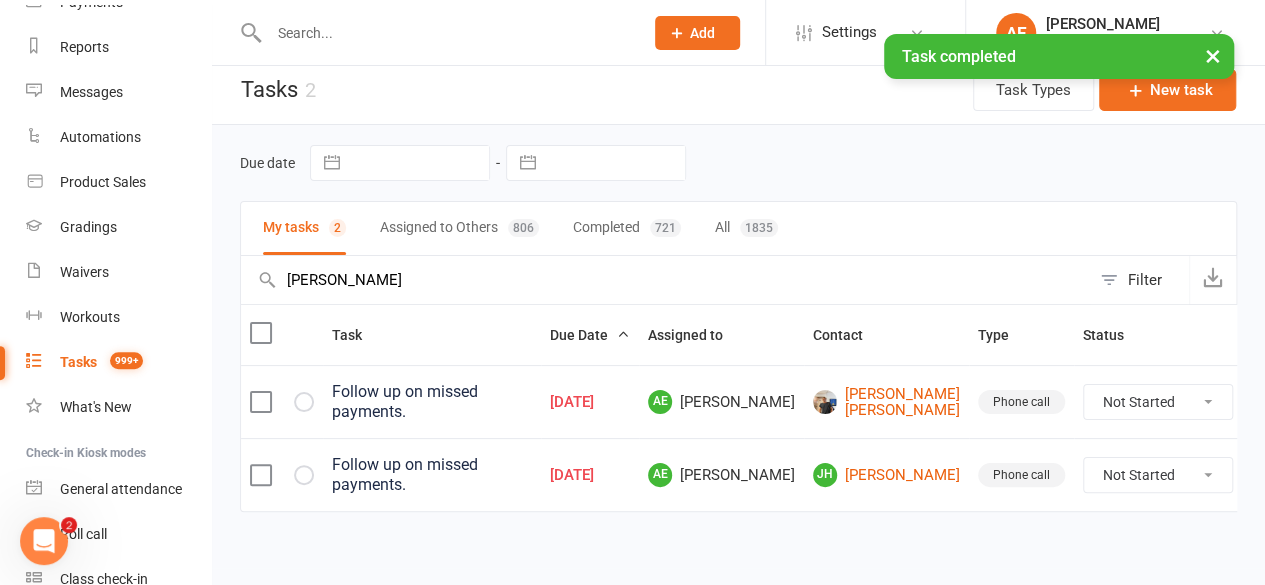 click at bounding box center [304, 402] 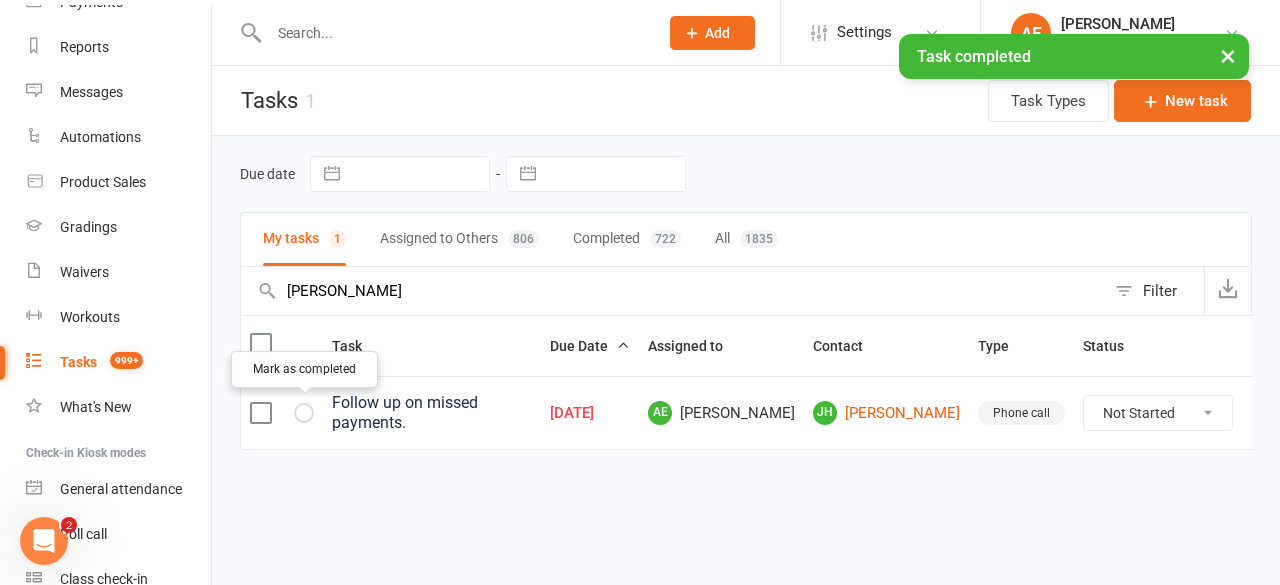click at bounding box center [304, 413] 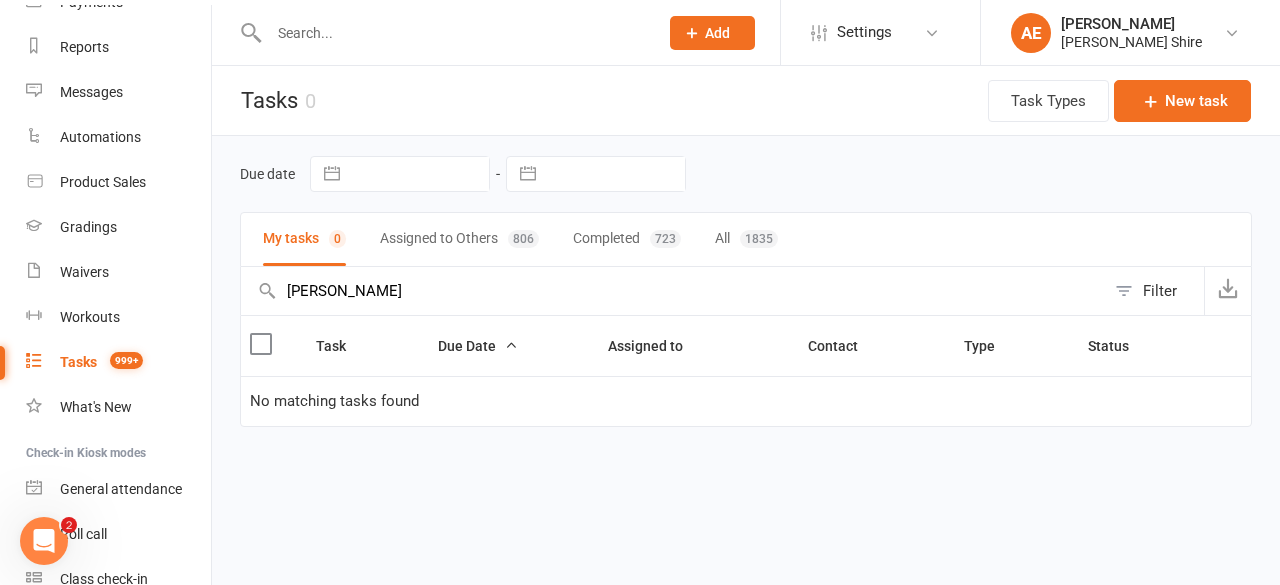 click on "hunt" at bounding box center (673, 291) 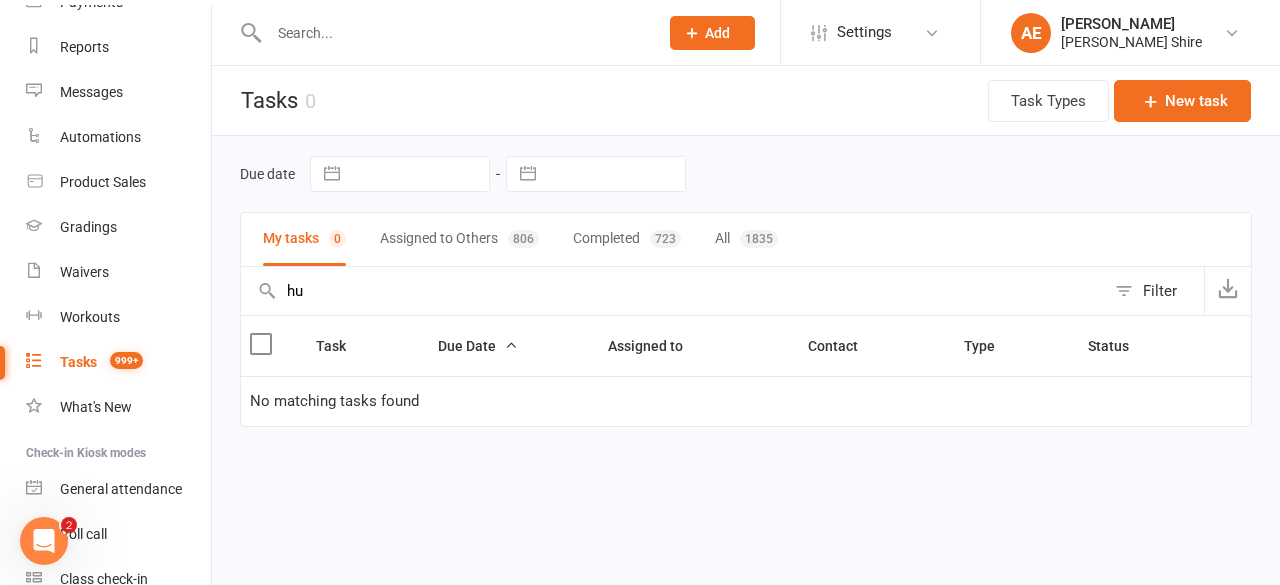 type on "h" 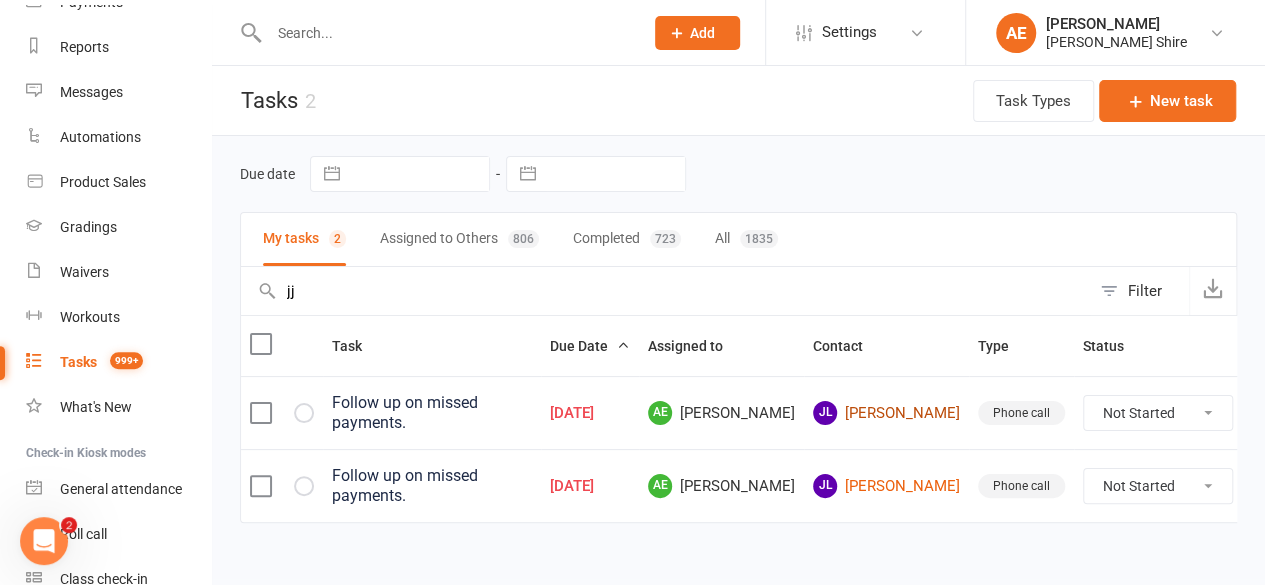 type on "jj" 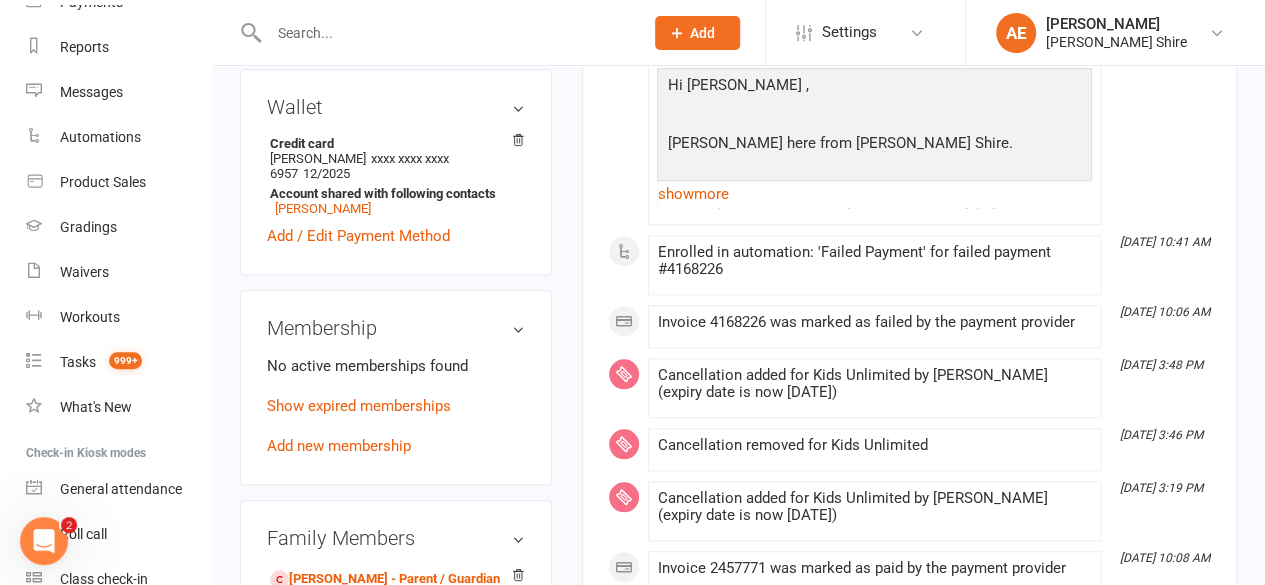 scroll, scrollTop: 722, scrollLeft: 0, axis: vertical 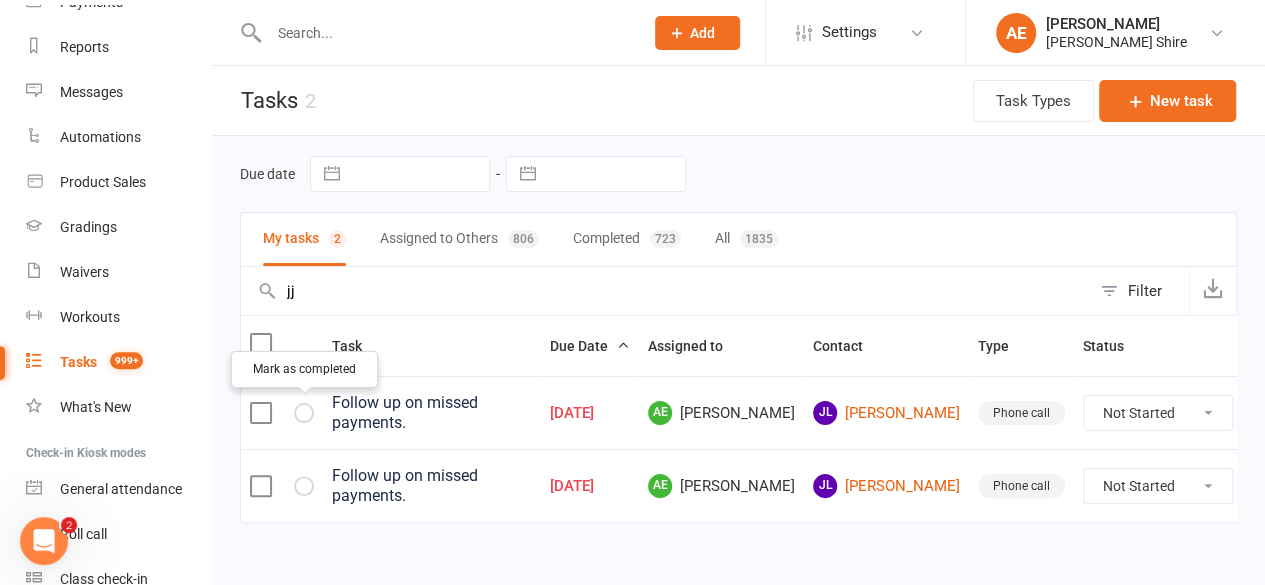 click at bounding box center [0, 0] 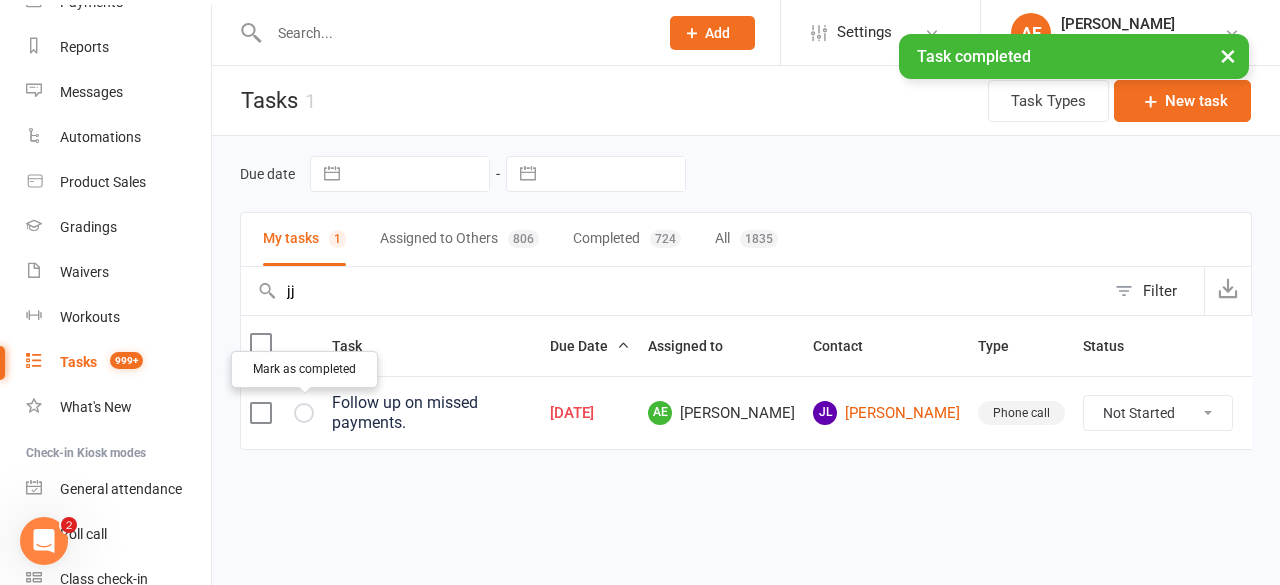 click at bounding box center [0, 0] 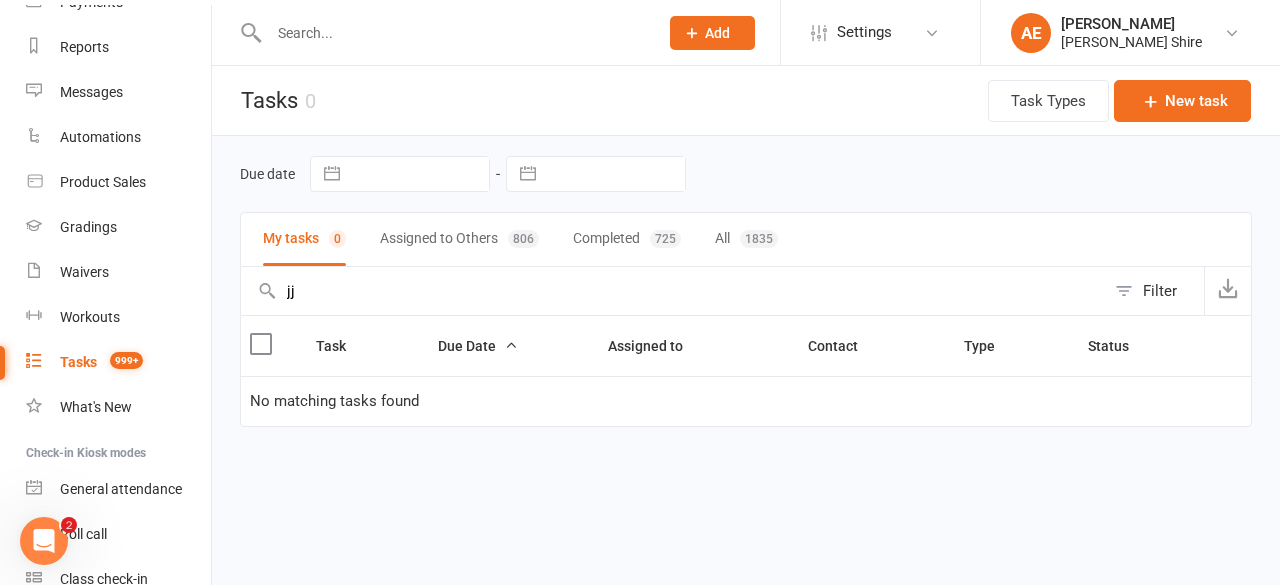click on "jj" at bounding box center [673, 291] 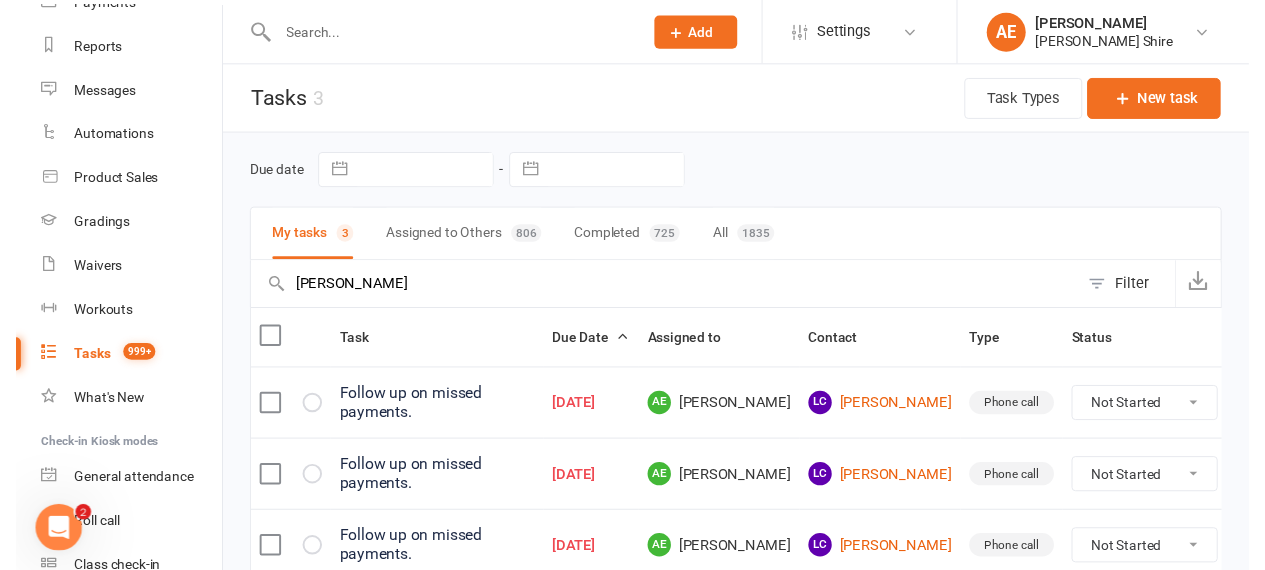 scroll, scrollTop: 79, scrollLeft: 0, axis: vertical 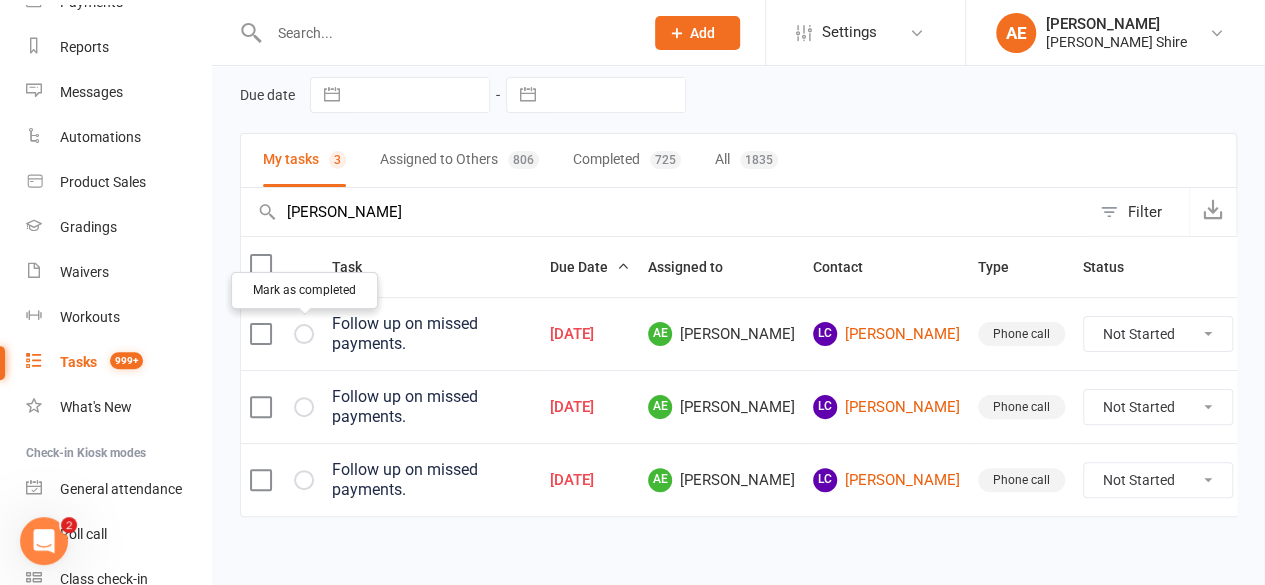 click at bounding box center (0, 0) 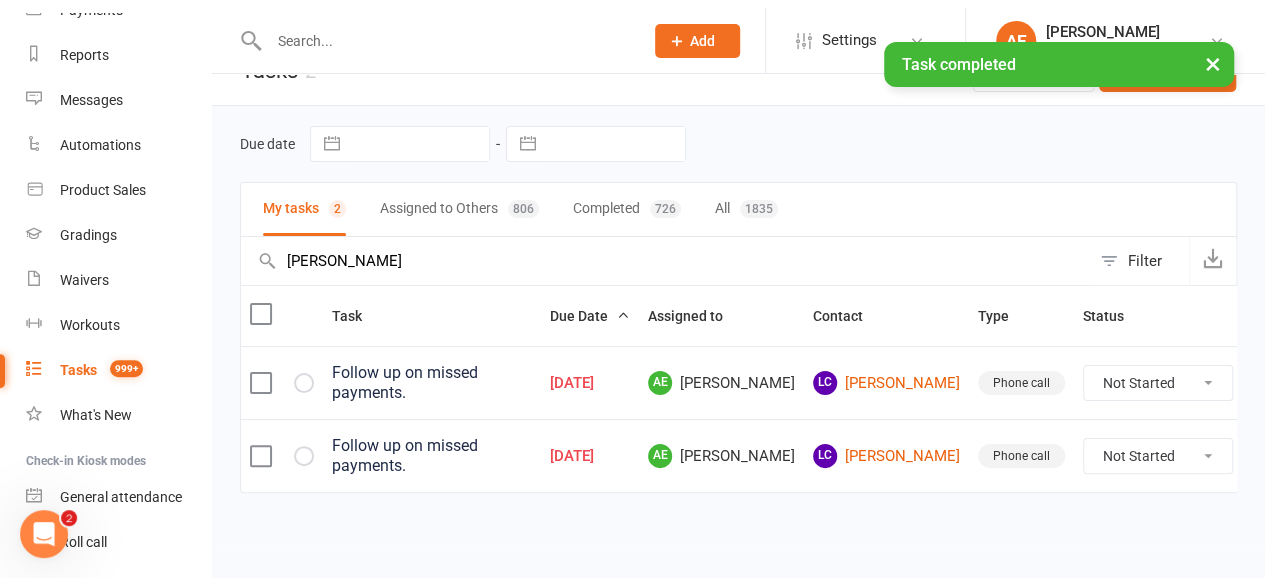 scroll, scrollTop: 11, scrollLeft: 0, axis: vertical 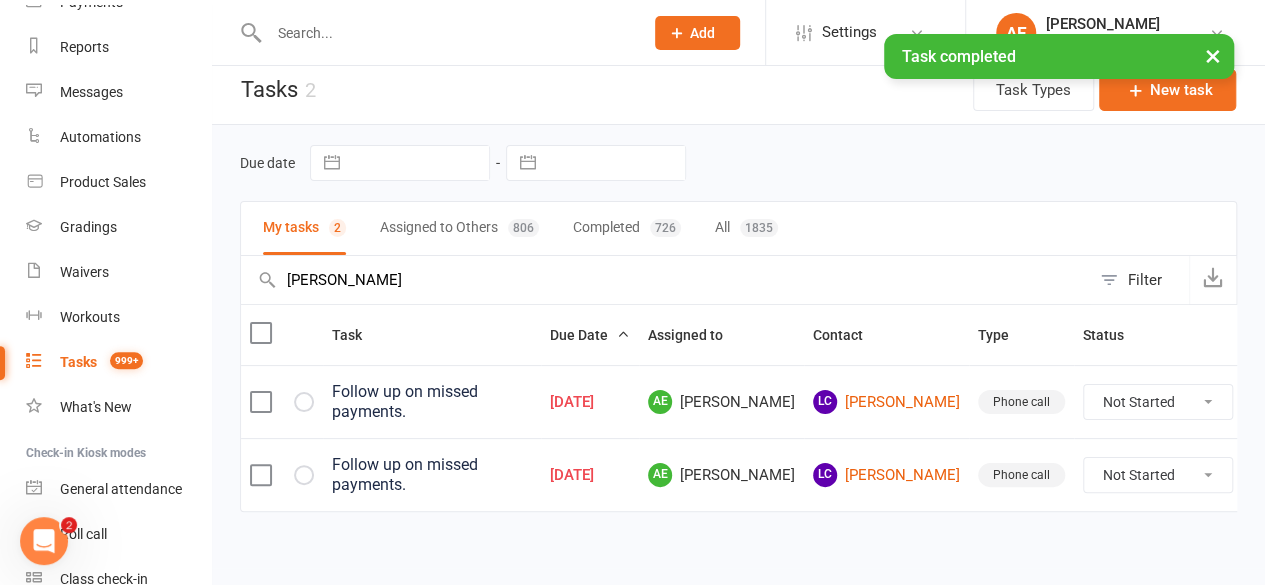 click at bounding box center [282, 335] 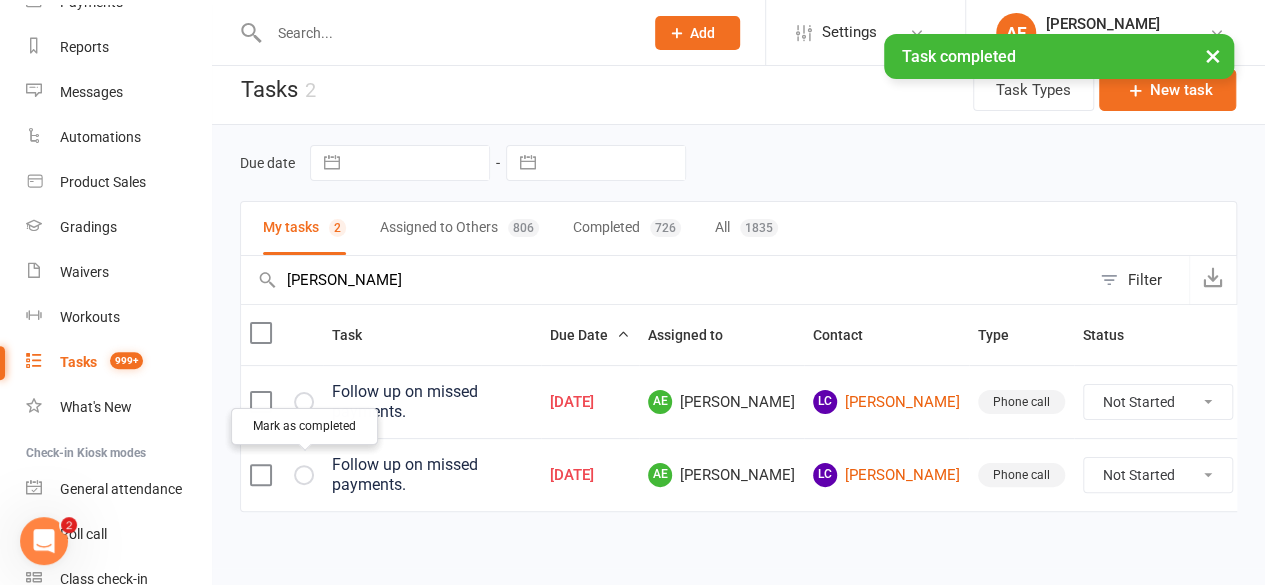 click at bounding box center (0, 0) 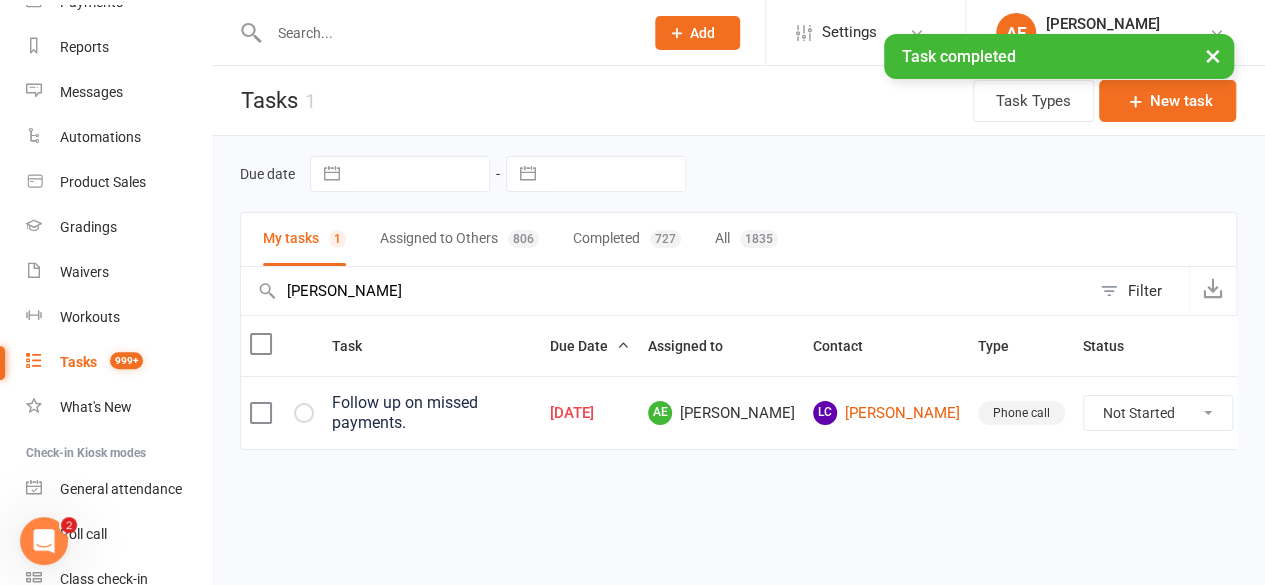 scroll, scrollTop: 0, scrollLeft: 0, axis: both 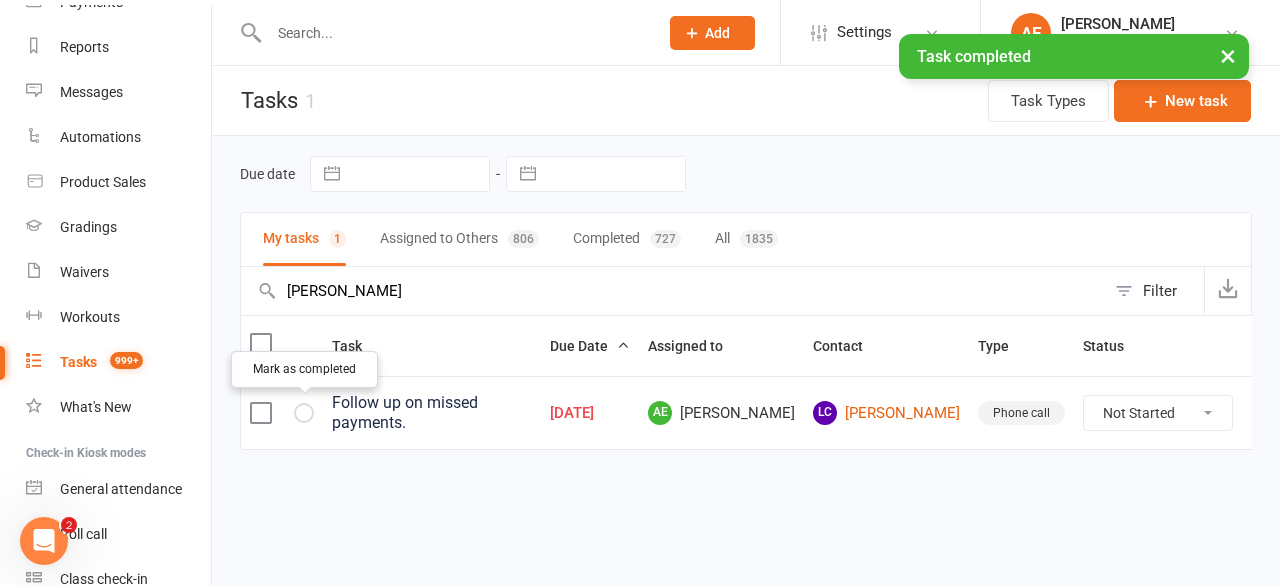 click at bounding box center (0, 0) 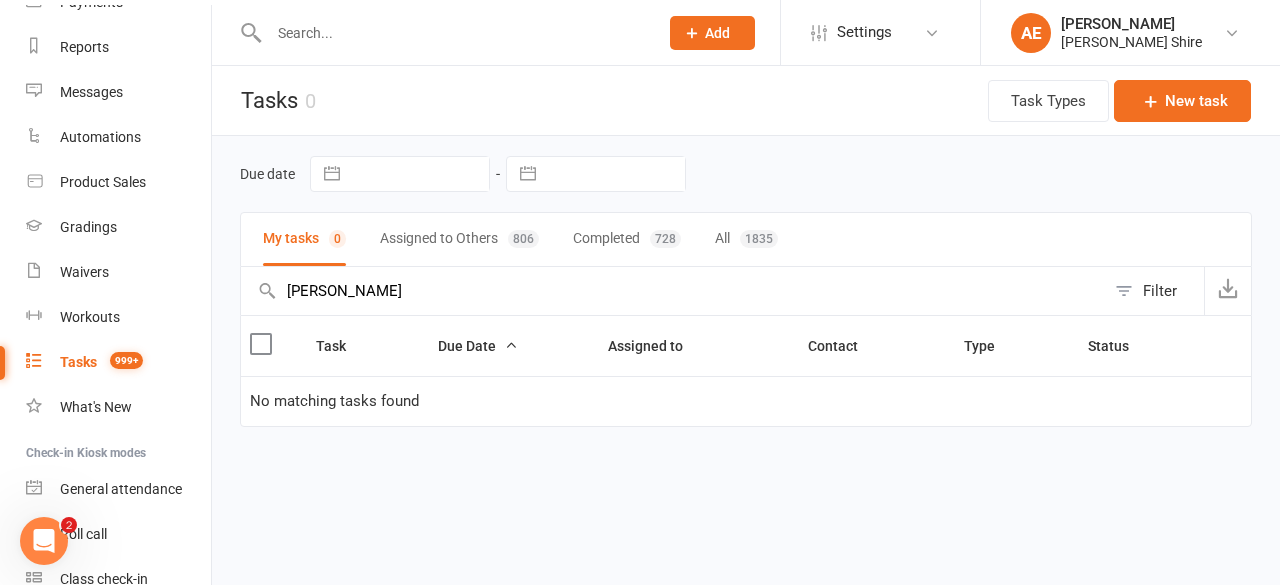 click on "lachlan creary" at bounding box center (673, 291) 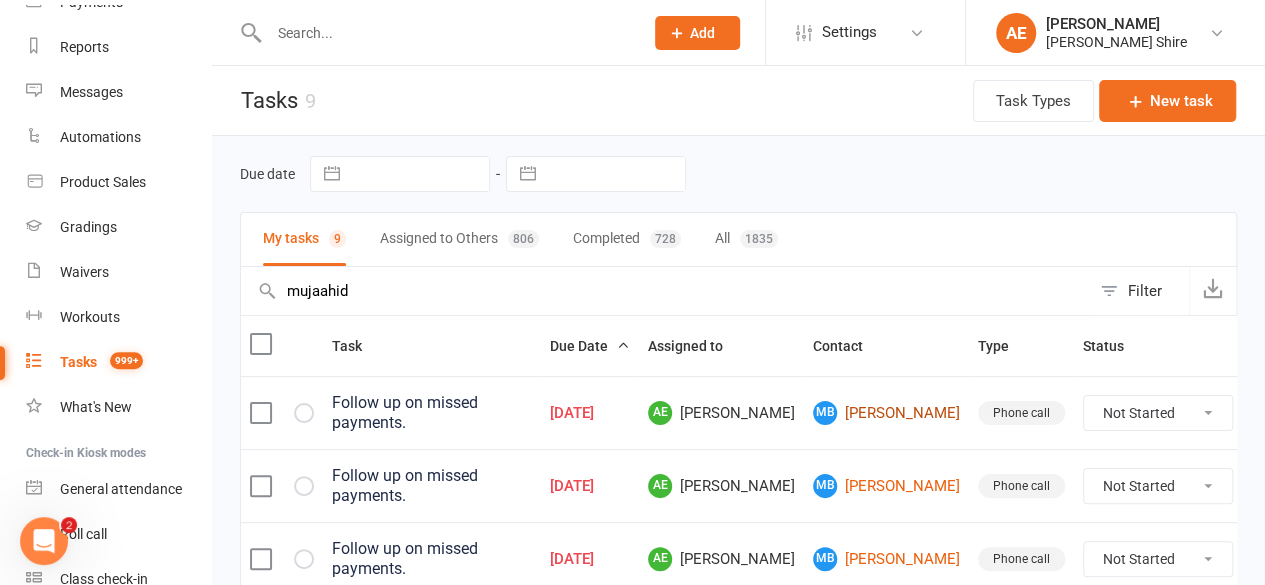 type on "mujaahid" 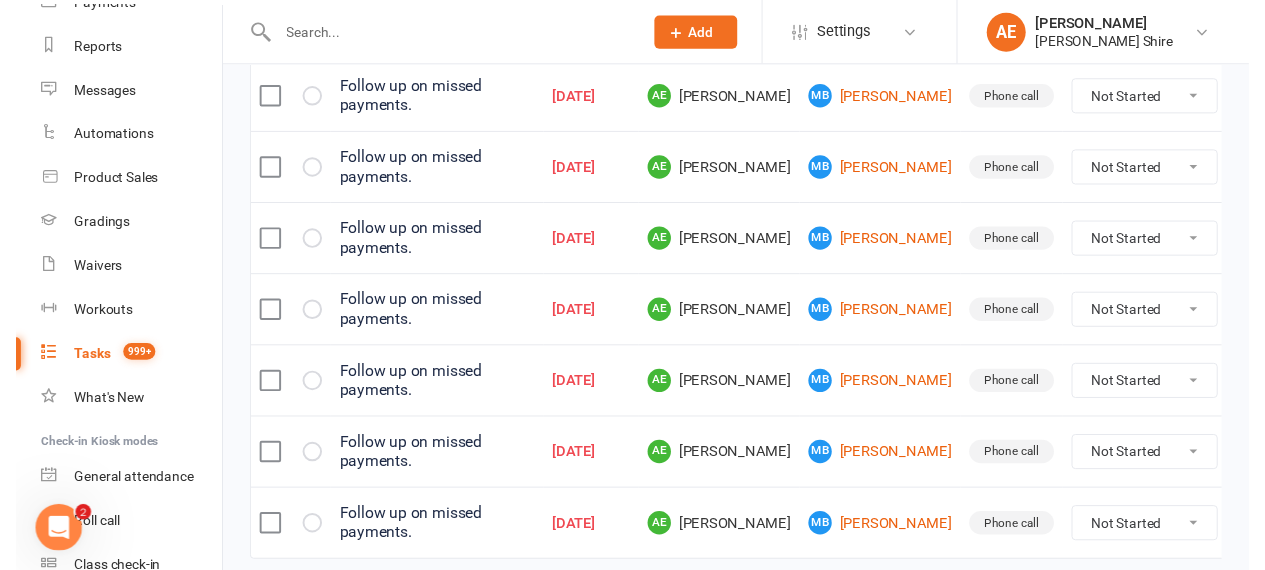 scroll, scrollTop: 614, scrollLeft: 0, axis: vertical 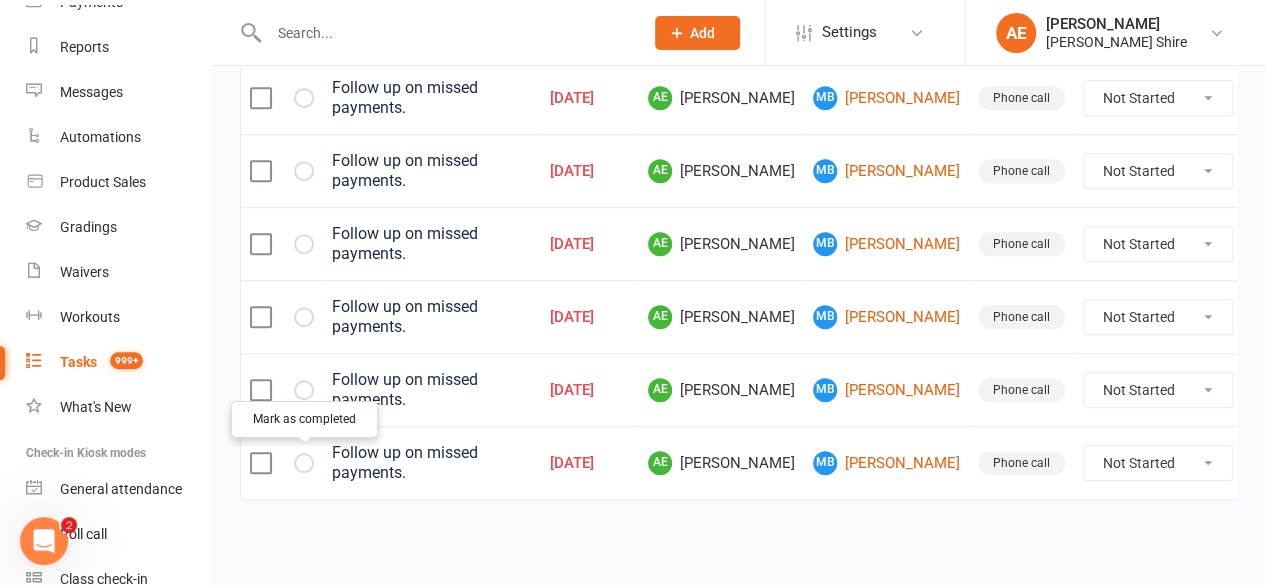 click at bounding box center (0, 0) 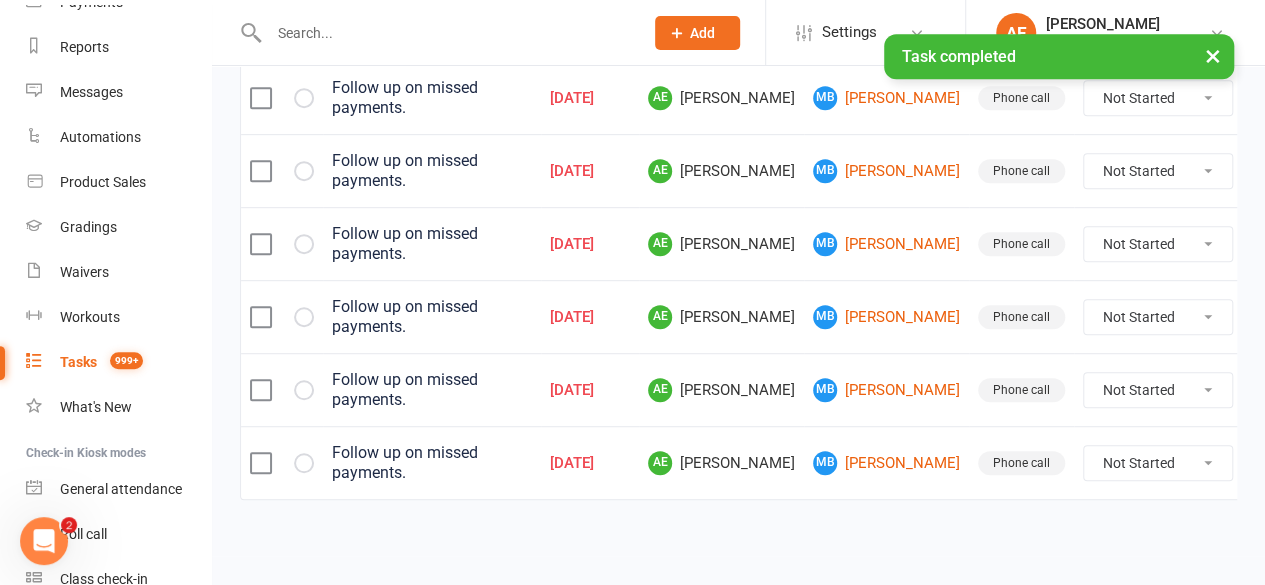 click at bounding box center [0, 0] 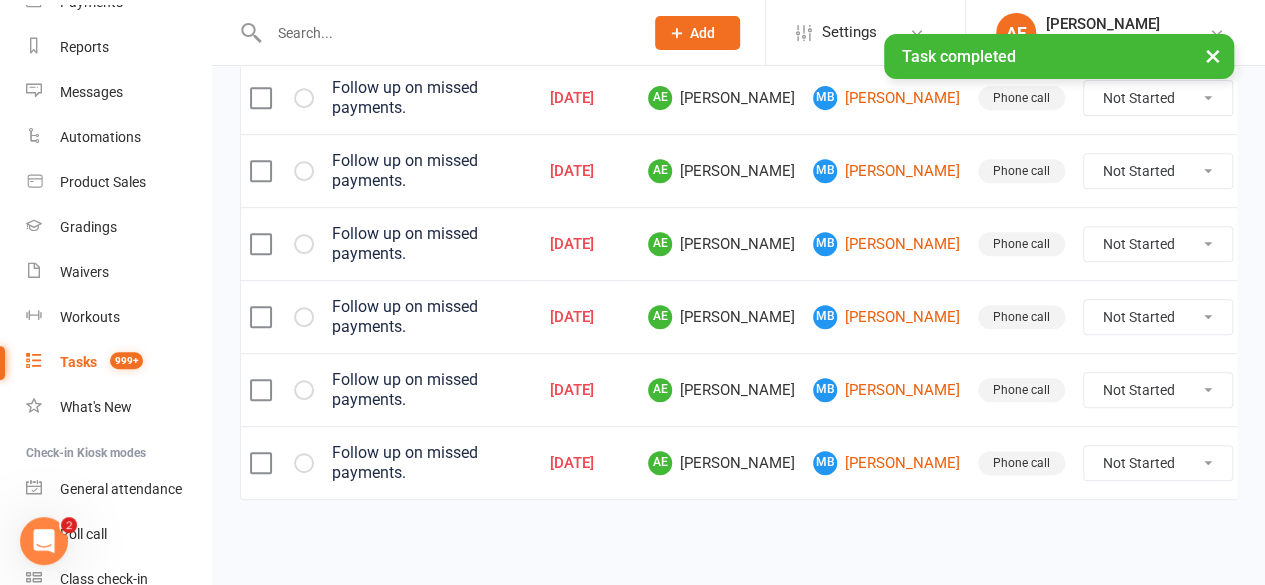 click at bounding box center (0, 0) 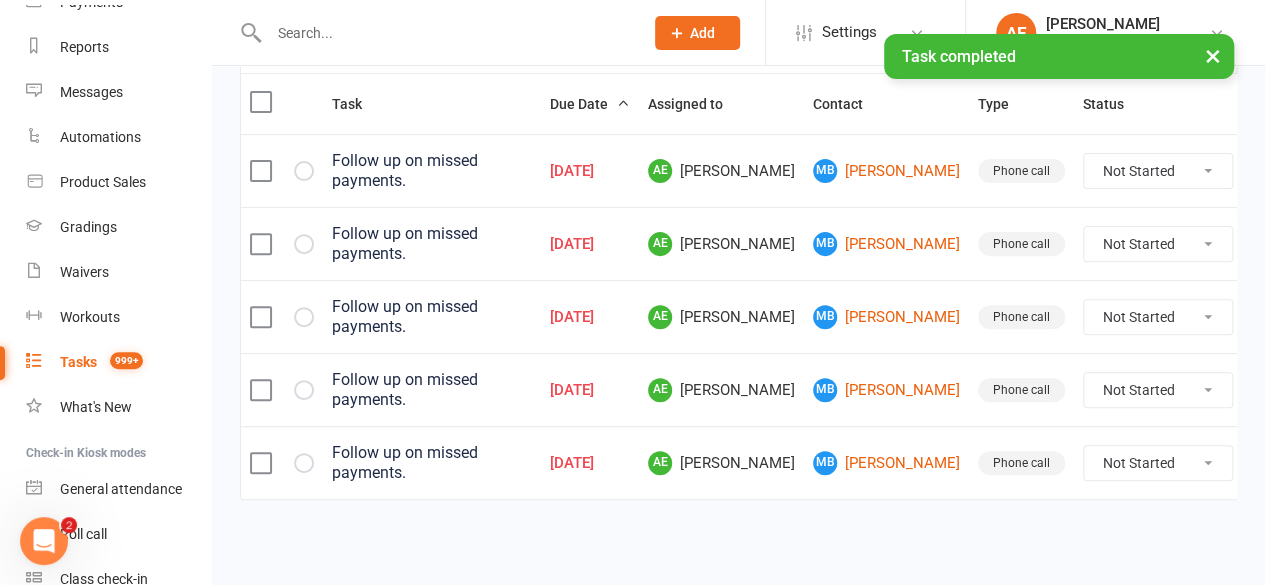 click at bounding box center (304, 463) 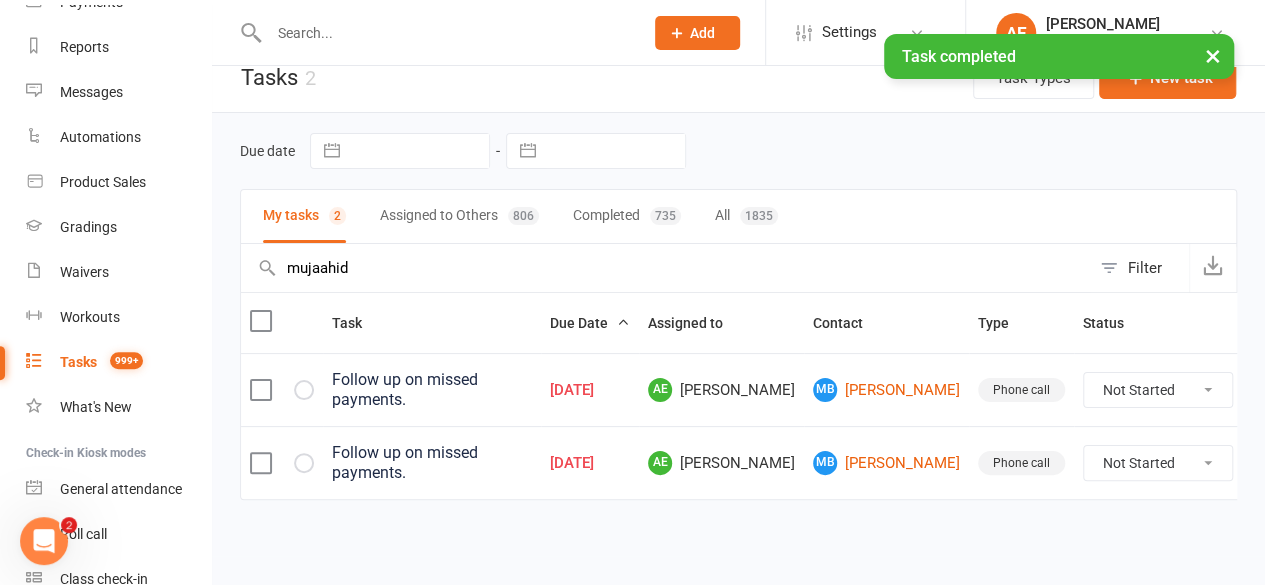 scroll, scrollTop: 40, scrollLeft: 0, axis: vertical 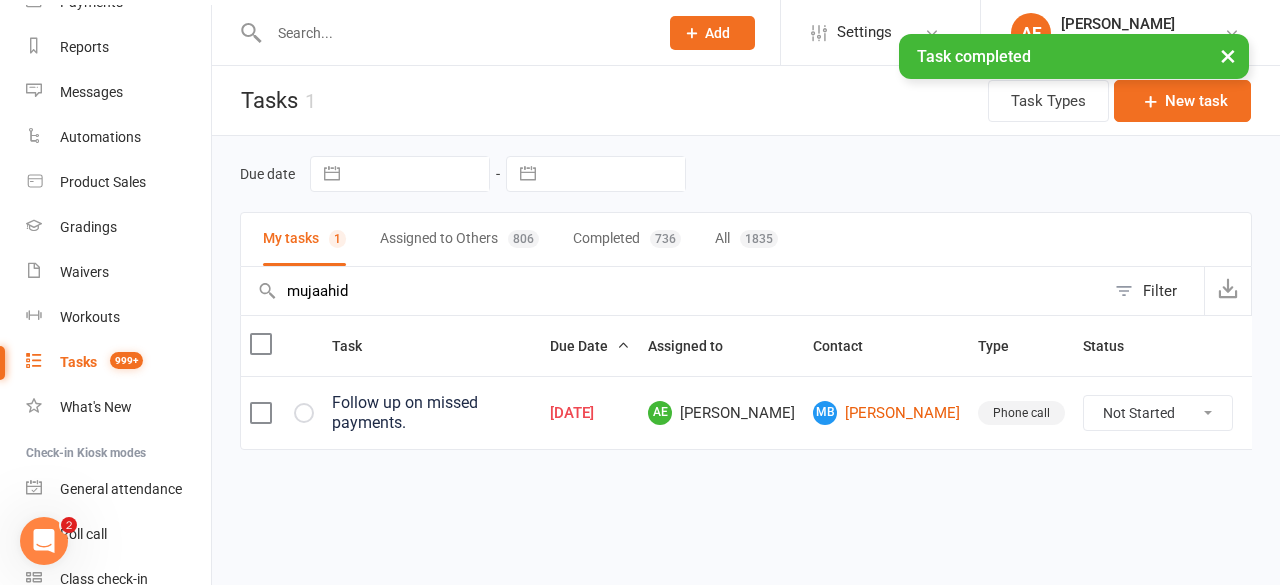 click on "Task Due Date Assigned to Contact Type Status Follow up on missed payments. Apr 18, 2025 AE Anna Elyard MB Mujaahid Bilal Dannoun Phone call Not Started In Progress Waiting Complete" at bounding box center (746, 396) 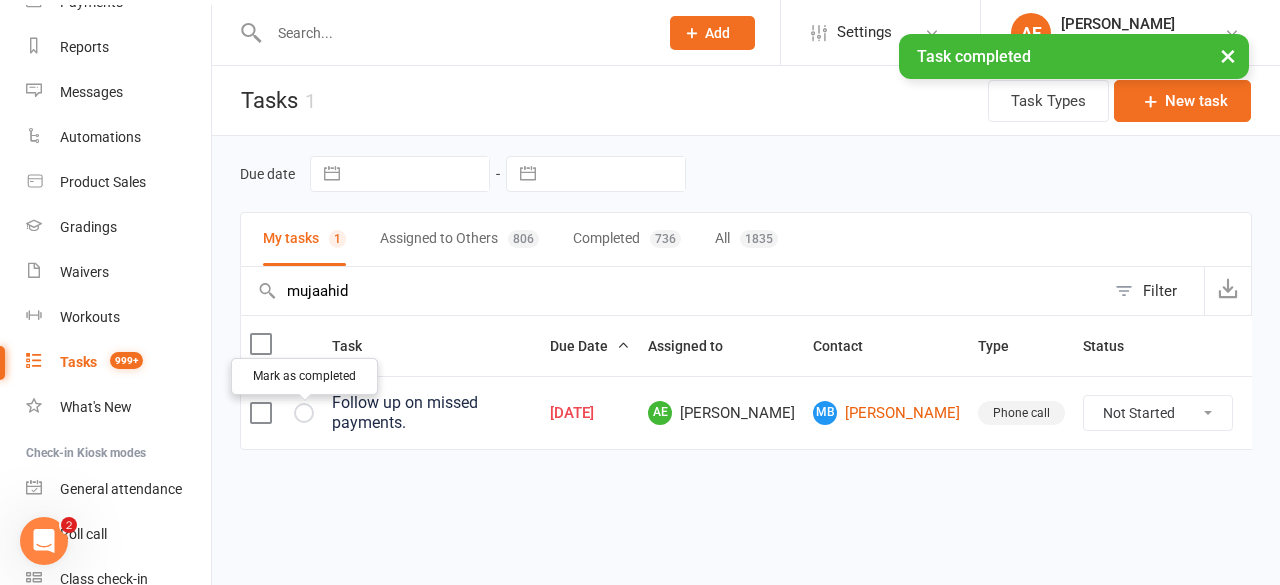 click at bounding box center [0, 0] 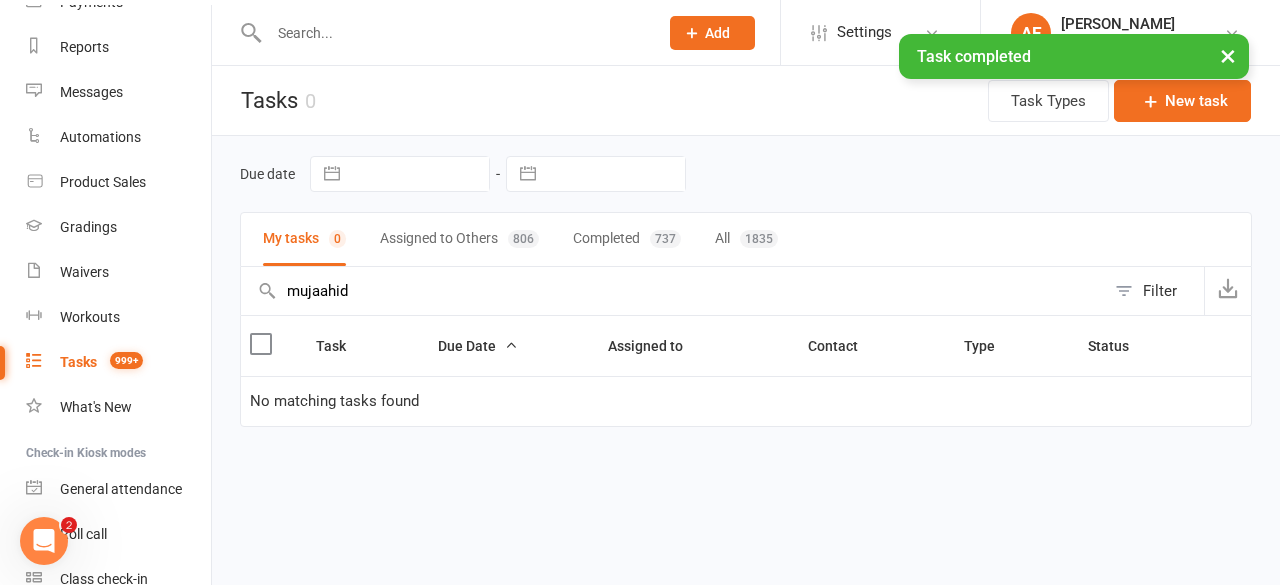 click on "mujaahid" at bounding box center (673, 291) 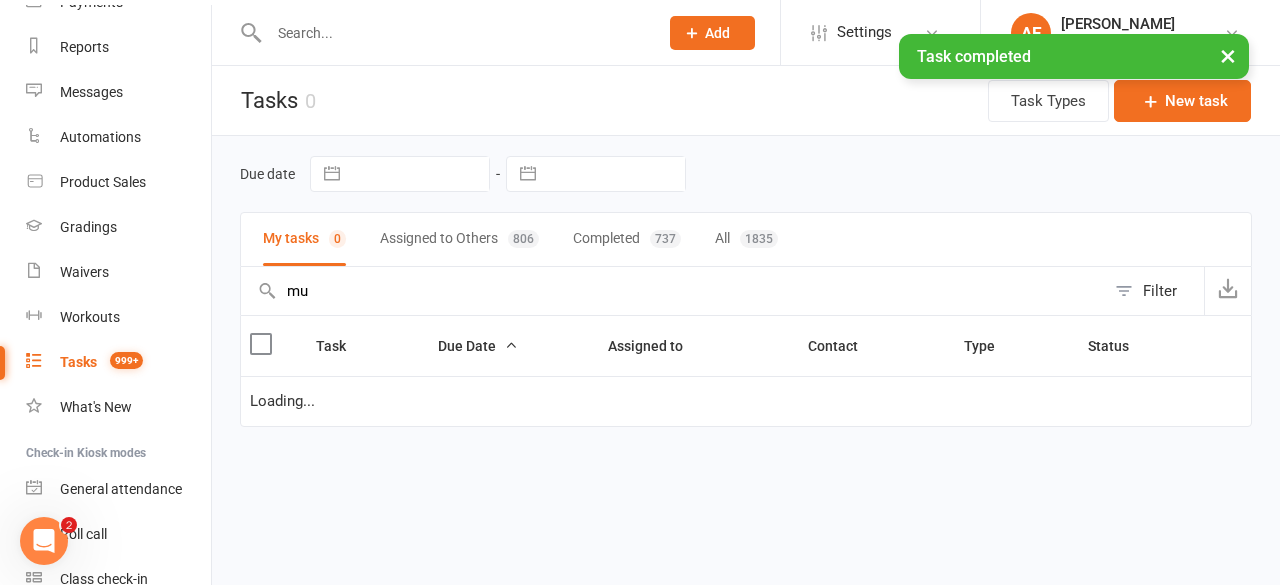 type on "m" 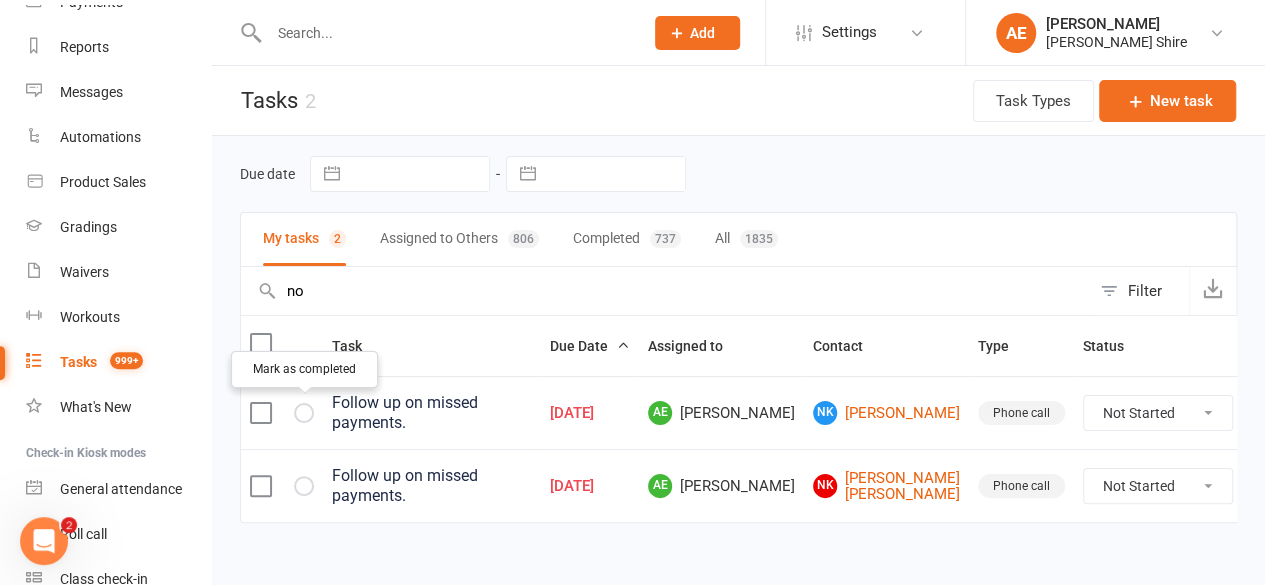 type on "n" 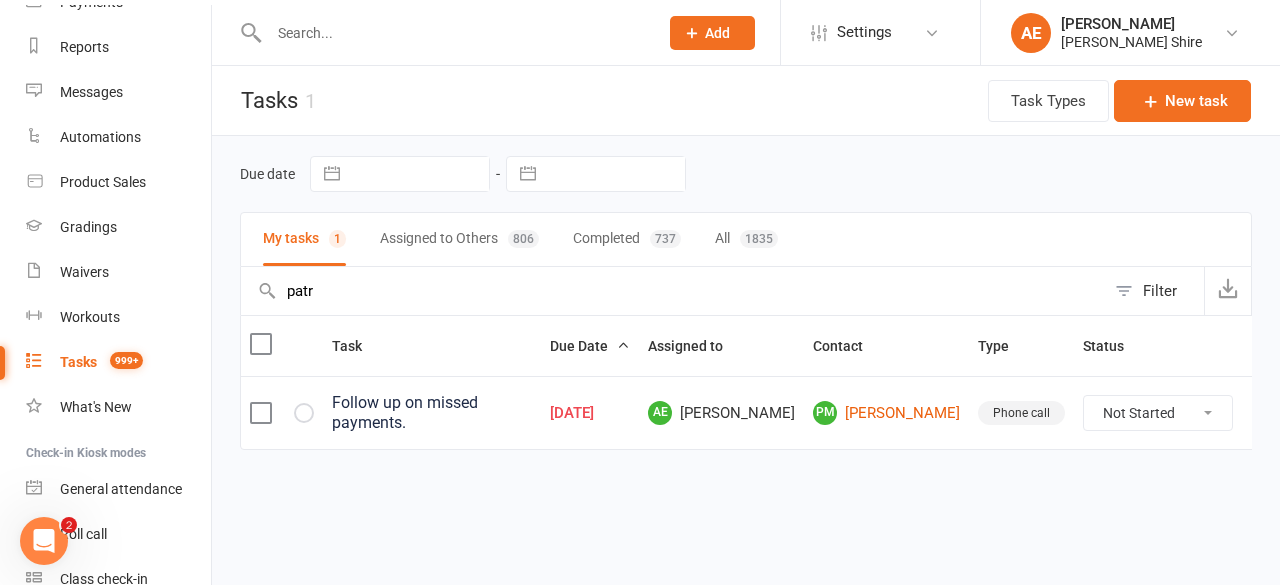 type on "patr" 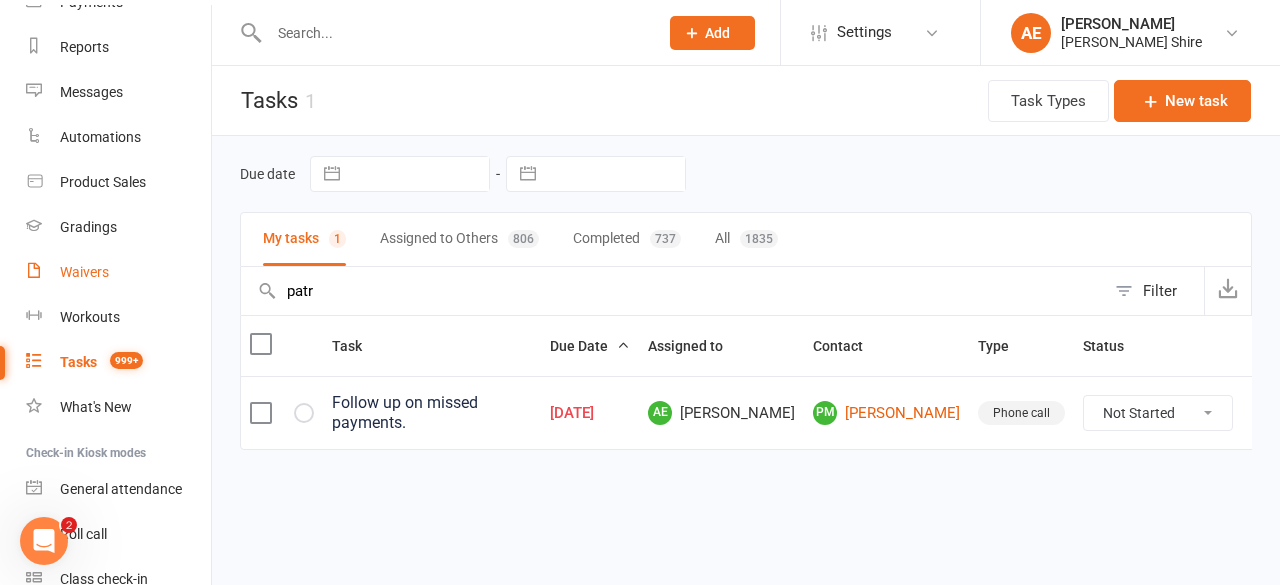 click on "Waivers" at bounding box center (84, 272) 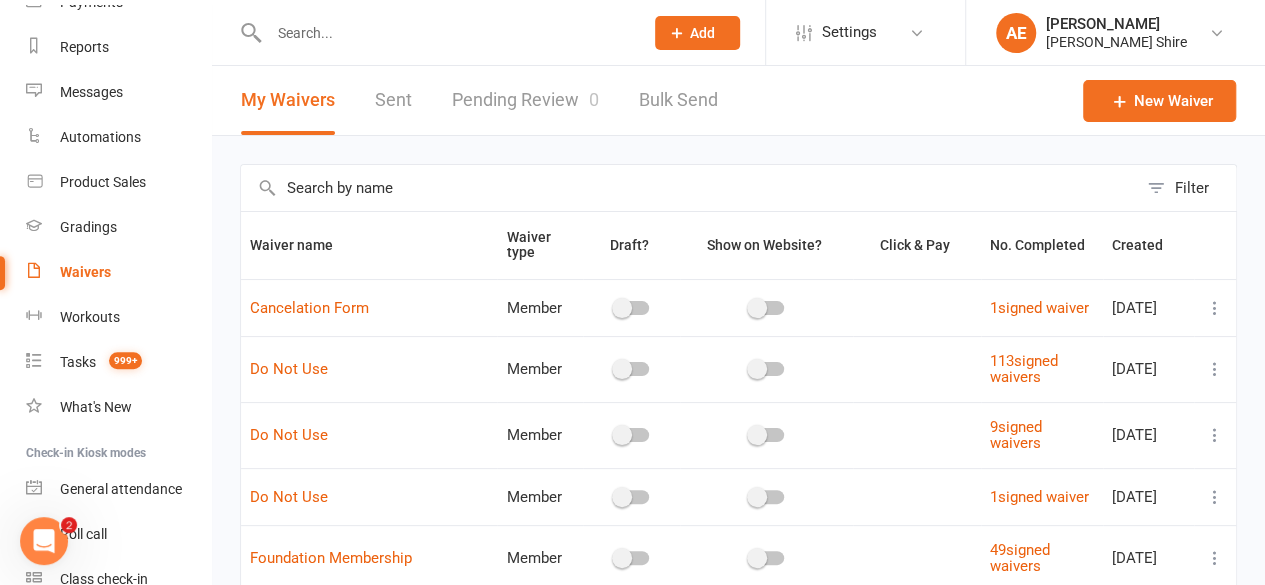 click on "Pending Review 0" at bounding box center (525, 100) 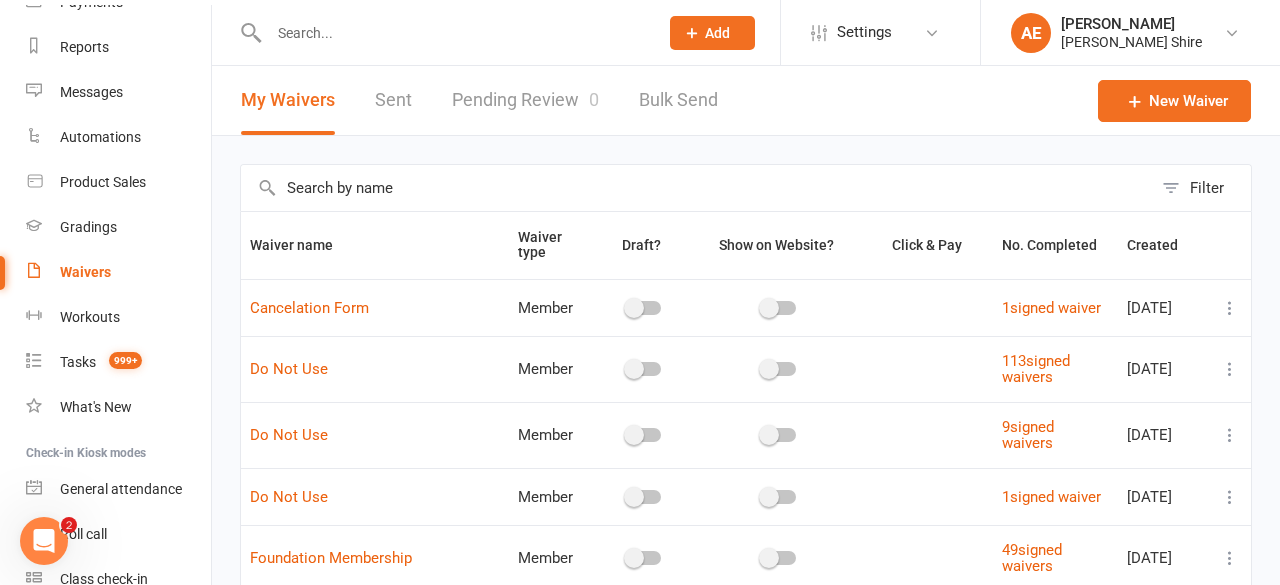 select on "100" 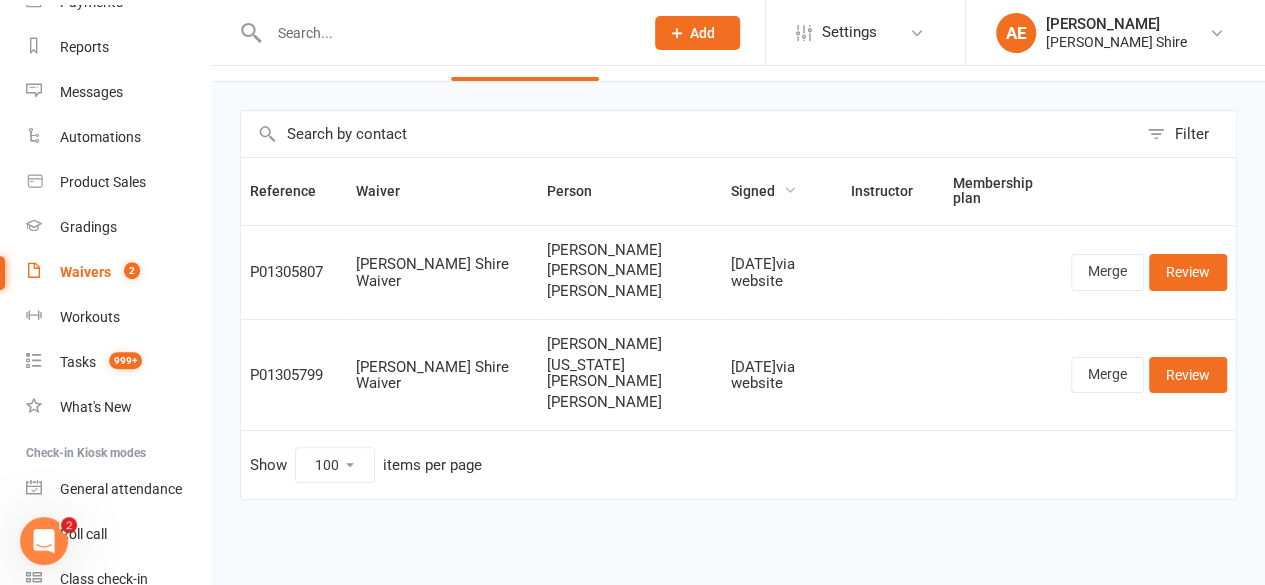 scroll, scrollTop: 68, scrollLeft: 0, axis: vertical 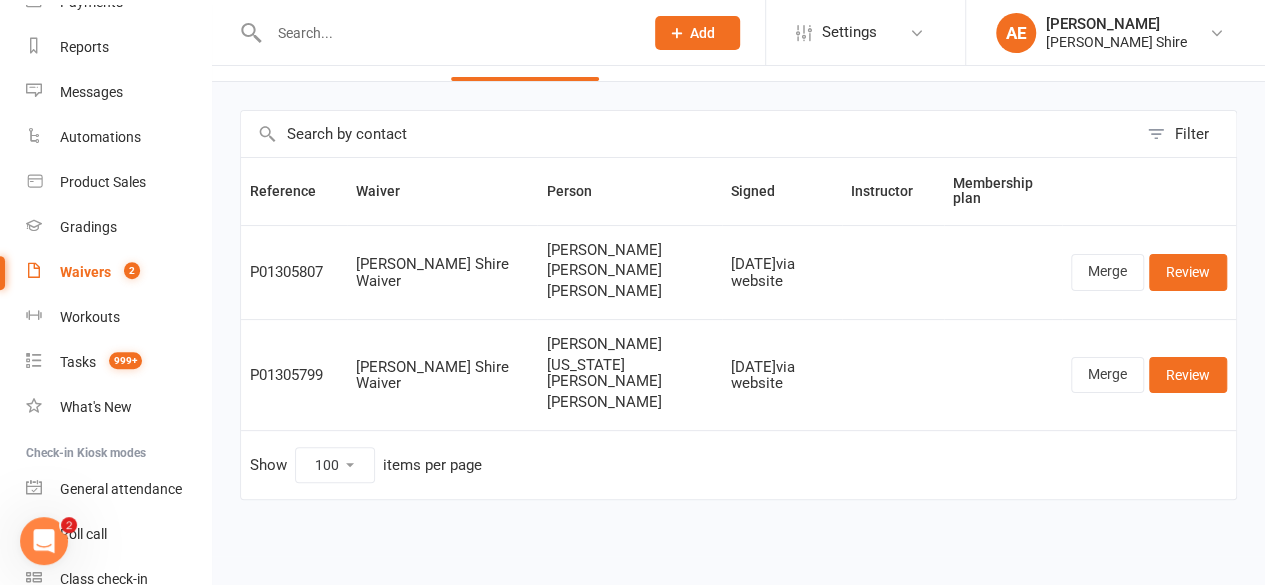 click at bounding box center (446, 33) 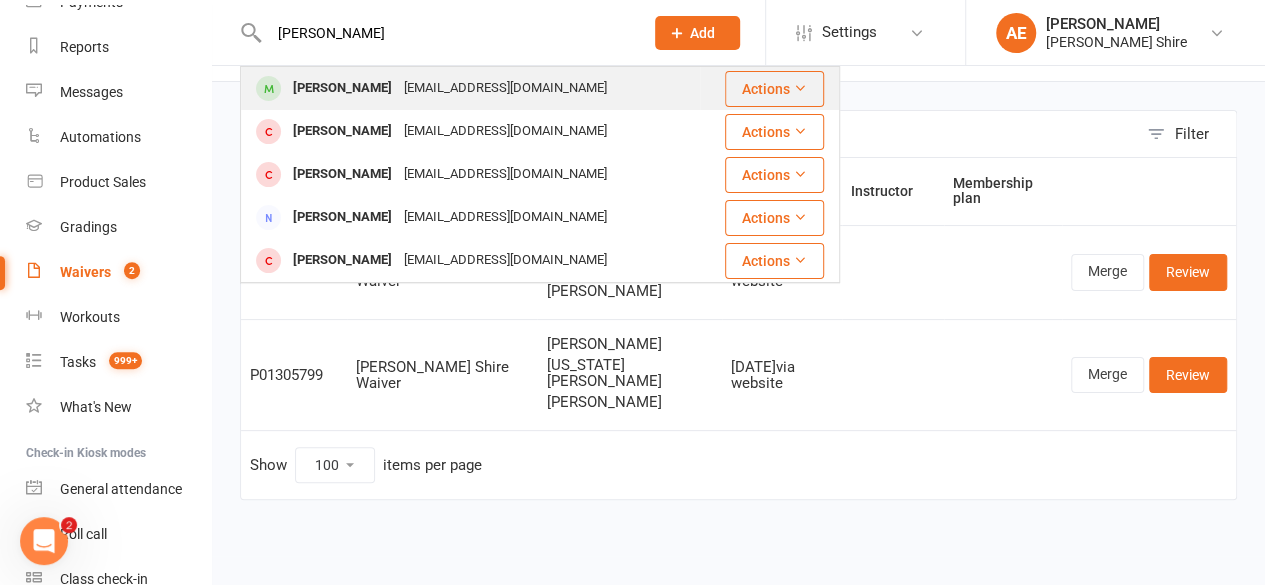 type on "tedd" 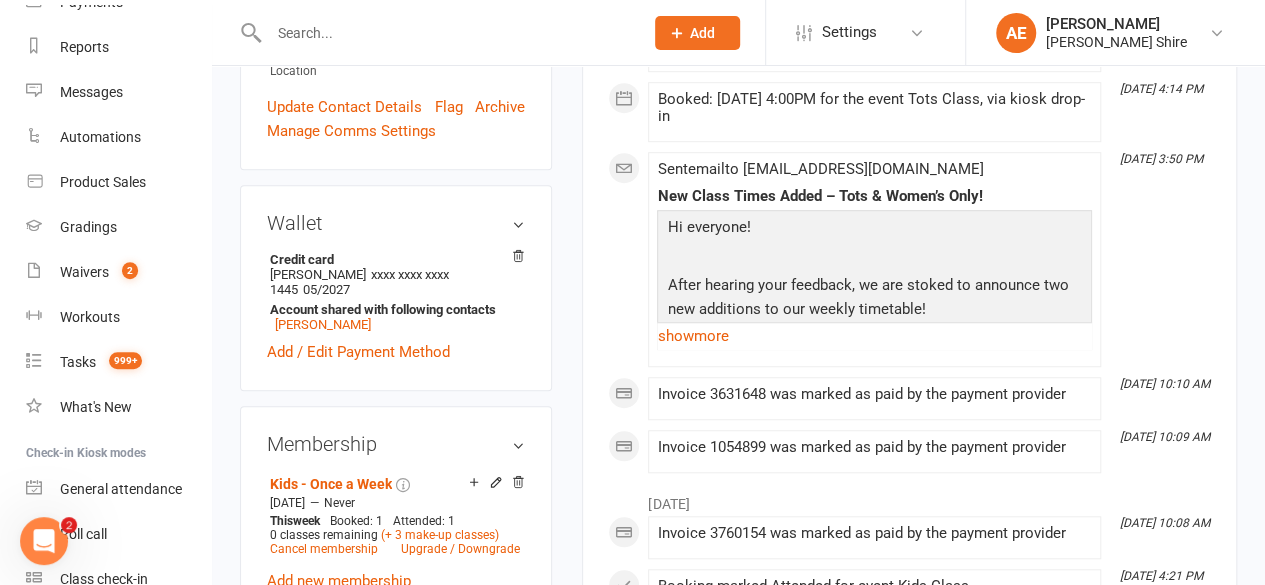 scroll, scrollTop: 615, scrollLeft: 0, axis: vertical 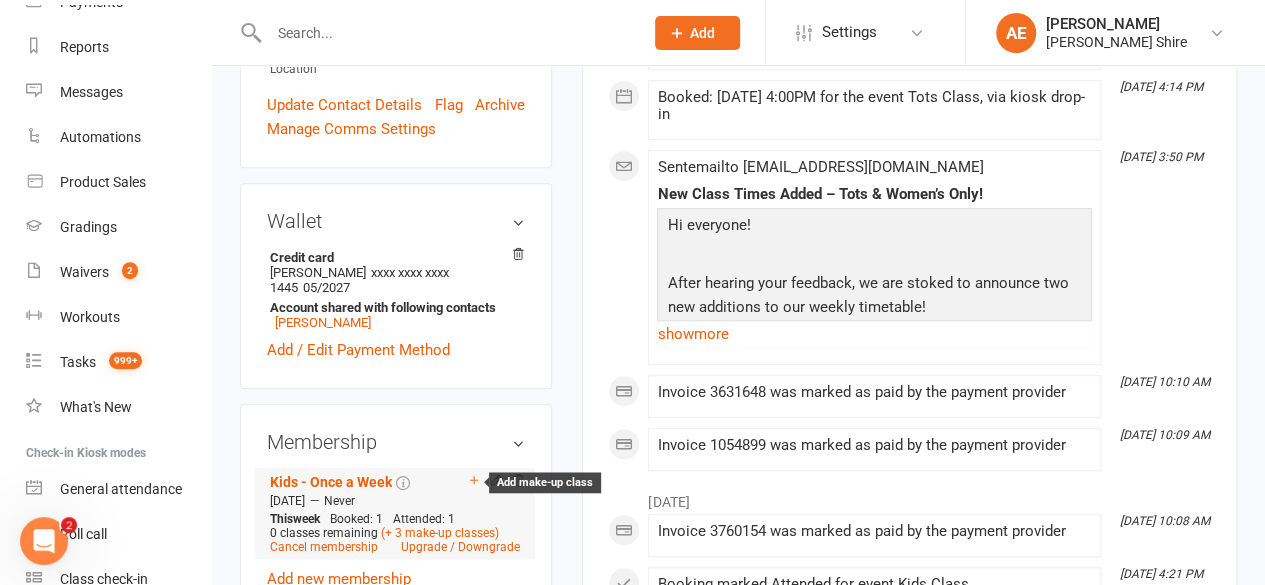click 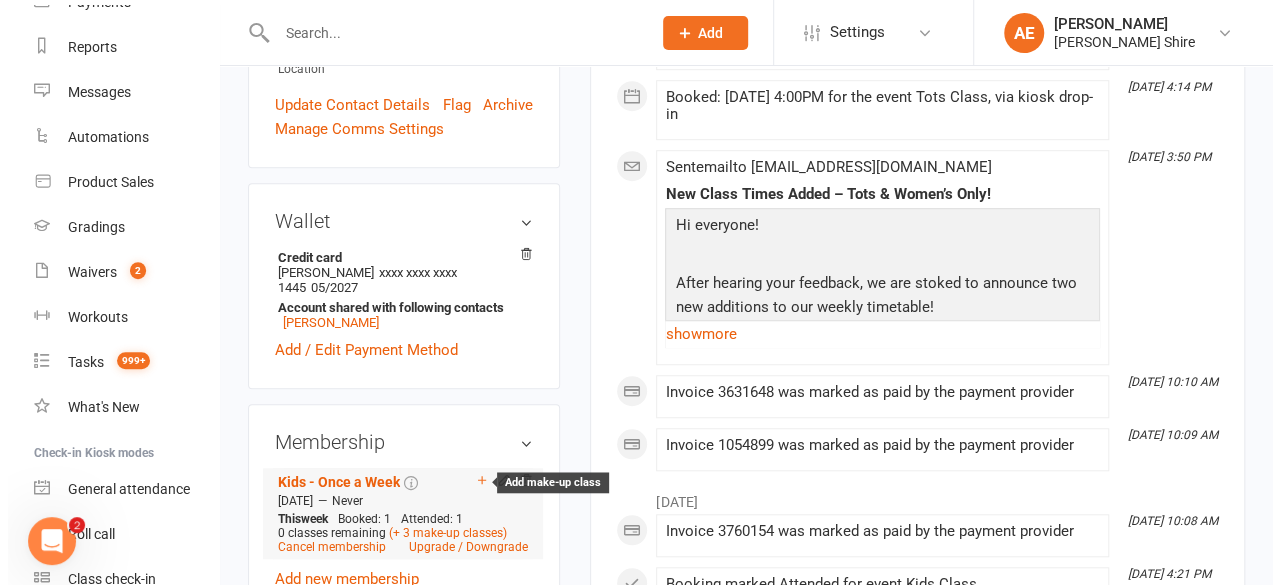 scroll, scrollTop: 591, scrollLeft: 0, axis: vertical 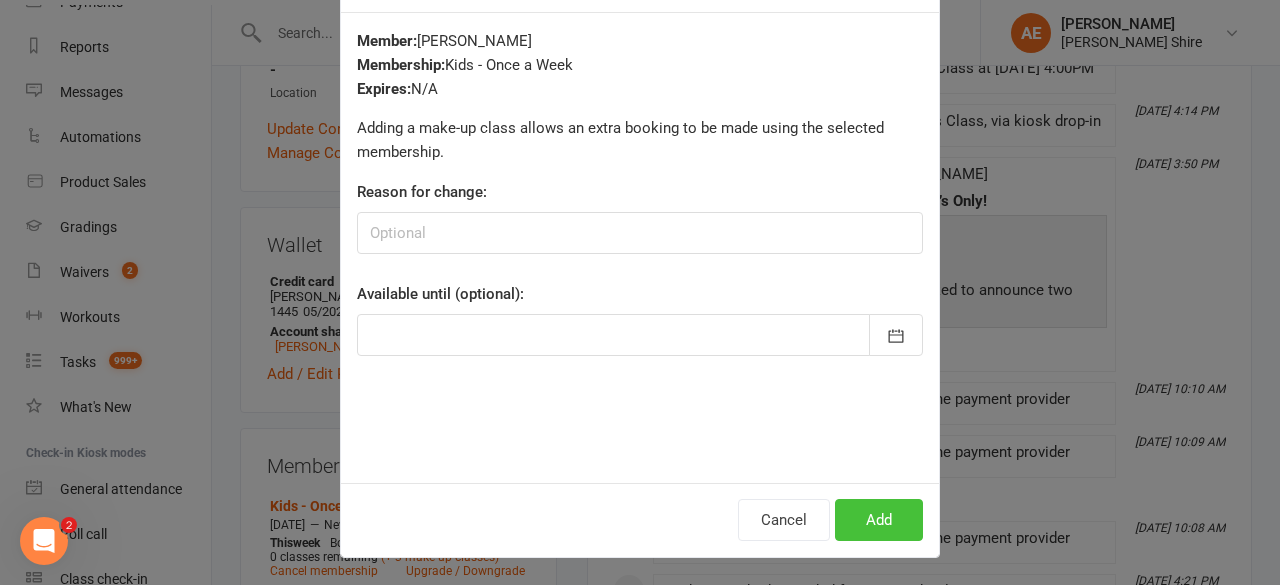 click on "Add" at bounding box center (879, 520) 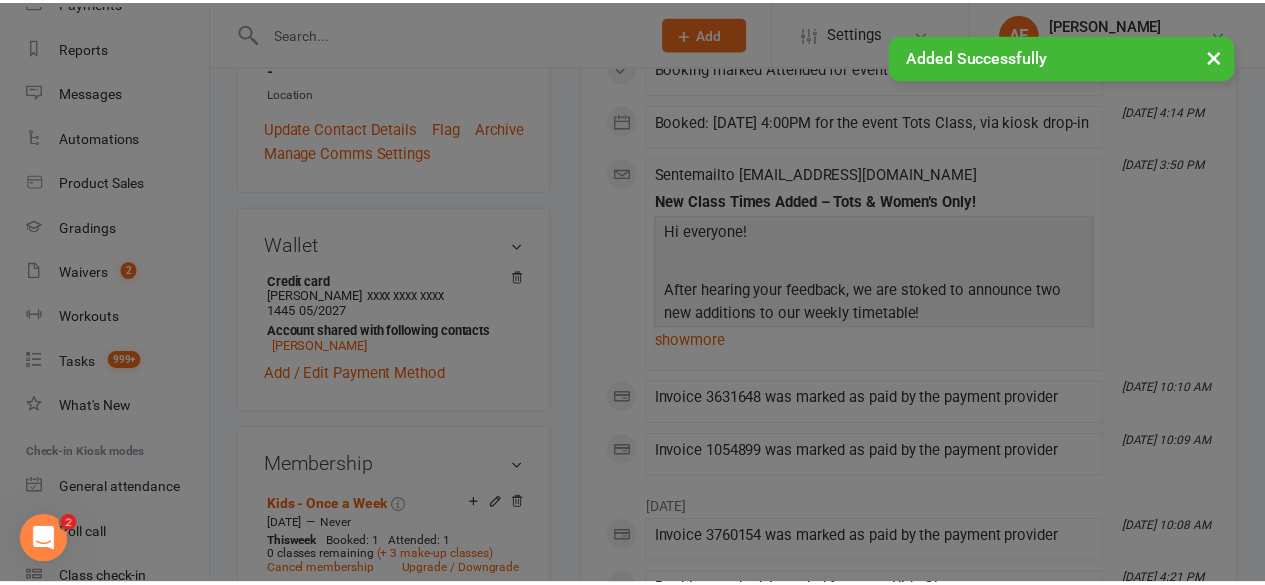 scroll, scrollTop: 615, scrollLeft: 0, axis: vertical 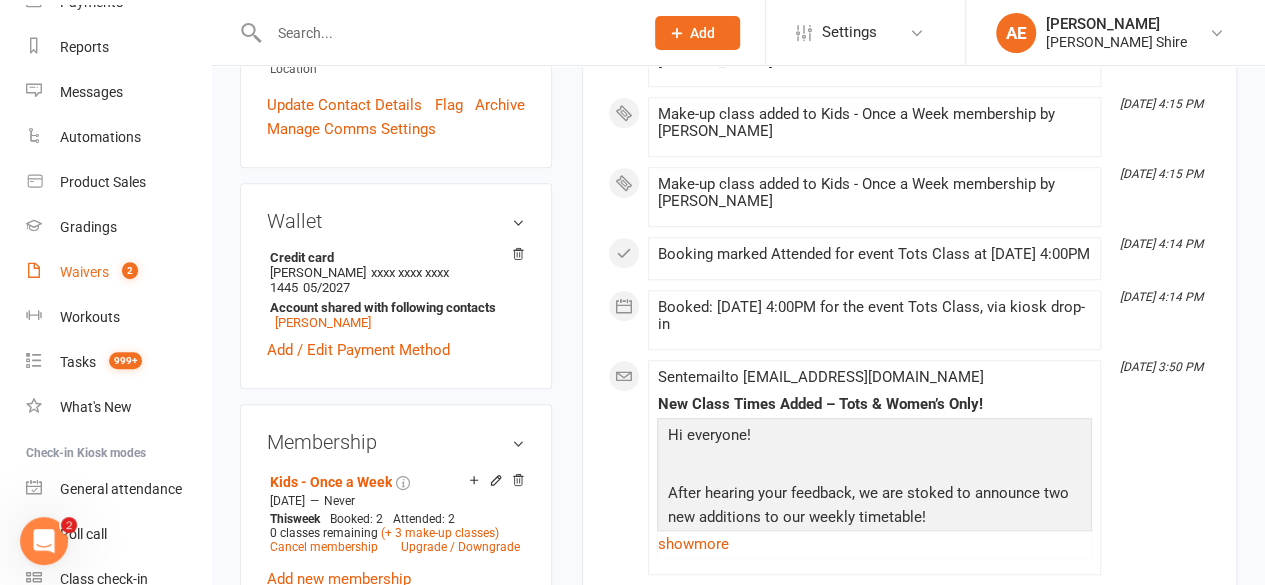 click on "Waivers" at bounding box center [84, 272] 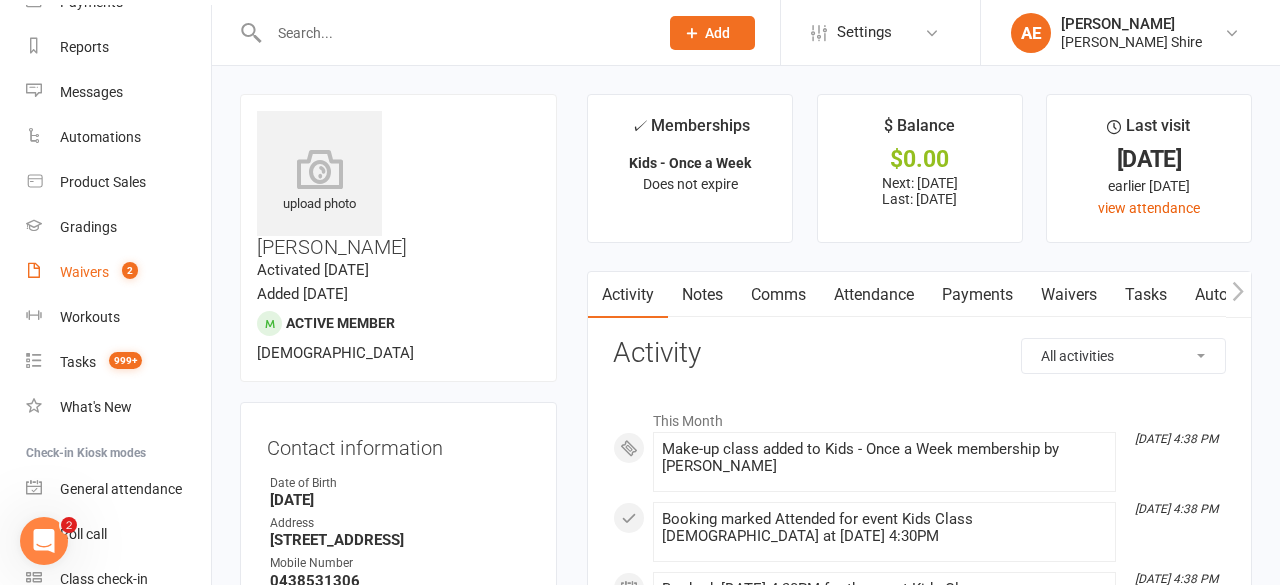 select on "25" 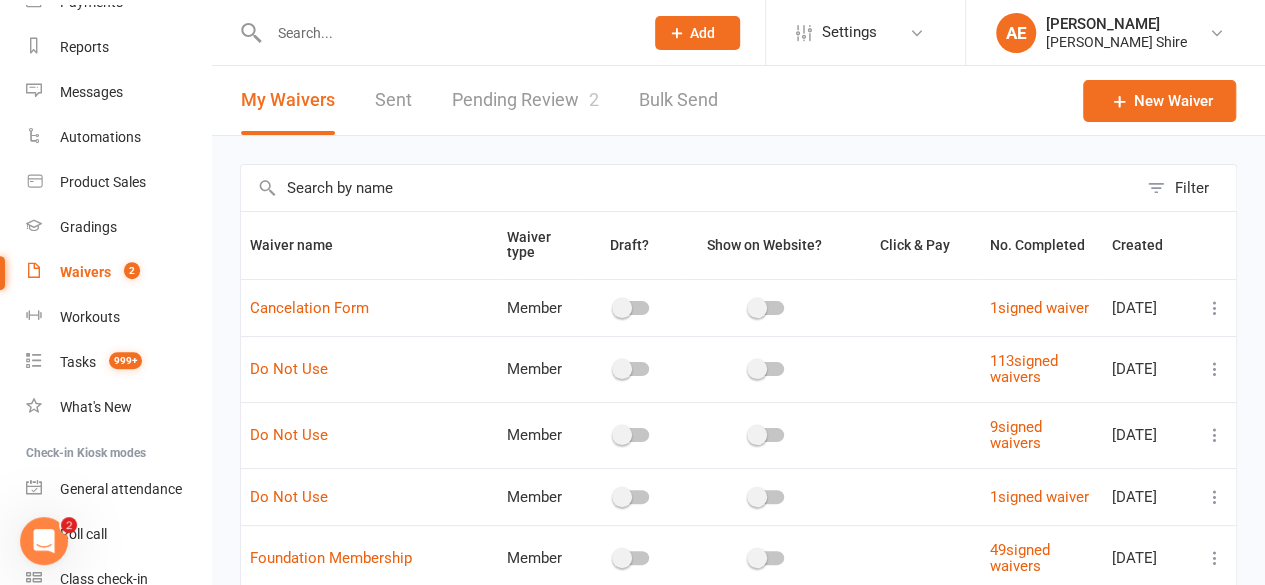 click on "Pending Review 2" at bounding box center [525, 100] 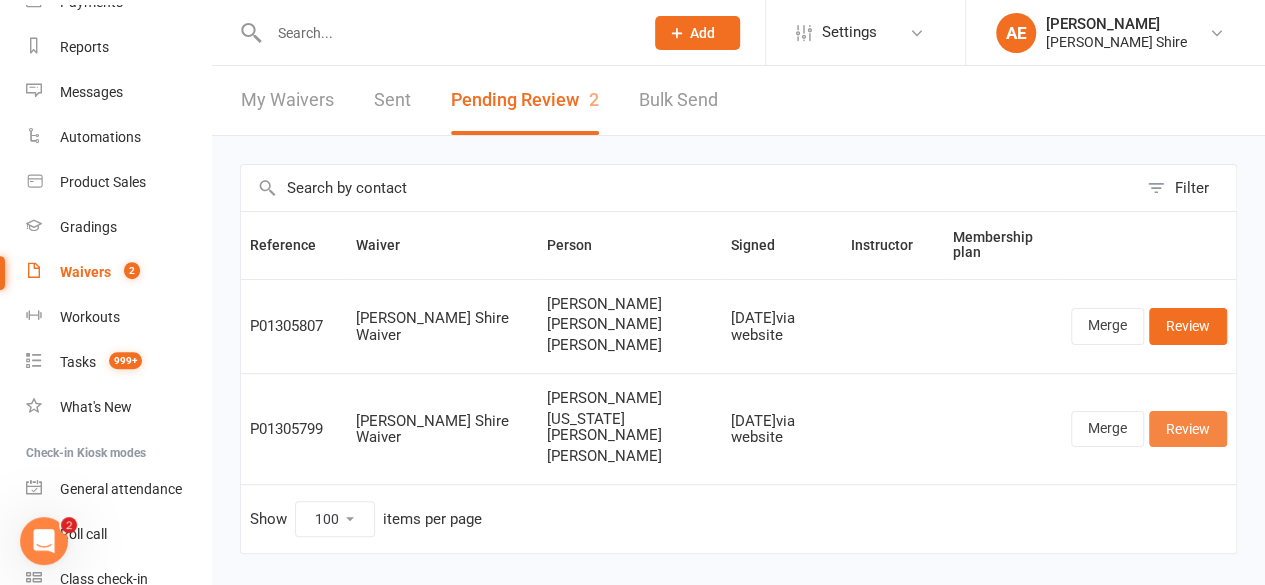 click on "Review" at bounding box center [1188, 429] 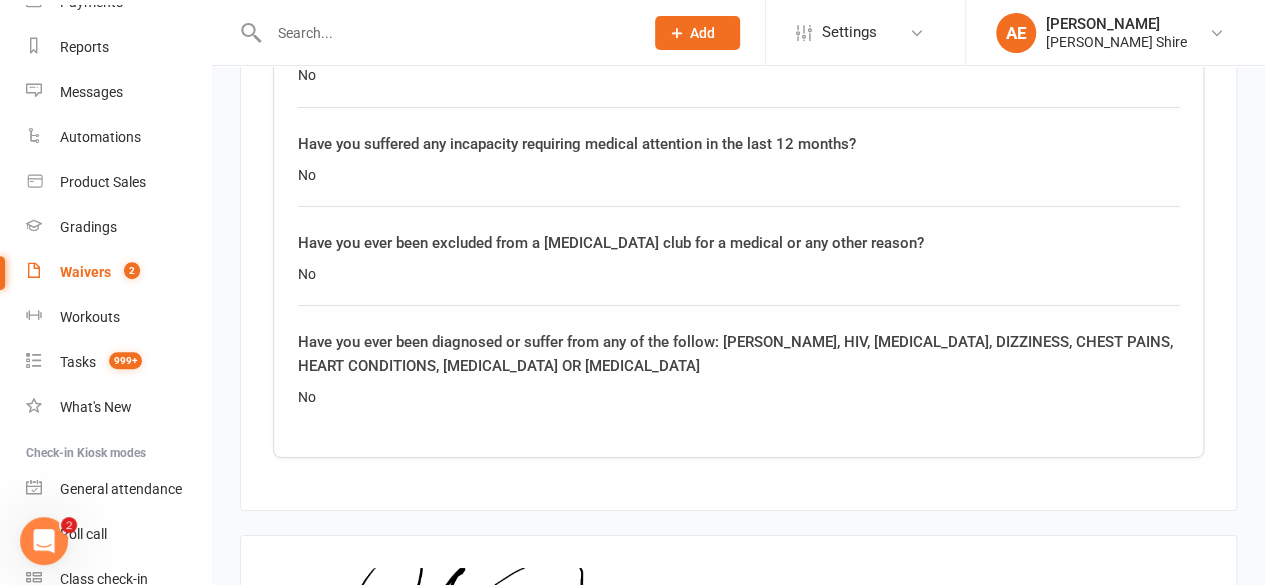 scroll, scrollTop: 3777, scrollLeft: 0, axis: vertical 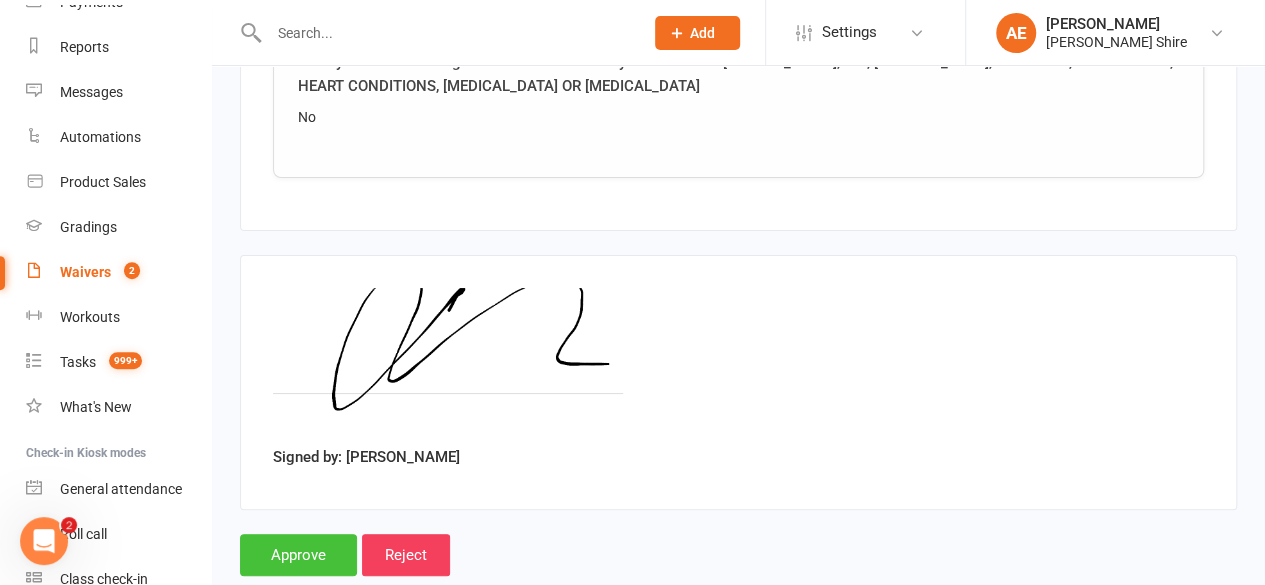 click on "Approve" at bounding box center (298, 555) 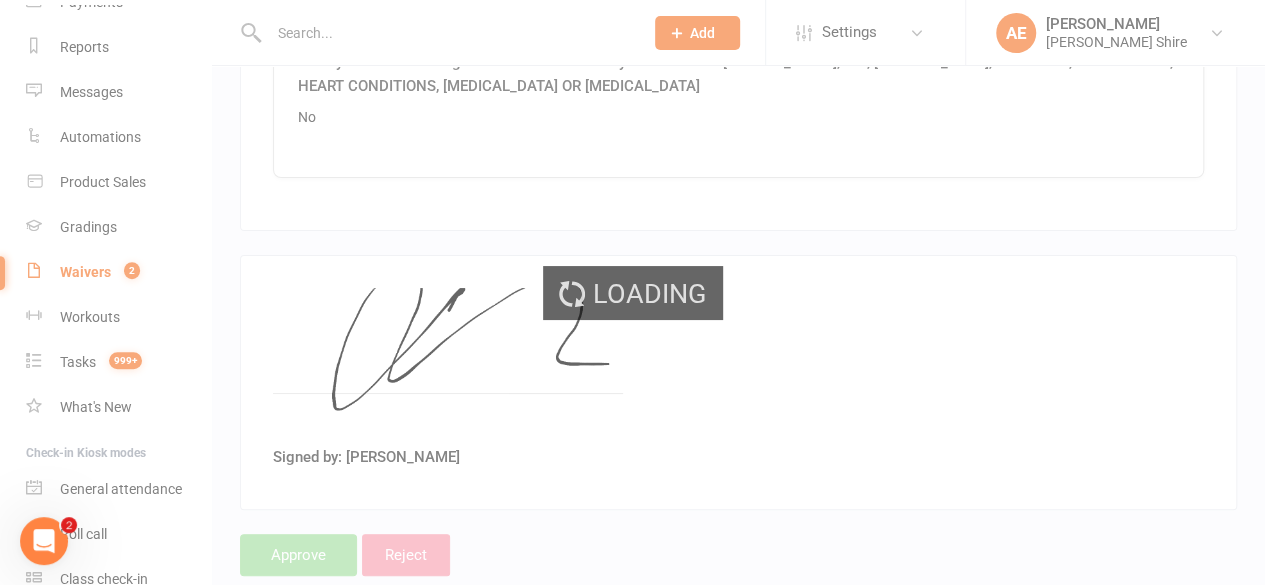 scroll, scrollTop: 0, scrollLeft: 0, axis: both 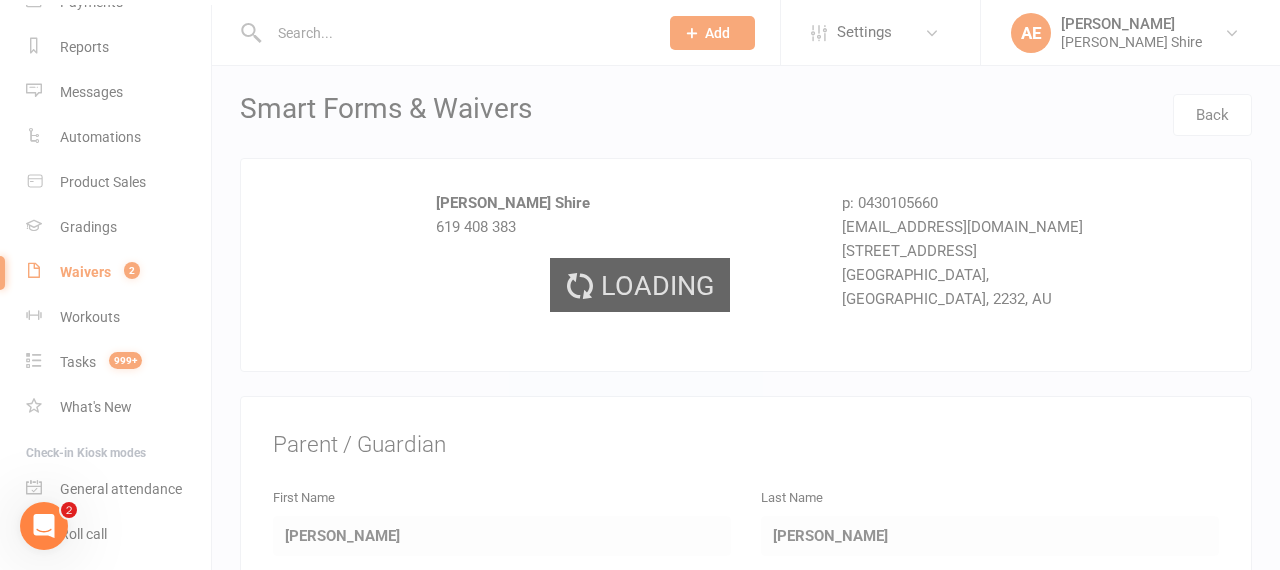 select on "100" 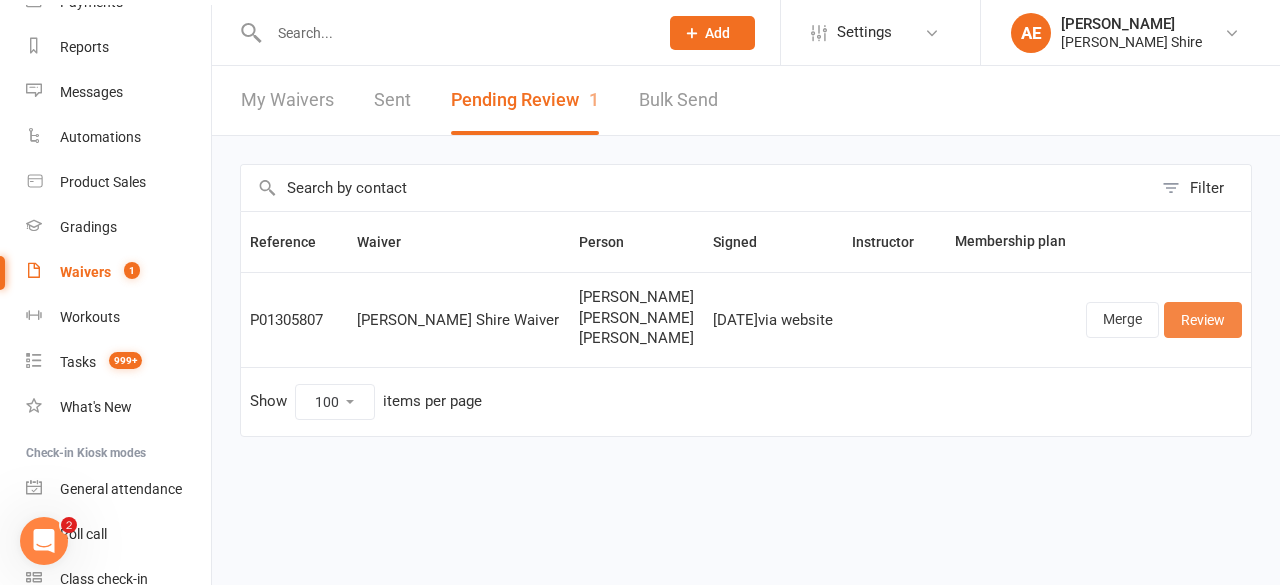 click on "Review" at bounding box center [1203, 320] 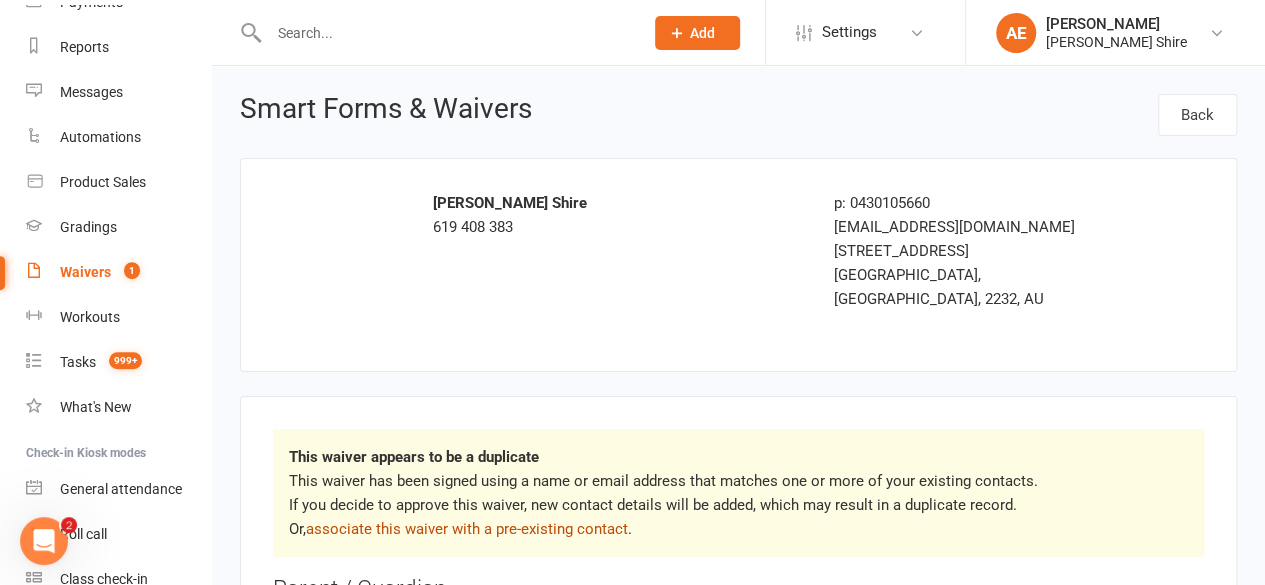 click on "associate this waiver with a pre-existing contact" at bounding box center (467, 529) 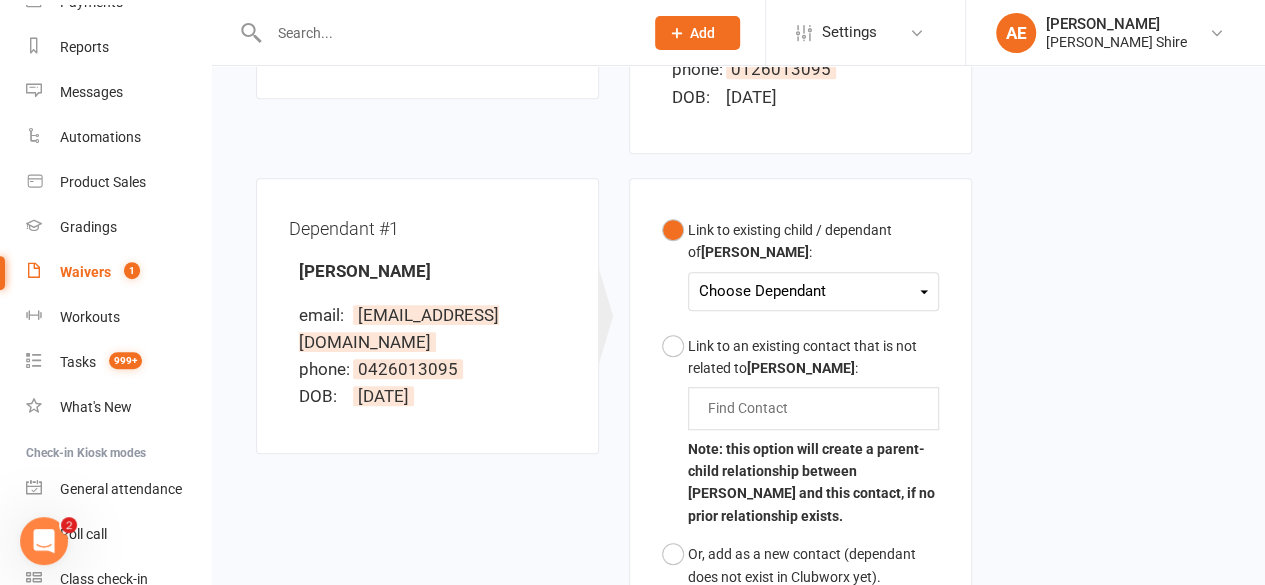 scroll, scrollTop: 547, scrollLeft: 0, axis: vertical 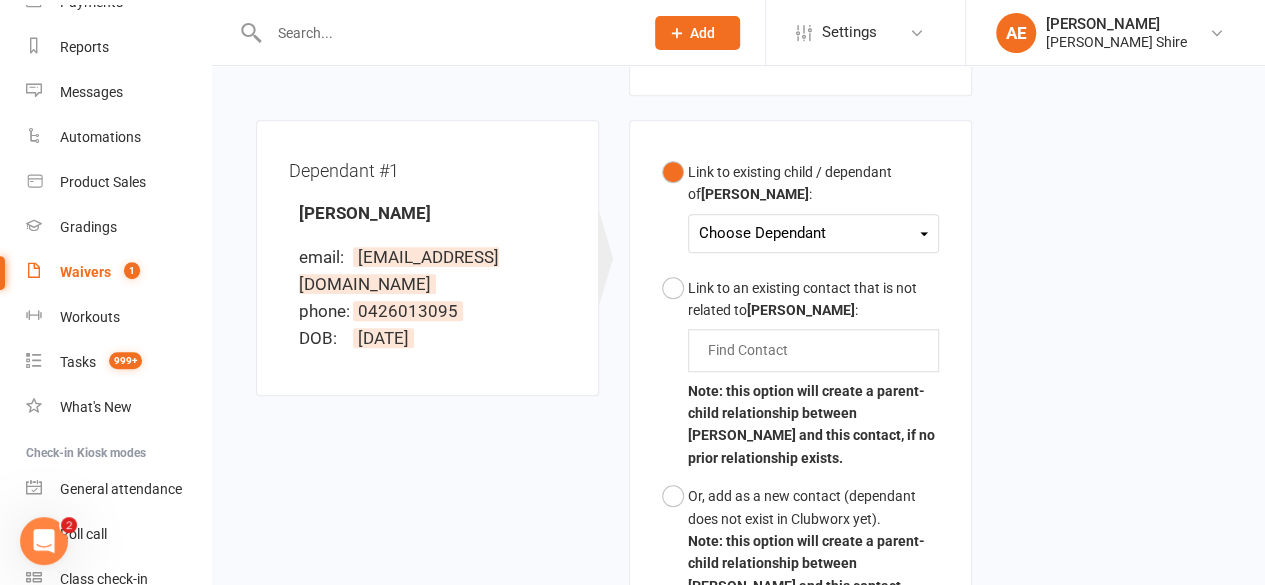 click on "Choose Dependant" at bounding box center [813, 233] 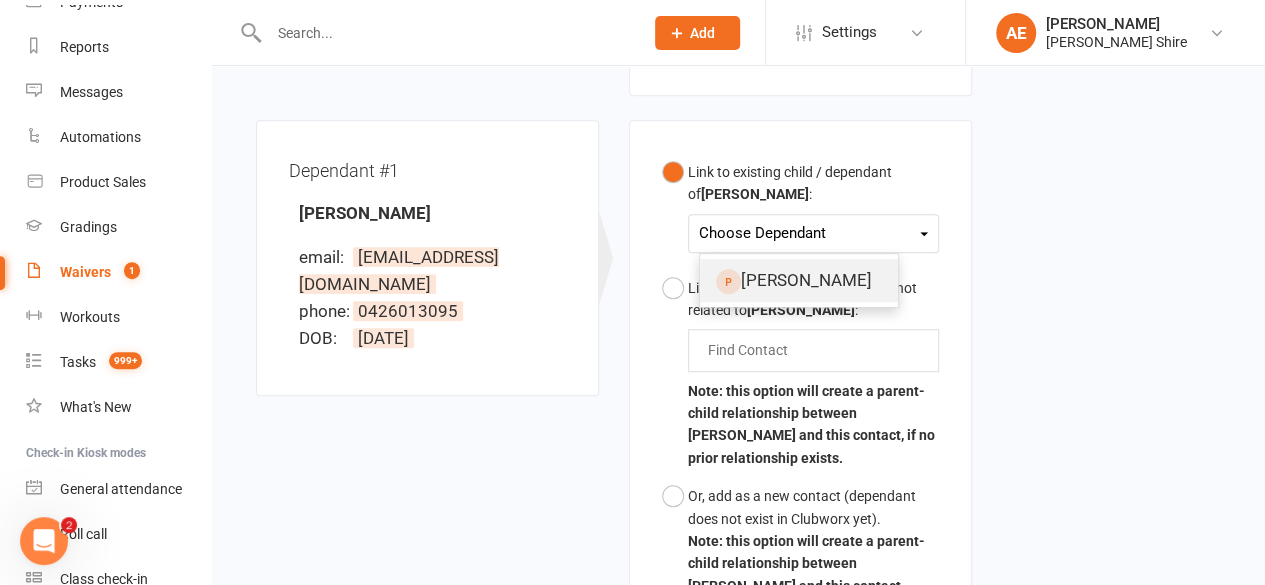 click on "Riley Menzies" at bounding box center [799, 280] 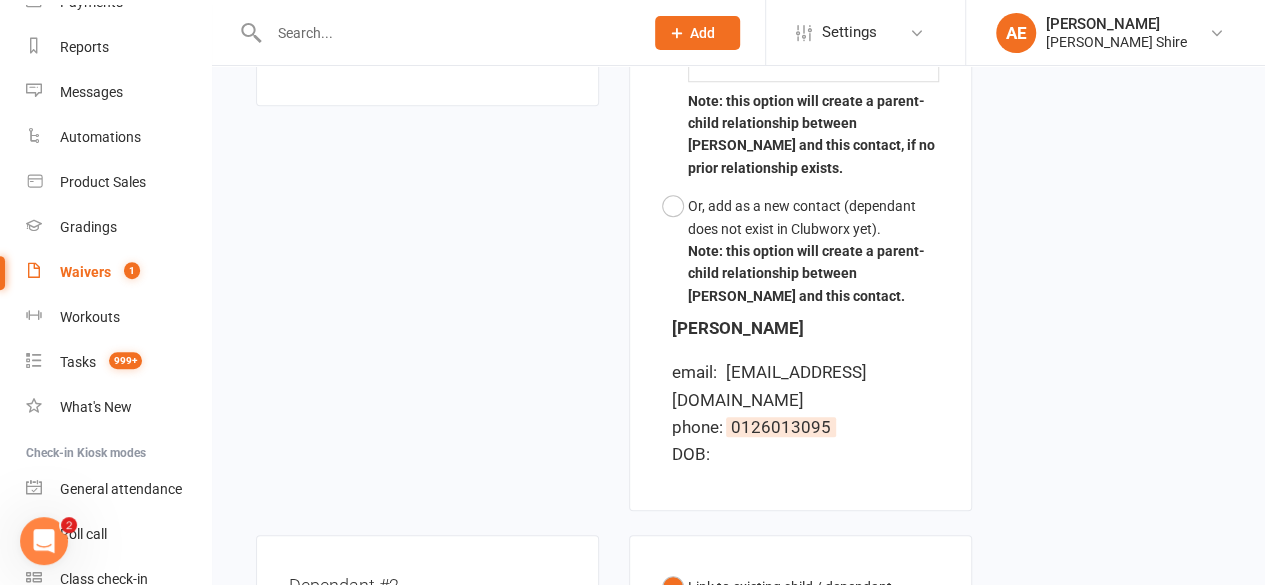 scroll, scrollTop: 1193, scrollLeft: 0, axis: vertical 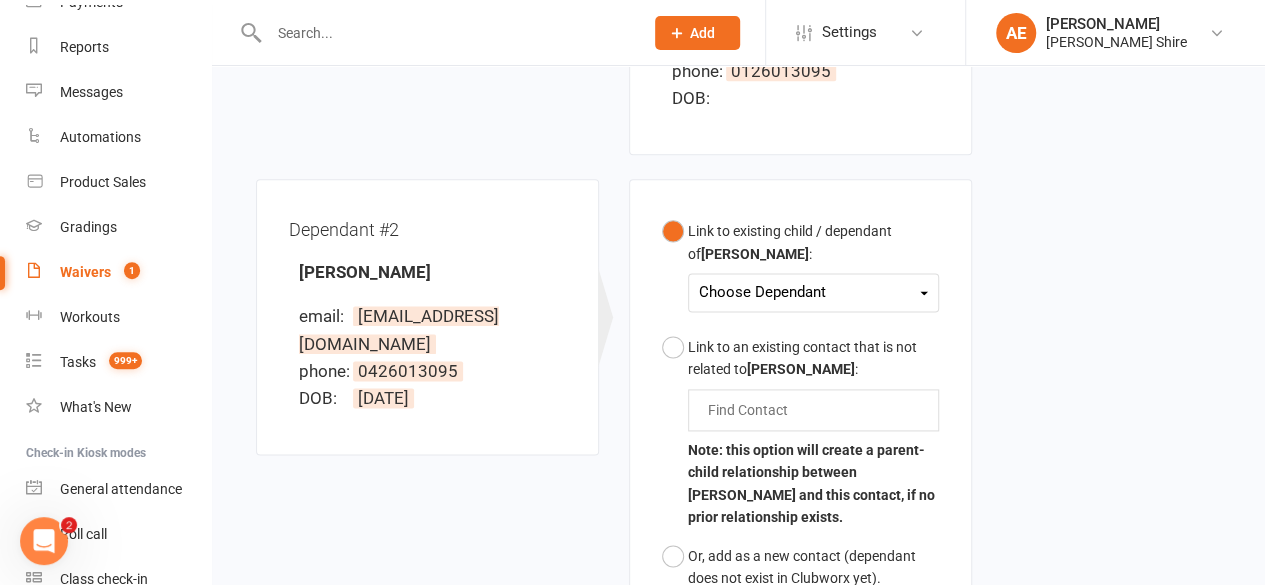 click on "Choose Dependant   Riley Menzies" at bounding box center (813, 292) 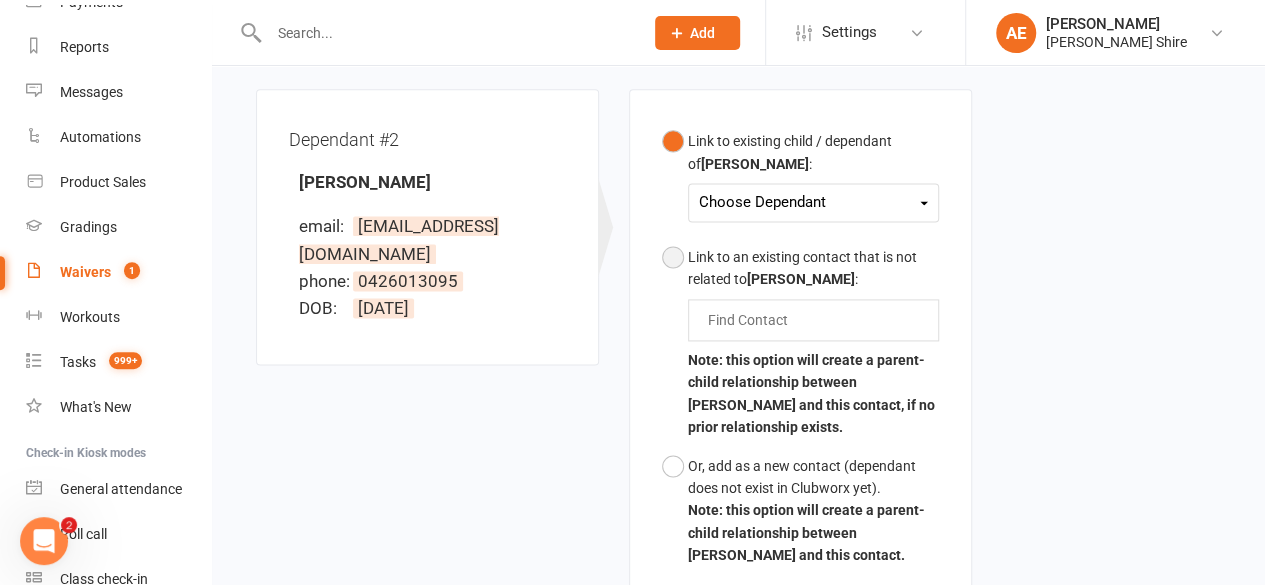 scroll, scrollTop: 1284, scrollLeft: 0, axis: vertical 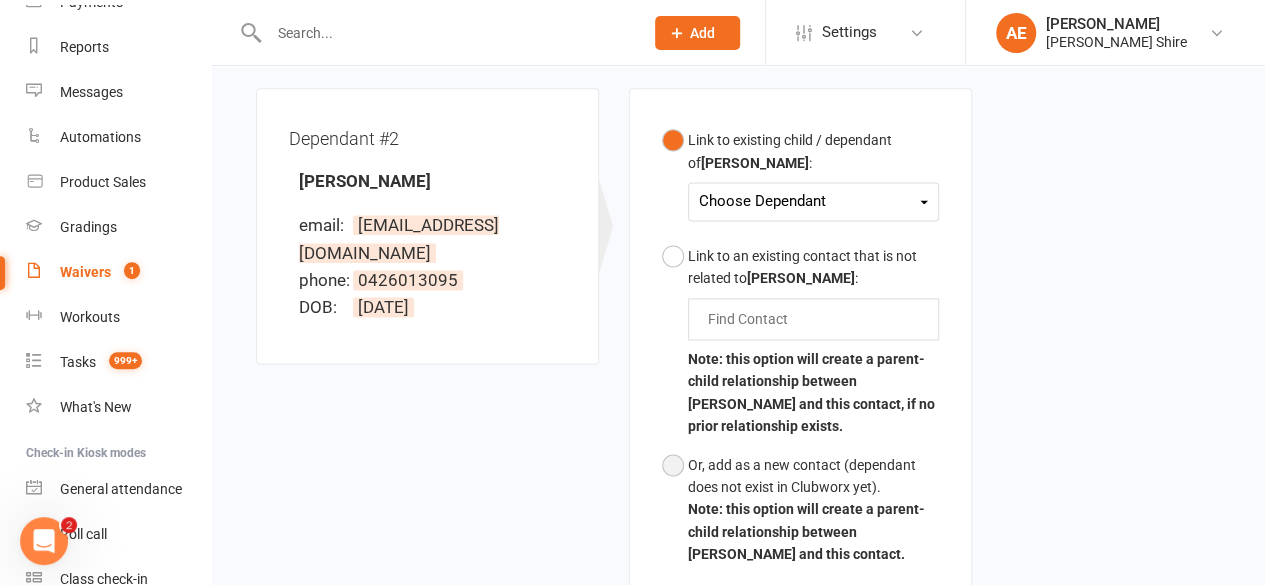 click on "Or, add as a new contact (dependant does not exist in Clubworx yet)." at bounding box center (813, 476) 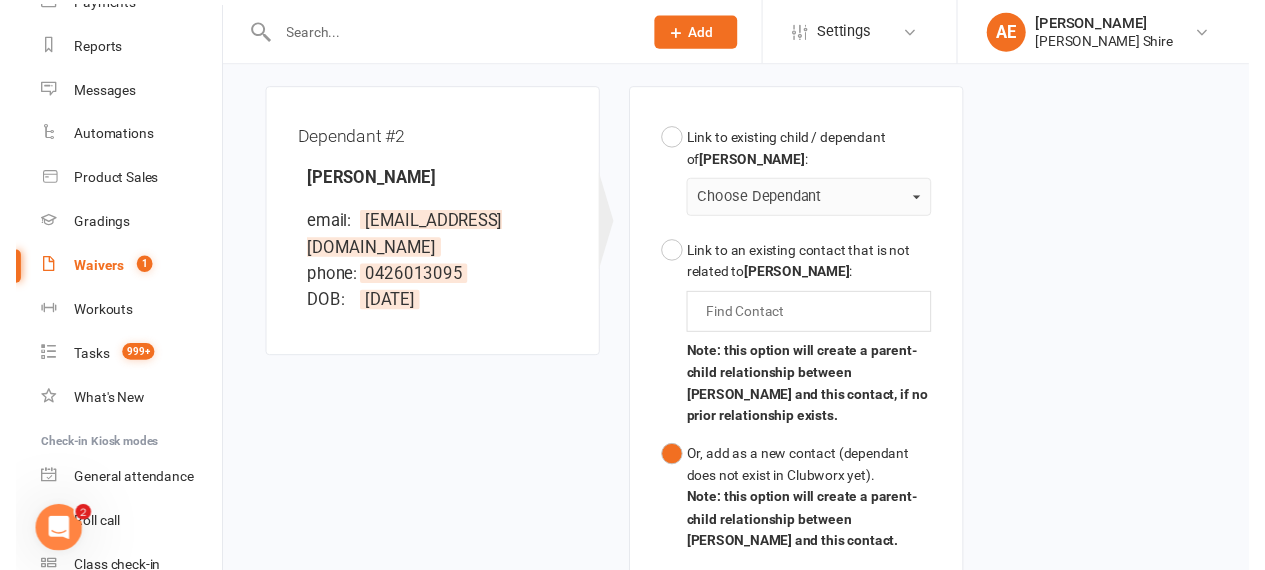 scroll, scrollTop: 1581, scrollLeft: 0, axis: vertical 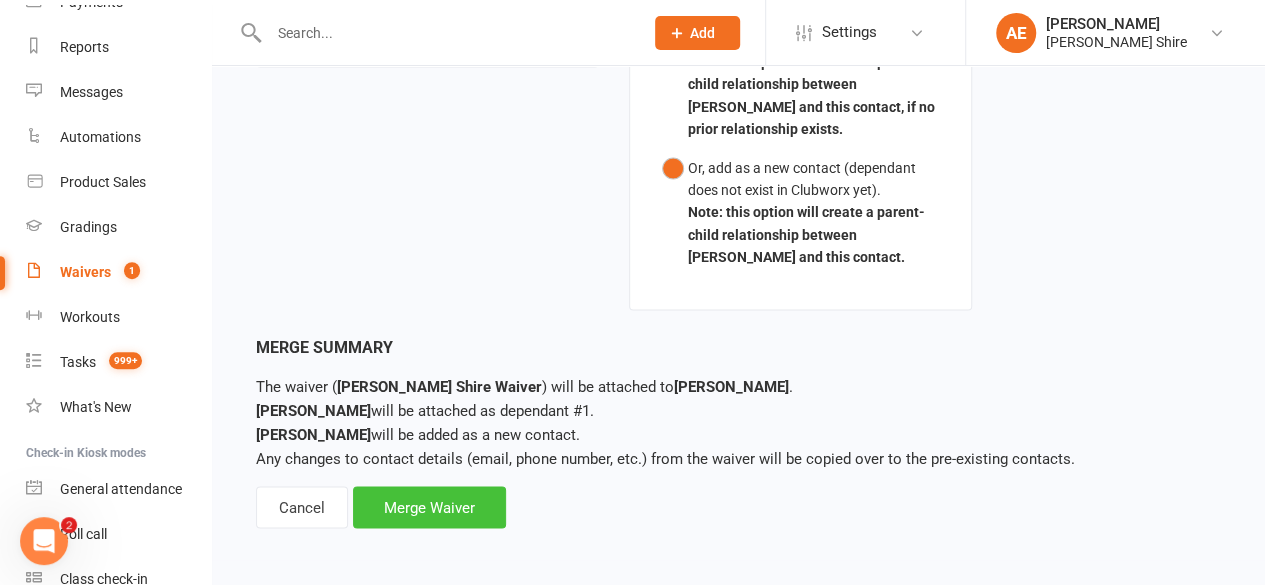 click on "Merge Waiver" at bounding box center [429, 507] 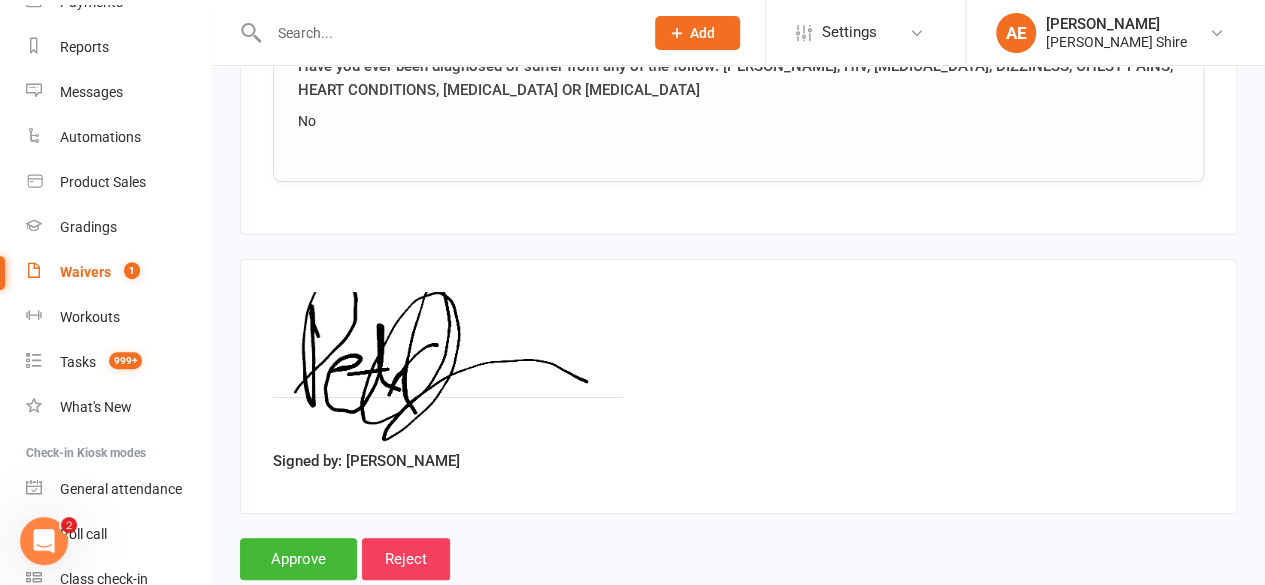 scroll, scrollTop: 3777, scrollLeft: 0, axis: vertical 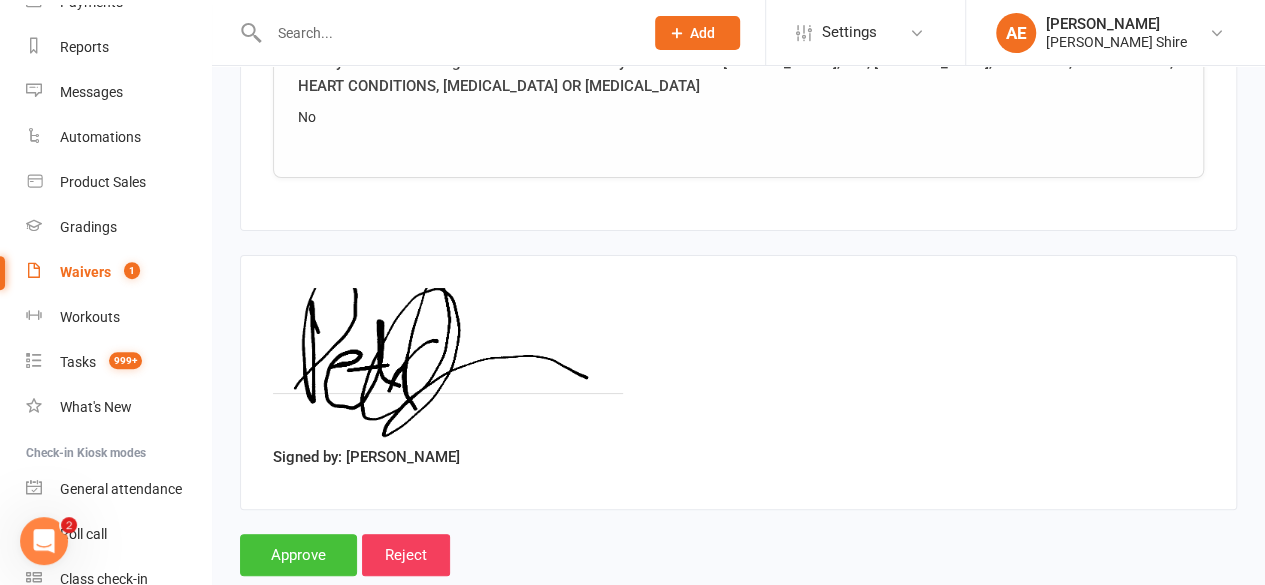 click on "Approve" at bounding box center (298, 555) 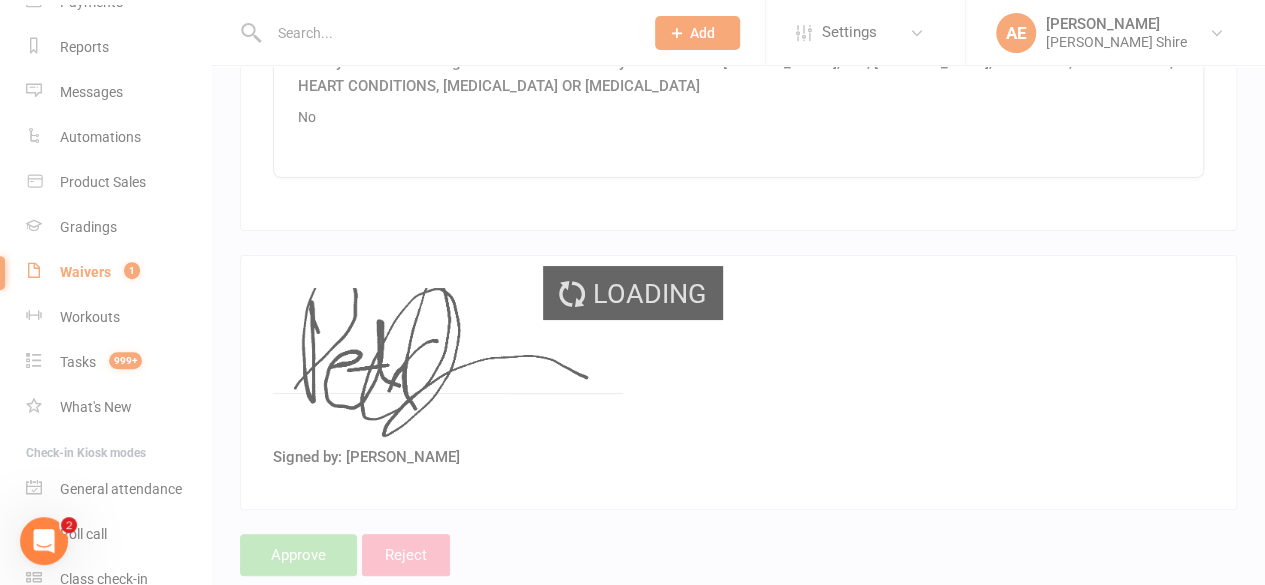 select on "100" 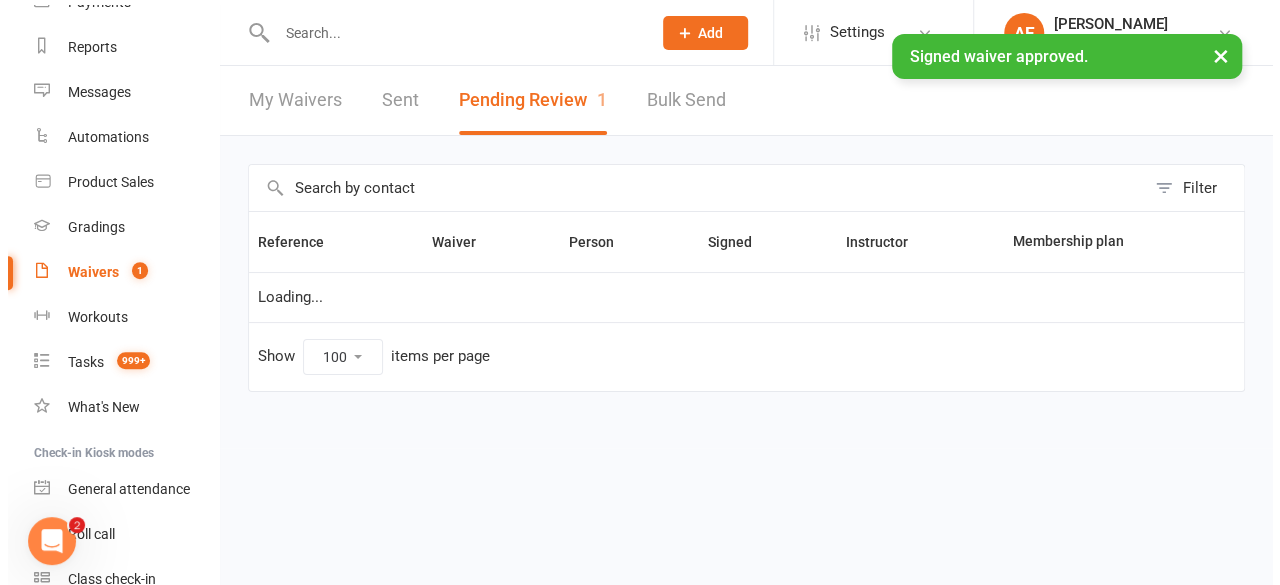 scroll, scrollTop: 0, scrollLeft: 0, axis: both 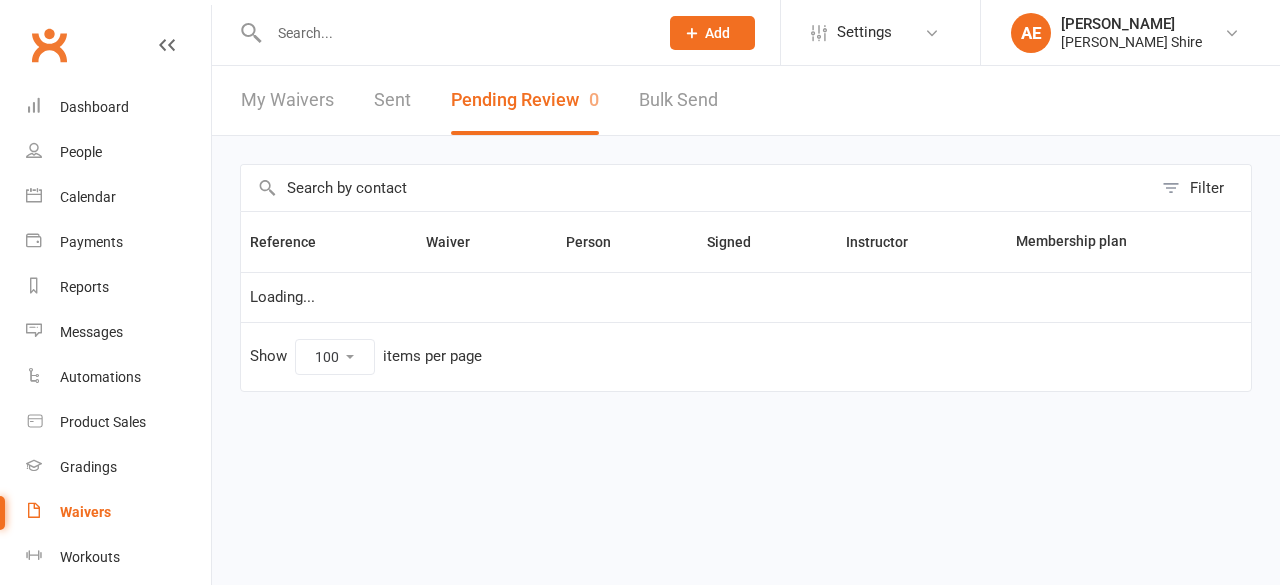select on "100" 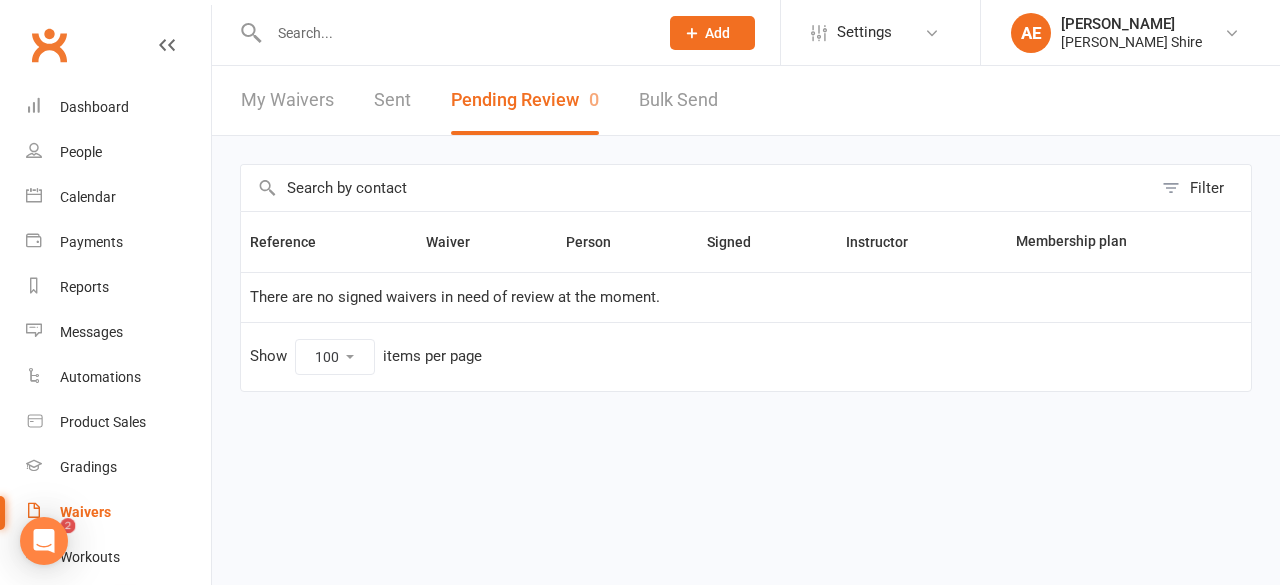 scroll, scrollTop: 0, scrollLeft: 0, axis: both 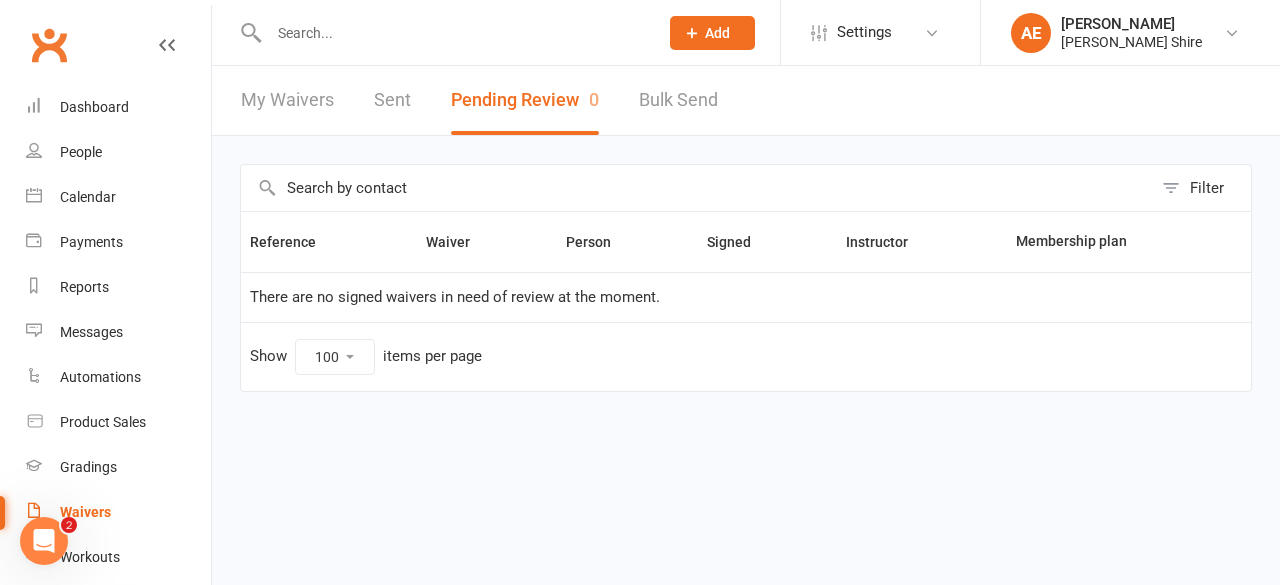 click on "My Waivers" at bounding box center [287, 100] 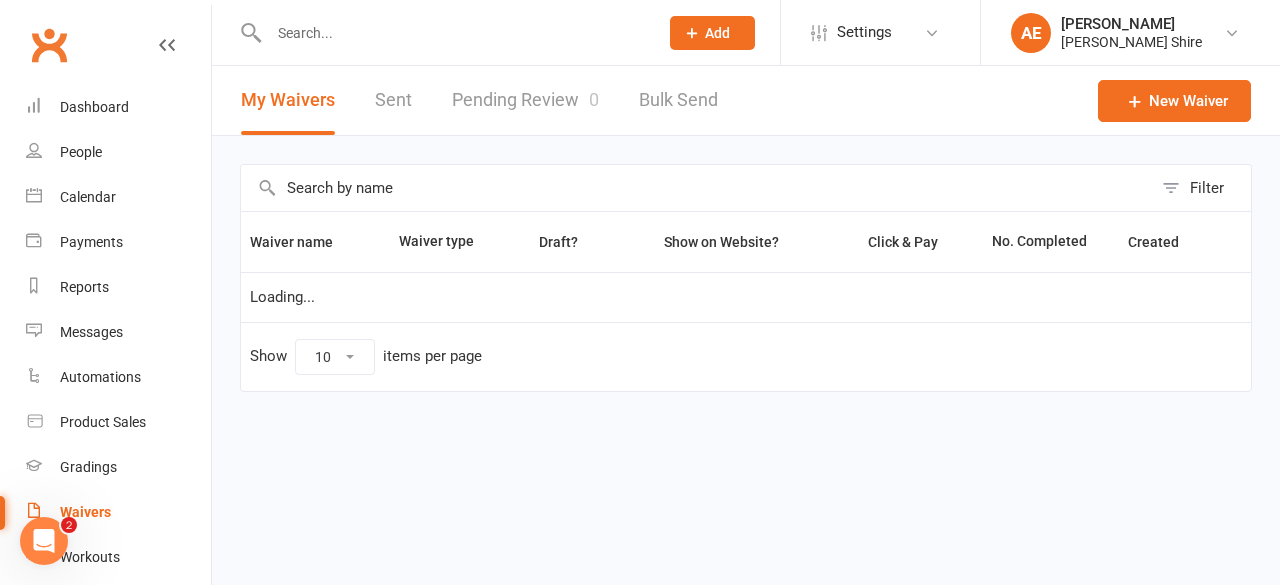 select on "25" 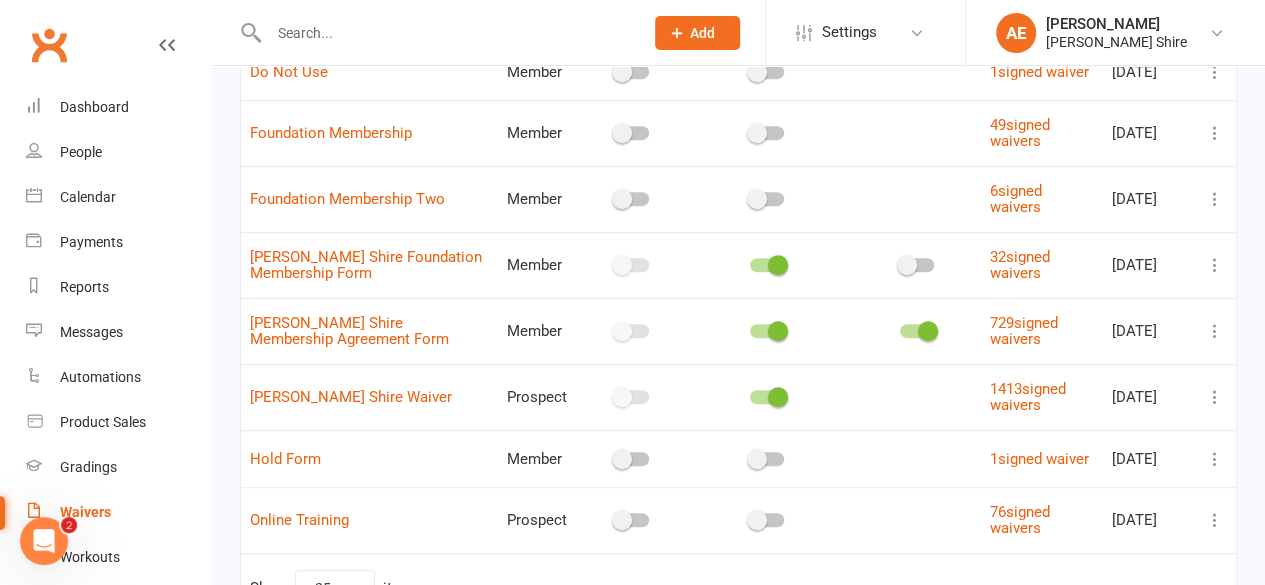 scroll, scrollTop: 436, scrollLeft: 0, axis: vertical 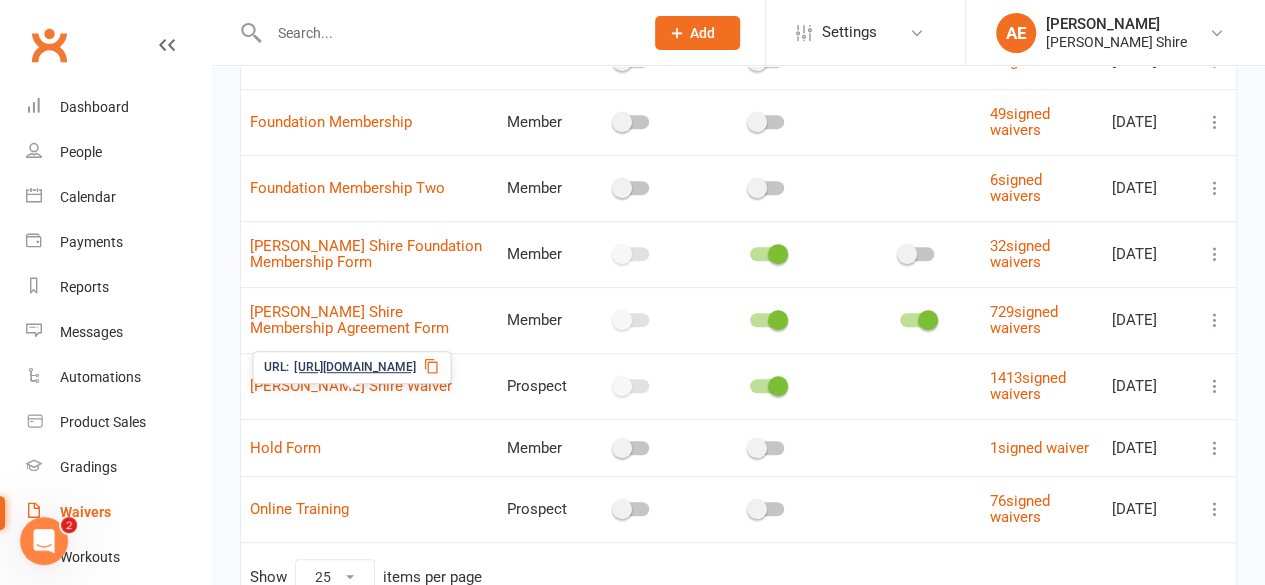drag, startPoint x: 406, startPoint y: 406, endPoint x: 479, endPoint y: 443, distance: 81.84131 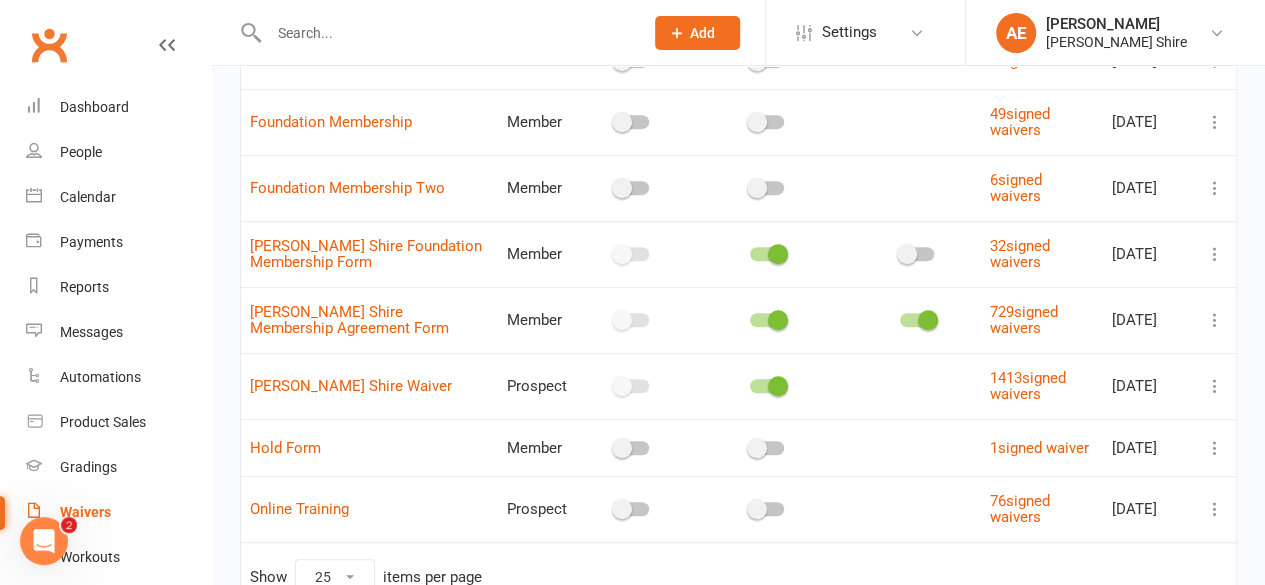 scroll, scrollTop: 0, scrollLeft: 0, axis: both 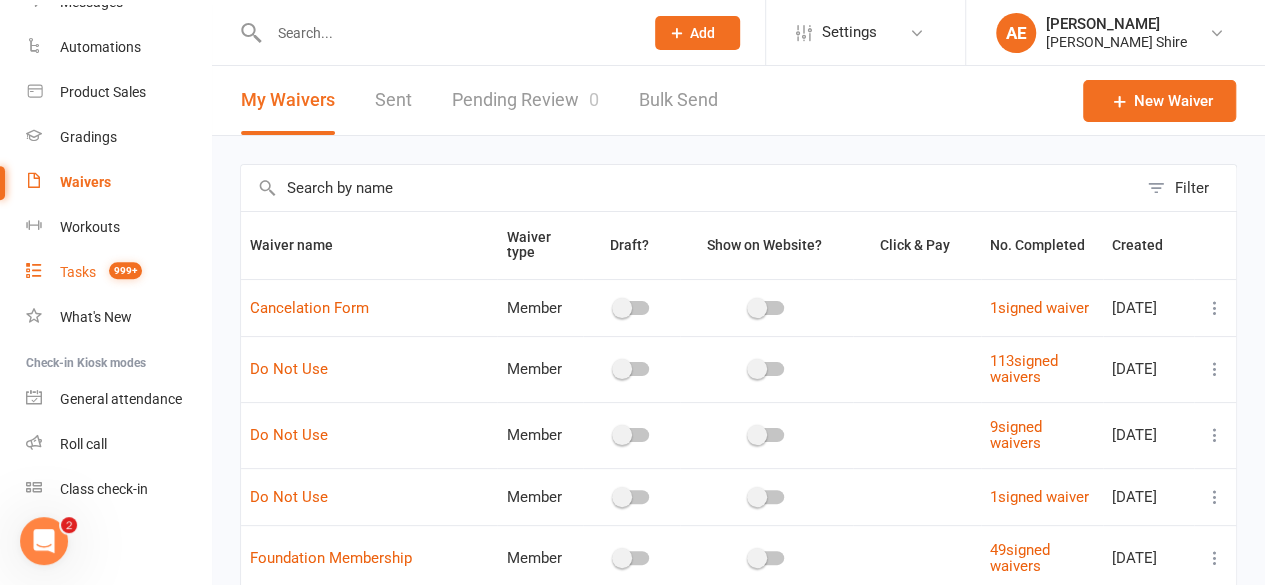 click on "999+" at bounding box center (120, 272) 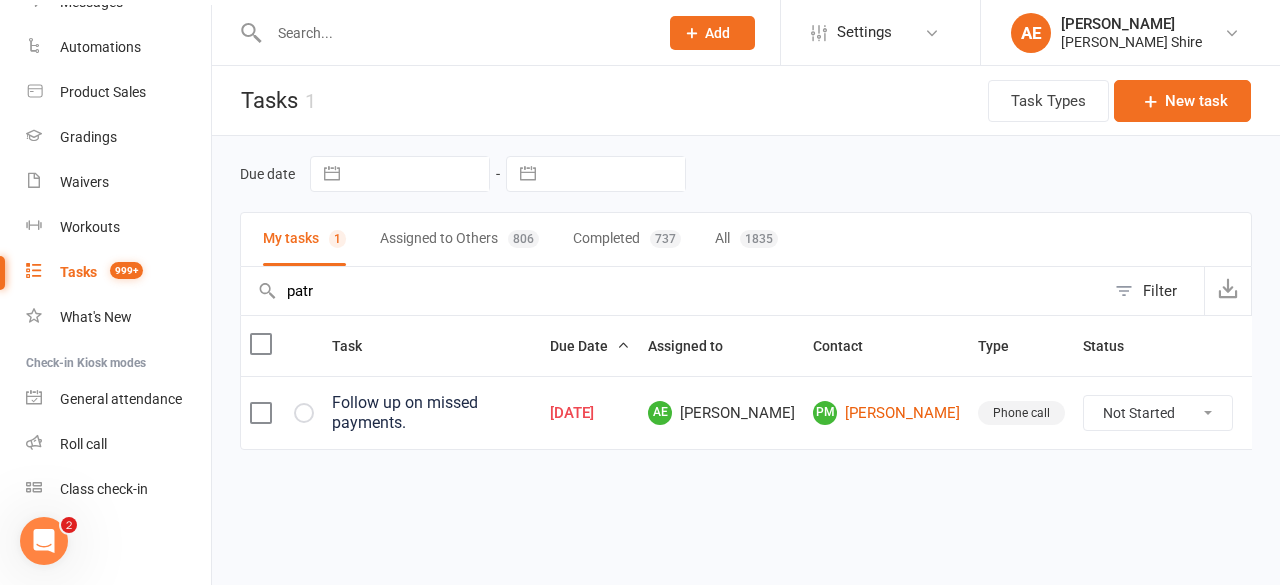 click at bounding box center [282, 412] 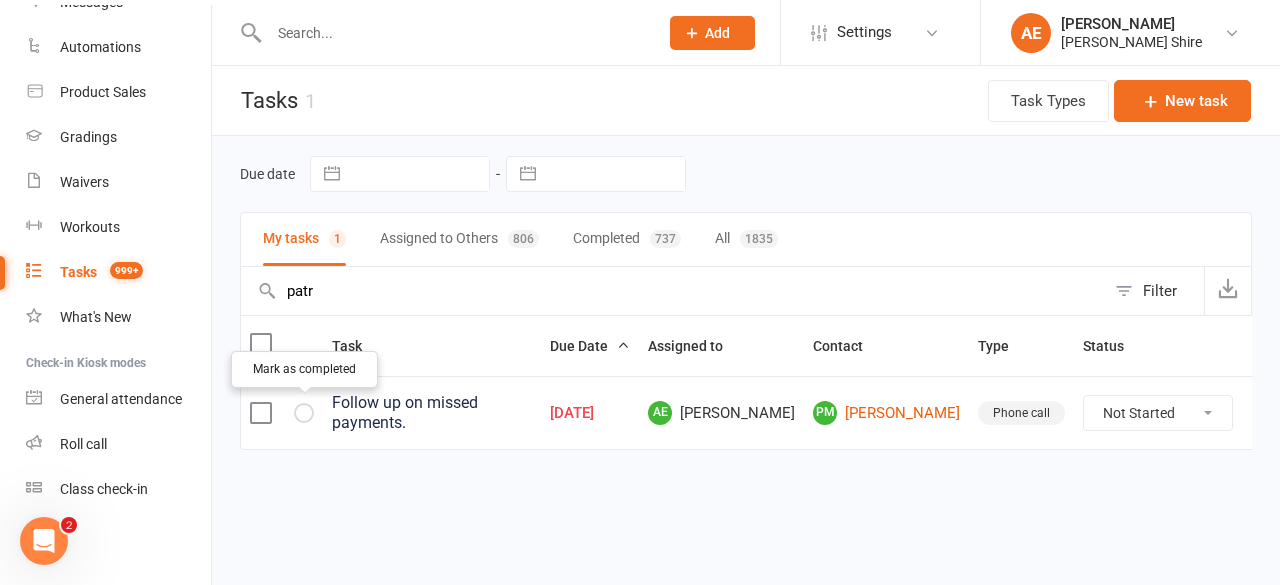 click at bounding box center (0, 0) 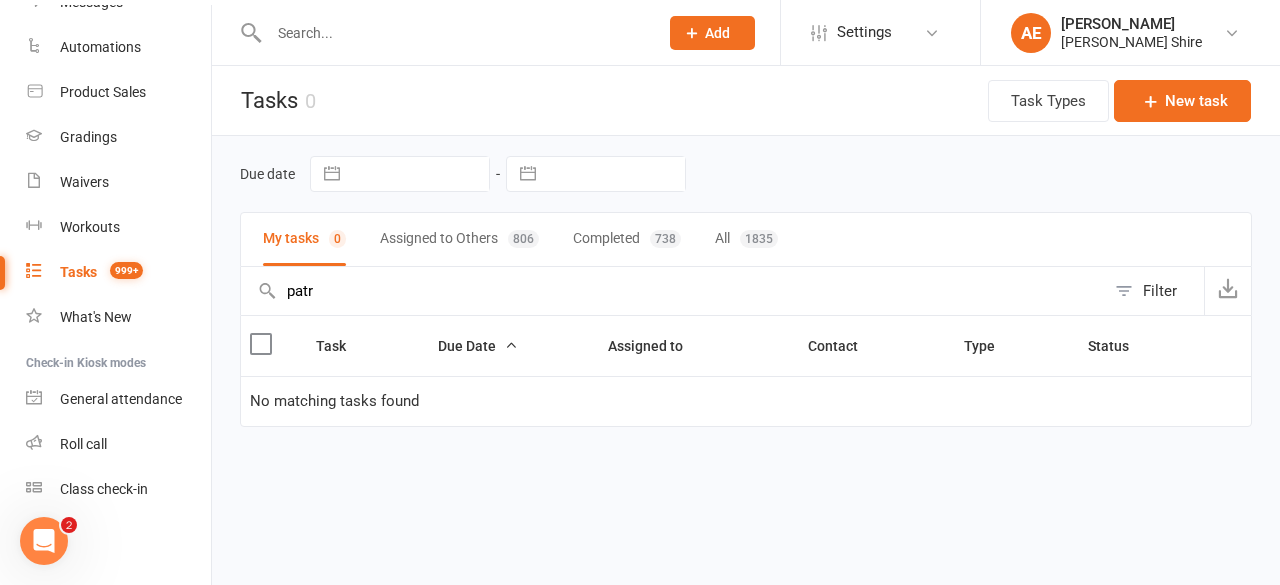 click on "patr" at bounding box center (673, 291) 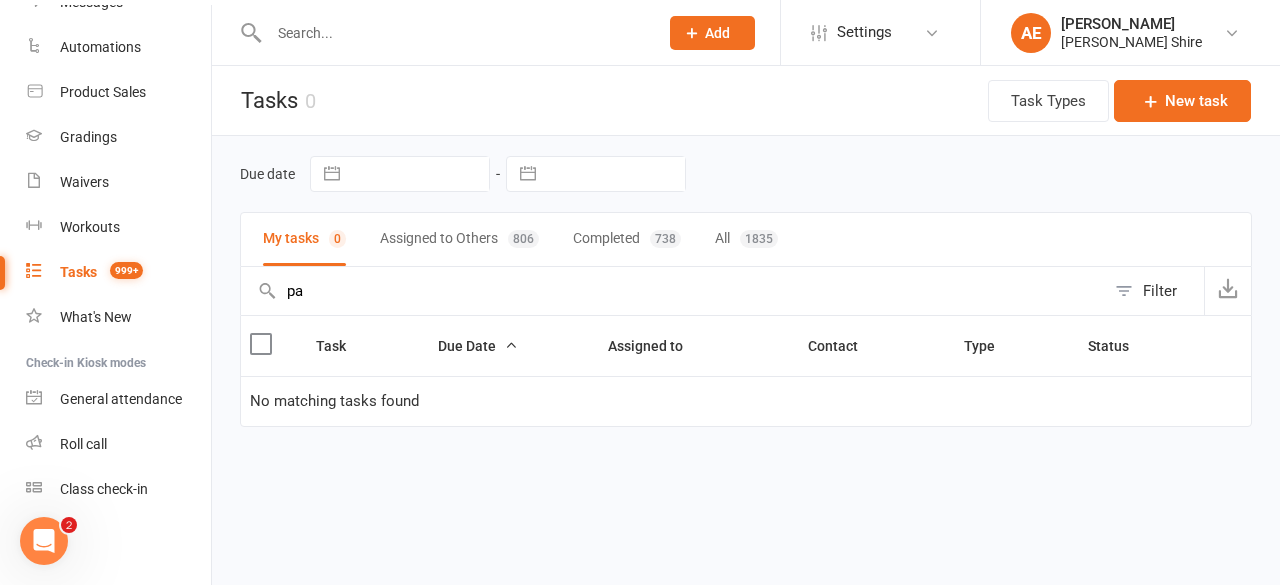type on "p" 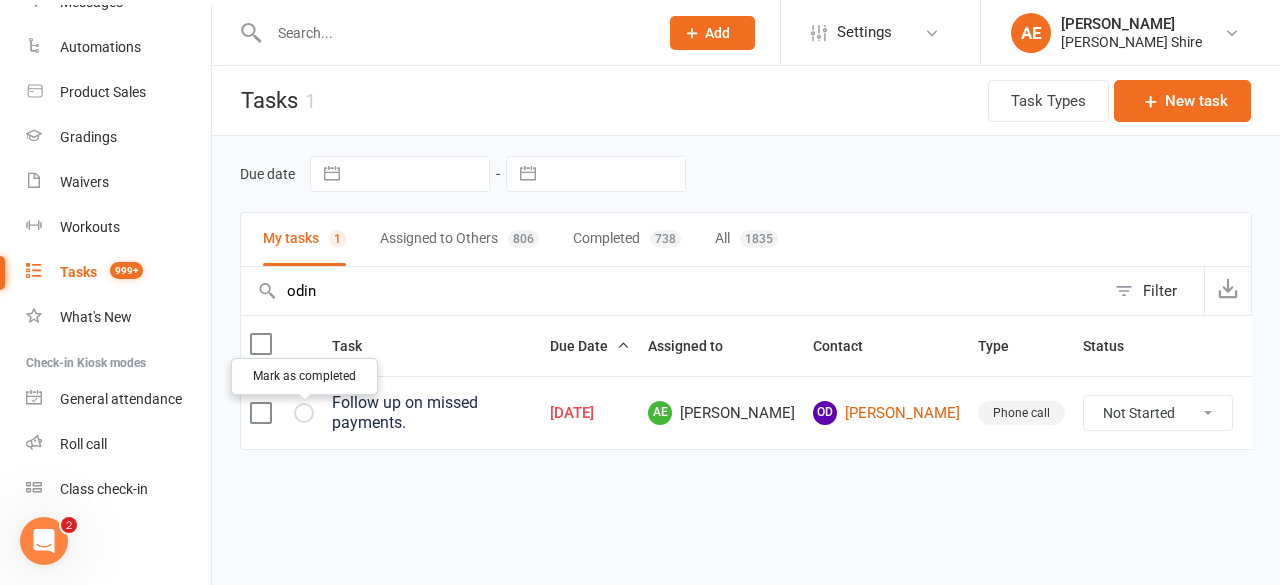 click at bounding box center [0, 0] 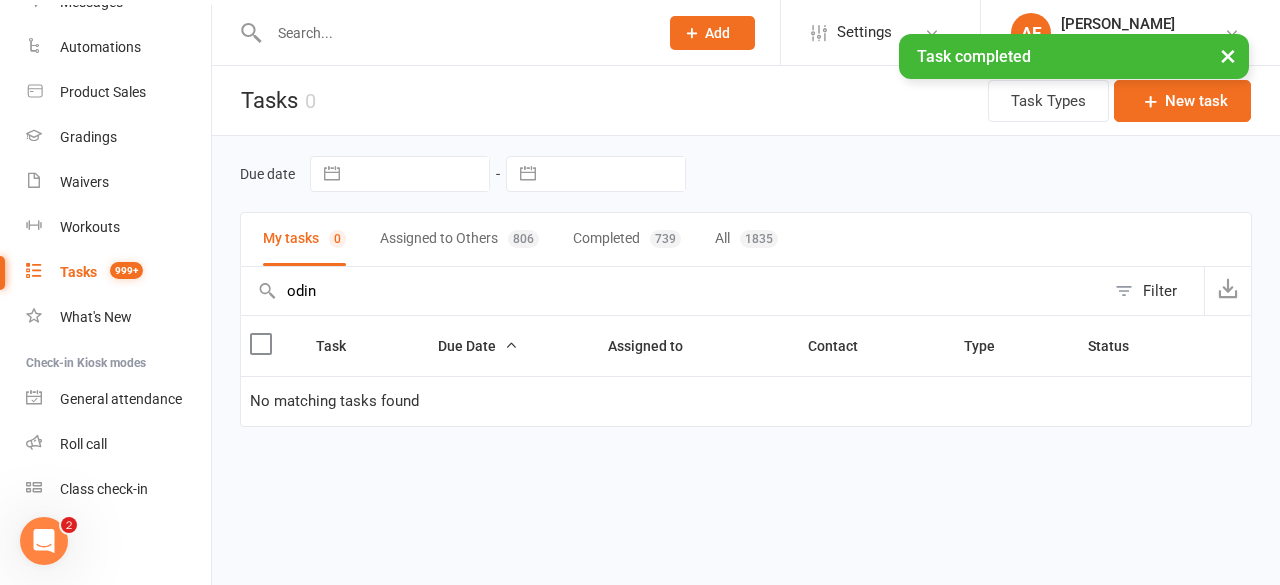 click on "odin" at bounding box center (673, 291) 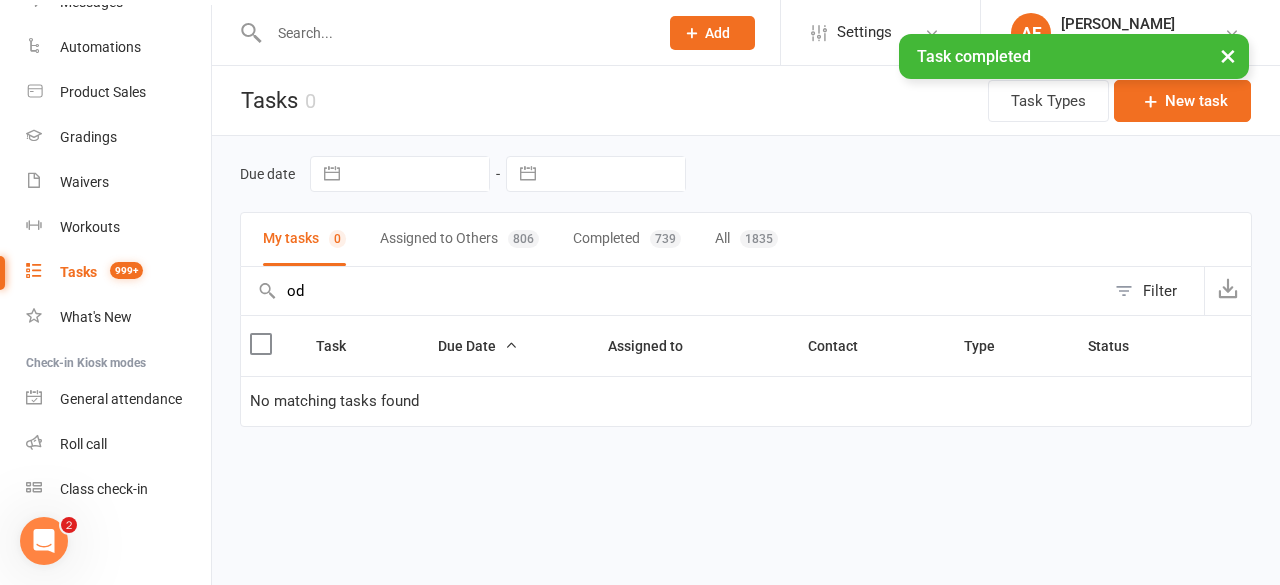 type on "o" 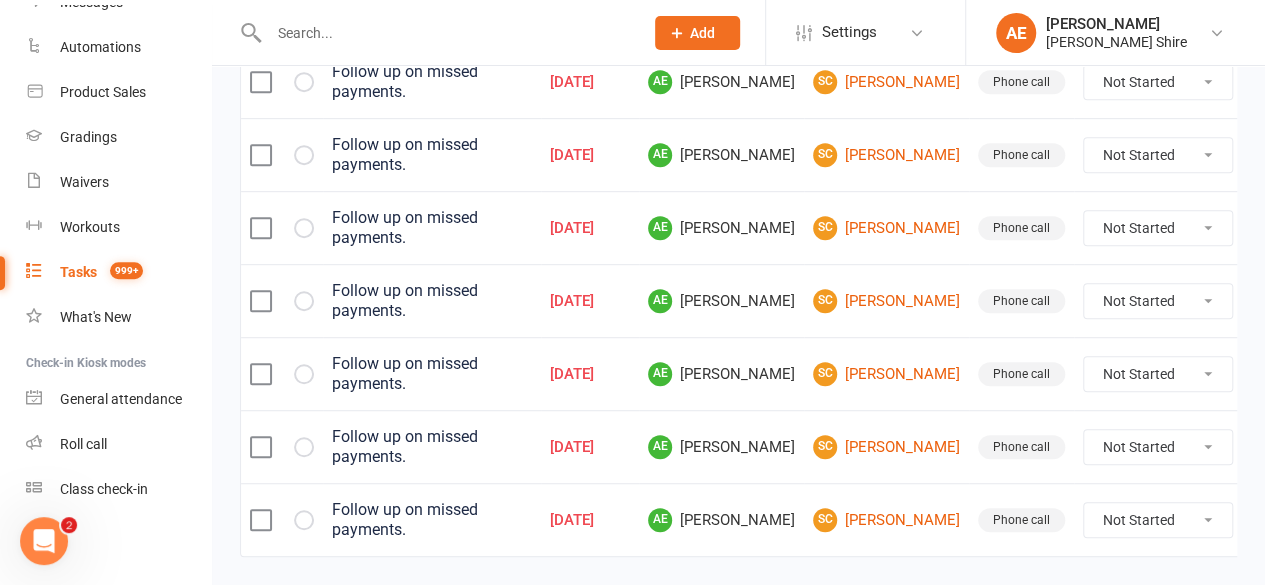 scroll, scrollTop: 487, scrollLeft: 0, axis: vertical 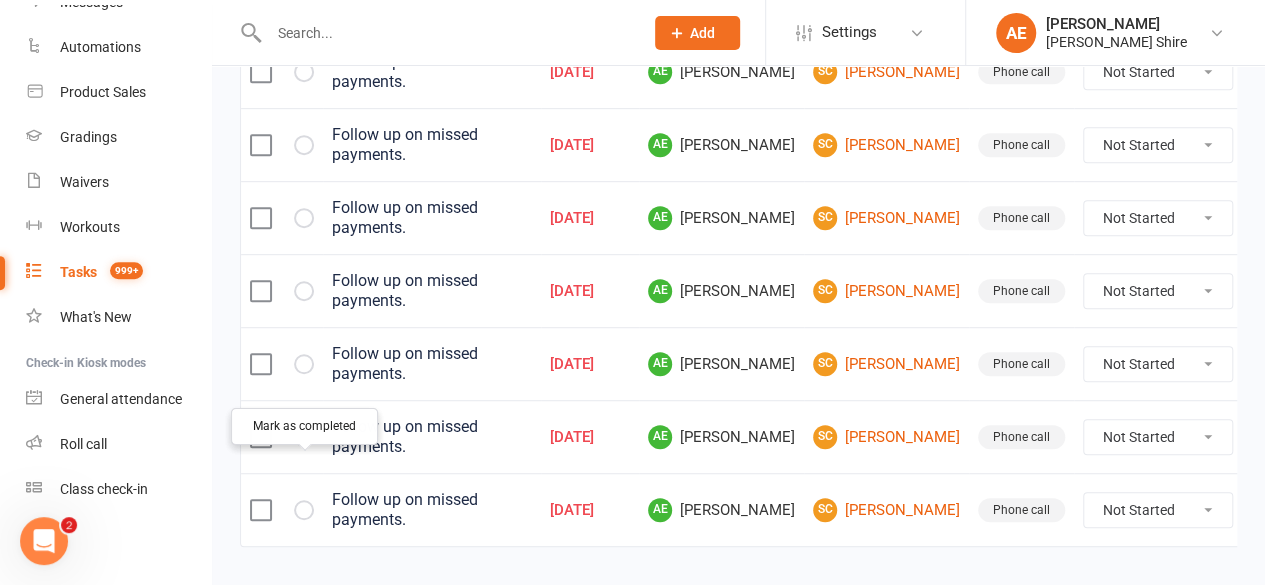 click at bounding box center [0, 0] 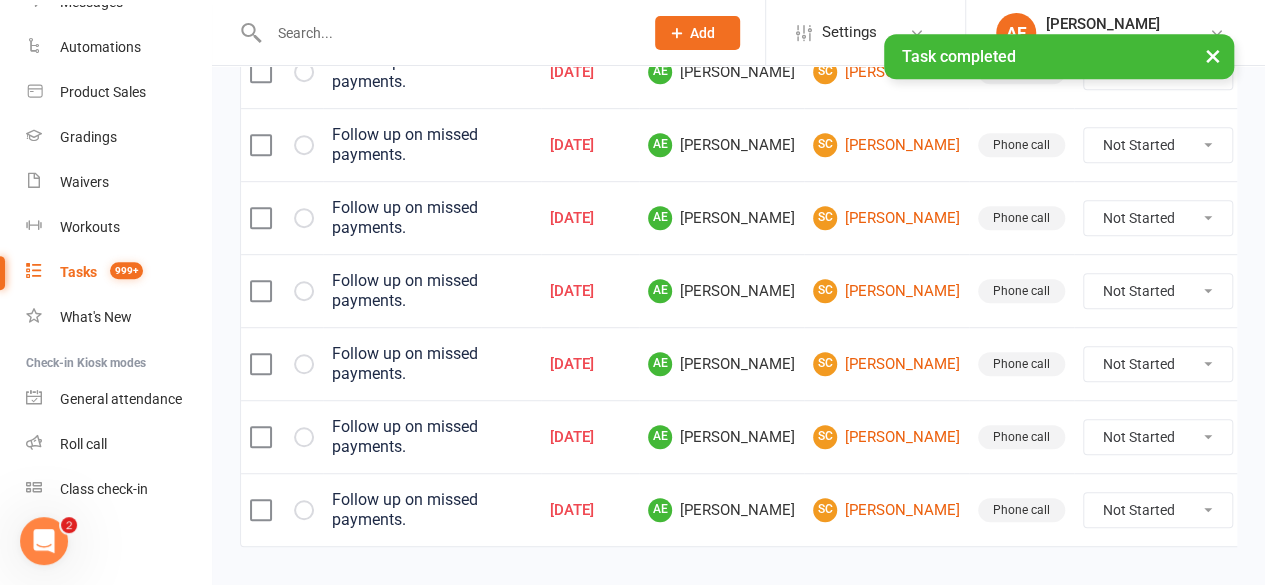 scroll, scrollTop: 419, scrollLeft: 0, axis: vertical 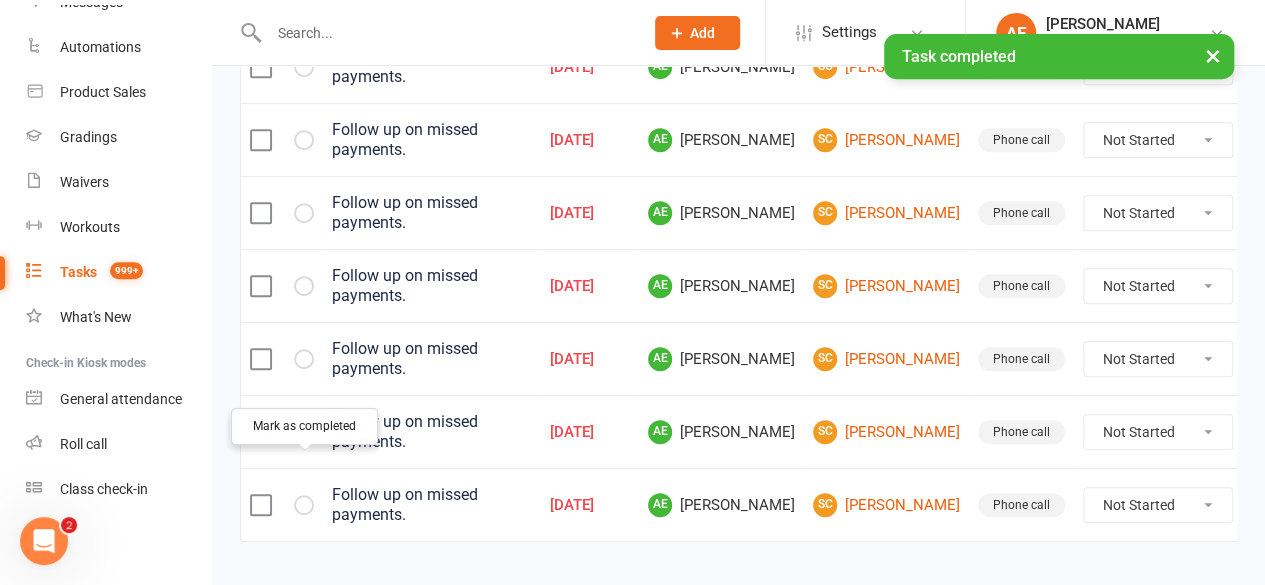 click at bounding box center (0, 0) 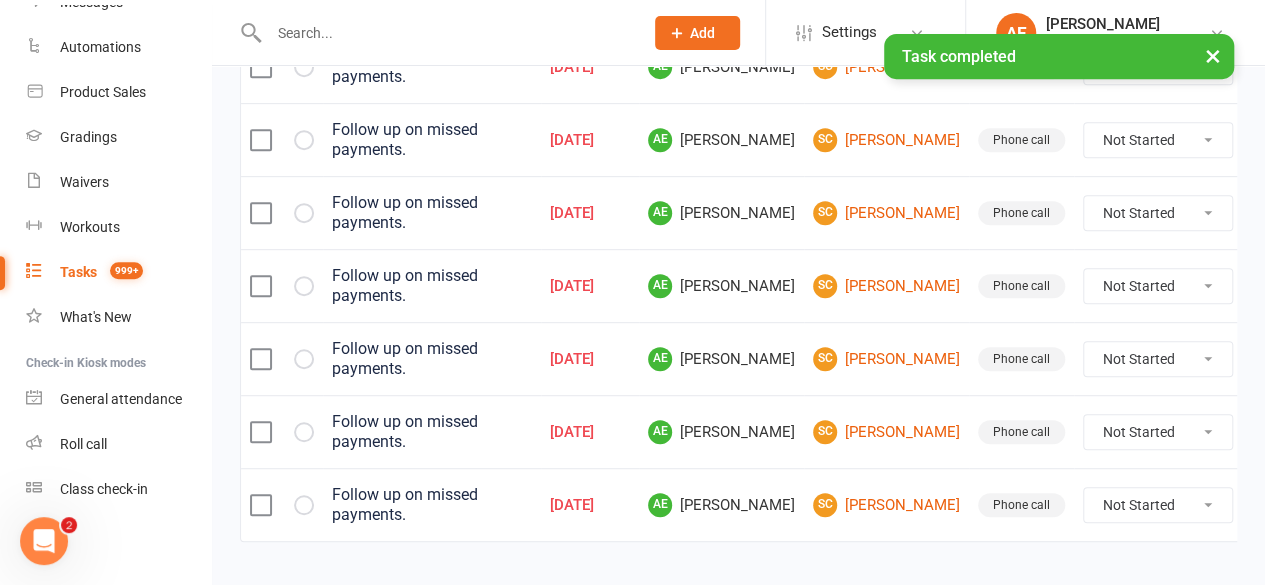 scroll, scrollTop: 351, scrollLeft: 0, axis: vertical 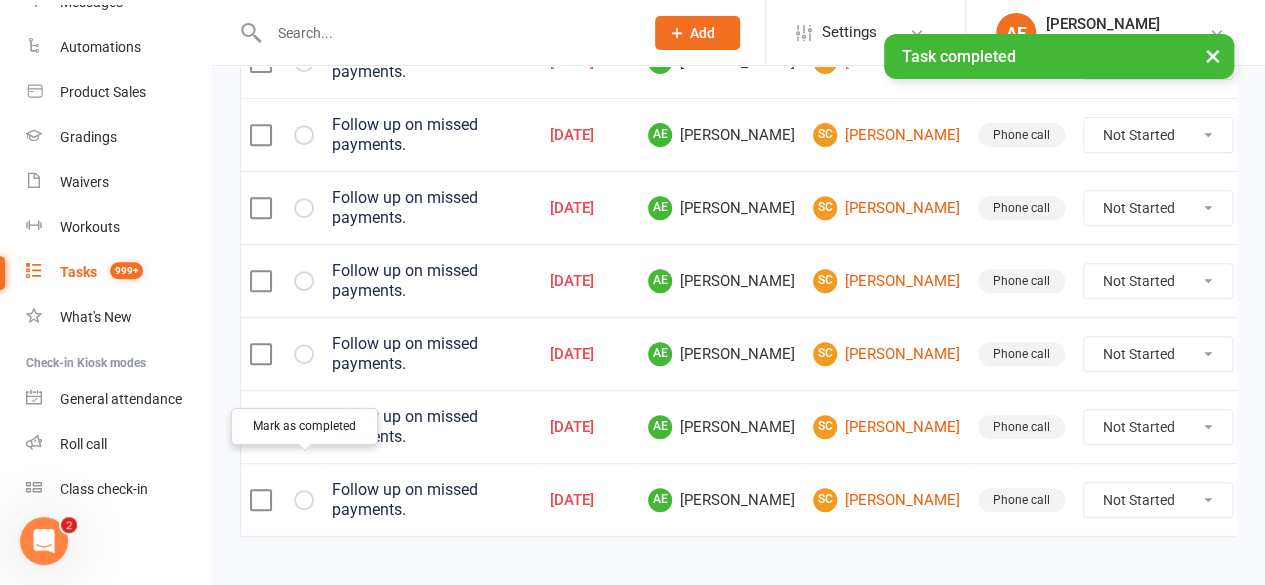 click at bounding box center (0, 0) 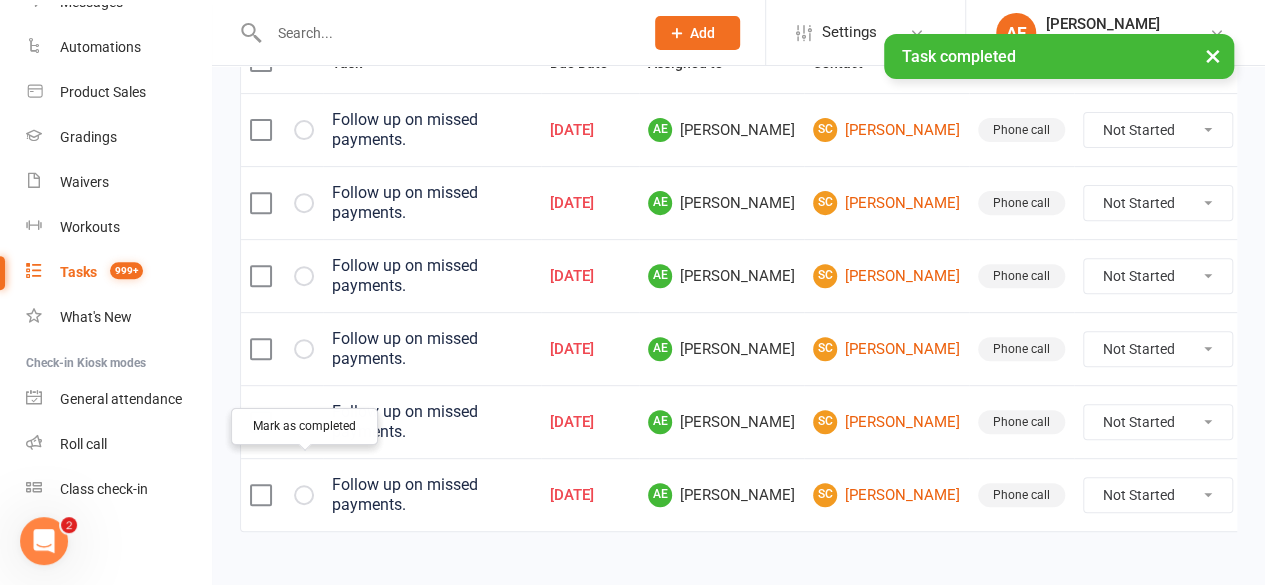 click at bounding box center [0, 0] 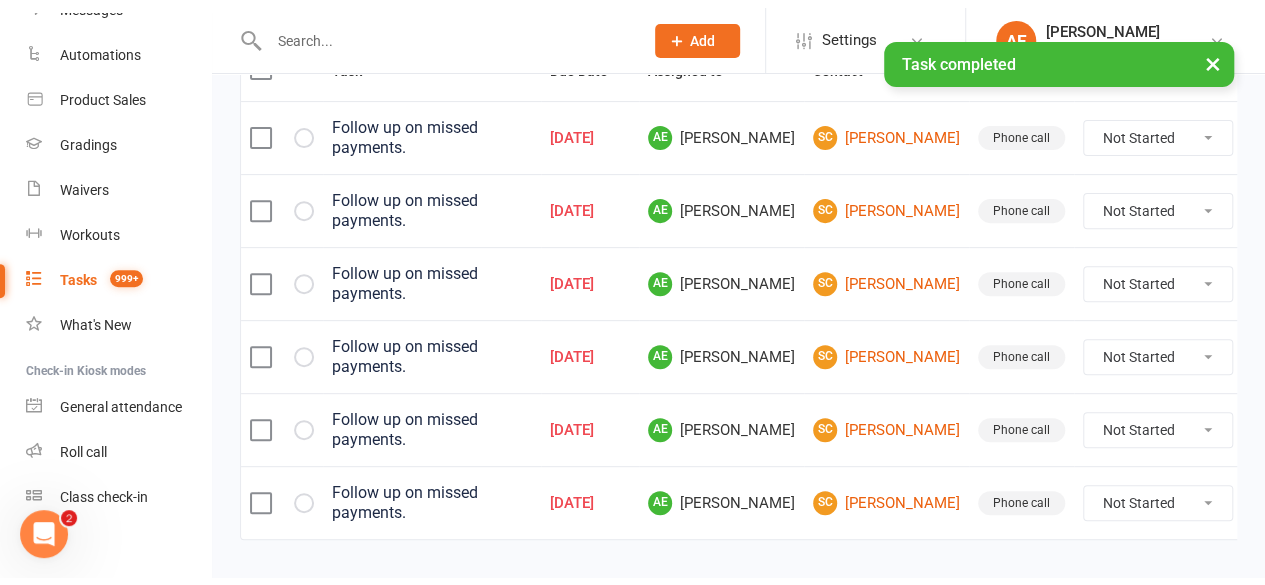 scroll, scrollTop: 215, scrollLeft: 0, axis: vertical 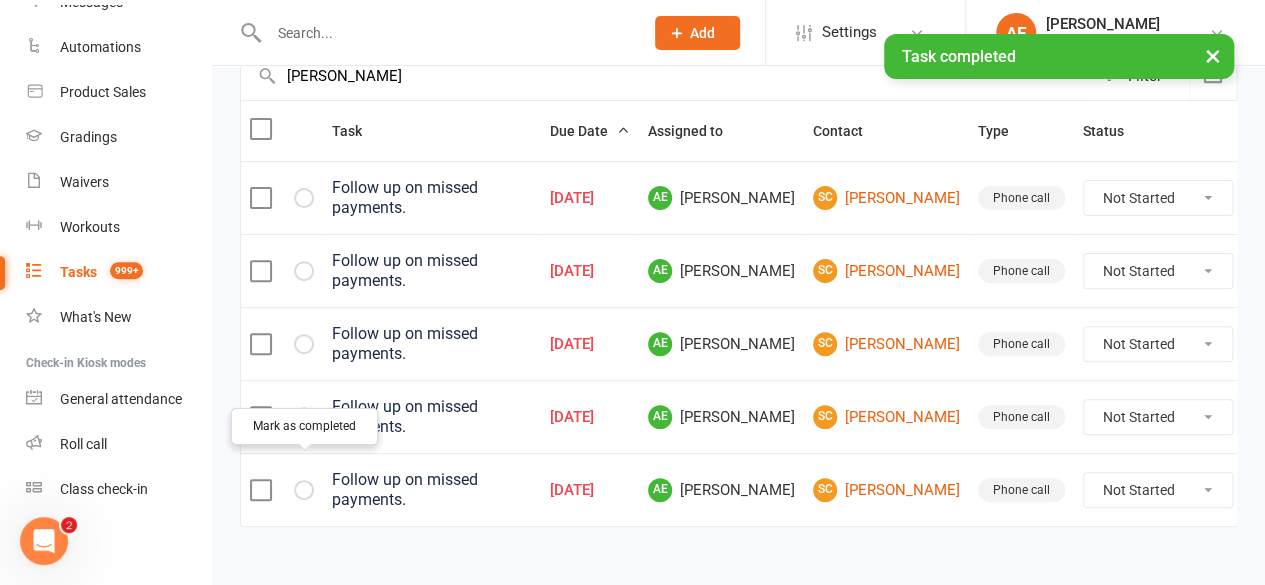 click at bounding box center [0, 0] 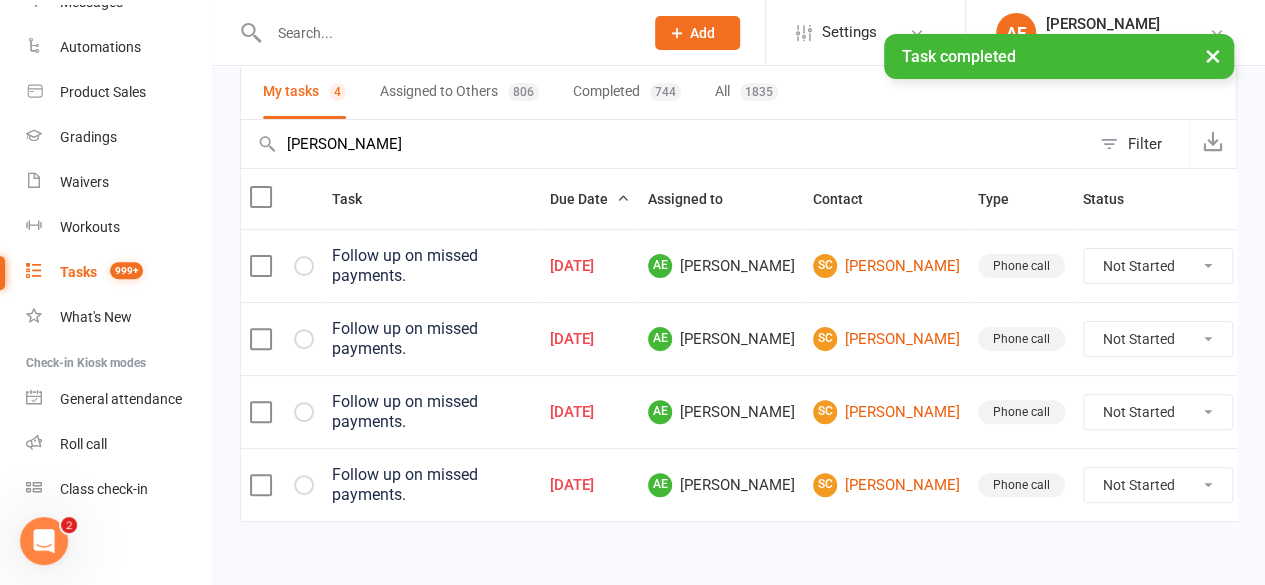 click at bounding box center [0, 0] 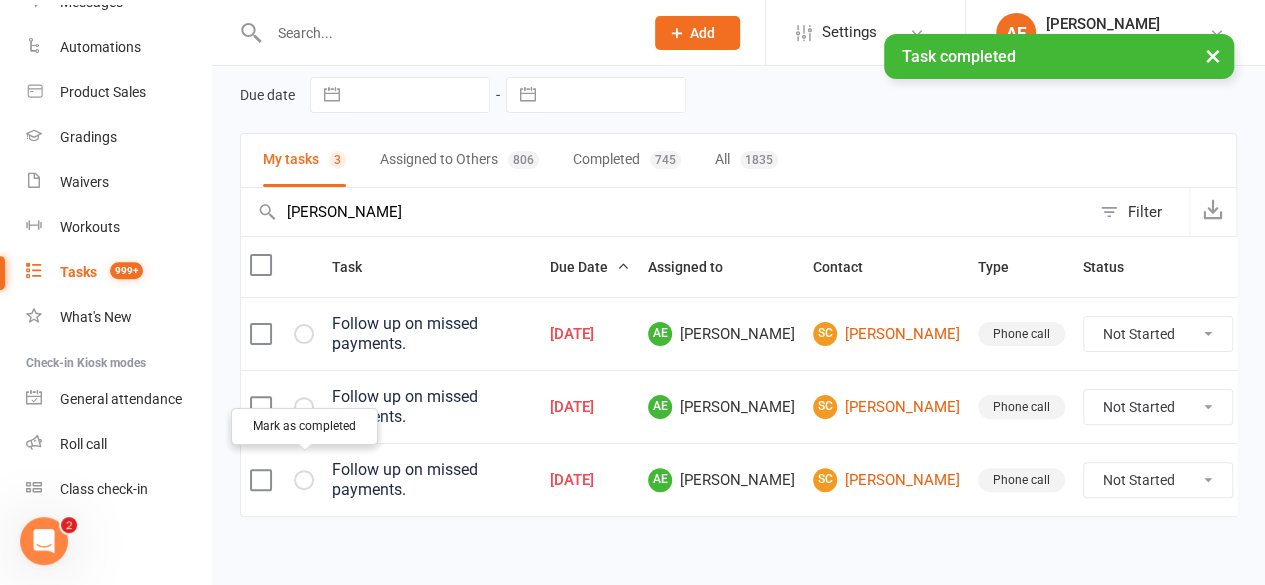 click at bounding box center [0, 0] 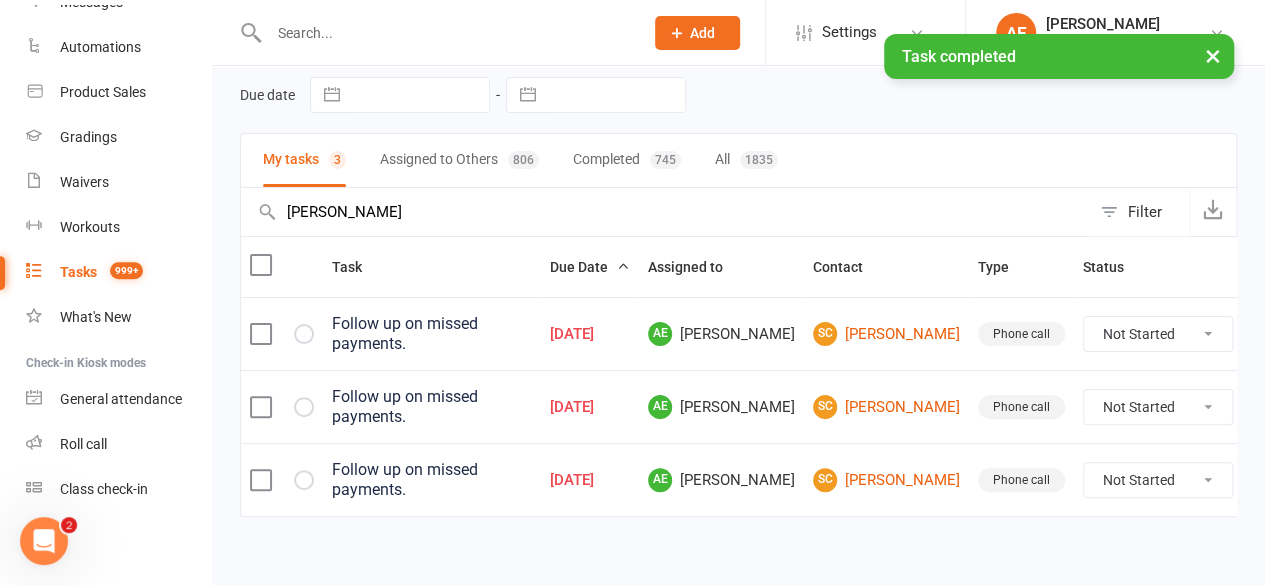 click at bounding box center [0, 0] 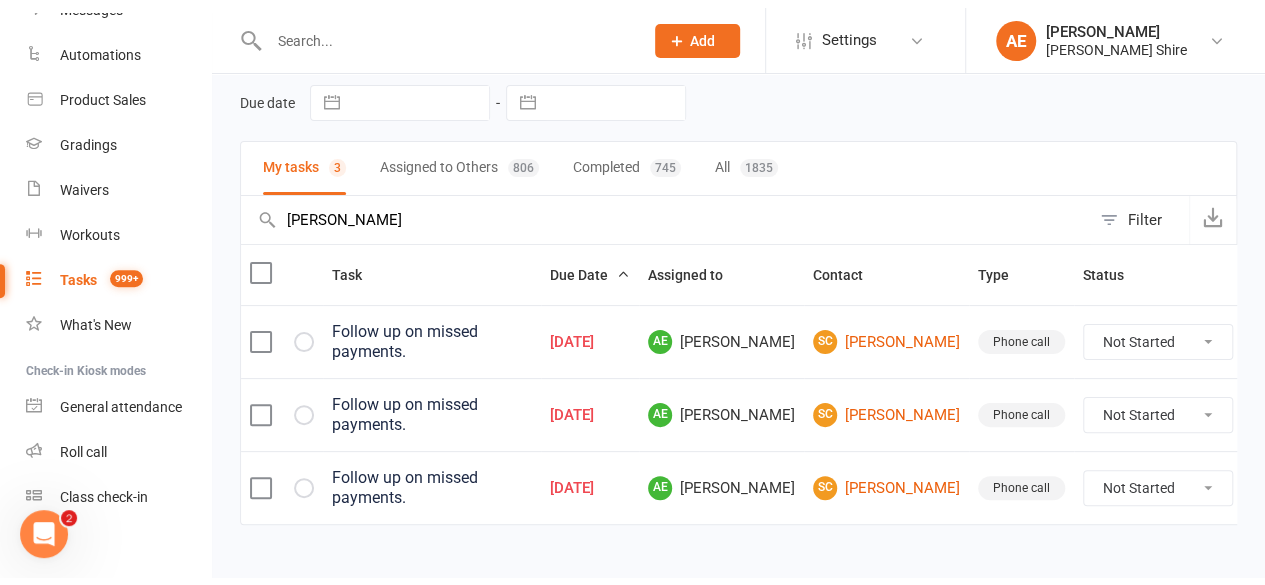 scroll, scrollTop: 11, scrollLeft: 0, axis: vertical 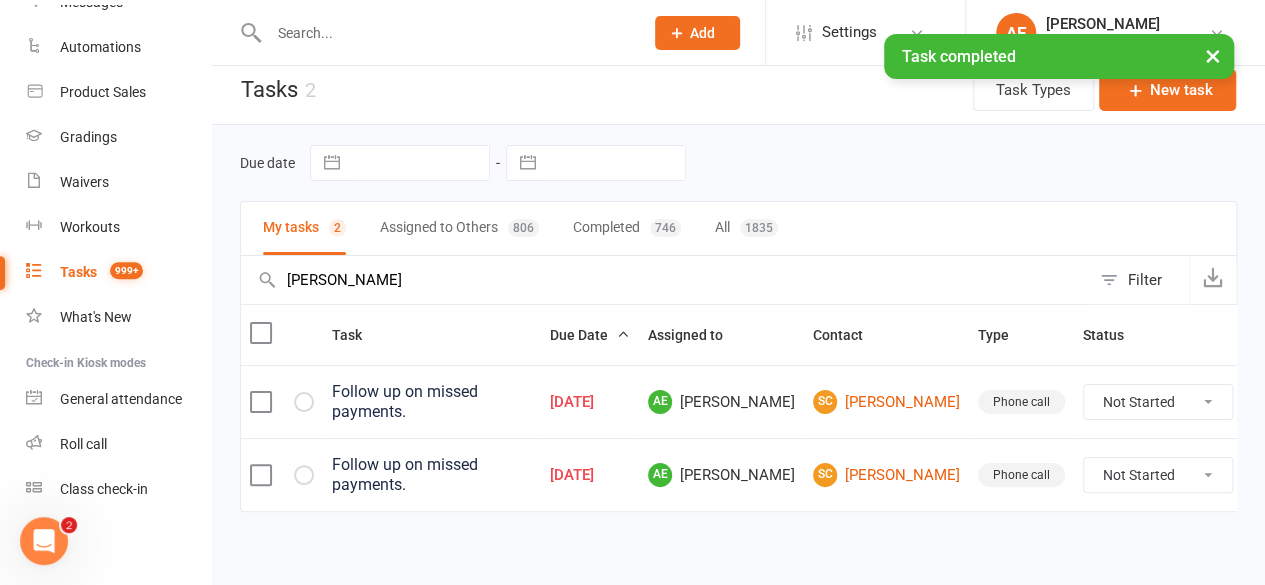 click at bounding box center (0, 0) 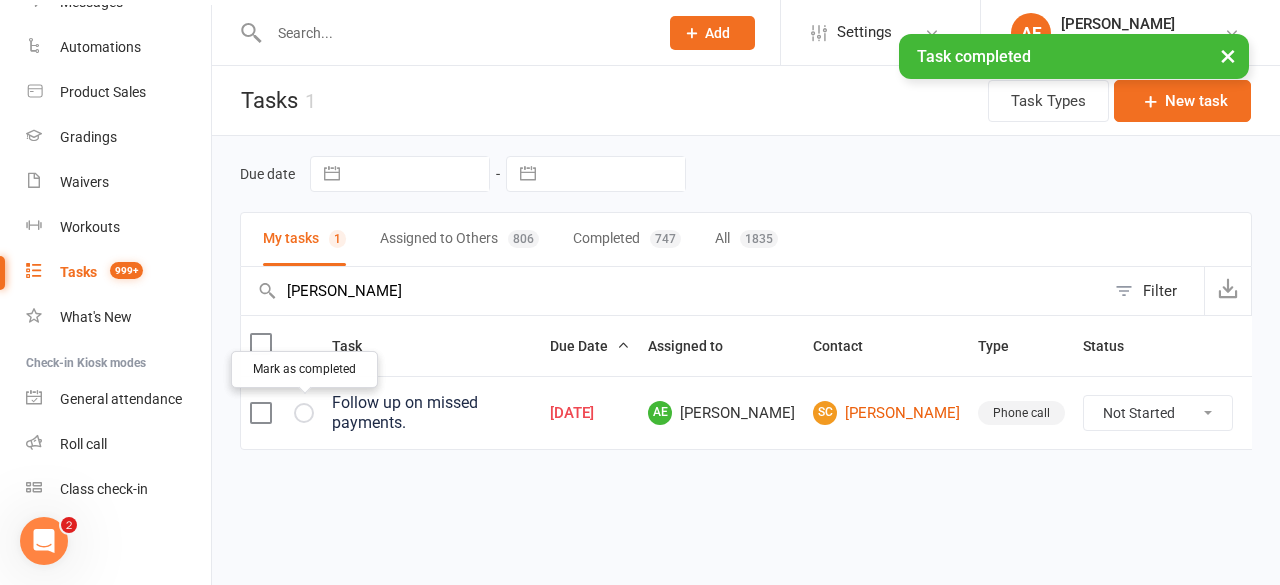 click at bounding box center (0, 0) 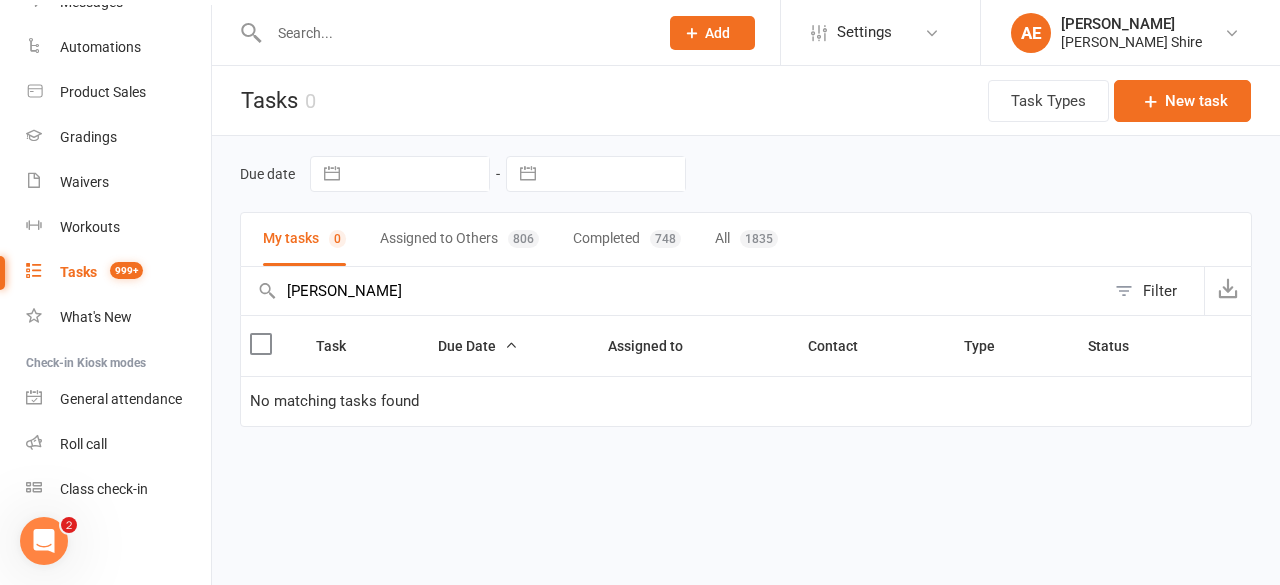click on "stephen" at bounding box center [673, 291] 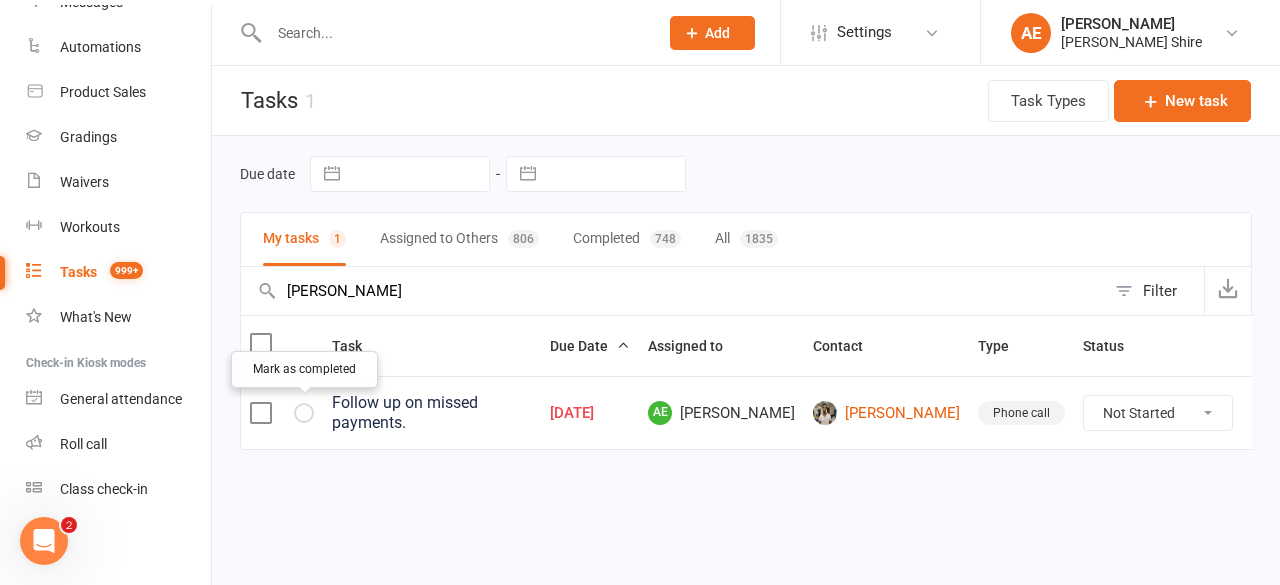 click at bounding box center [0, 0] 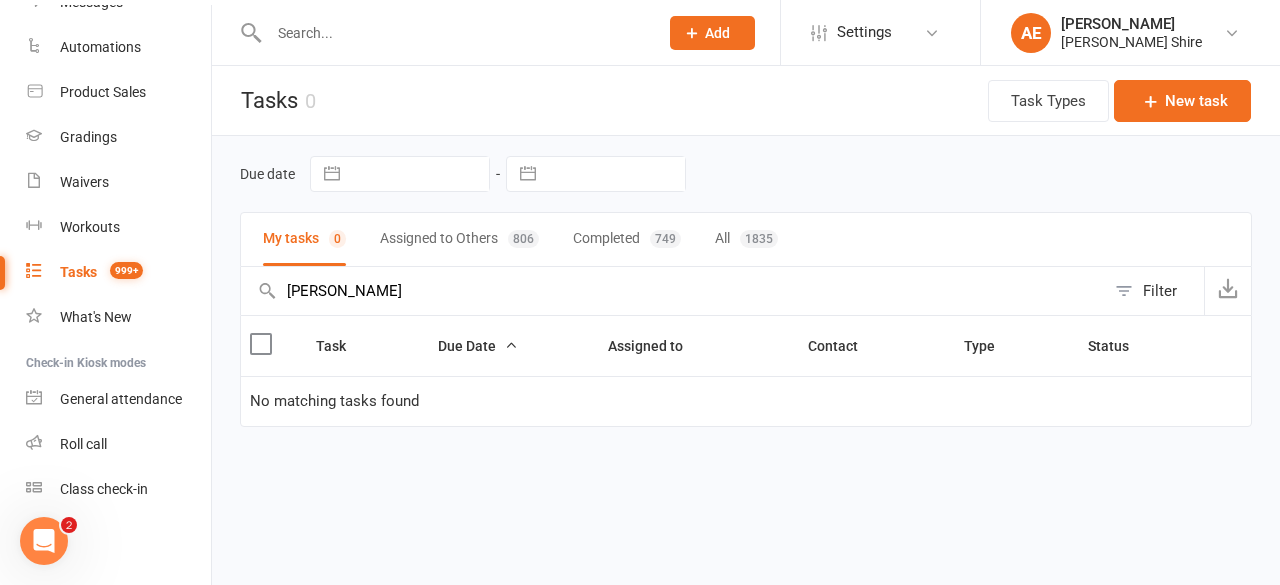 click on "thomas kri" at bounding box center (673, 291) 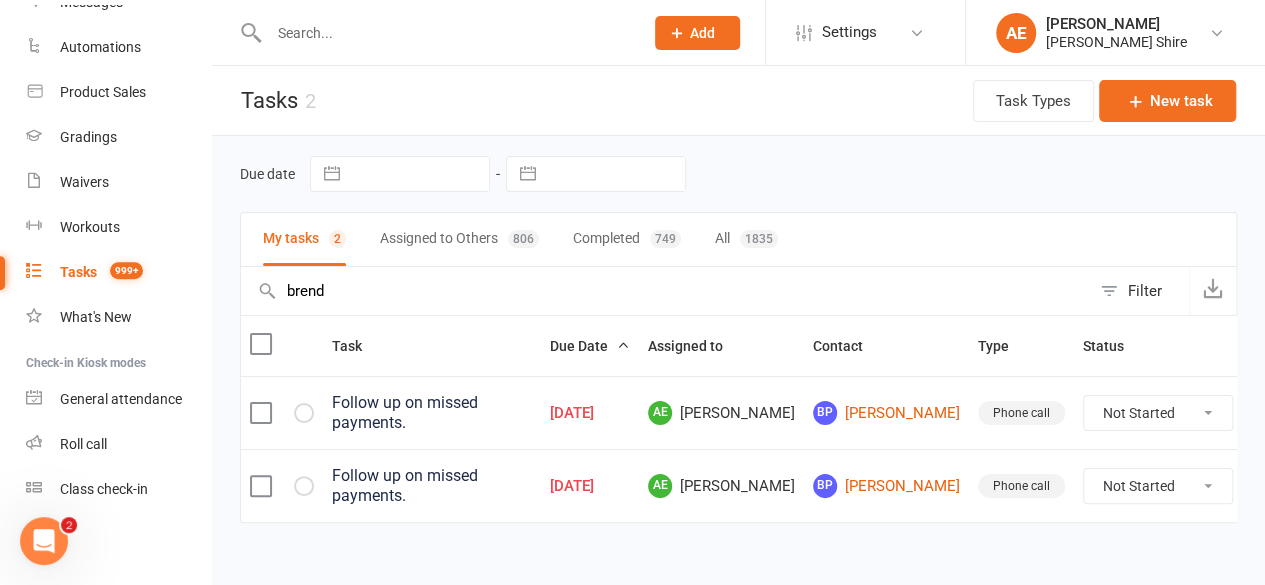 click at bounding box center [282, 413] 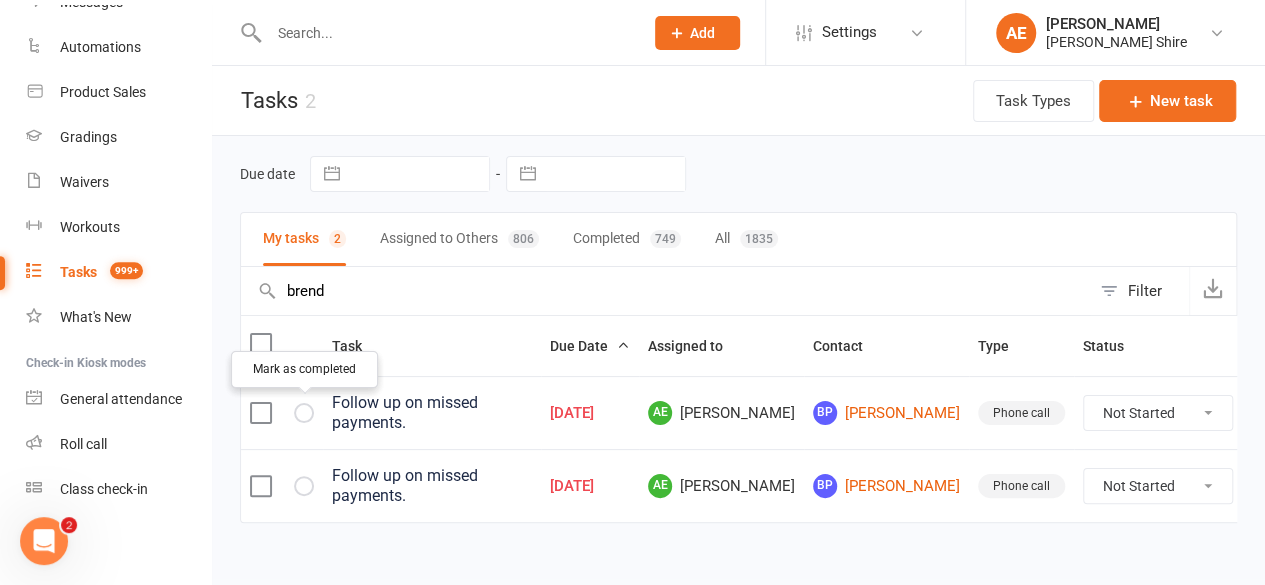 click at bounding box center [0, 0] 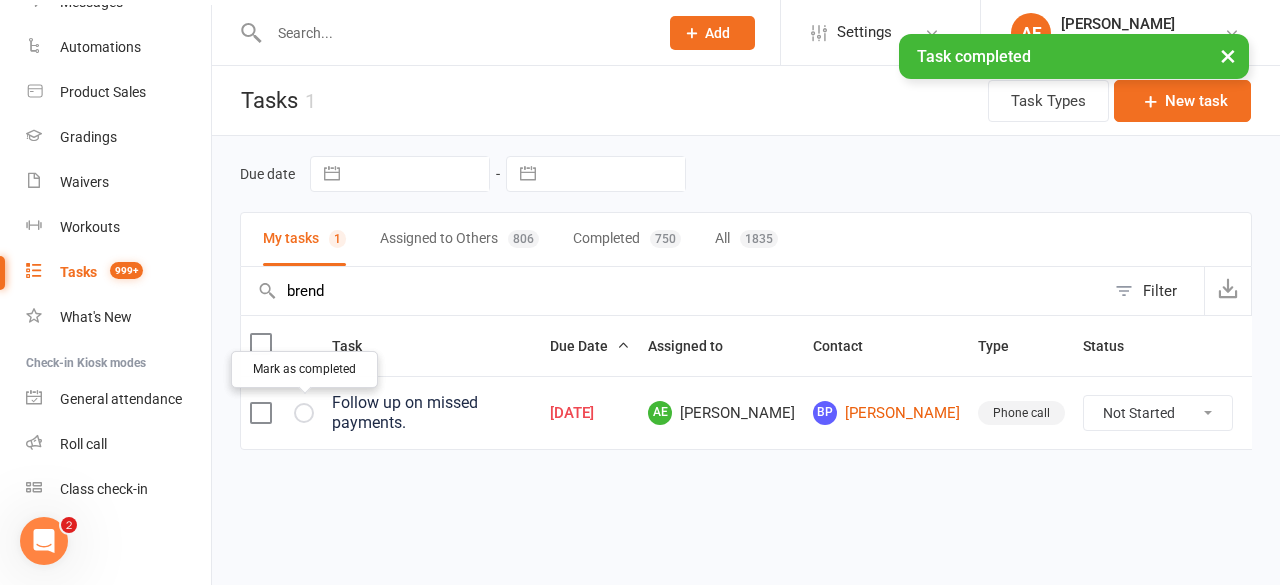 click at bounding box center [0, 0] 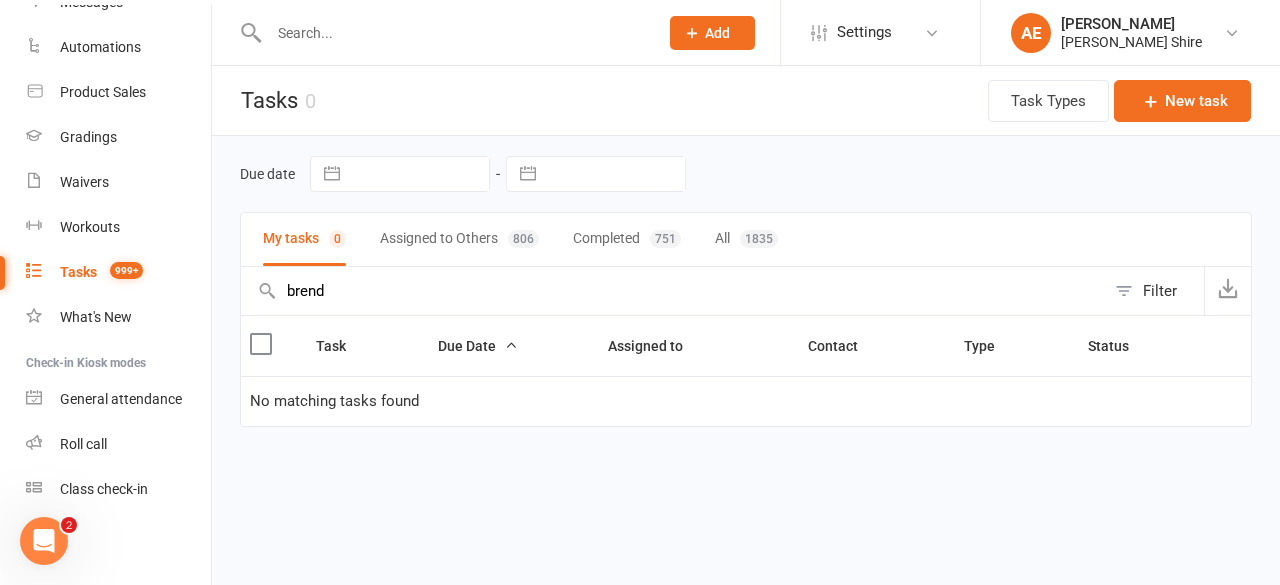 click on "brend" at bounding box center (673, 291) 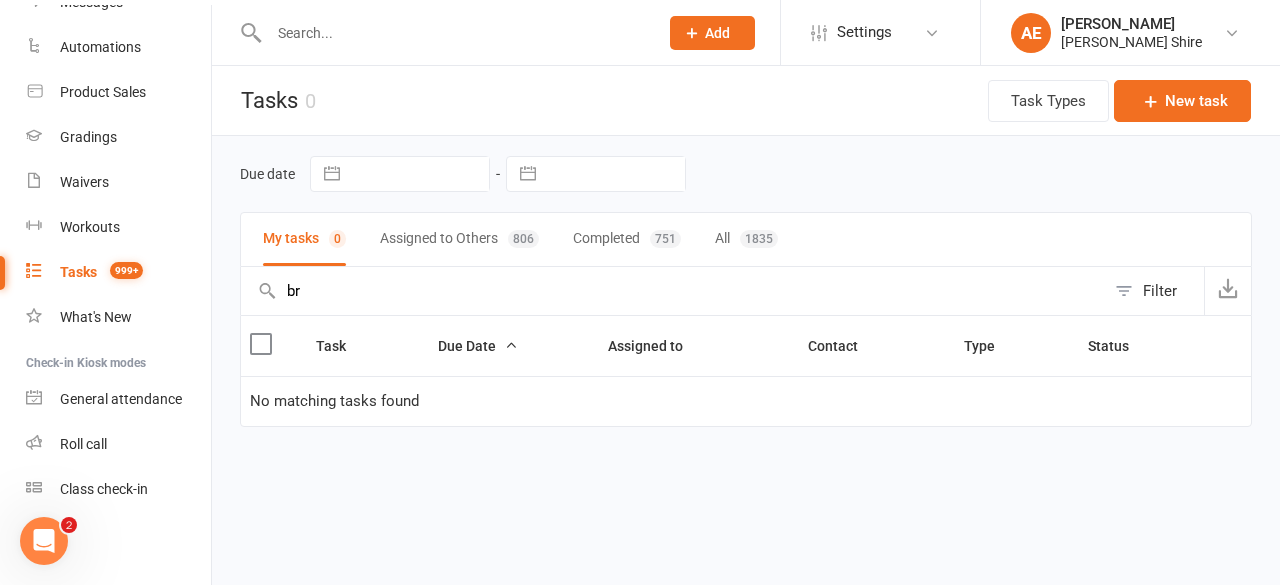 type on "b" 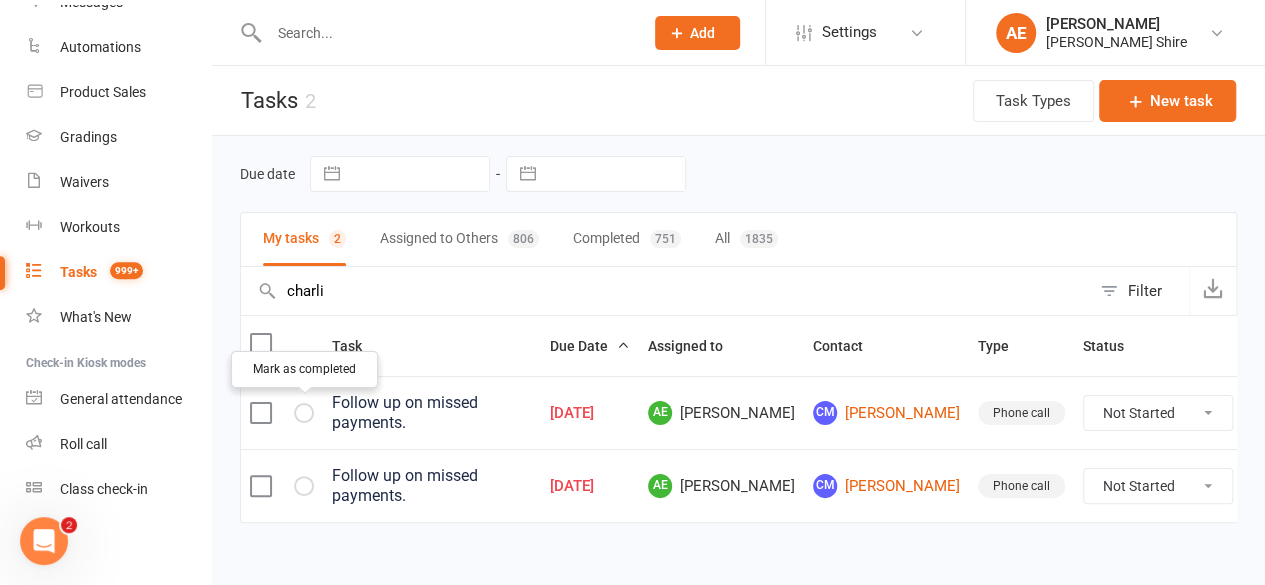 click at bounding box center [0, 0] 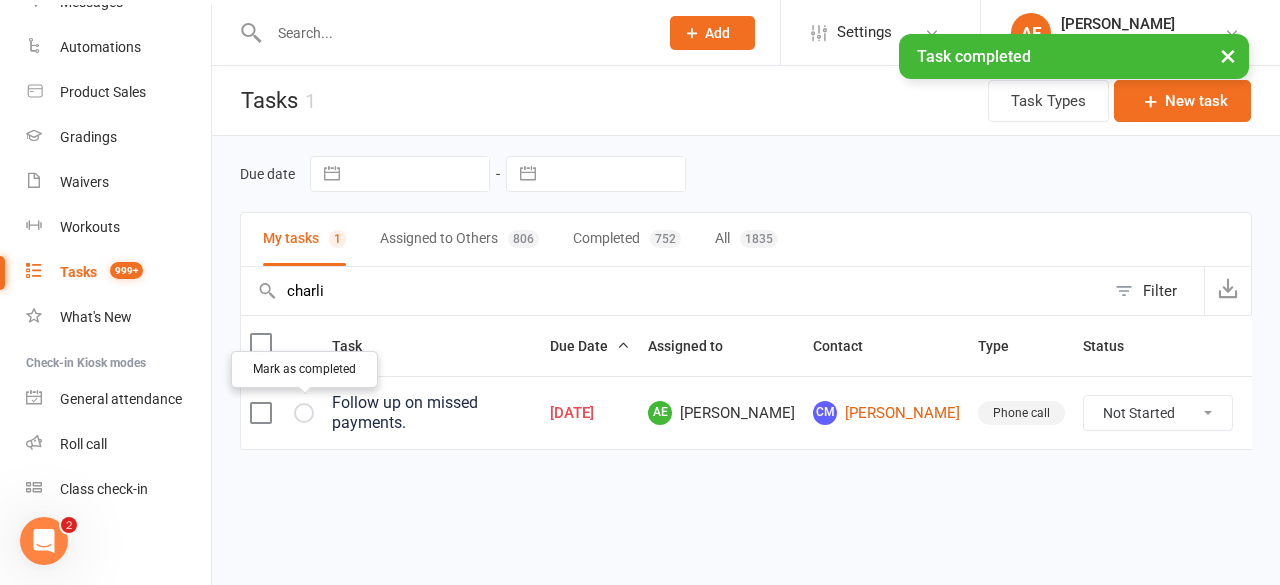 click at bounding box center (0, 0) 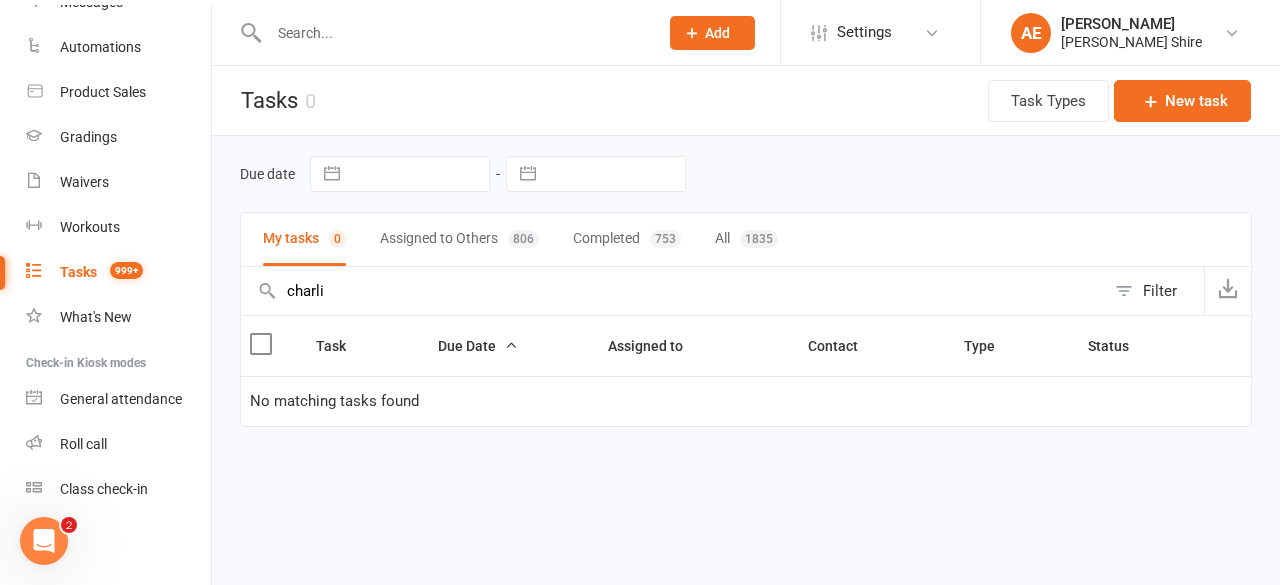 click on "charli" at bounding box center [673, 291] 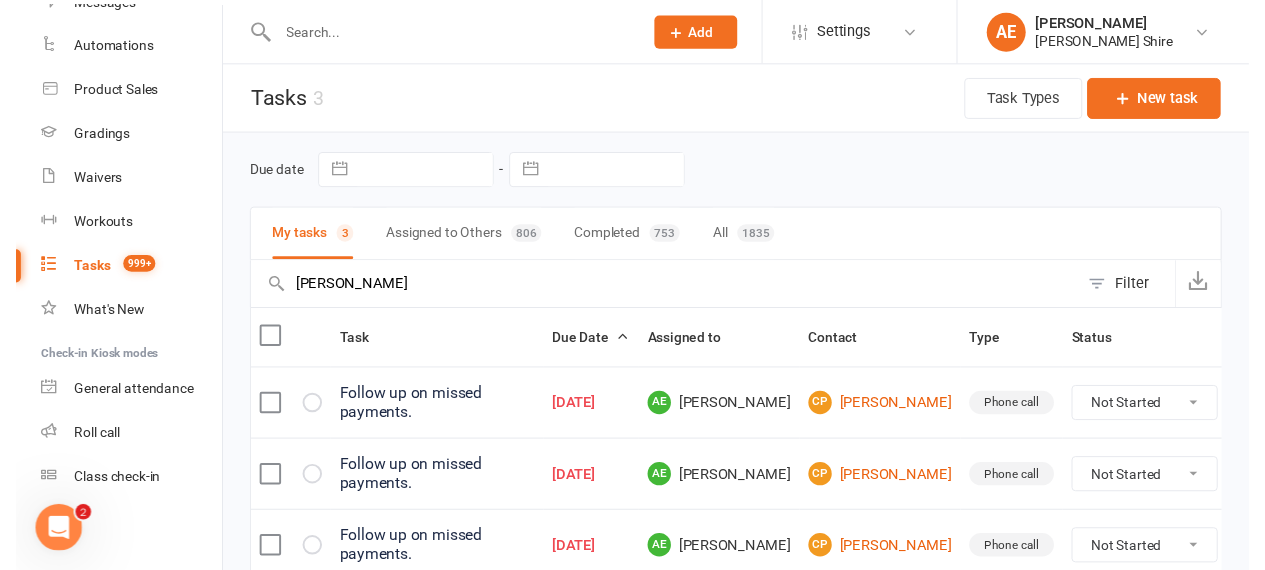 scroll, scrollTop: 79, scrollLeft: 0, axis: vertical 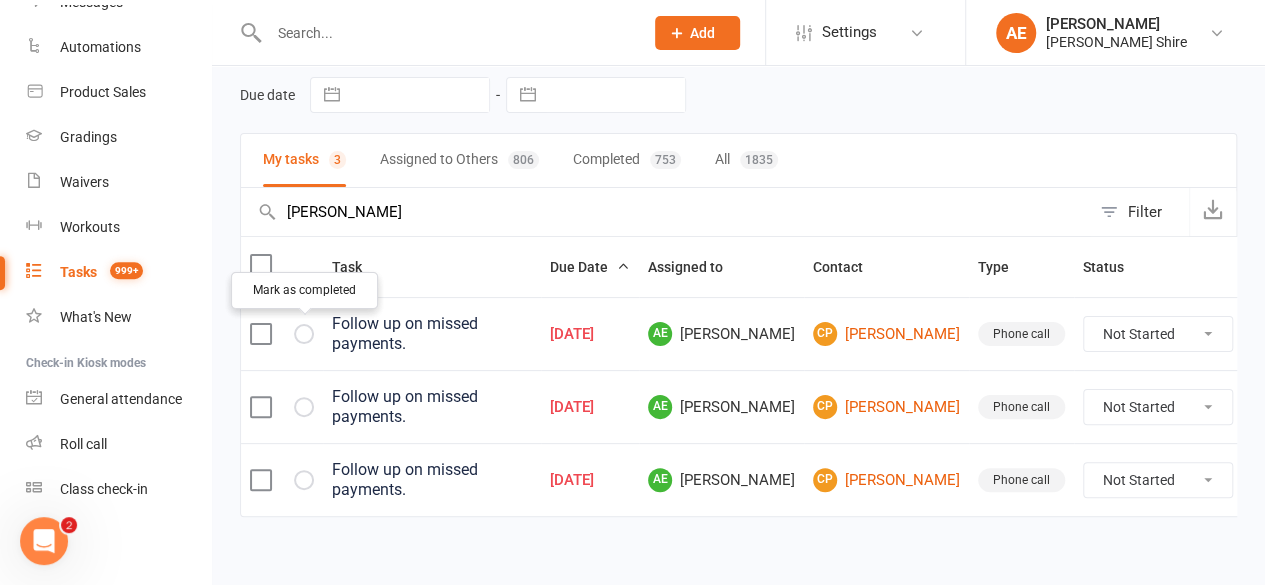 click at bounding box center (0, 0) 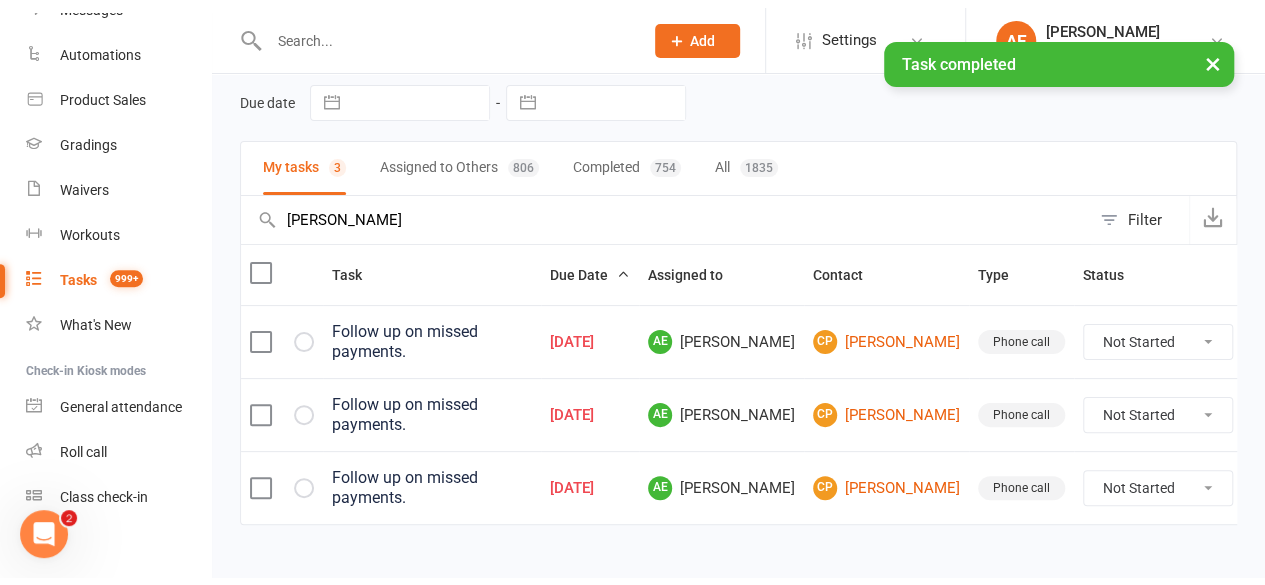 scroll, scrollTop: 11, scrollLeft: 0, axis: vertical 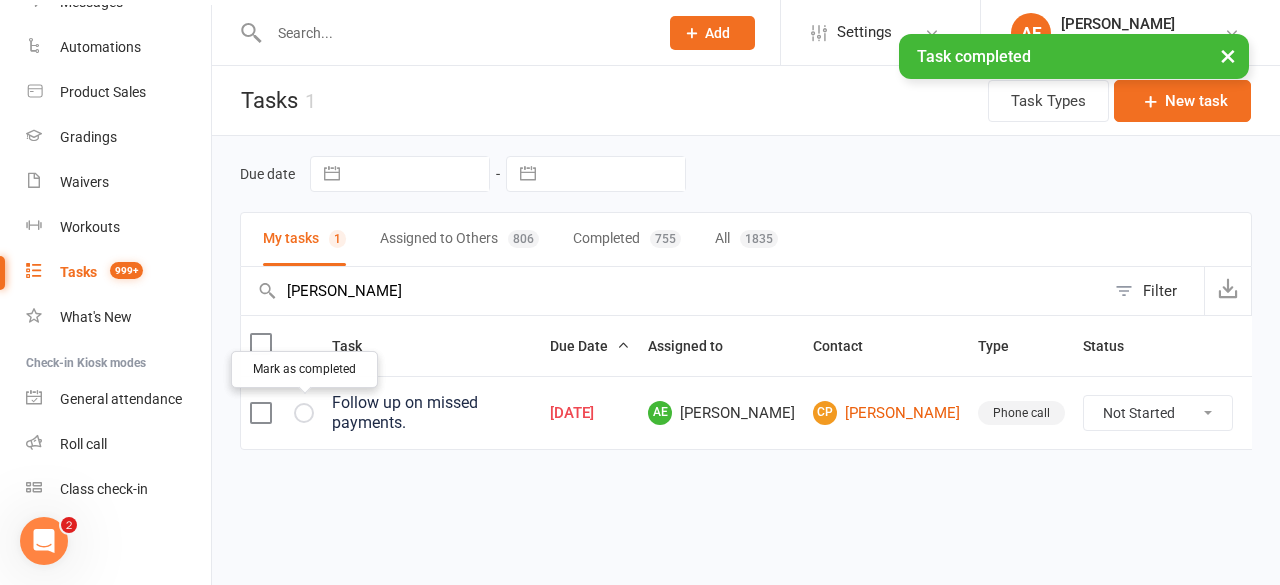 click at bounding box center [0, 0] 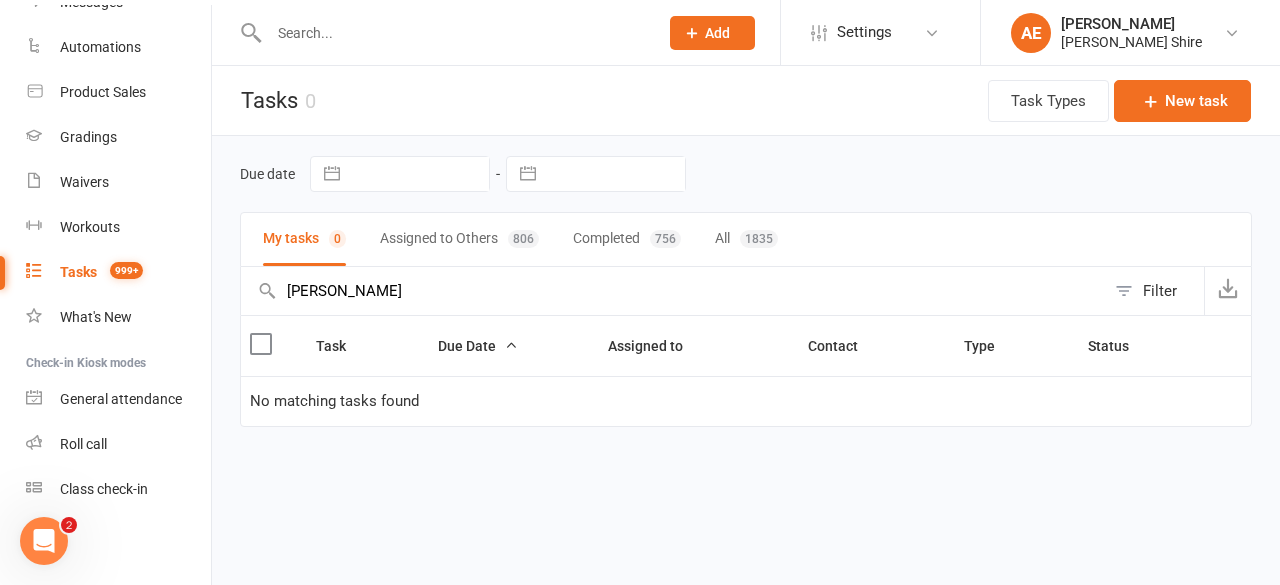click on "charlotte pe" at bounding box center [673, 291] 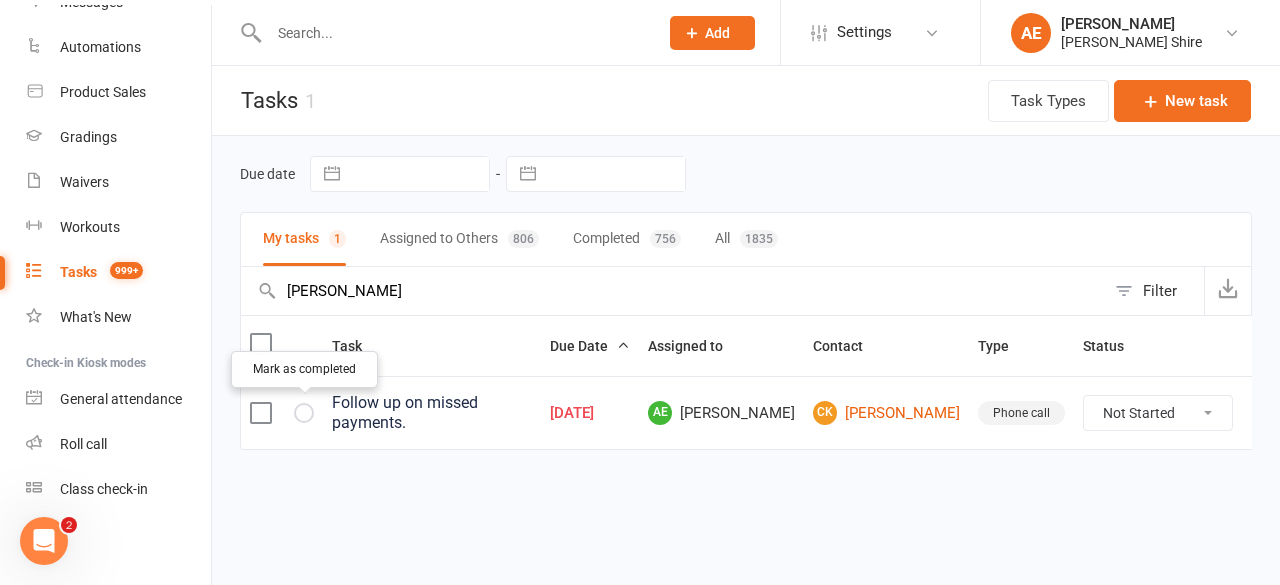 click at bounding box center [304, 413] 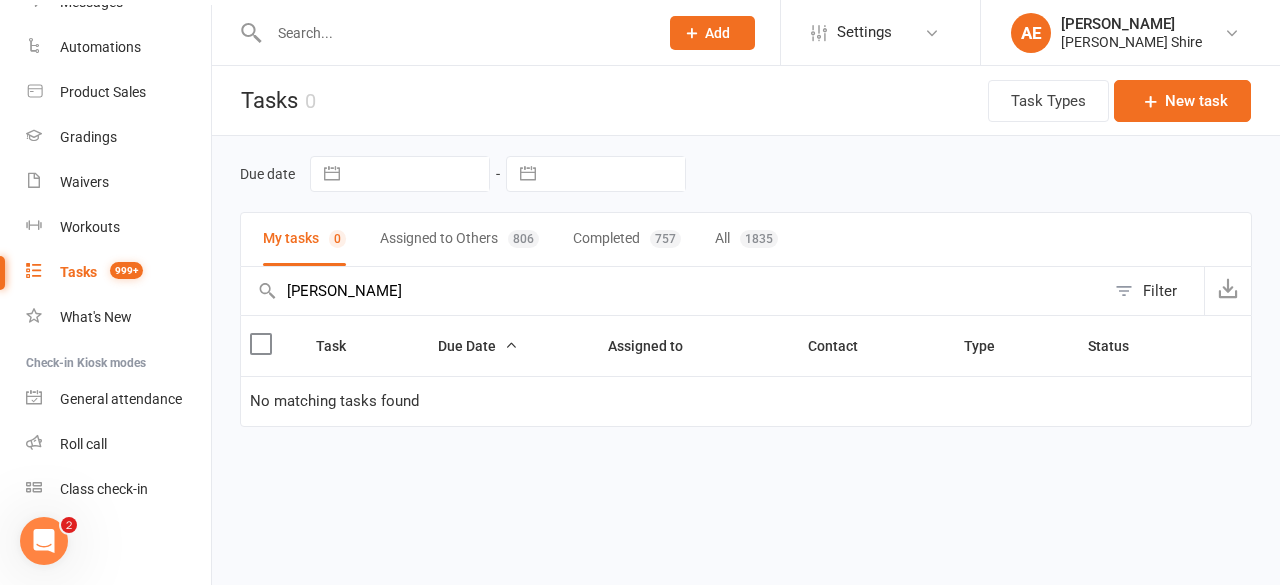 click on "cooper kelly" at bounding box center [673, 291] 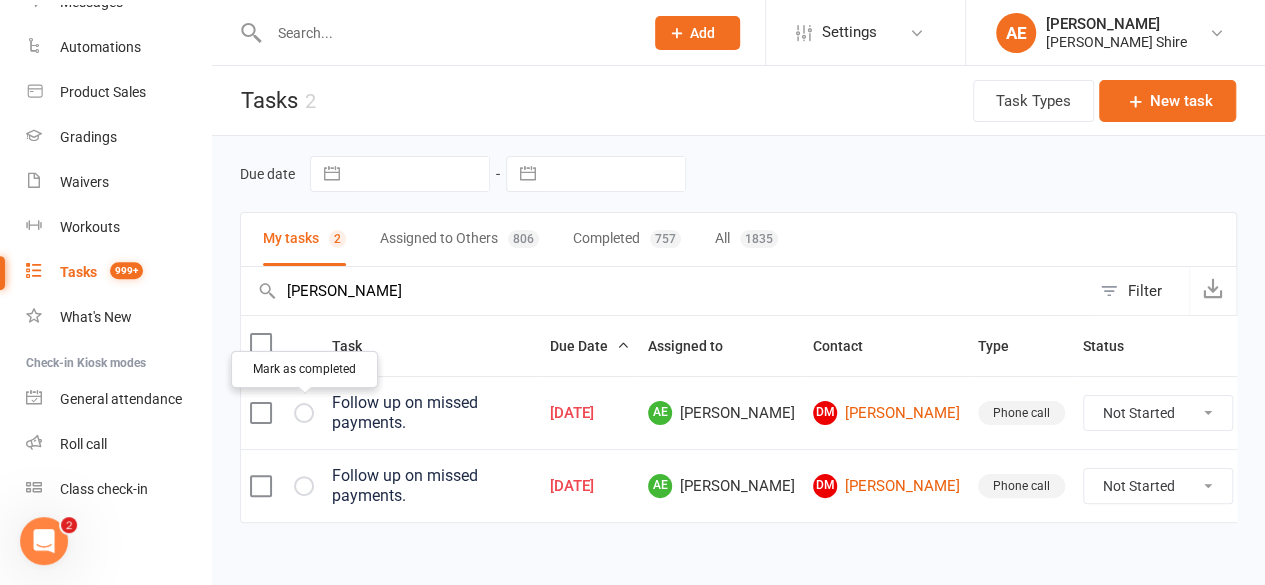 click at bounding box center [0, 0] 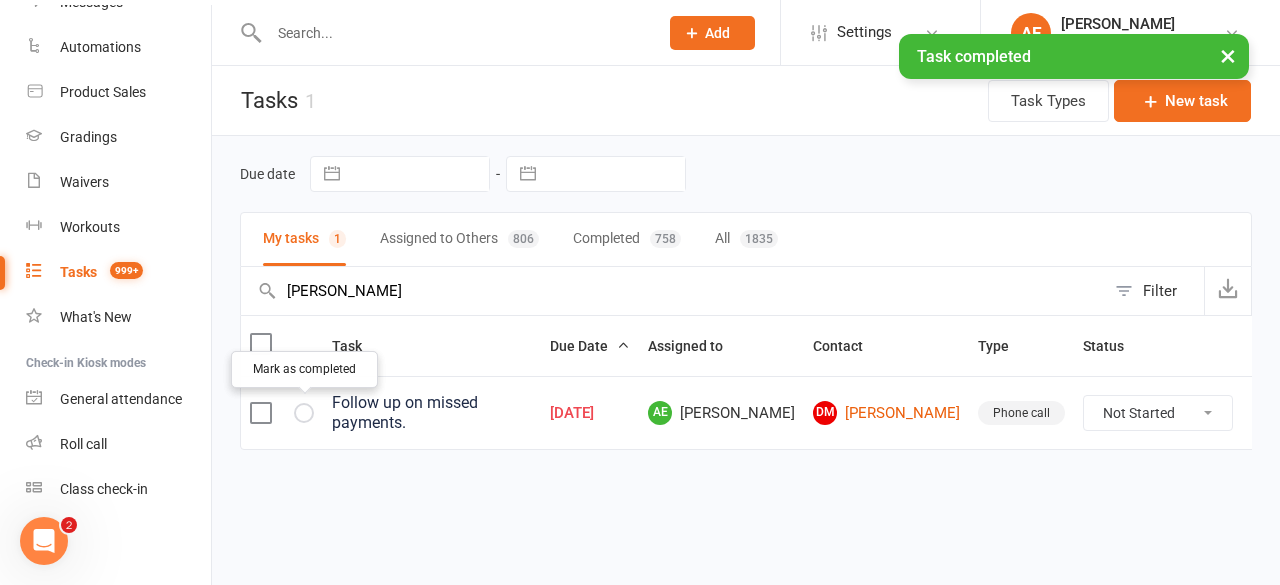 click at bounding box center (0, 0) 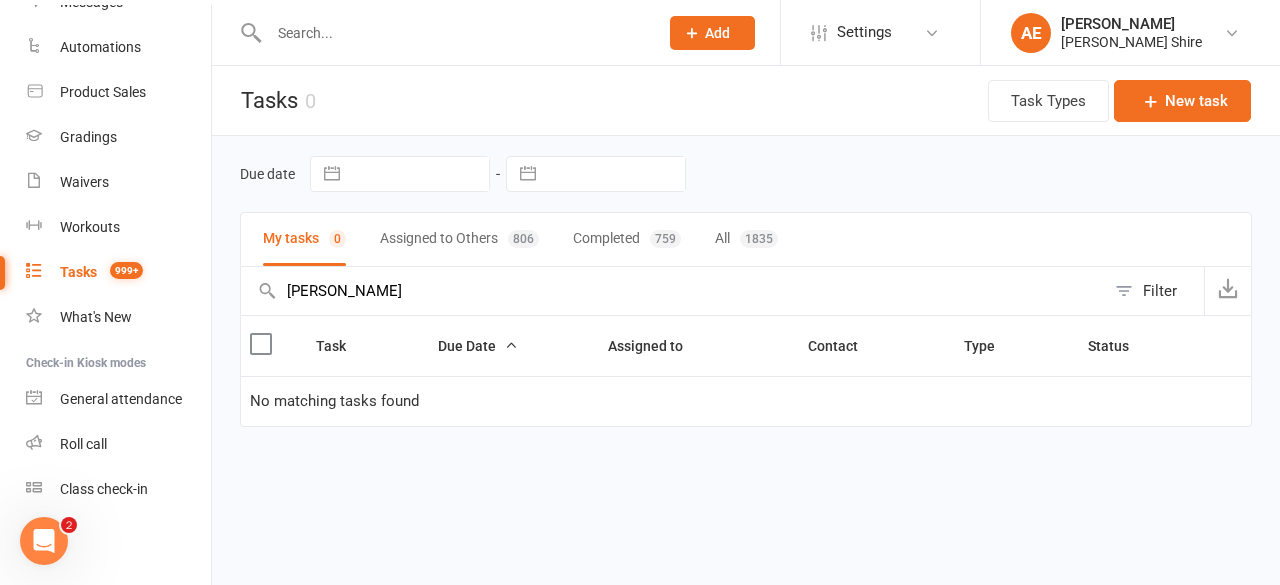 click on "daniel mar" at bounding box center [673, 291] 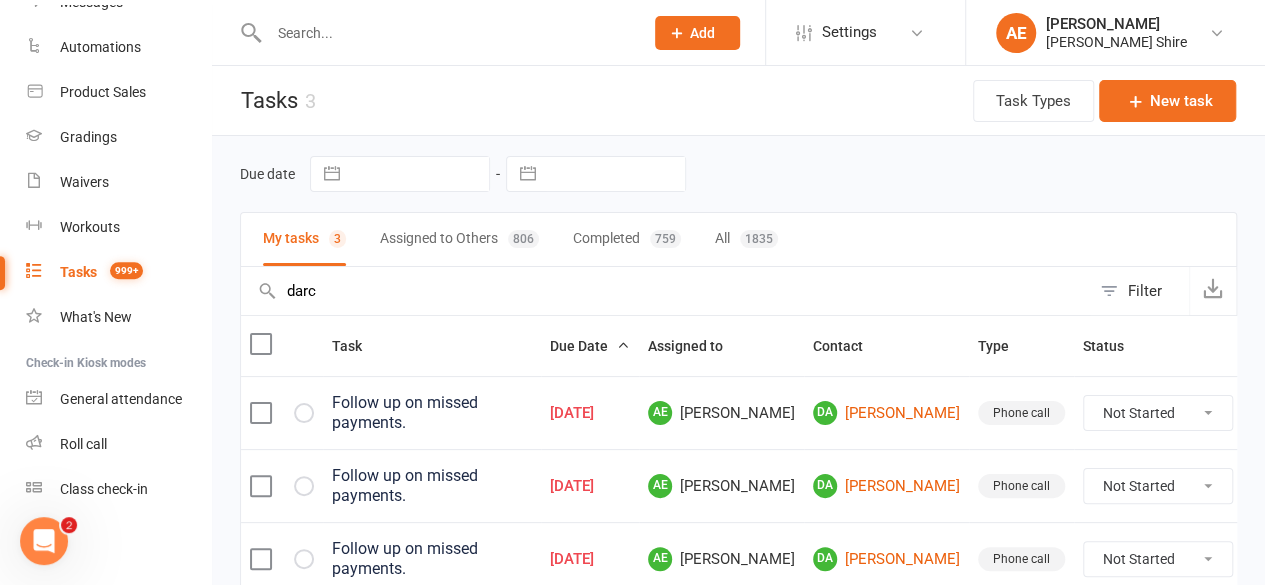 scroll, scrollTop: 79, scrollLeft: 0, axis: vertical 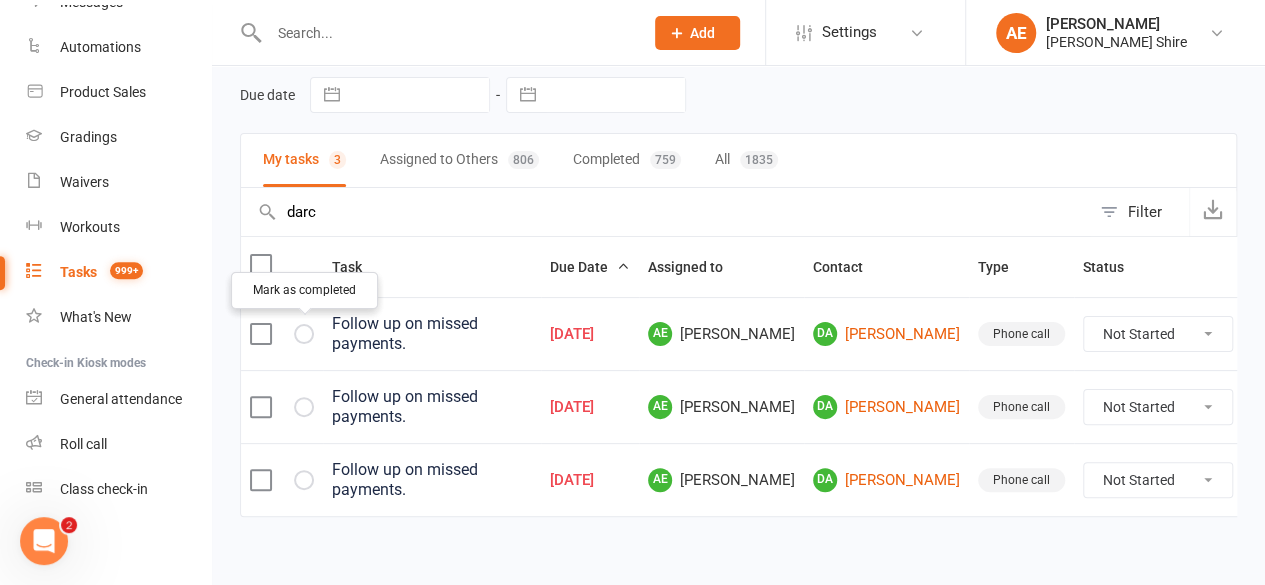 click at bounding box center [304, 334] 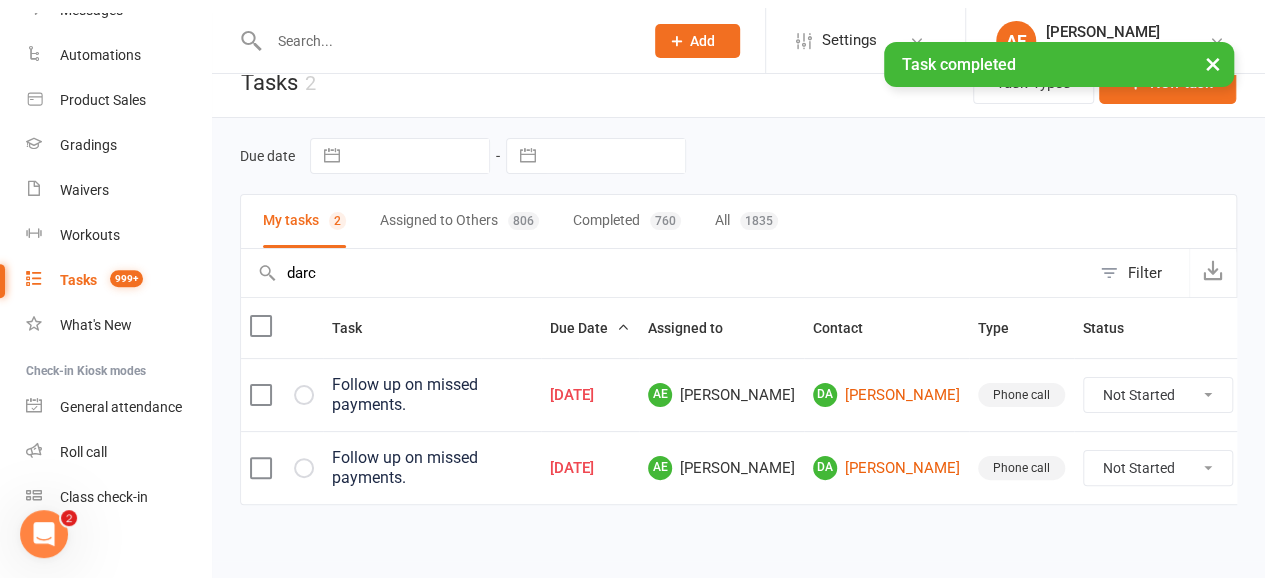 scroll, scrollTop: 11, scrollLeft: 0, axis: vertical 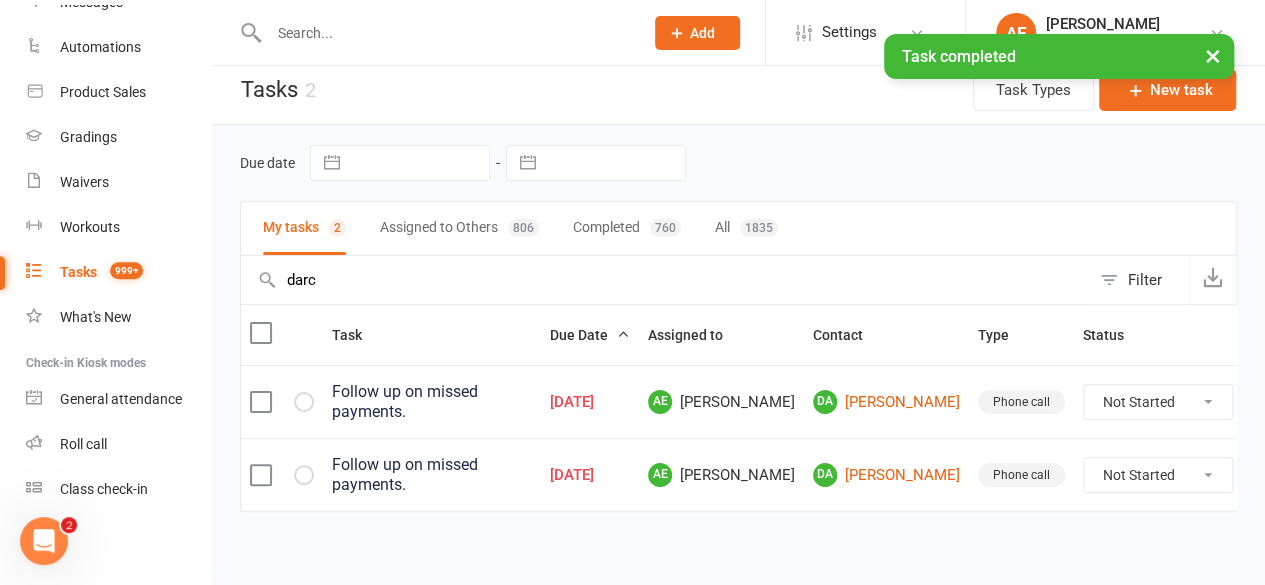 click at bounding box center [282, 335] 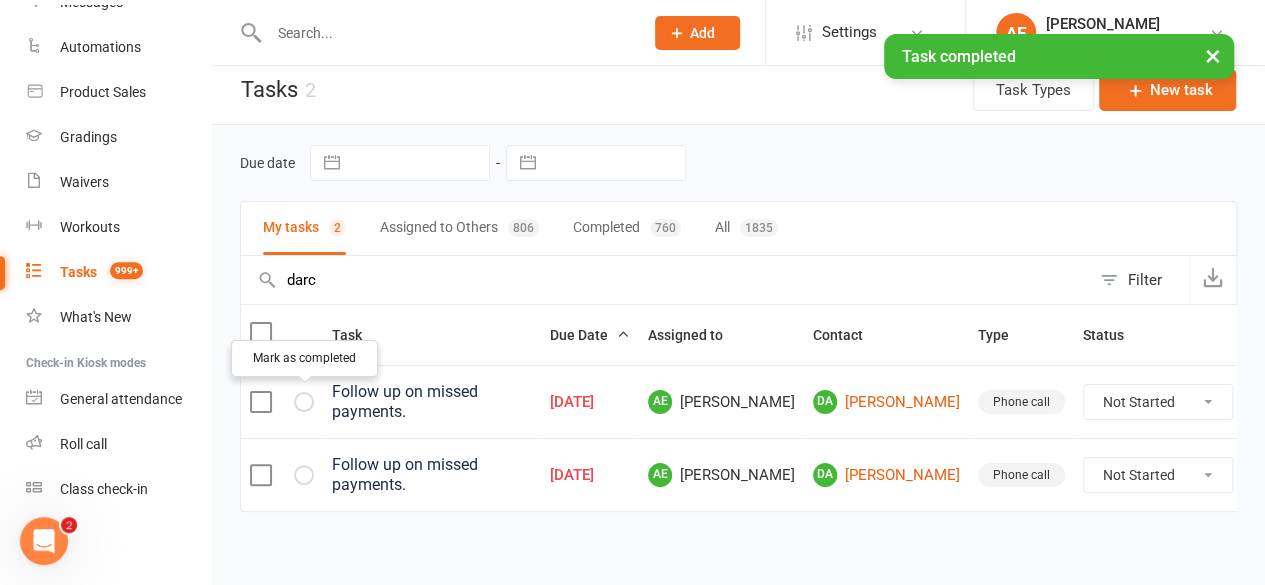 click at bounding box center [0, 0] 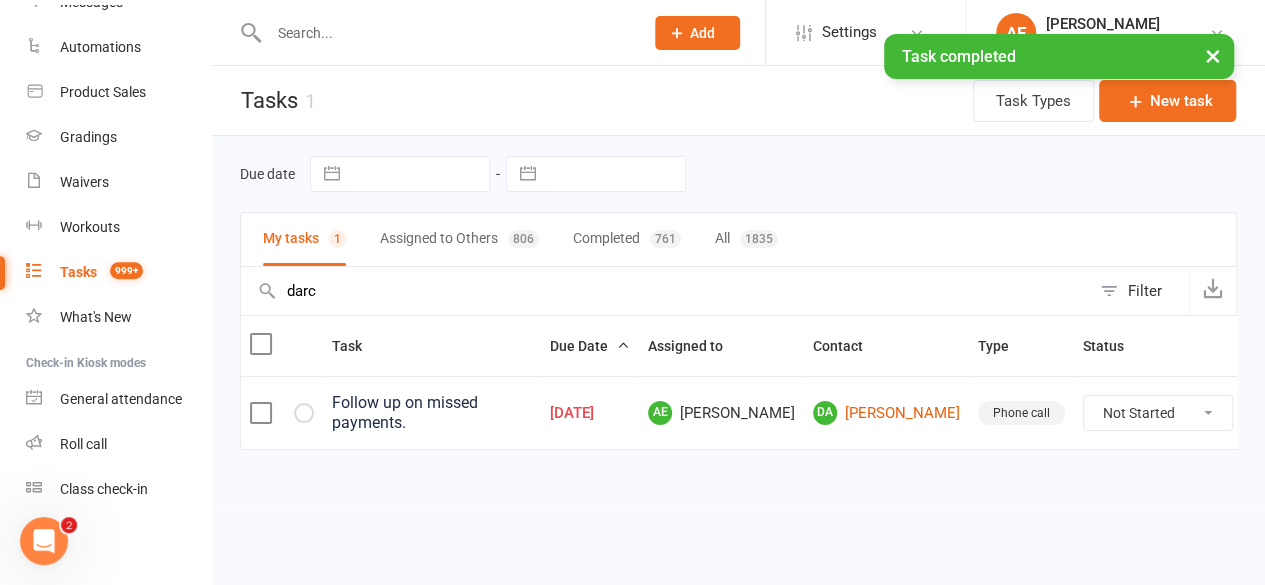 scroll, scrollTop: 0, scrollLeft: 0, axis: both 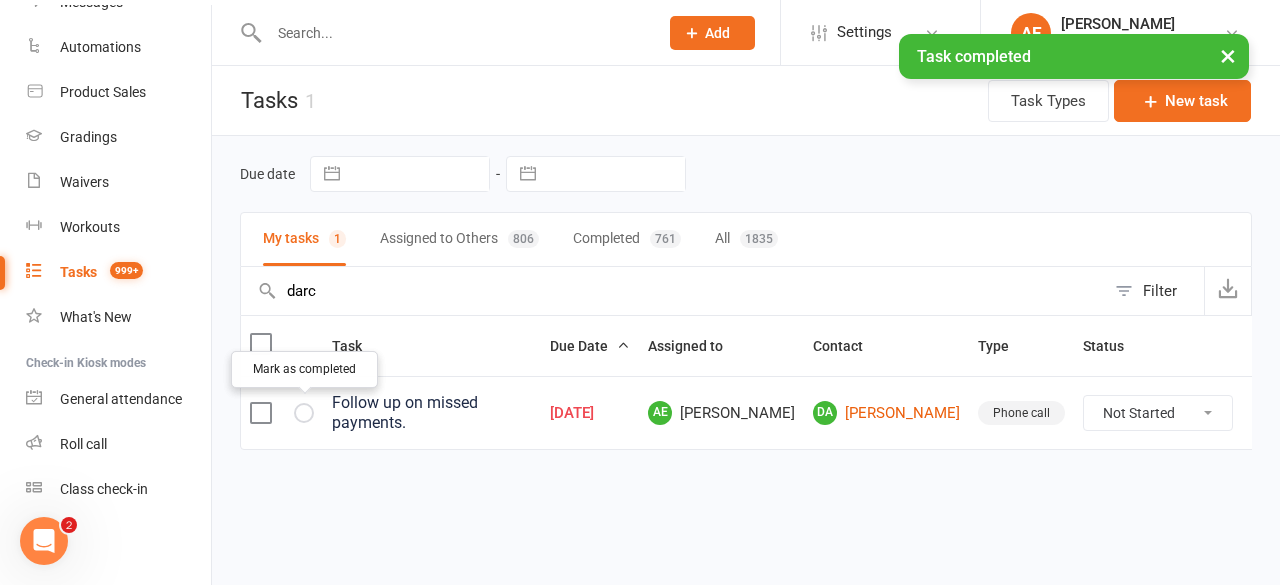click at bounding box center [0, 0] 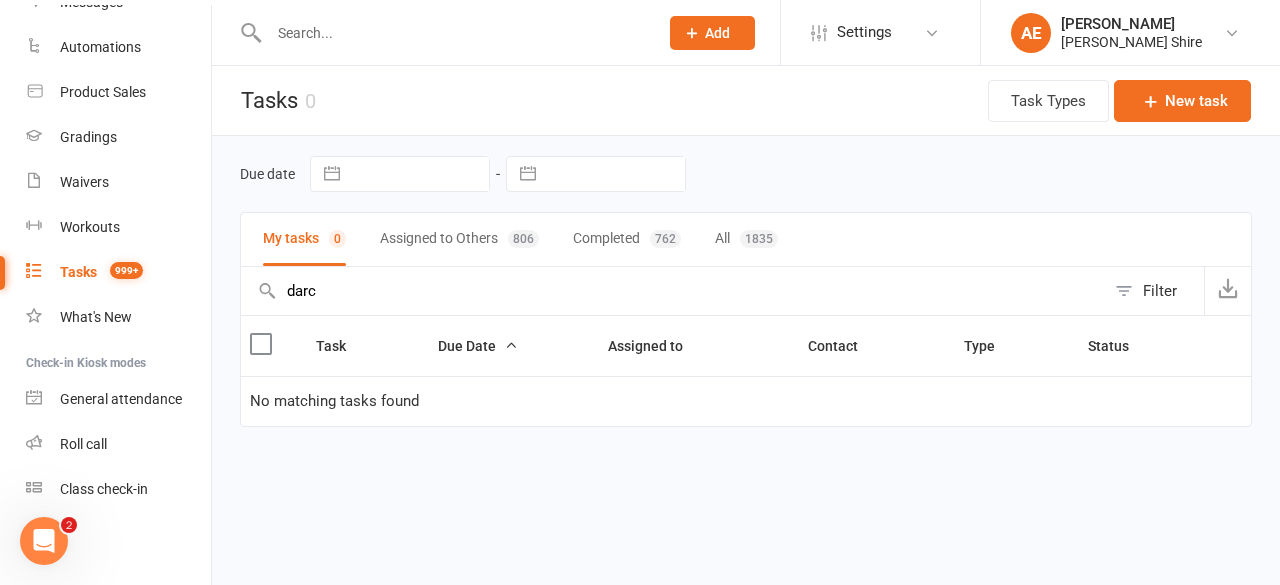 click on "darc" at bounding box center [673, 291] 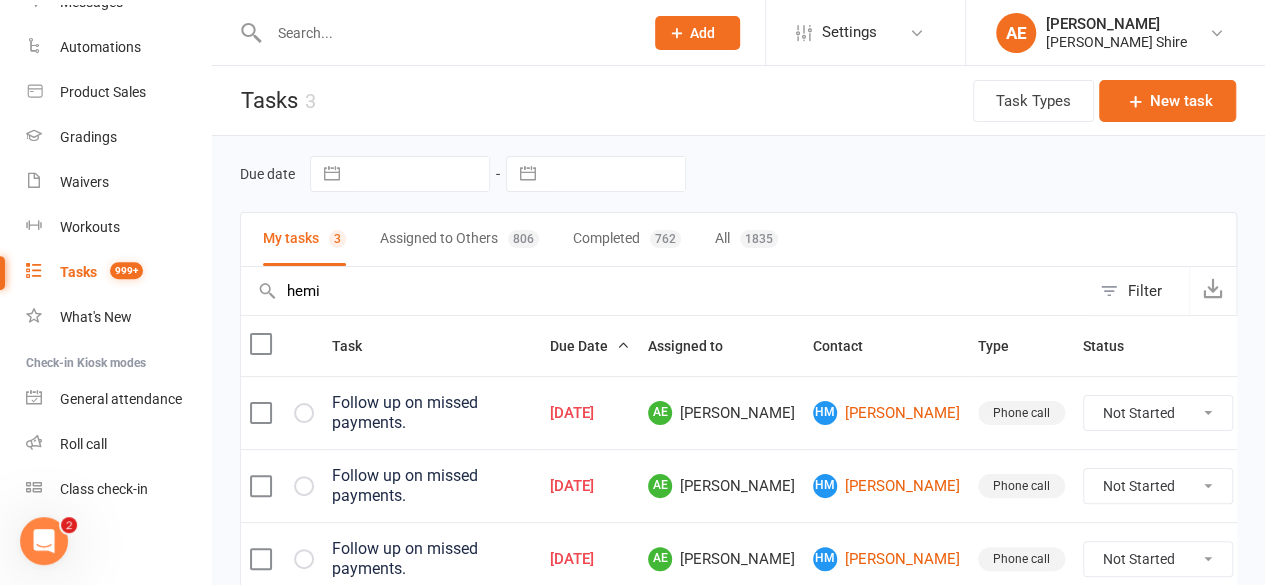 scroll, scrollTop: 79, scrollLeft: 0, axis: vertical 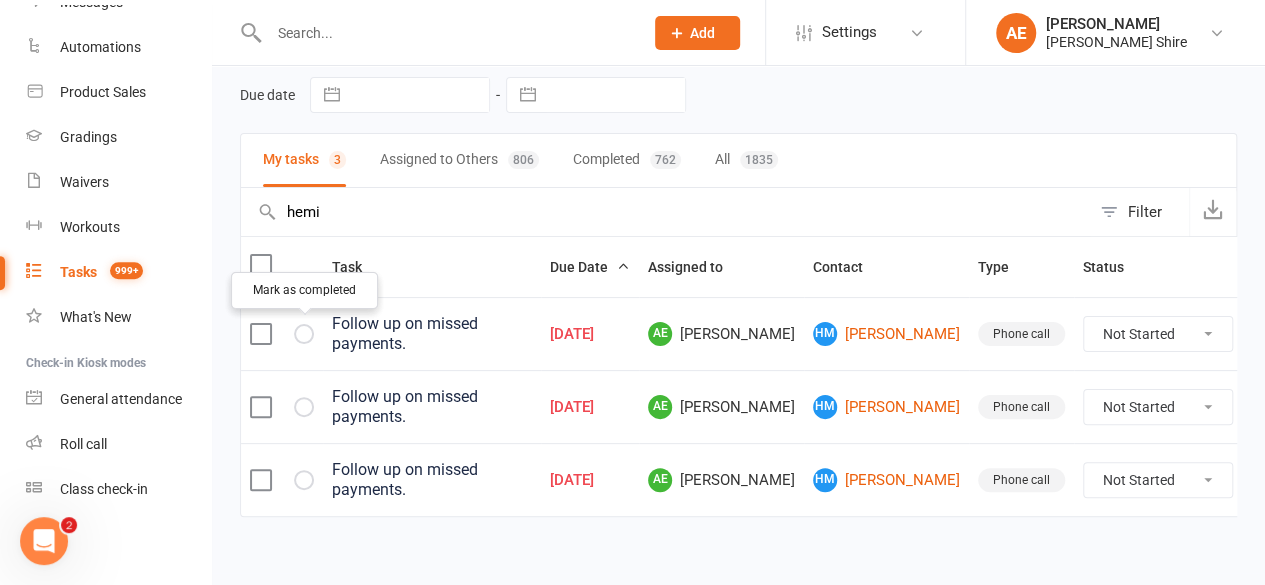 click at bounding box center (304, 334) 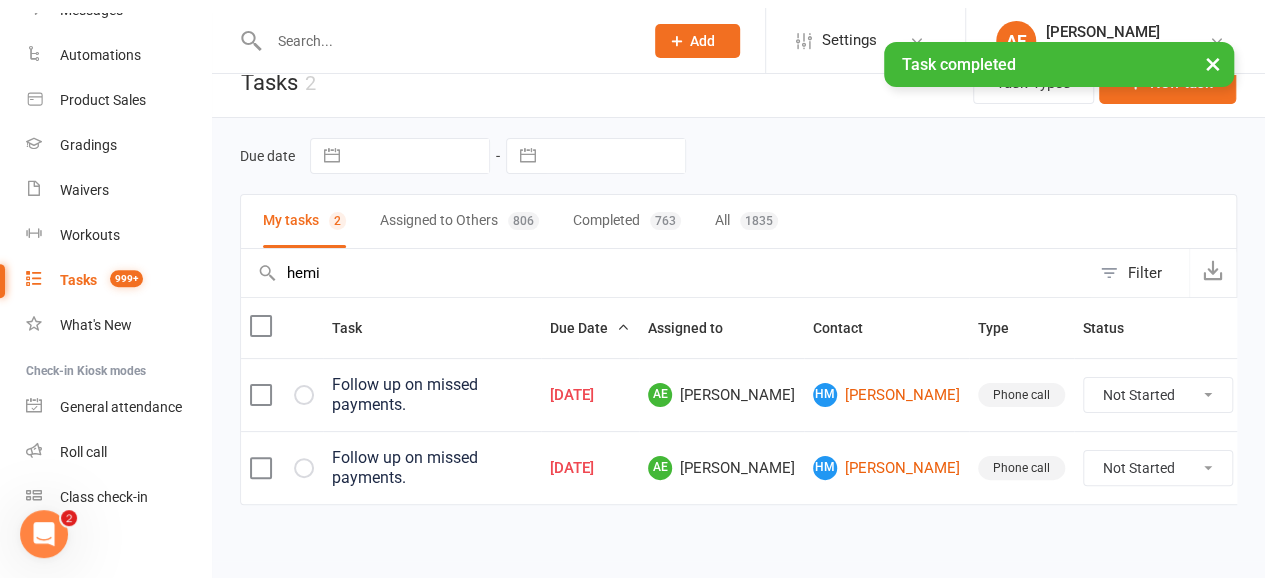 scroll, scrollTop: 11, scrollLeft: 0, axis: vertical 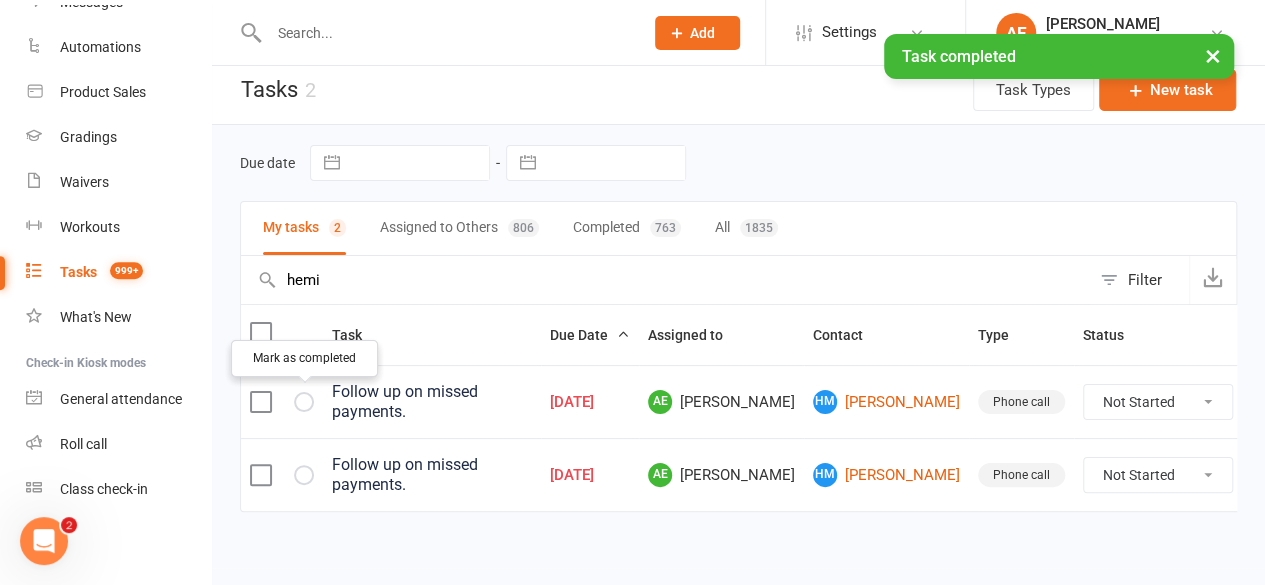 click at bounding box center (0, 0) 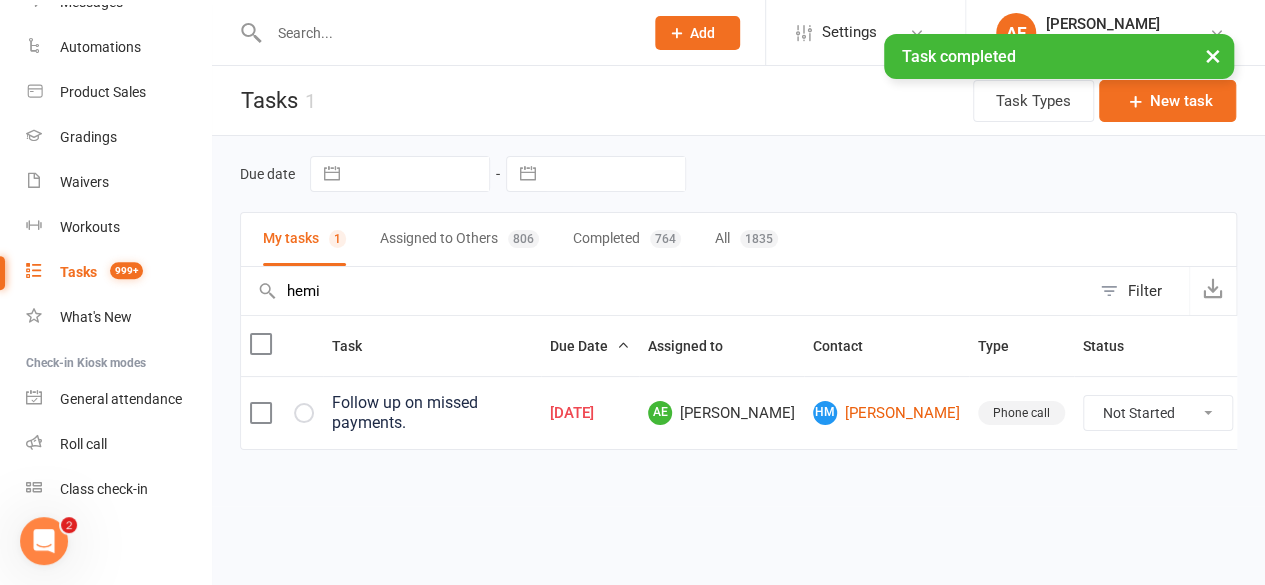 scroll, scrollTop: 0, scrollLeft: 0, axis: both 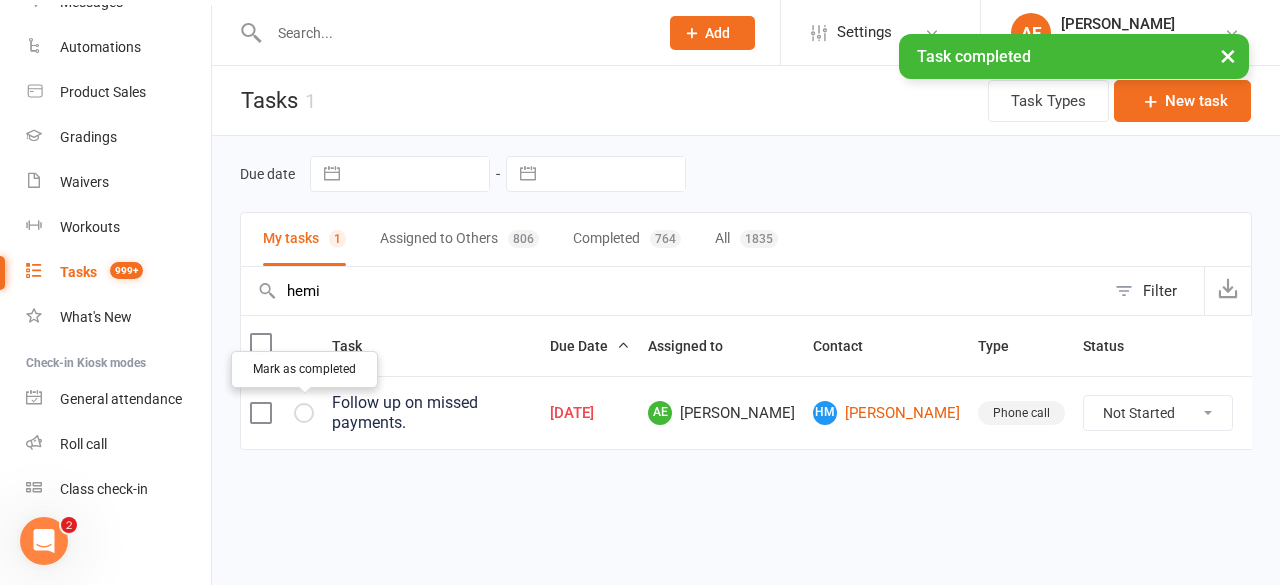 click at bounding box center (304, 413) 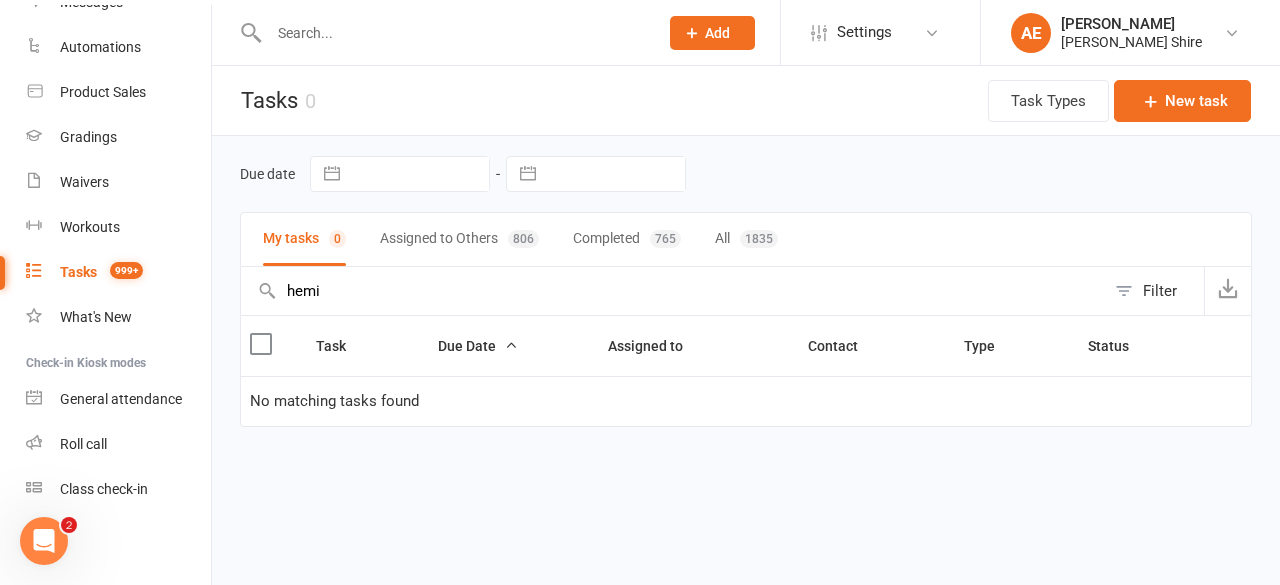 click on "hemi" at bounding box center (673, 291) 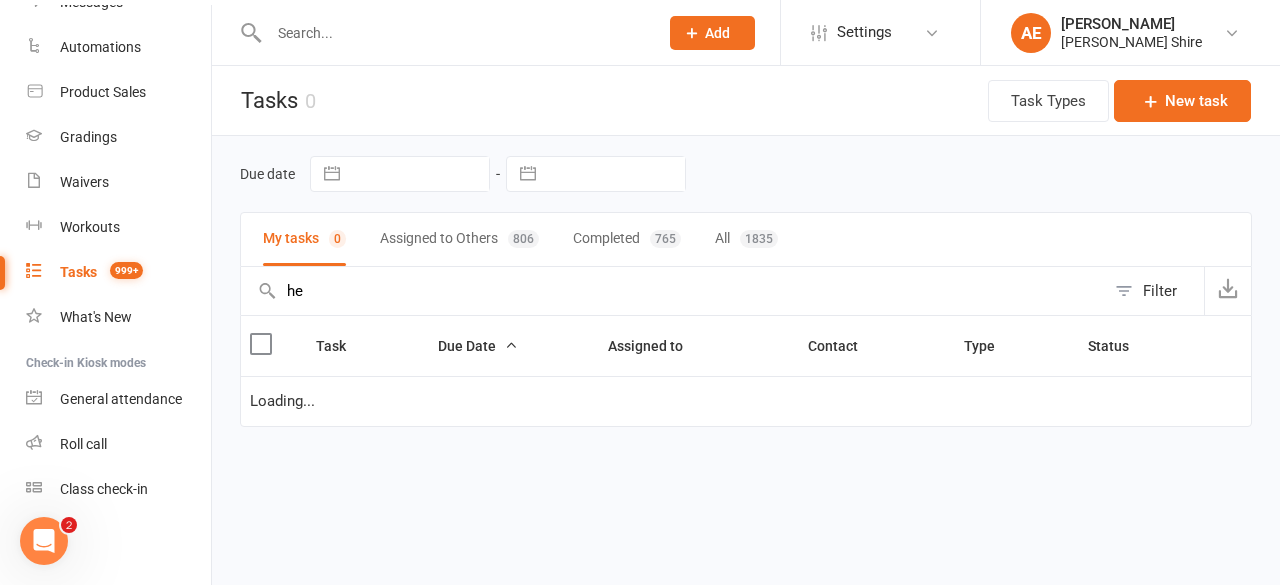 type on "h" 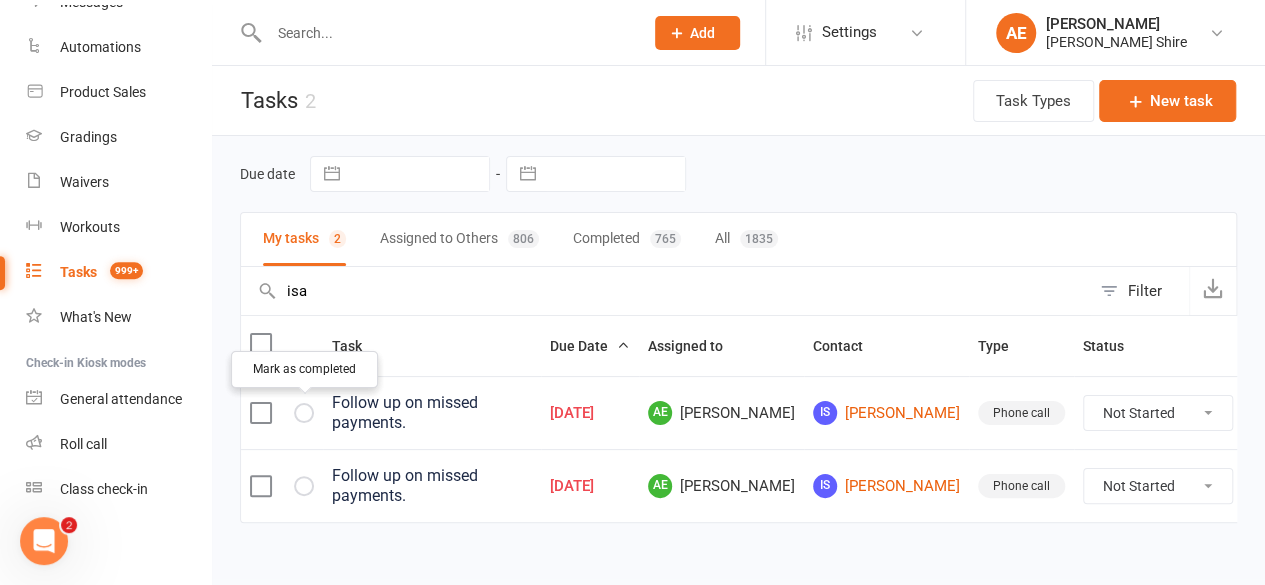 type on "isa" 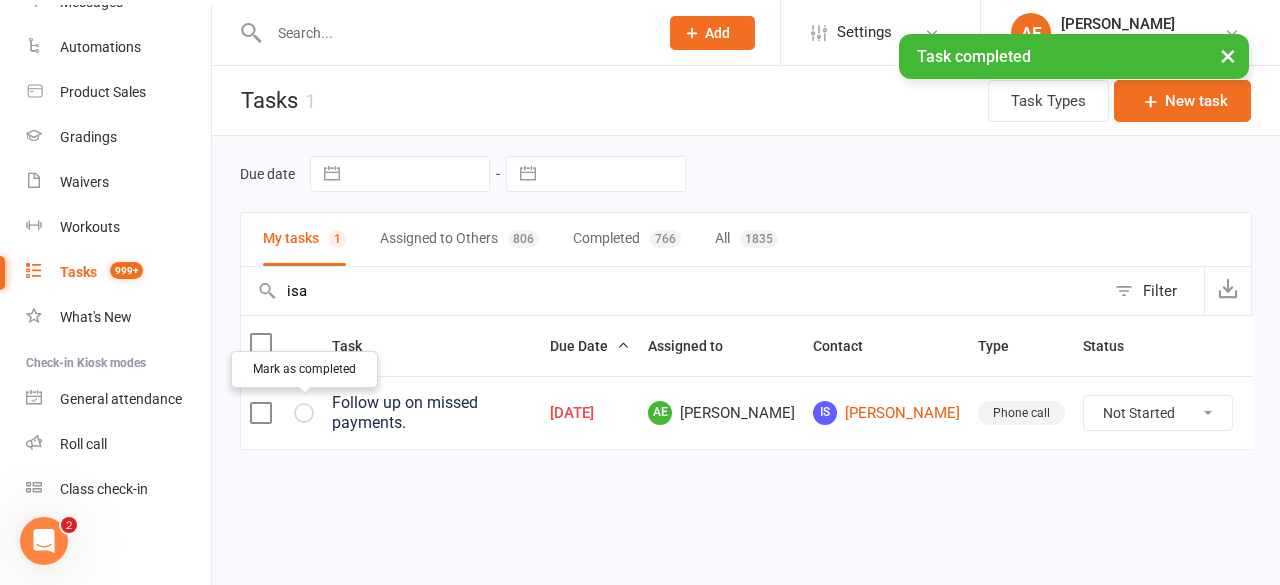 click at bounding box center [0, 0] 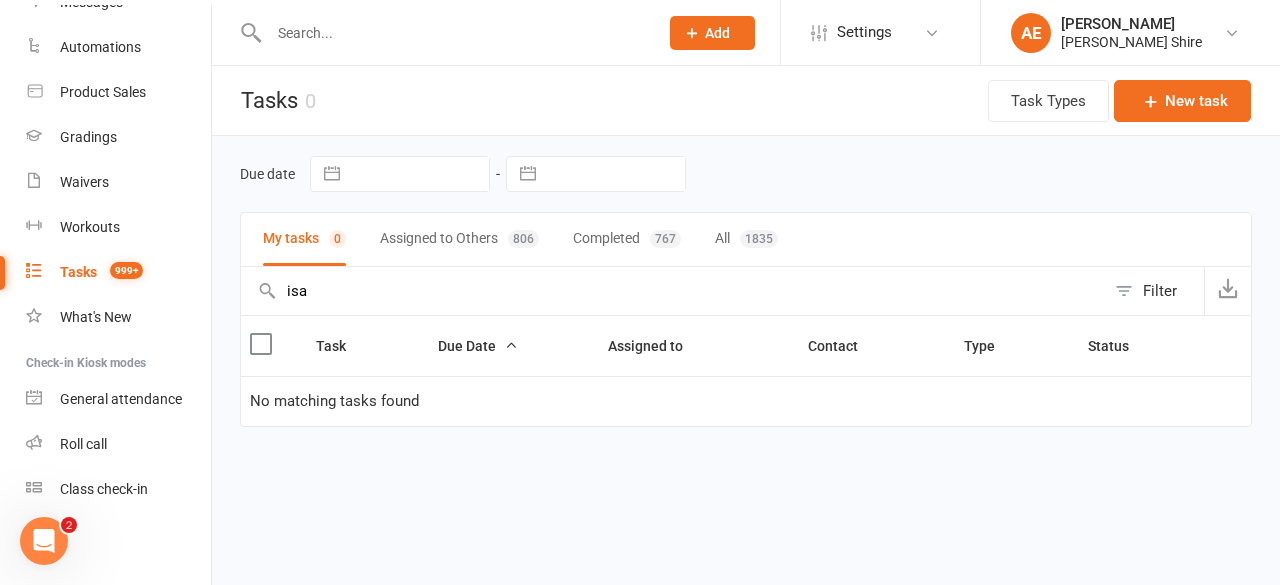click on "isa" at bounding box center [673, 291] 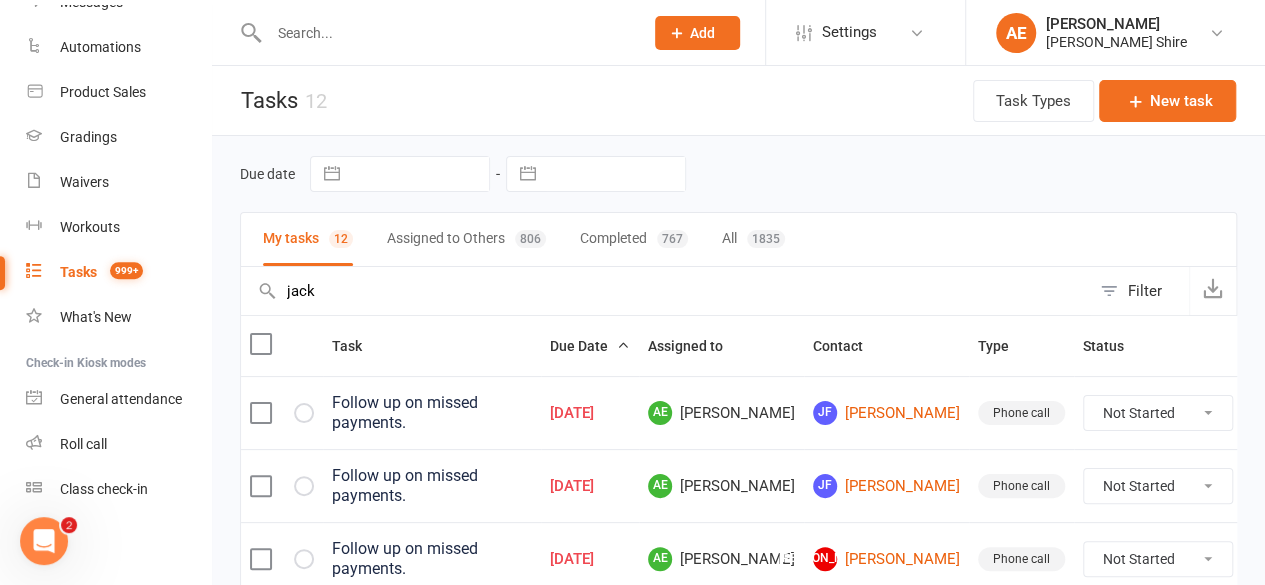click at bounding box center (282, 413) 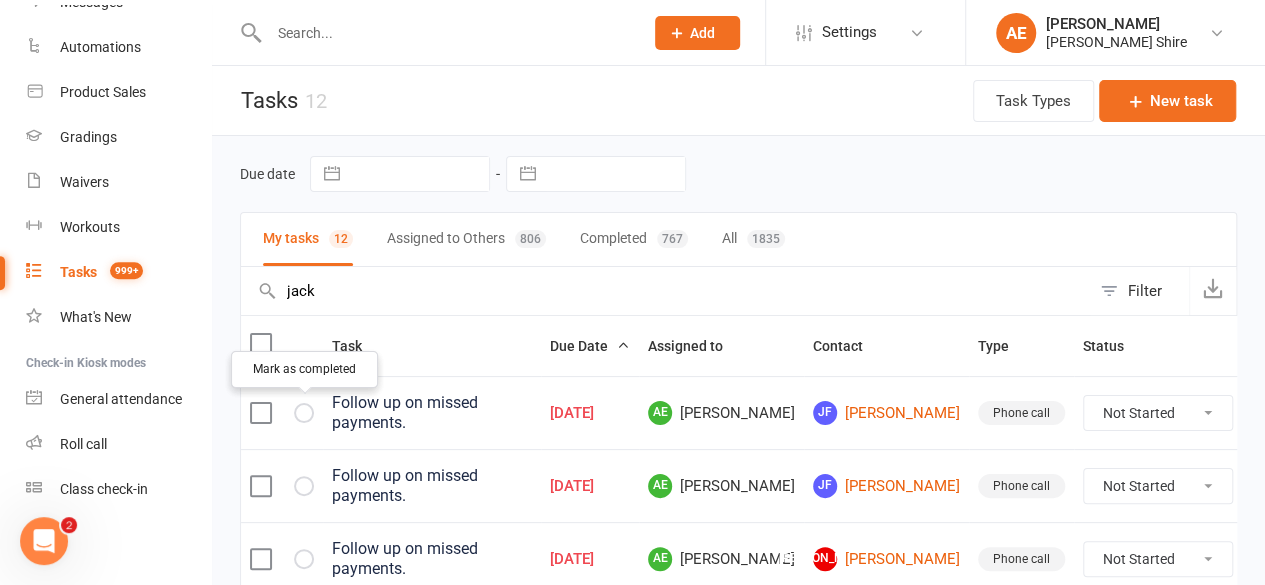 click at bounding box center (0, 0) 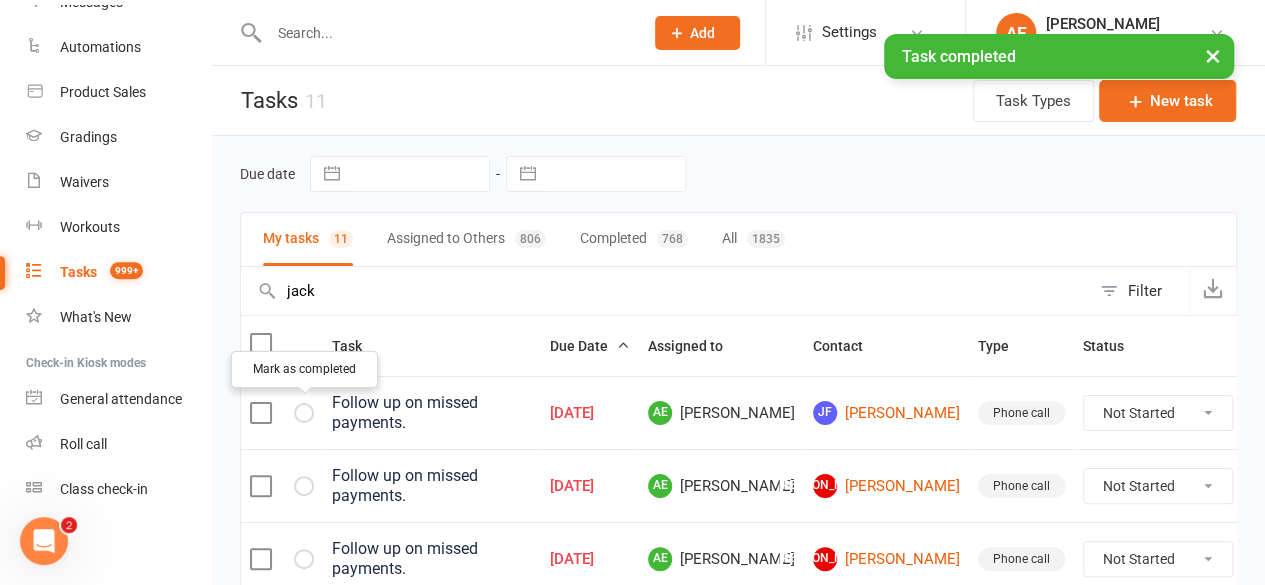 click at bounding box center [0, 0] 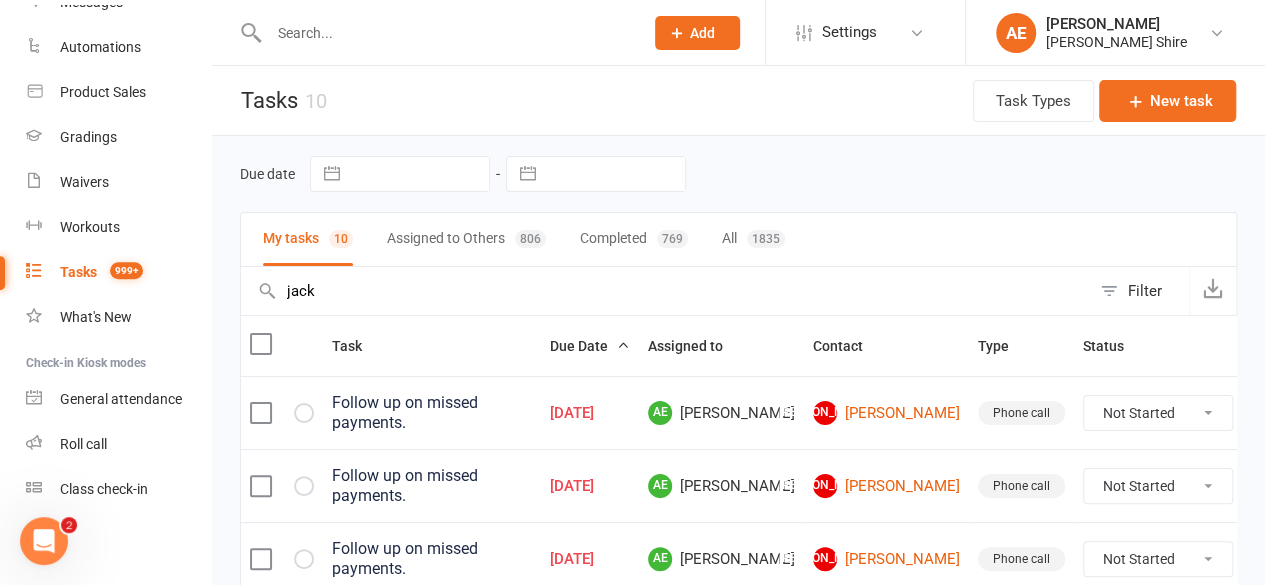 click on "jack" at bounding box center (665, 291) 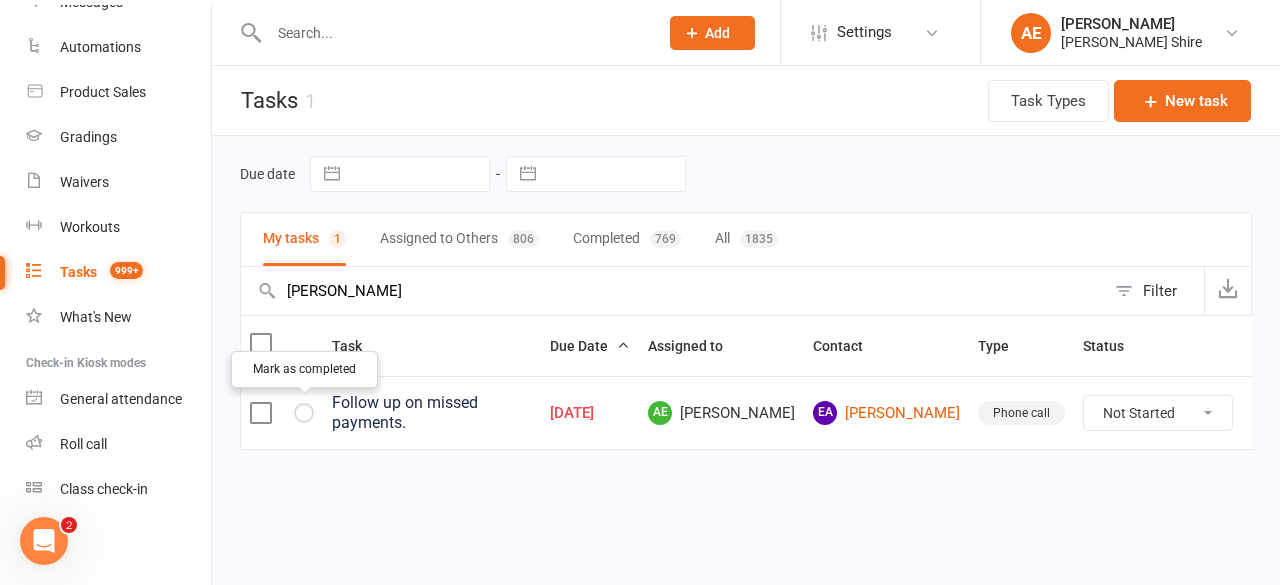 click at bounding box center [304, 413] 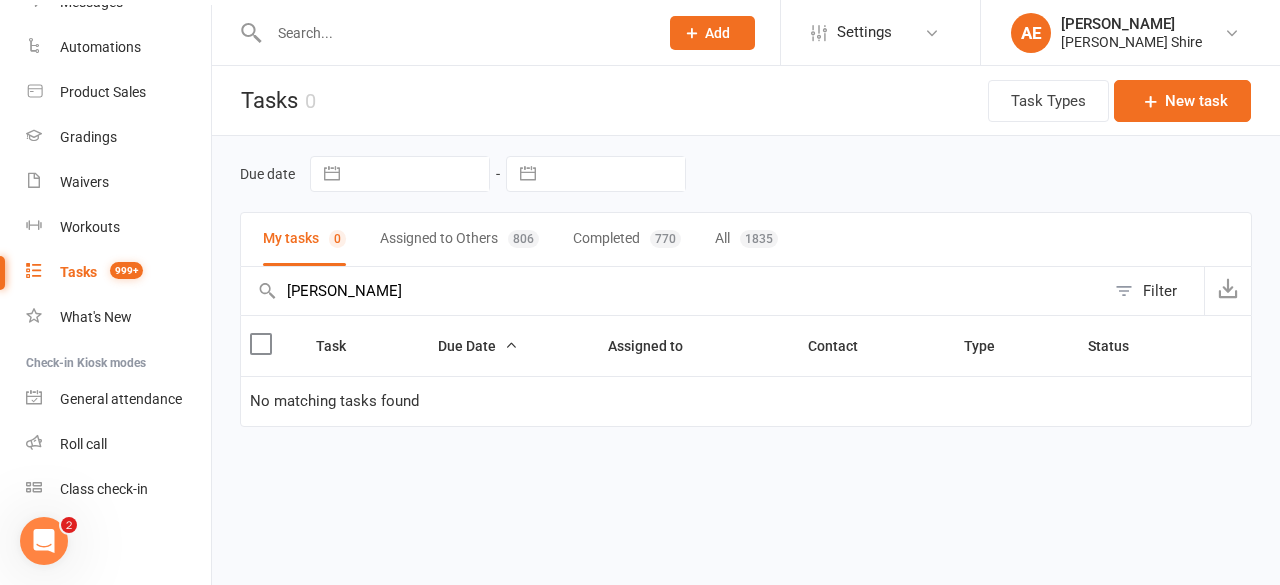 click on "ethan au" at bounding box center [673, 291] 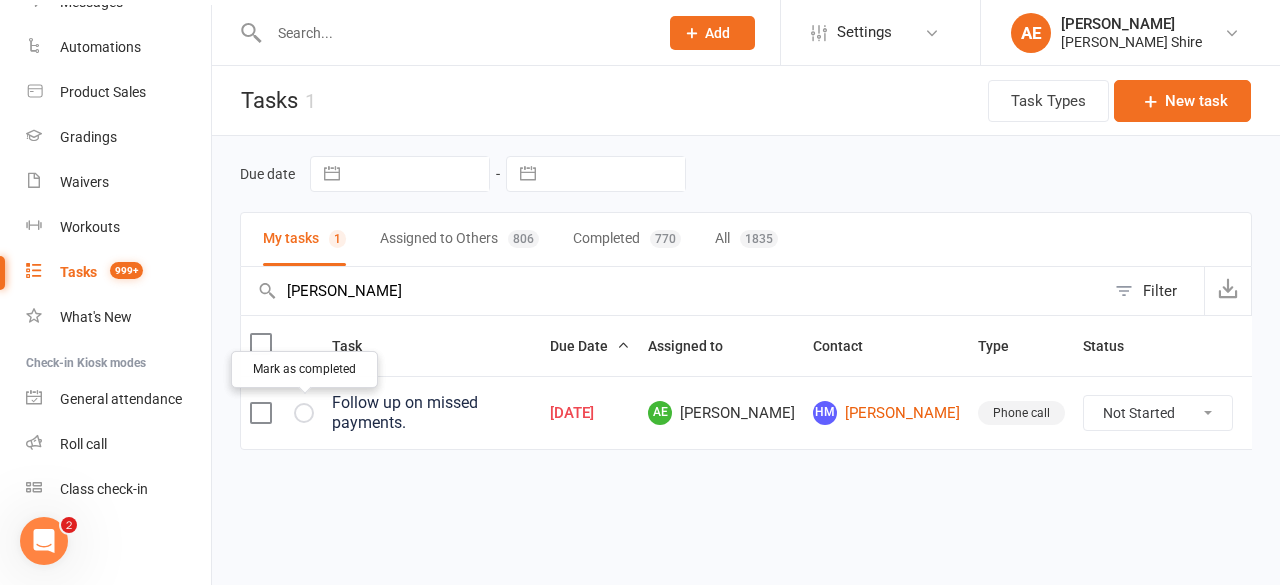 click at bounding box center [0, 0] 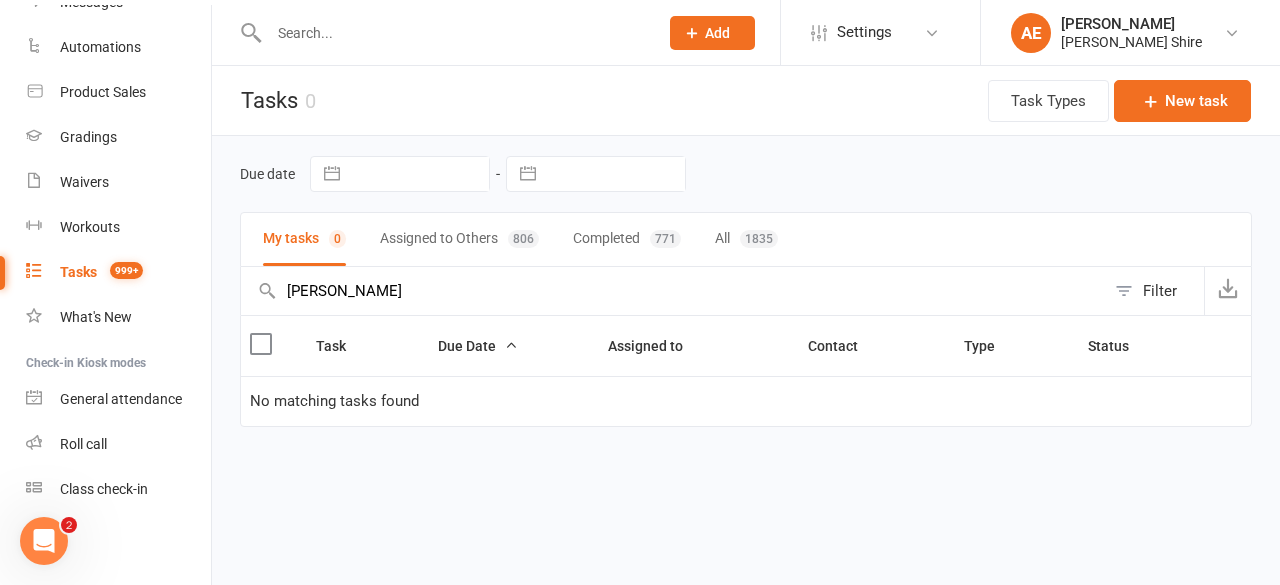 click on "harrison ma" at bounding box center (673, 291) 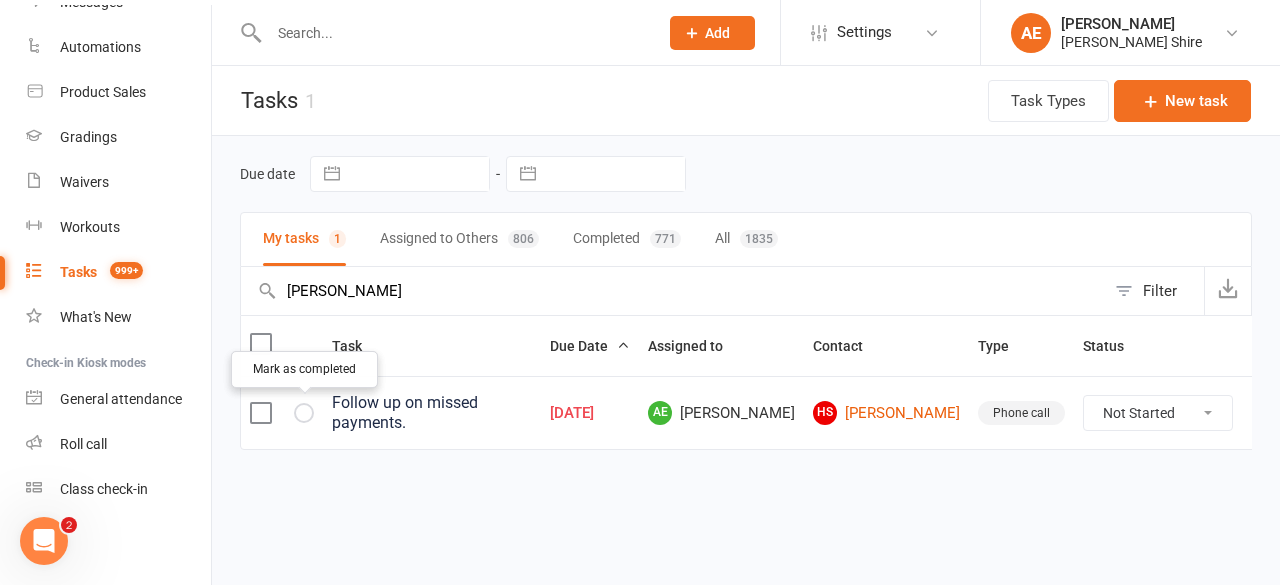 click at bounding box center (0, 0) 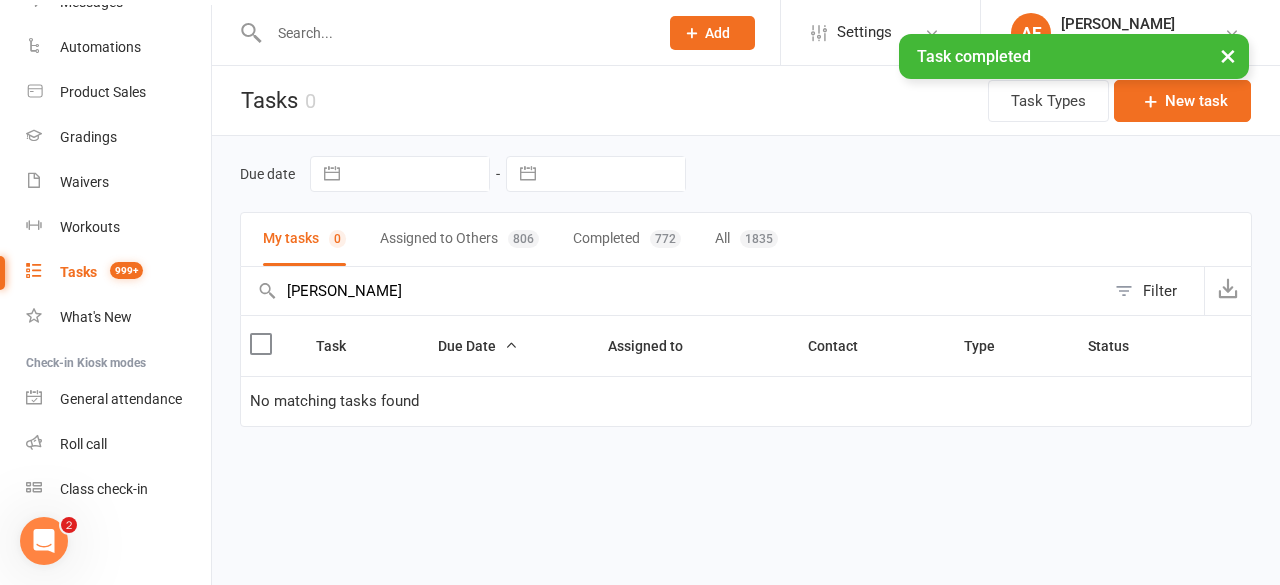 click on "harrison swan" at bounding box center (673, 291) 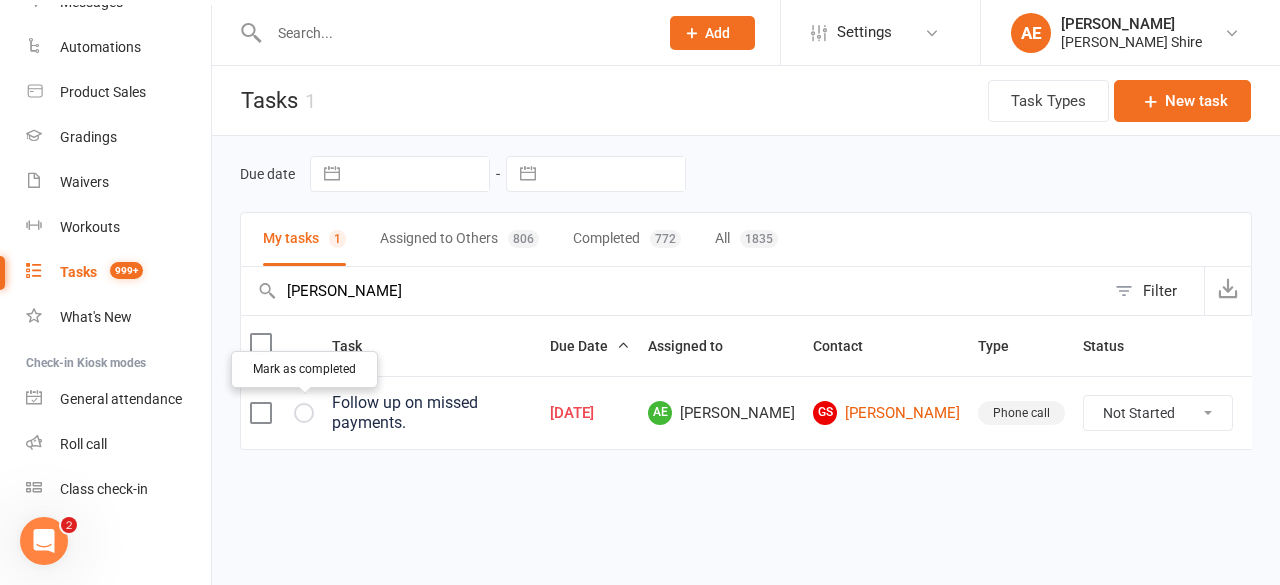 click at bounding box center [0, 0] 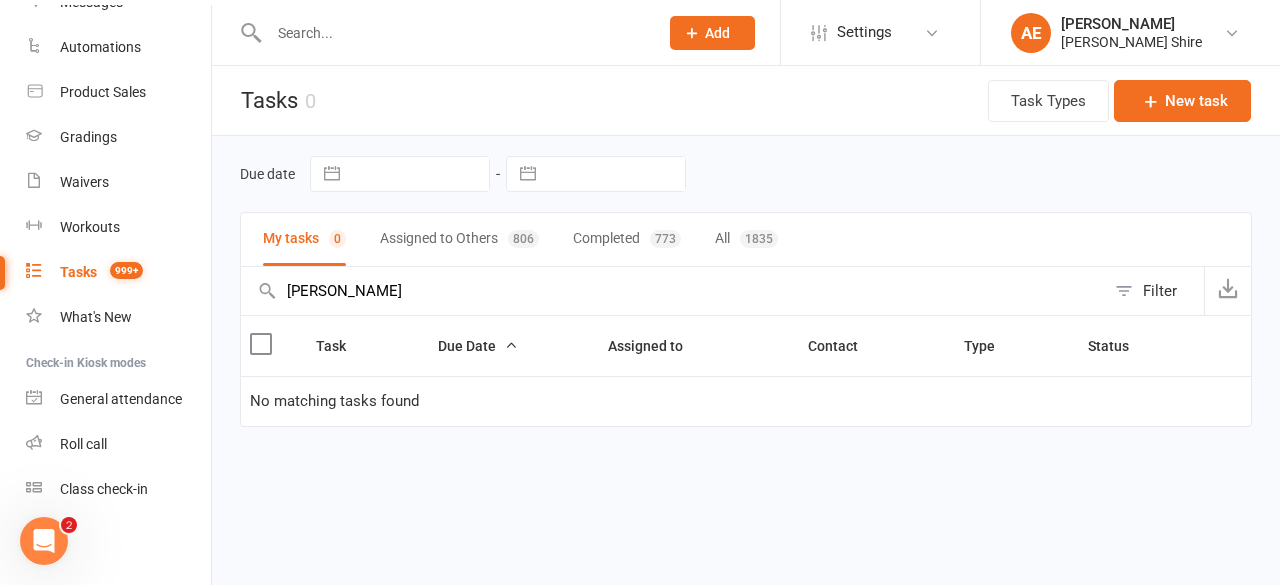 click on "gerard" at bounding box center (673, 291) 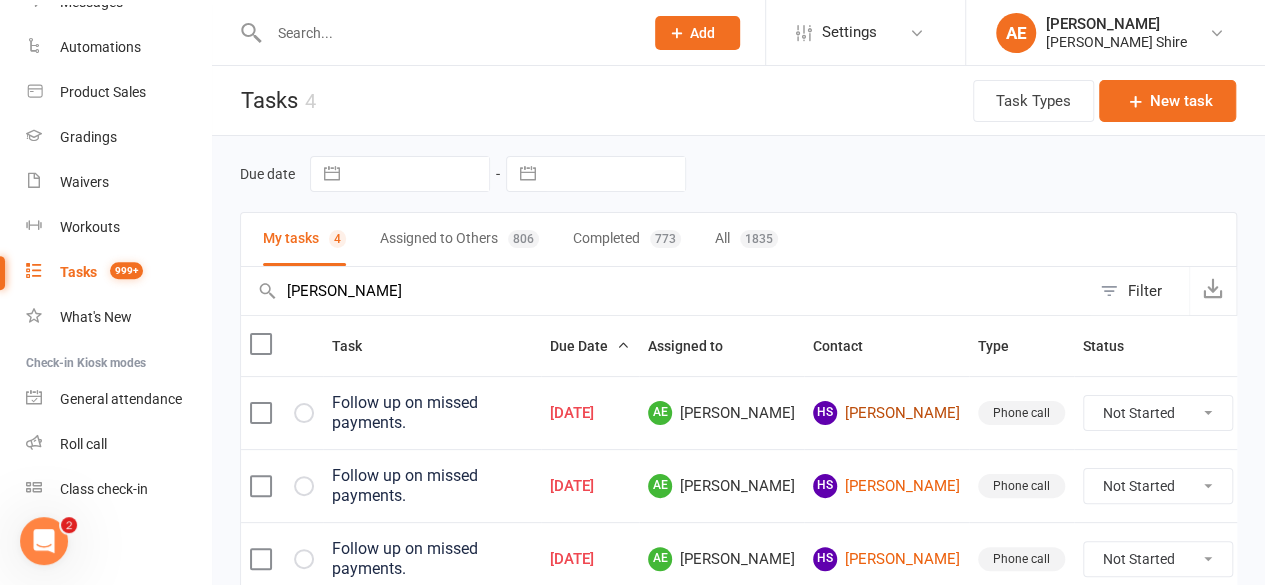type on "harvey" 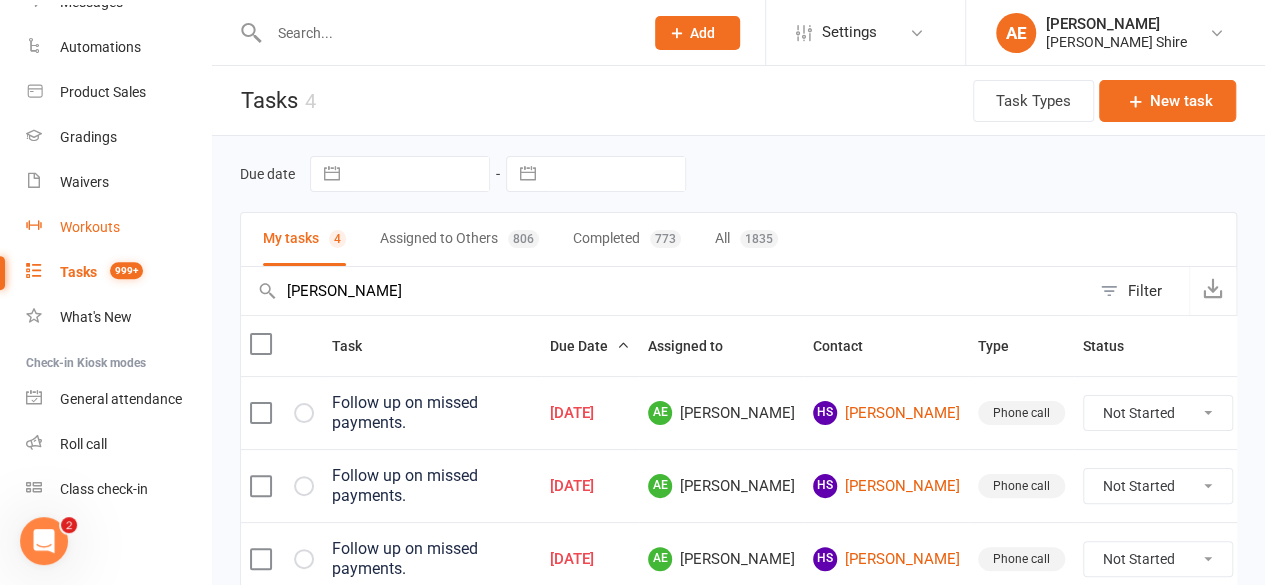 scroll, scrollTop: 331, scrollLeft: 0, axis: vertical 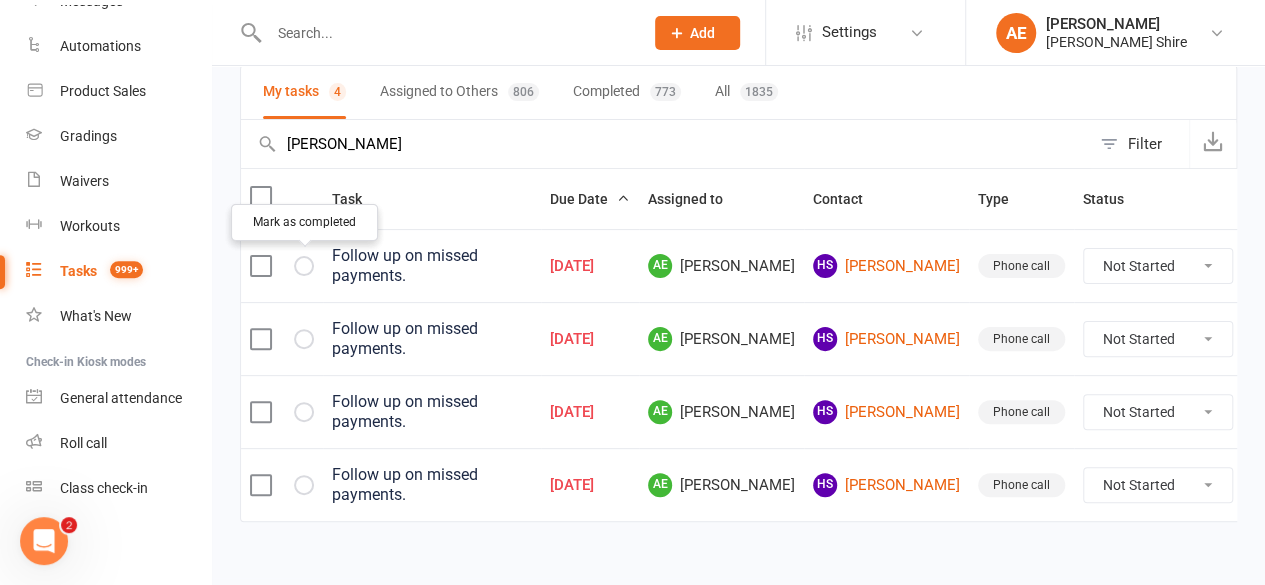 click at bounding box center [304, 266] 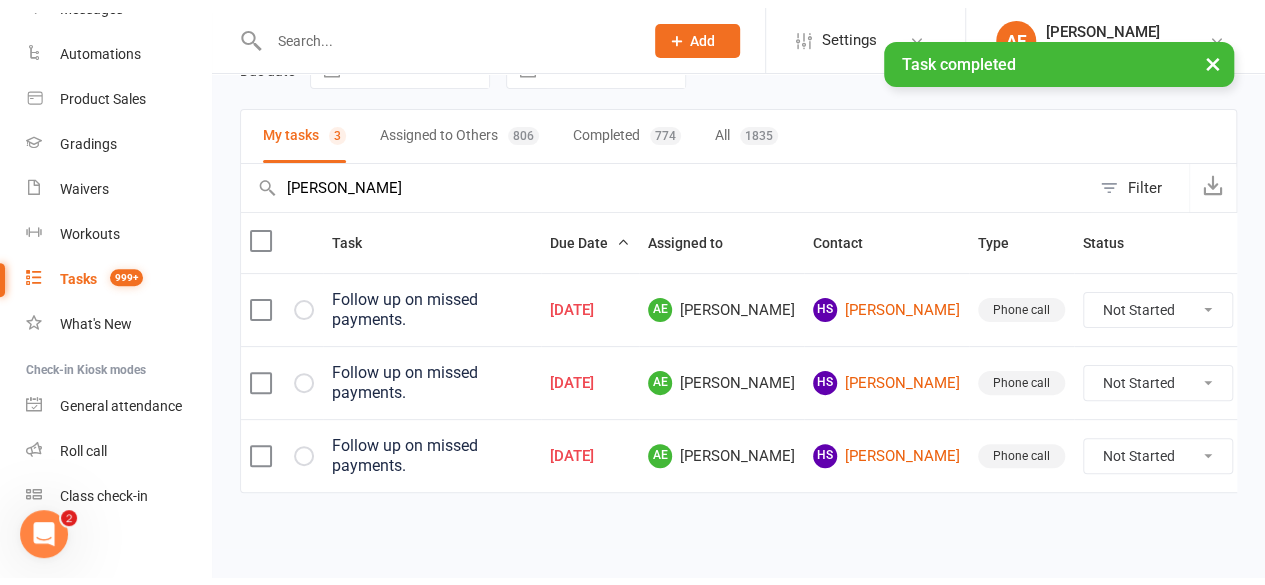 scroll, scrollTop: 79, scrollLeft: 0, axis: vertical 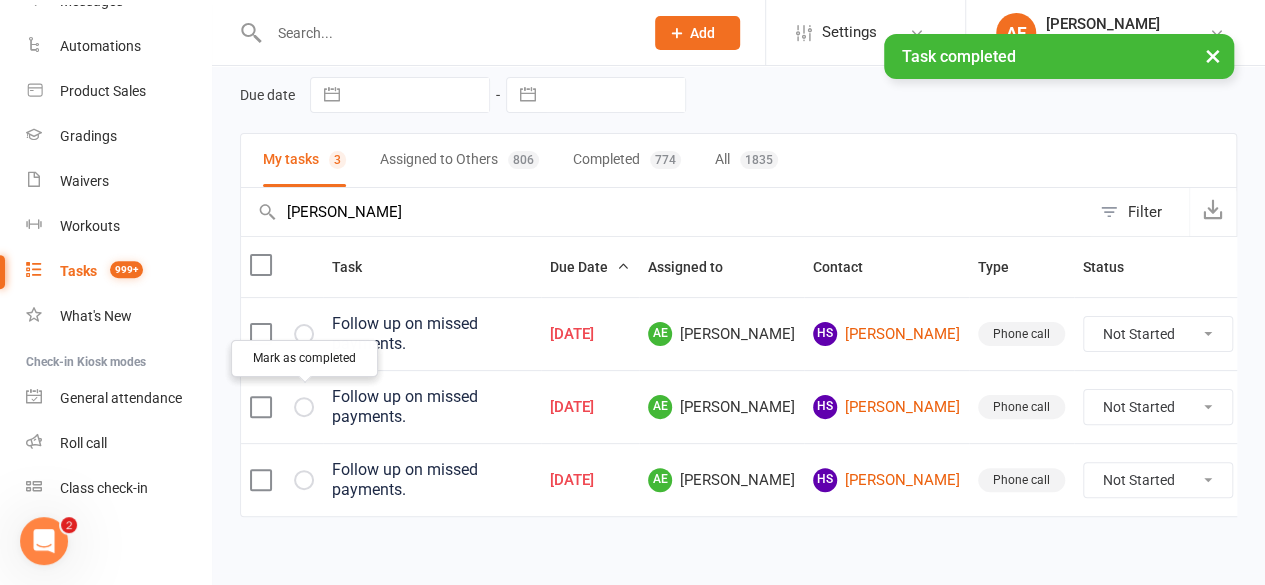 click at bounding box center (0, 0) 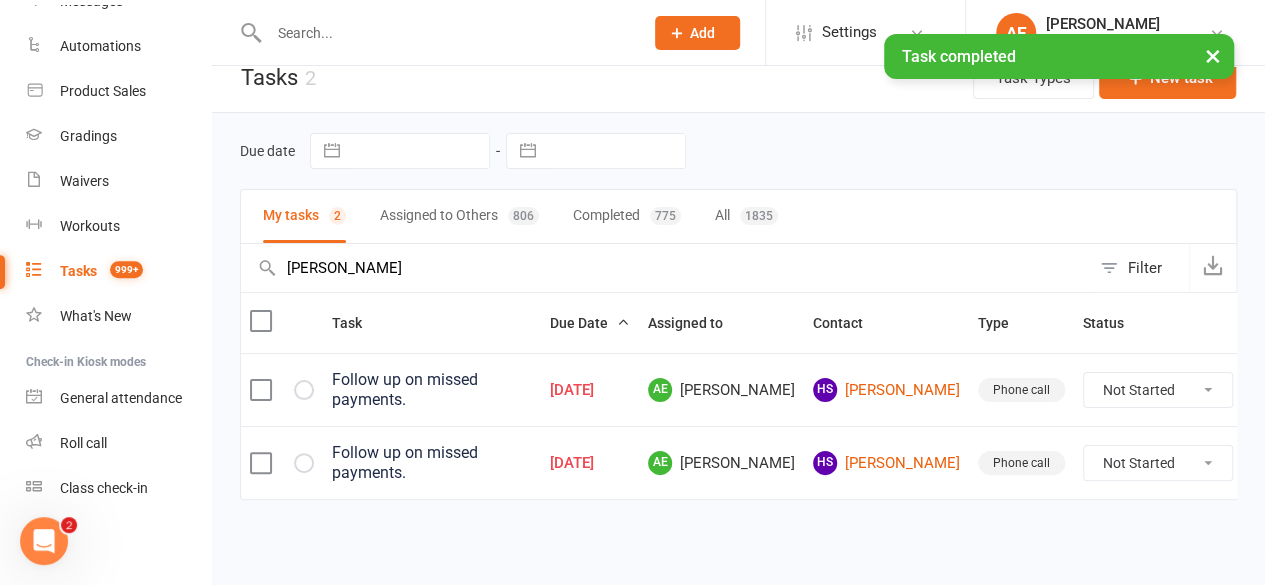 scroll, scrollTop: 11, scrollLeft: 0, axis: vertical 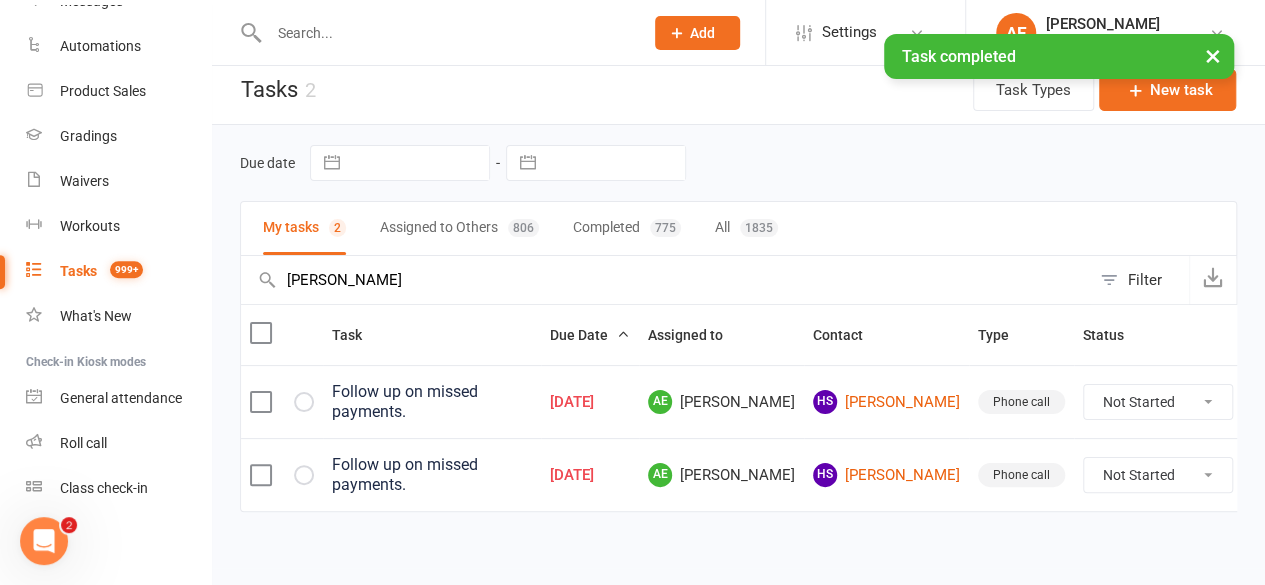 click at bounding box center [0, 0] 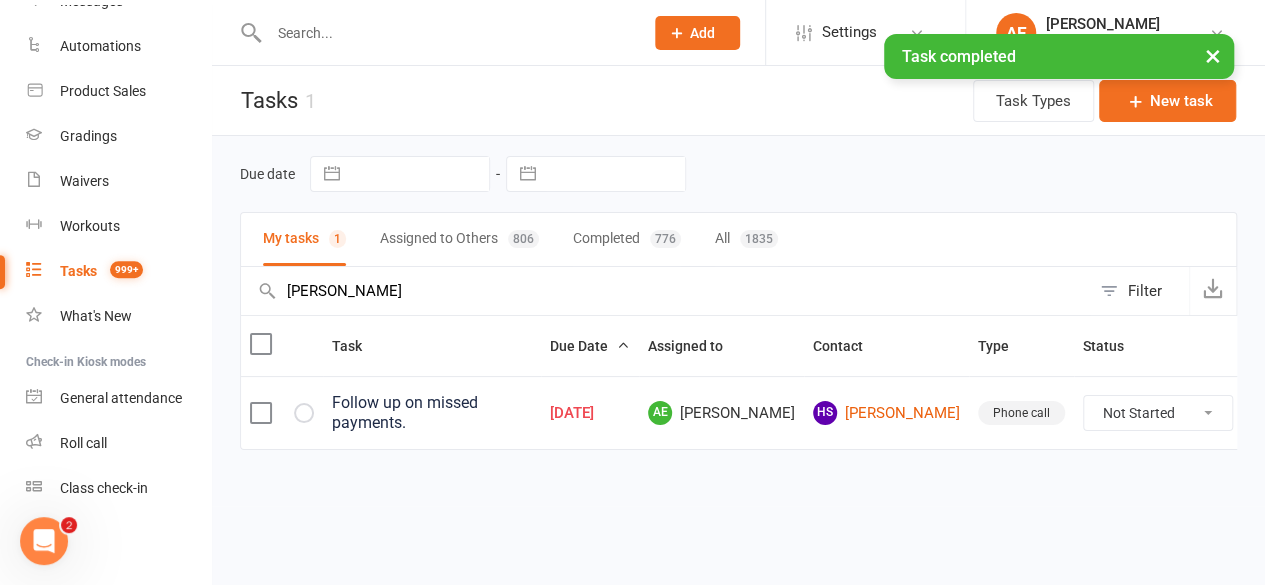 scroll, scrollTop: 0, scrollLeft: 0, axis: both 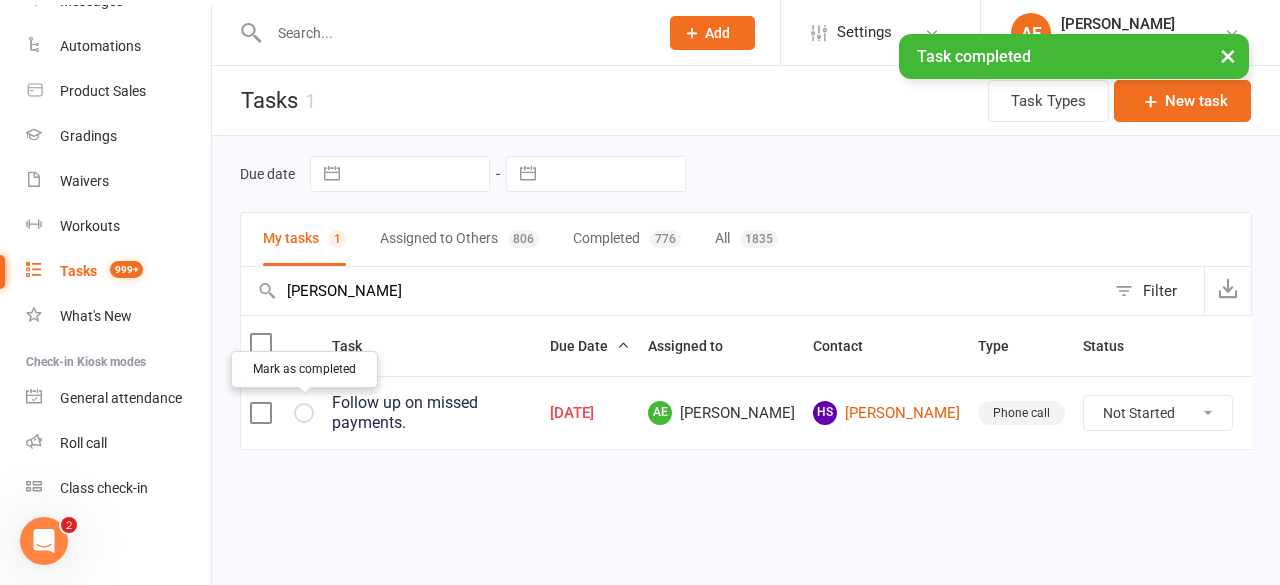 click at bounding box center (0, 0) 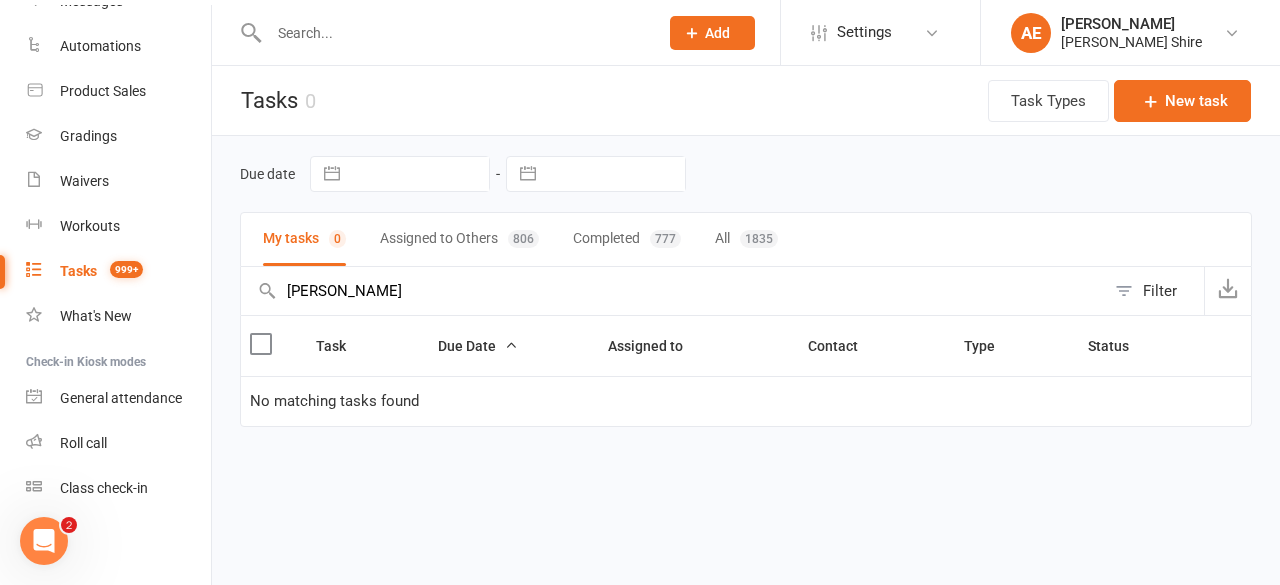 drag, startPoint x: 340, startPoint y: 52, endPoint x: 316, endPoint y: 25, distance: 36.124783 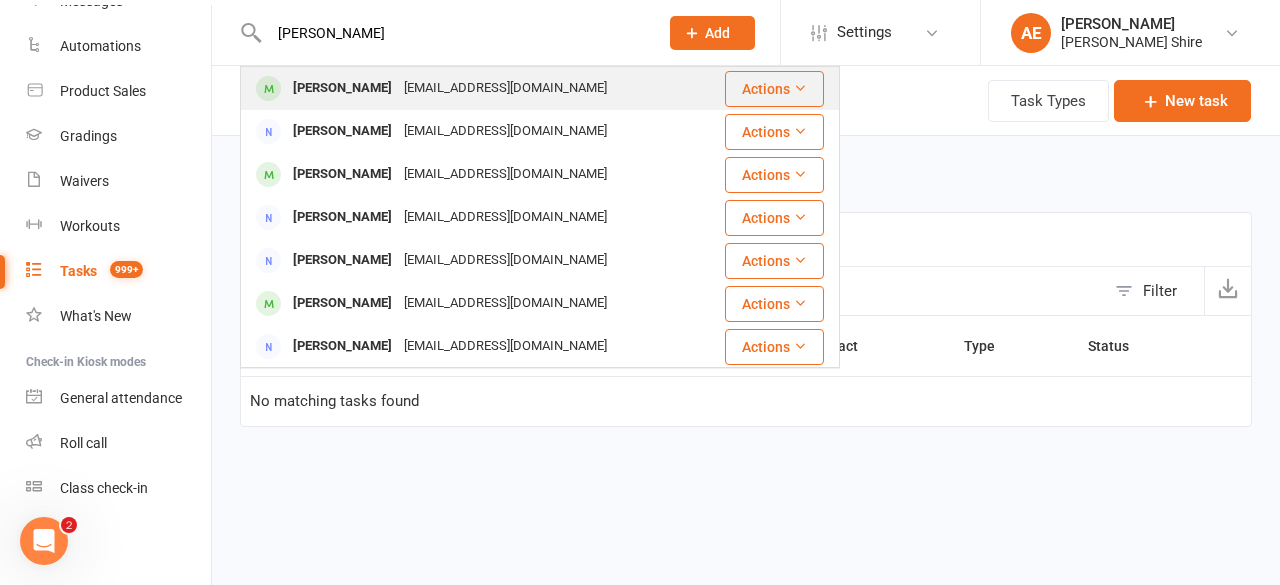 type on "ben gritt" 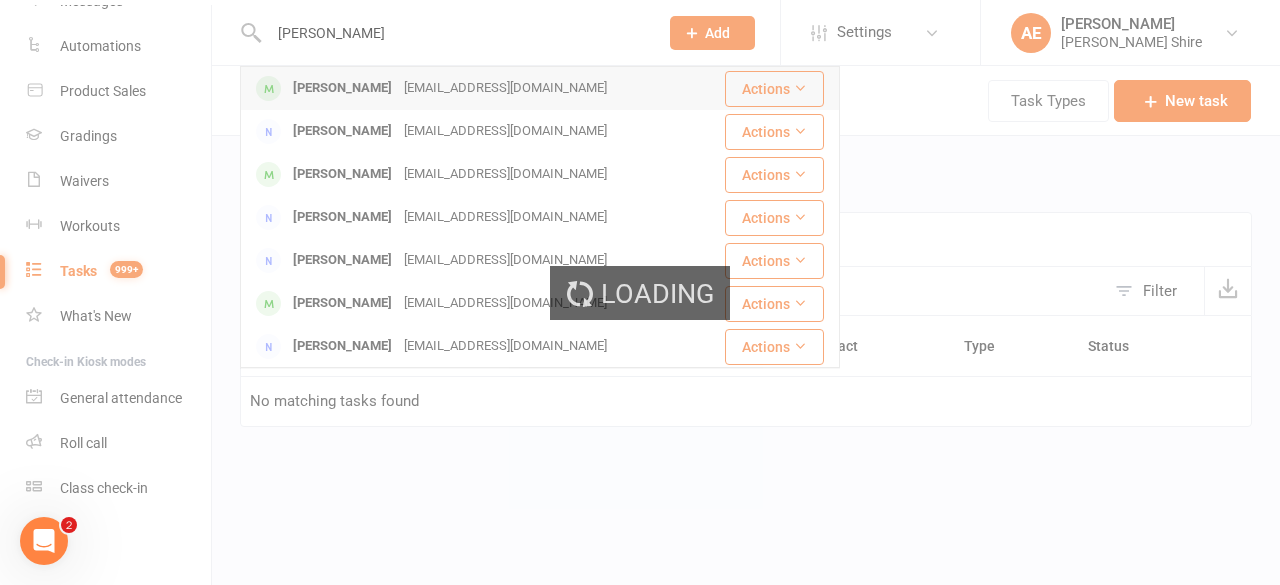 type 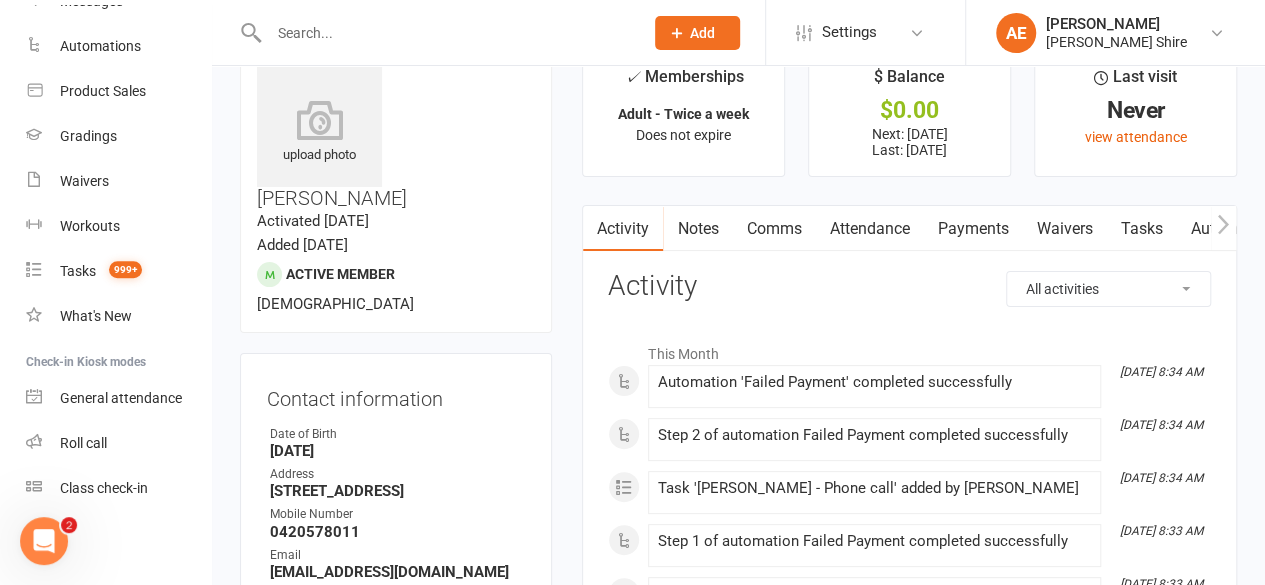 scroll, scrollTop: 50, scrollLeft: 0, axis: vertical 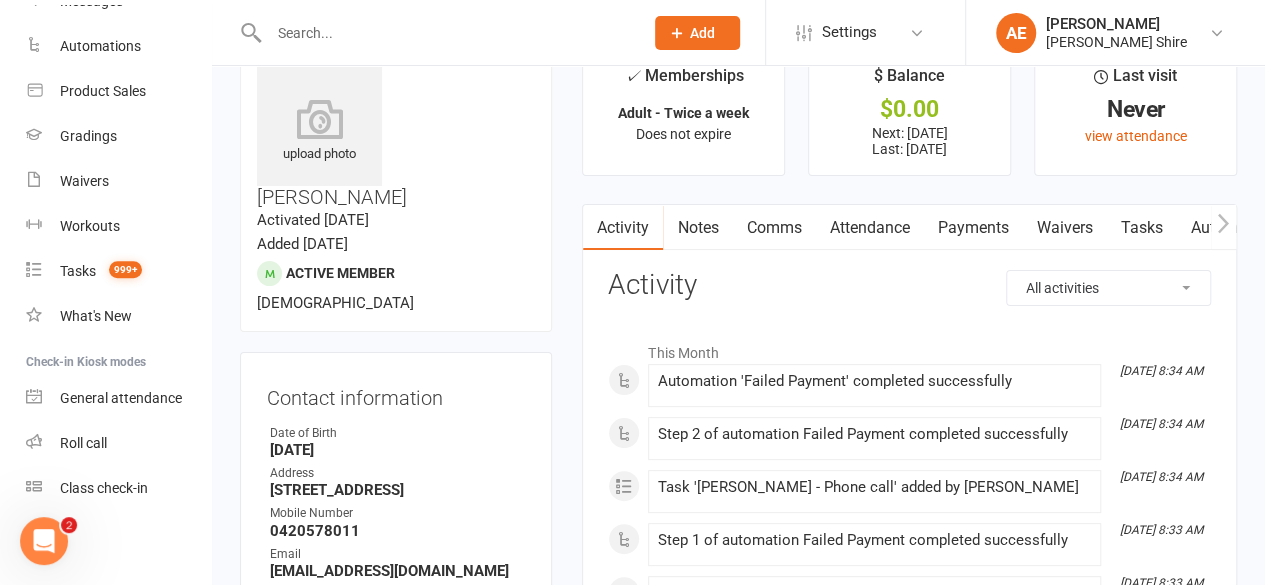 click on "Attendance" at bounding box center [869, 228] 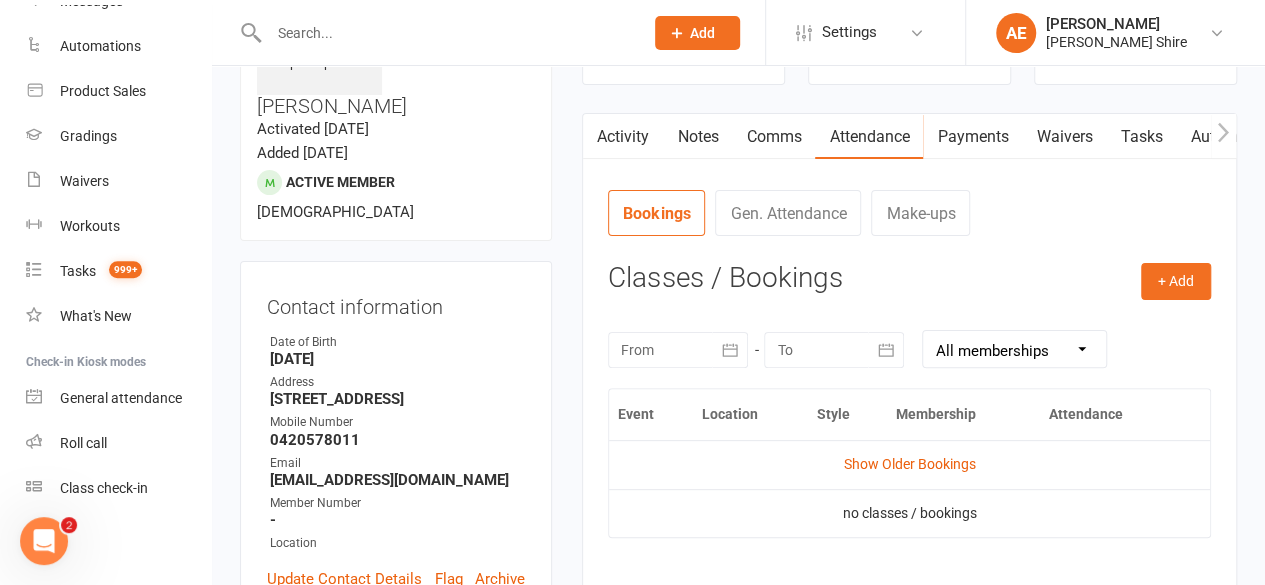 scroll, scrollTop: 55, scrollLeft: 0, axis: vertical 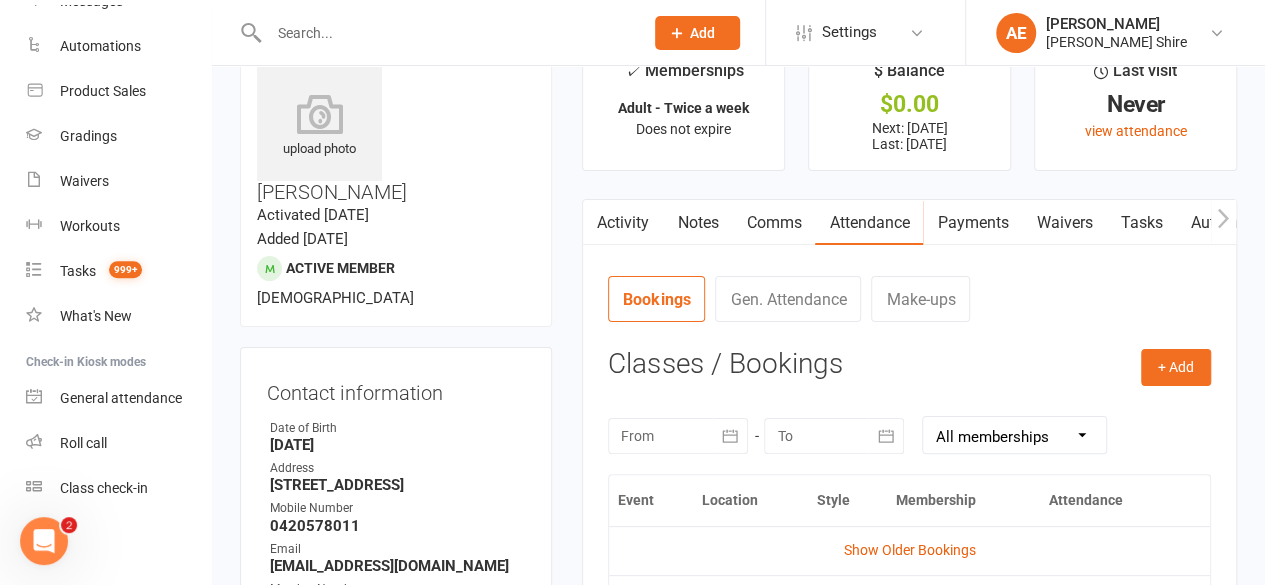 click on "Notes" at bounding box center (697, 223) 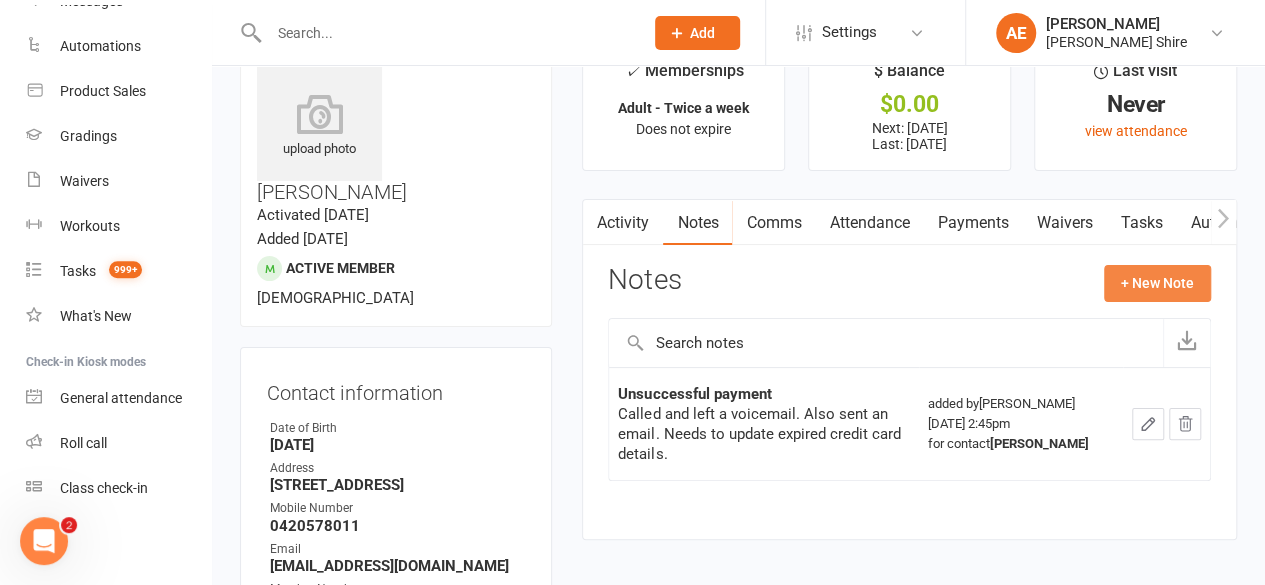 click on "+ New Note" at bounding box center [1157, 283] 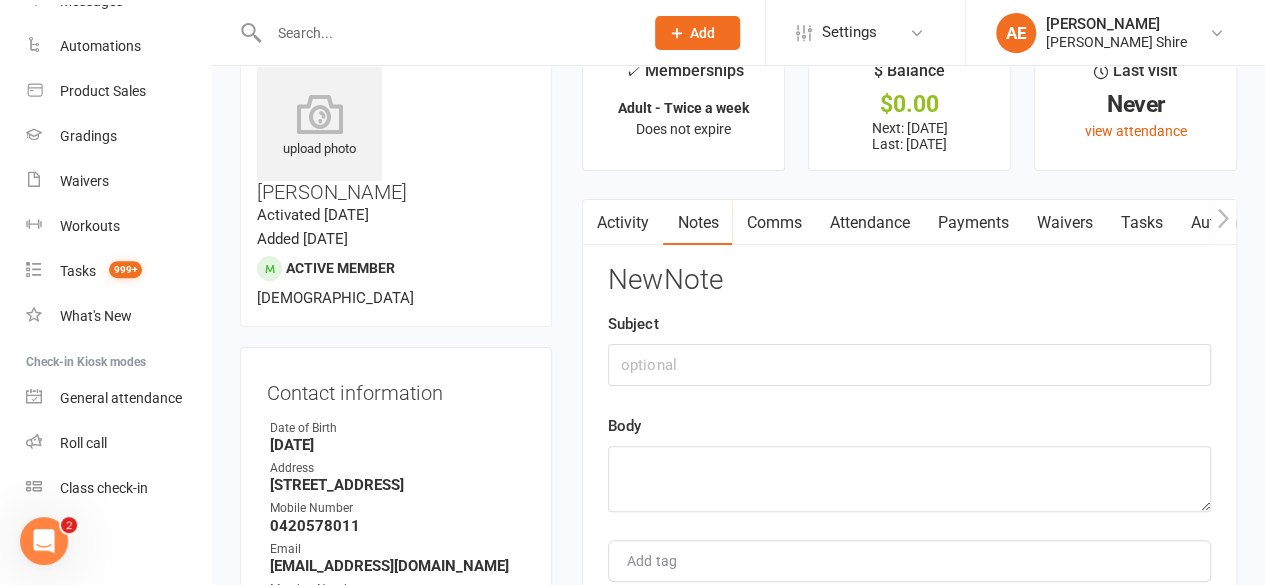 scroll, scrollTop: 191, scrollLeft: 0, axis: vertical 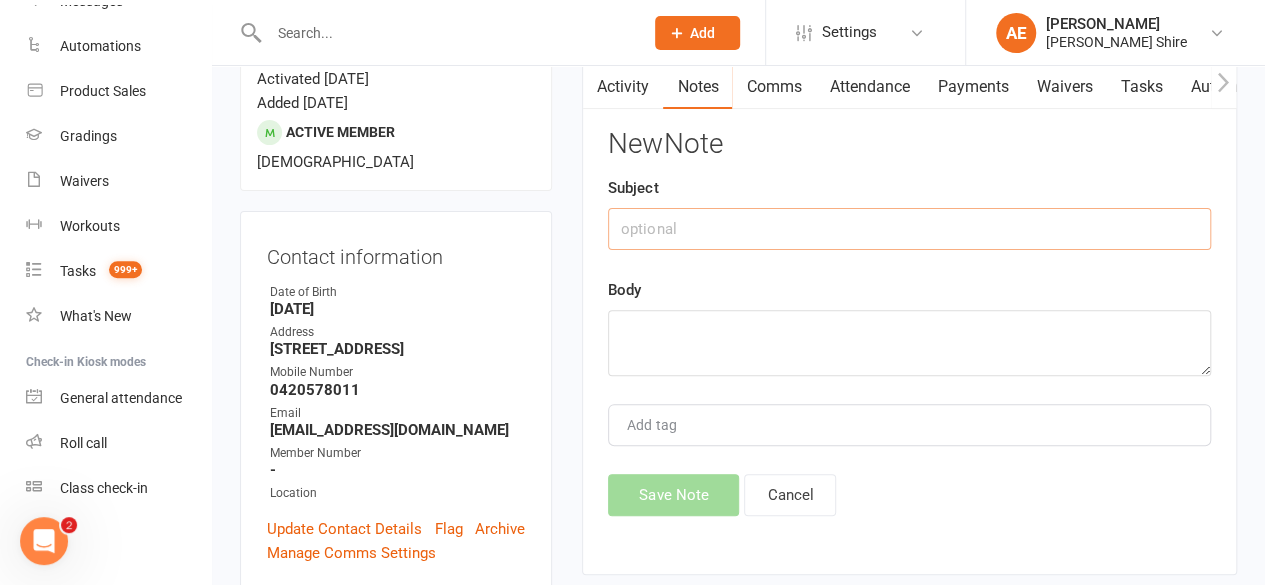 click at bounding box center [909, 229] 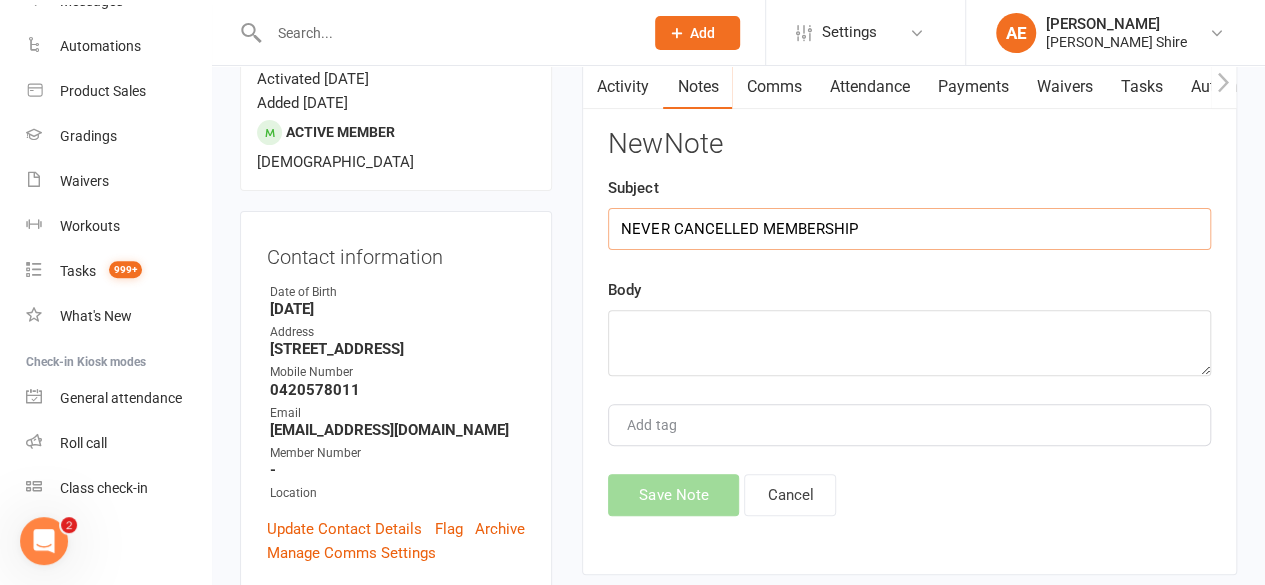 type on "NEVER CANCELLED MEMBERSHIP" 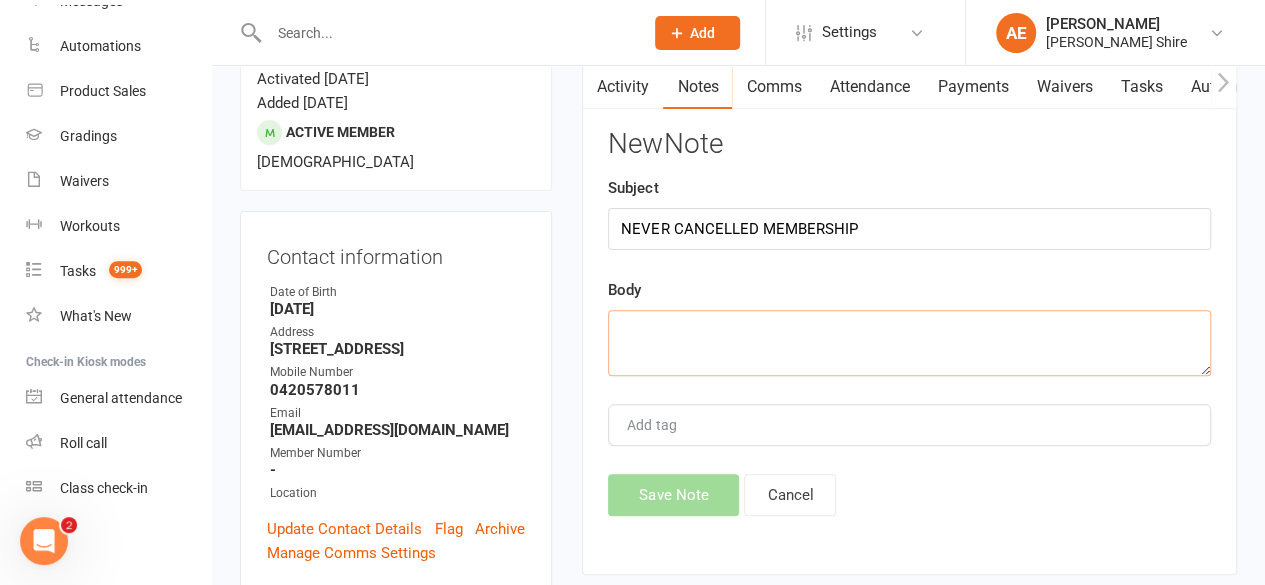 click at bounding box center (909, 343) 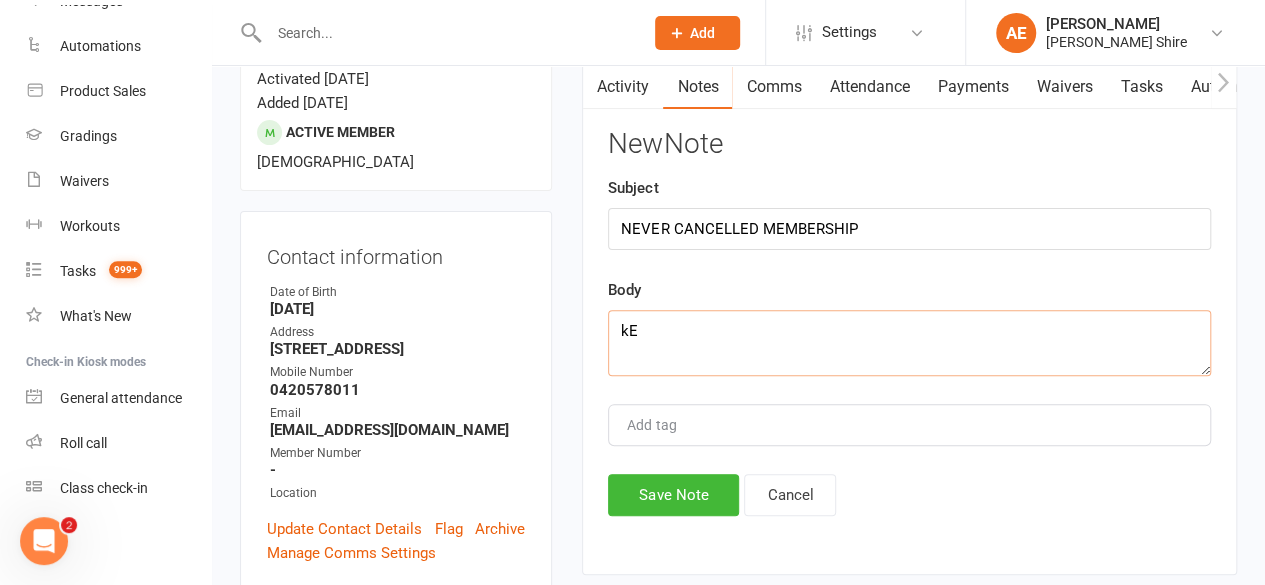 type on "k" 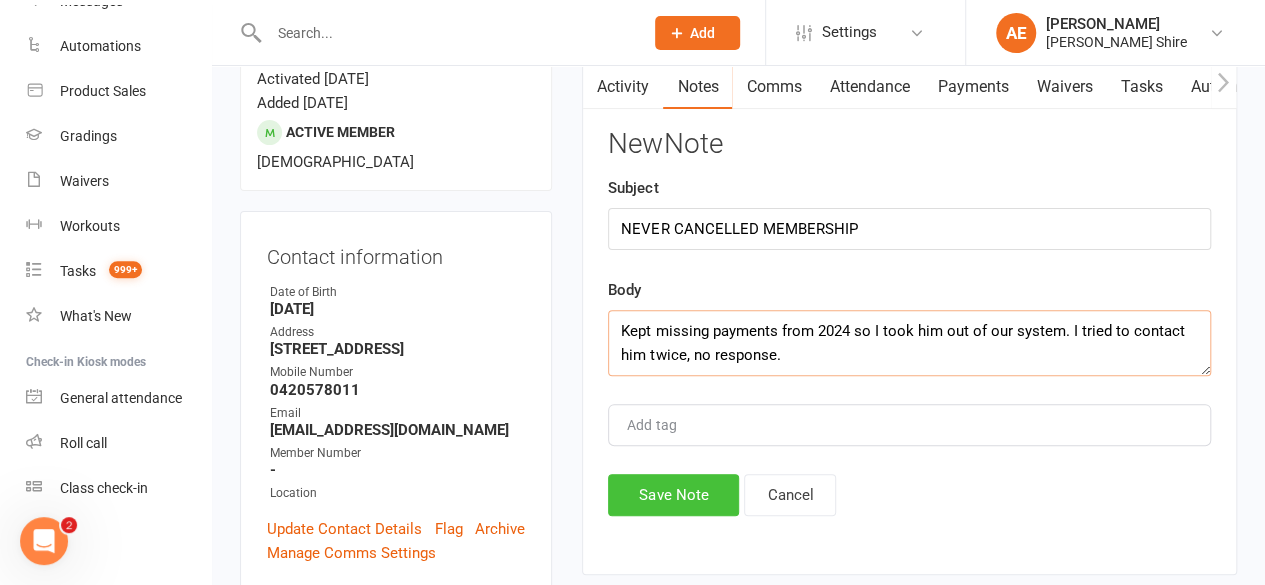 type on "Kept missing payments from 2024 so I took him out of our system. I tried to contact him twice, no response." 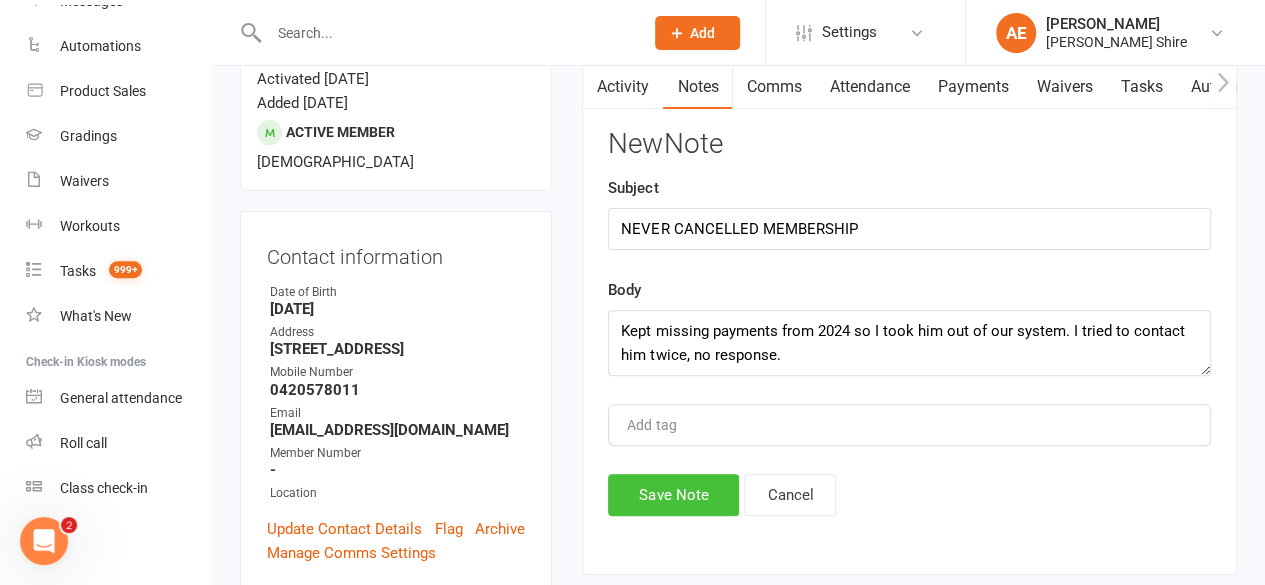 click on "Save Note" at bounding box center (673, 495) 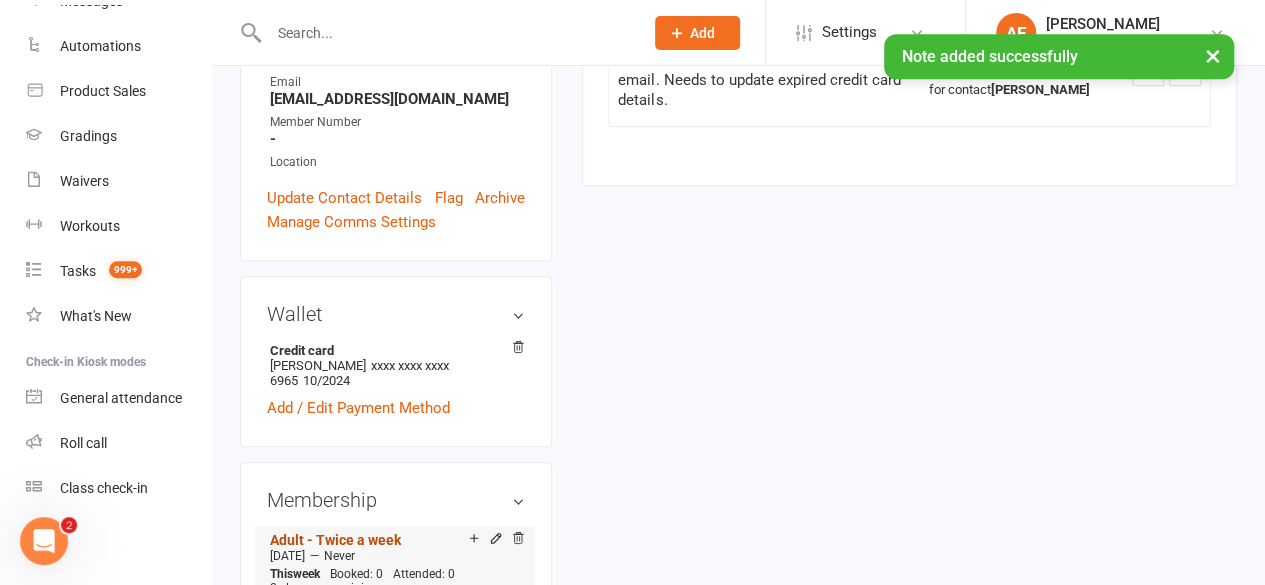 scroll, scrollTop: 597, scrollLeft: 0, axis: vertical 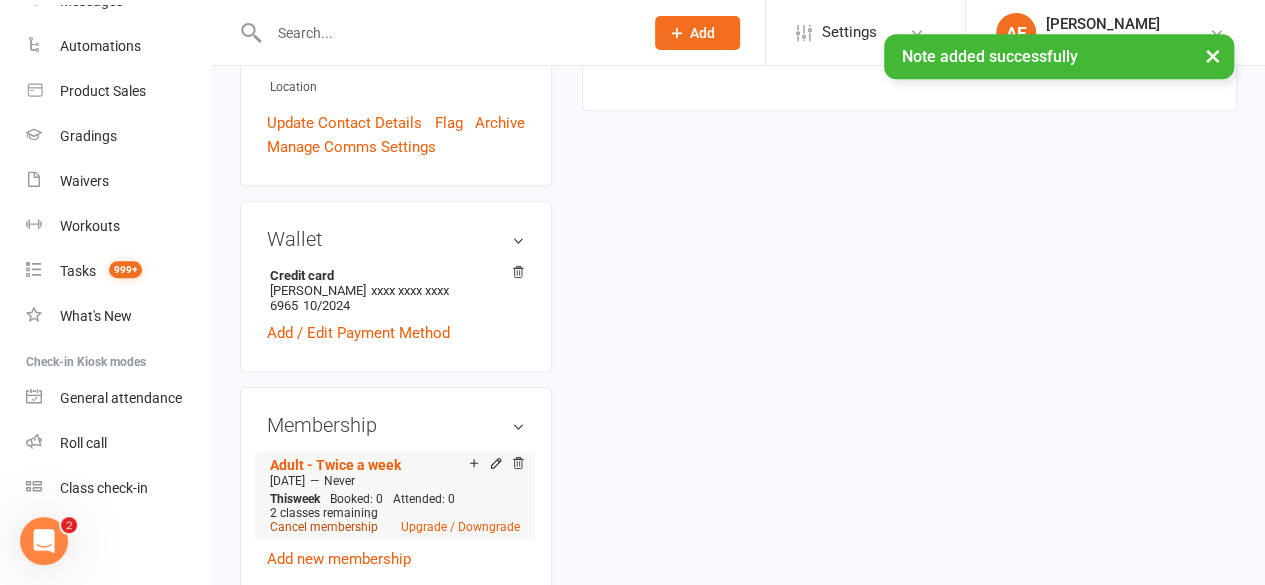 click on "Cancel membership" at bounding box center [324, 527] 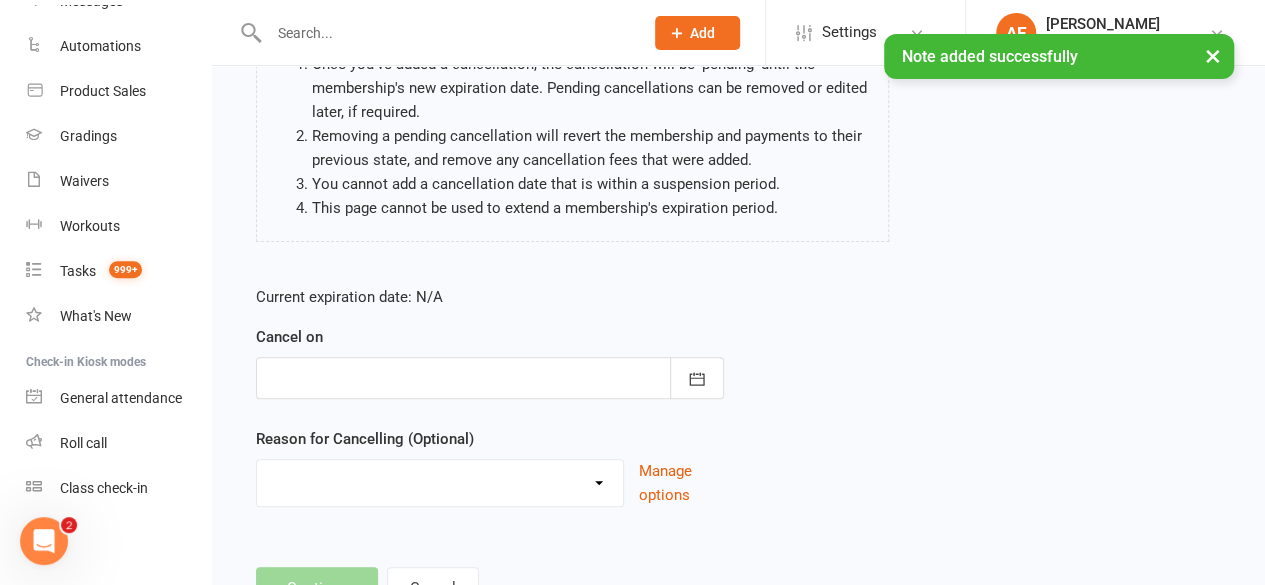 scroll, scrollTop: 300, scrollLeft: 0, axis: vertical 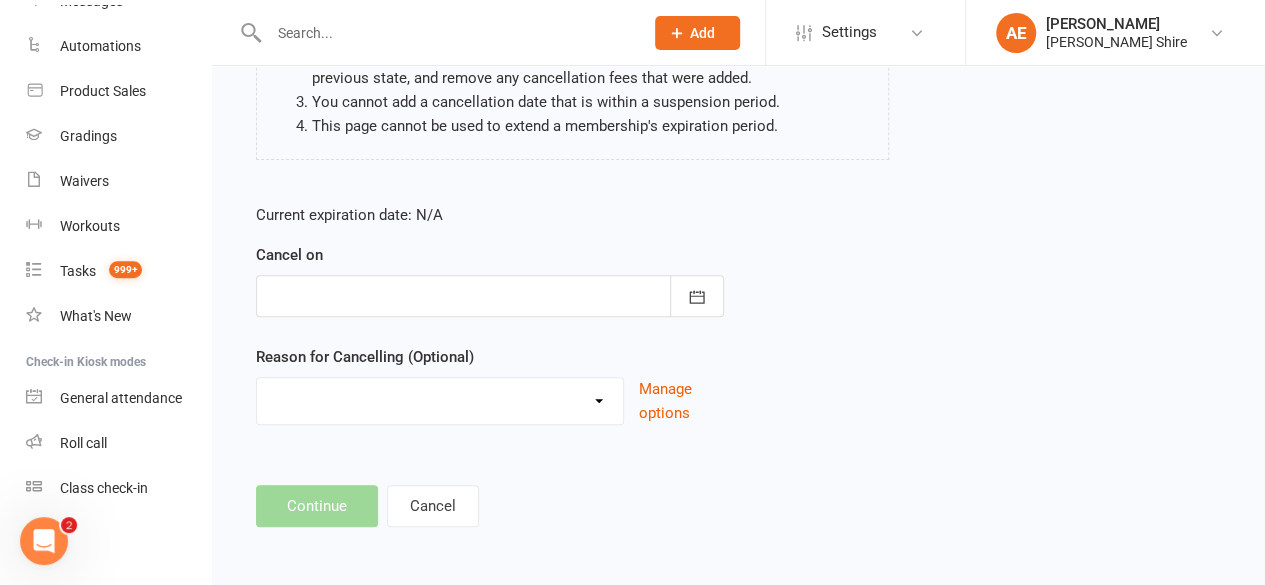 click at bounding box center (490, 296) 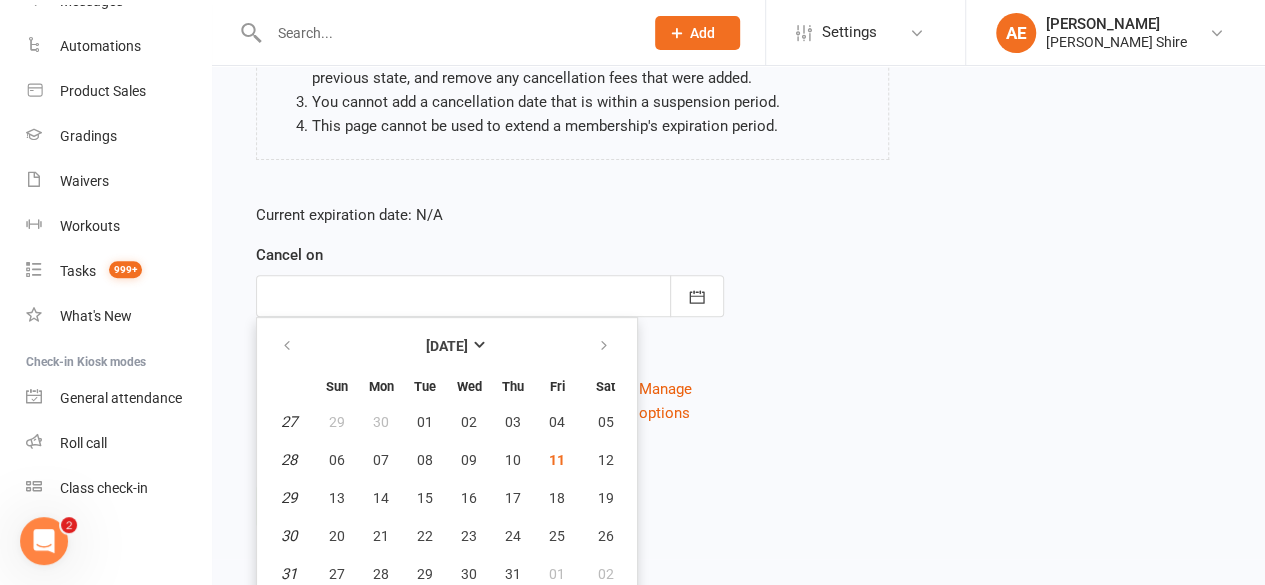 scroll, scrollTop: 345, scrollLeft: 0, axis: vertical 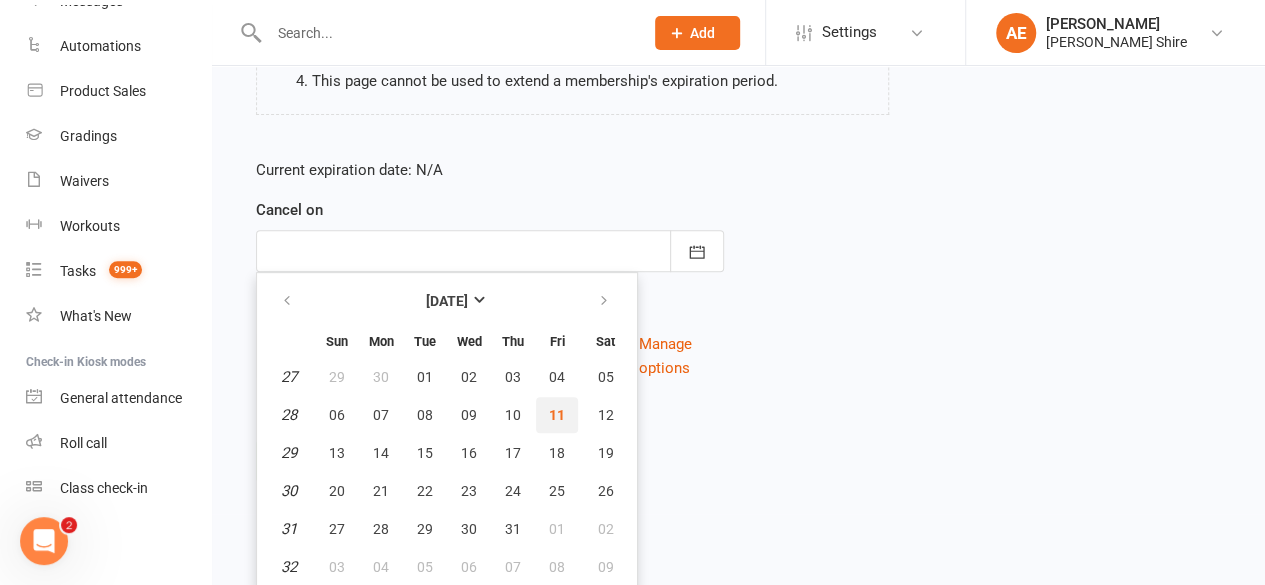 click on "11" at bounding box center (557, 415) 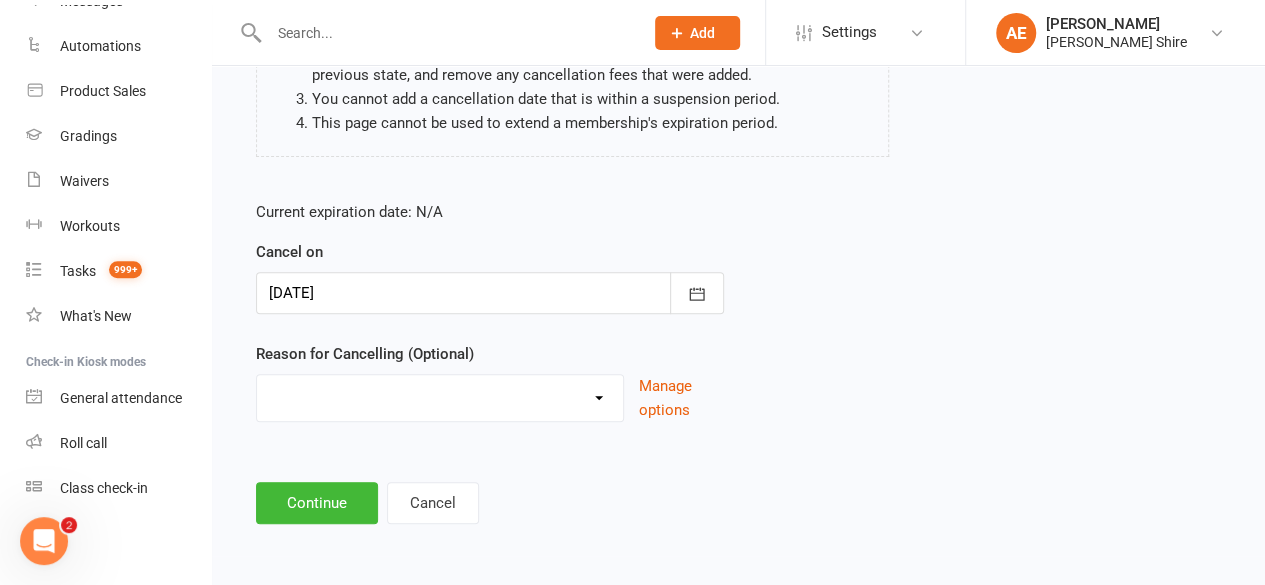 scroll, scrollTop: 300, scrollLeft: 0, axis: vertical 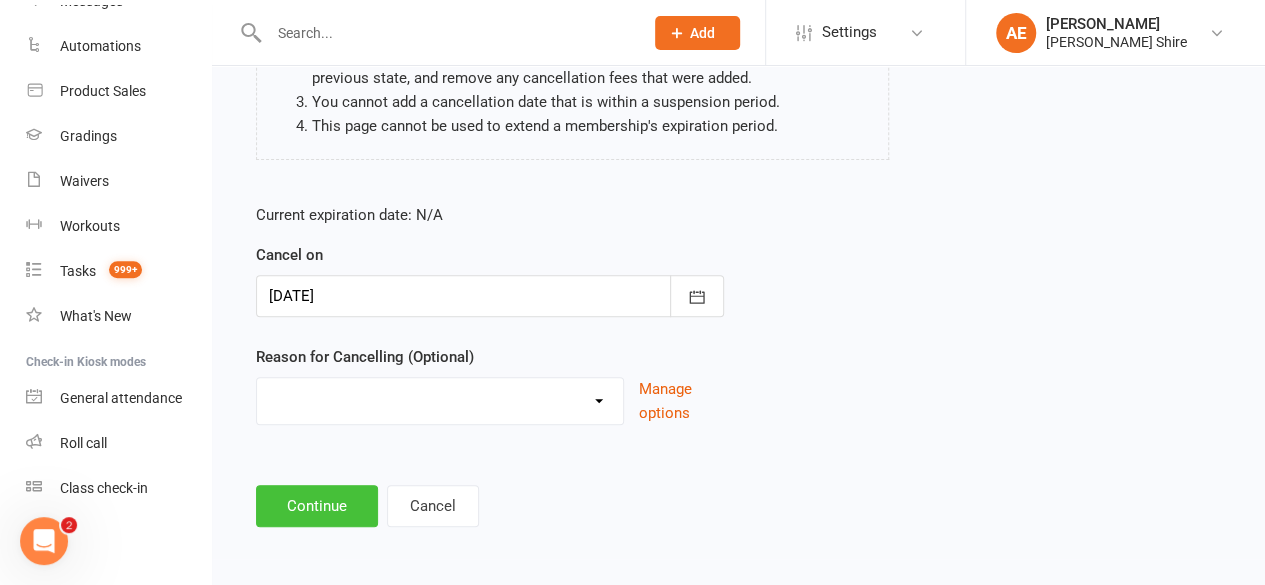 click on "Continue" at bounding box center (317, 506) 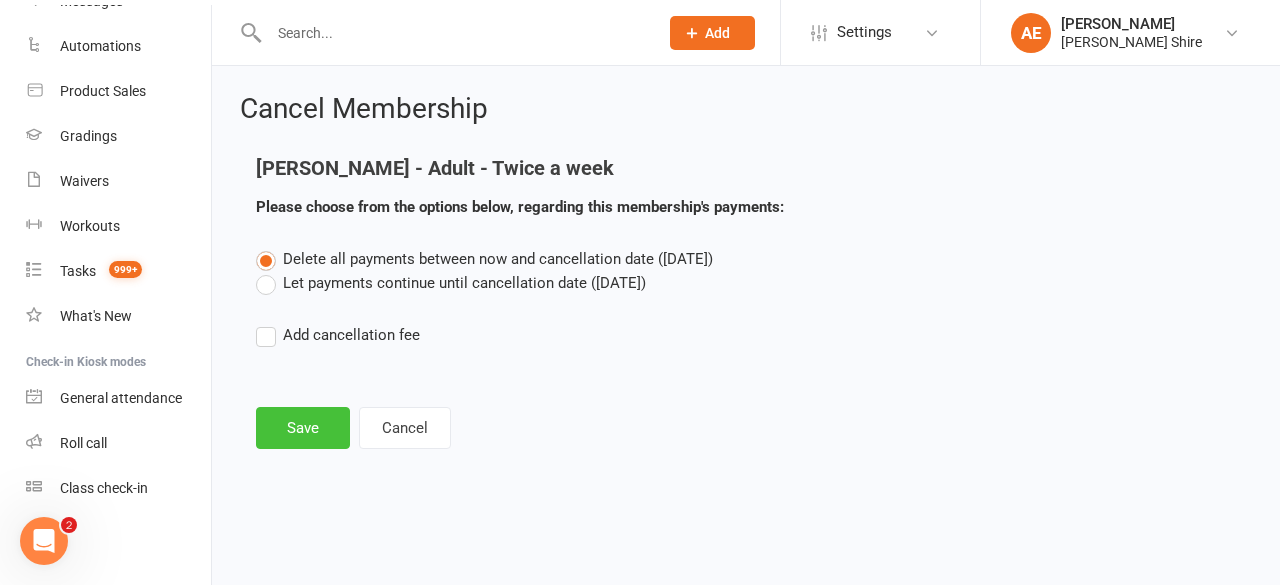 click on "Save" at bounding box center (303, 428) 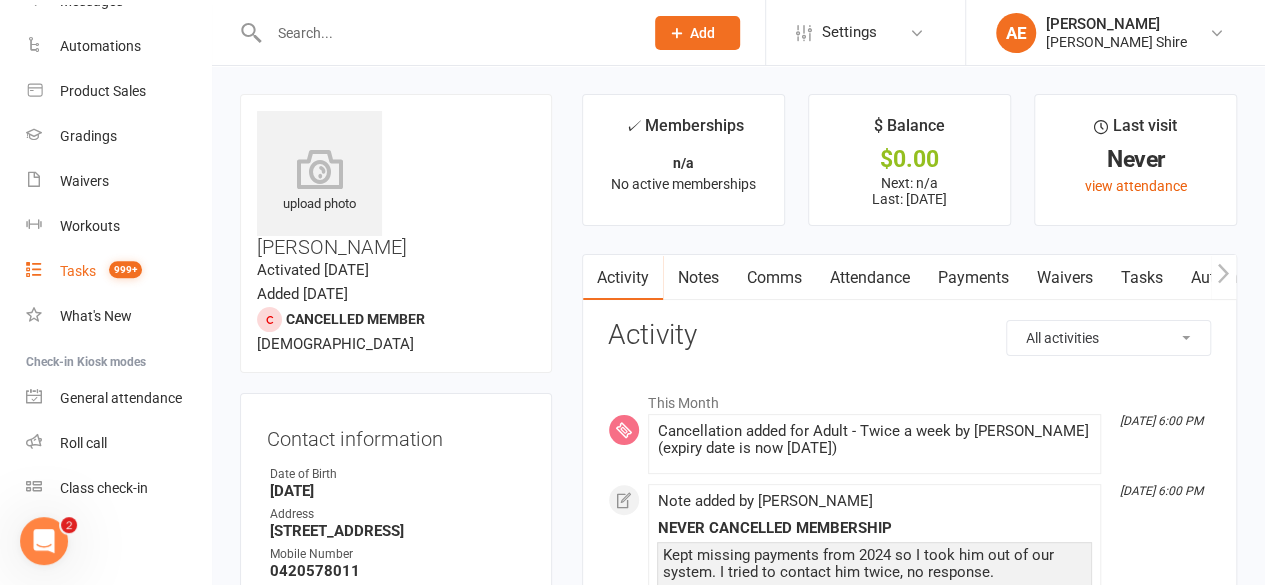 click on "Tasks" at bounding box center (78, 271) 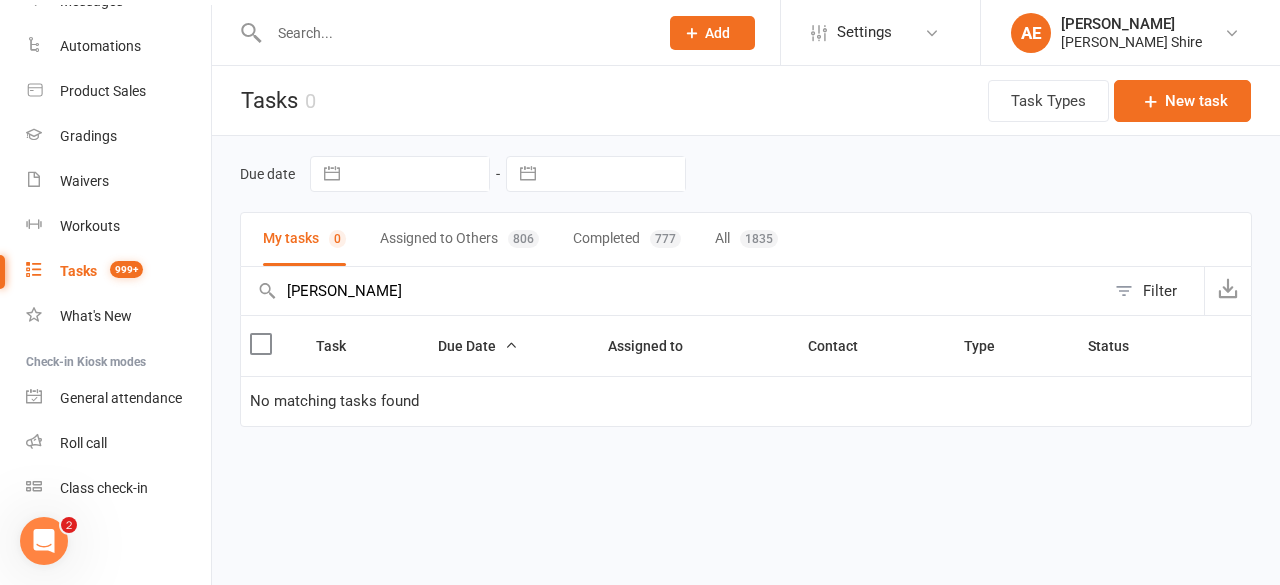 click on "harvey" at bounding box center [673, 291] 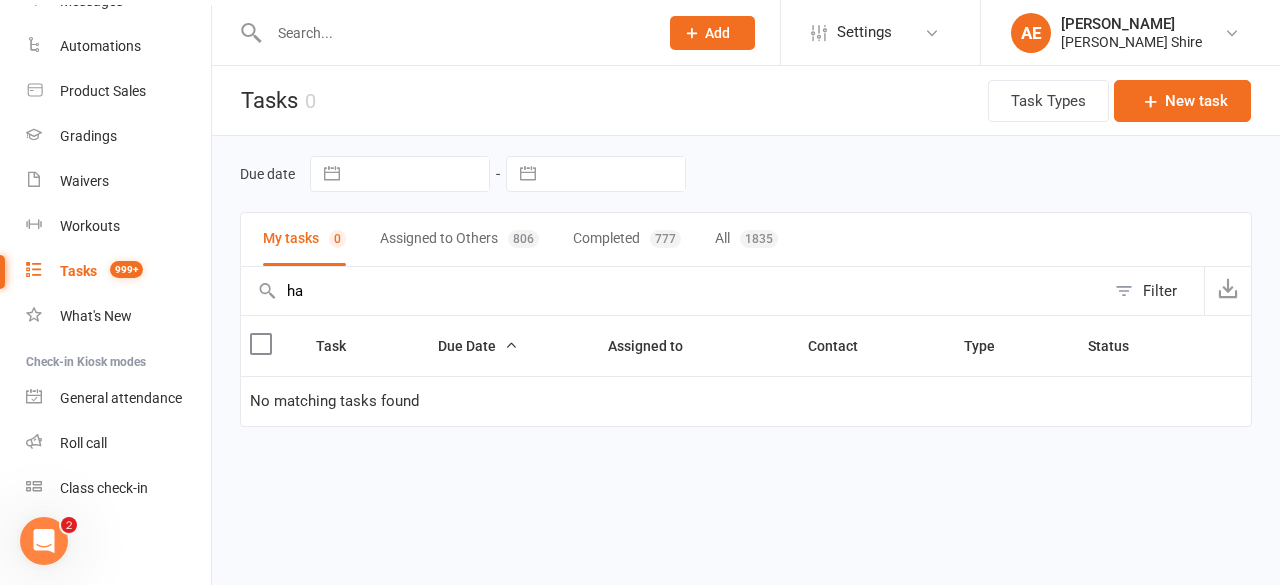 type on "h" 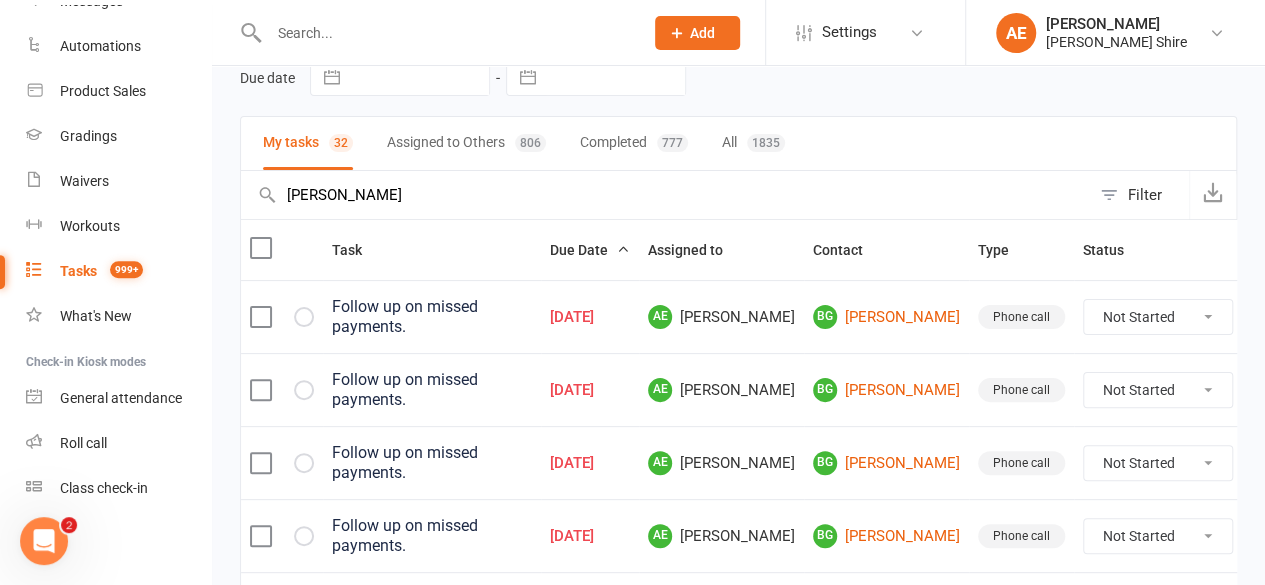 scroll, scrollTop: 98, scrollLeft: 0, axis: vertical 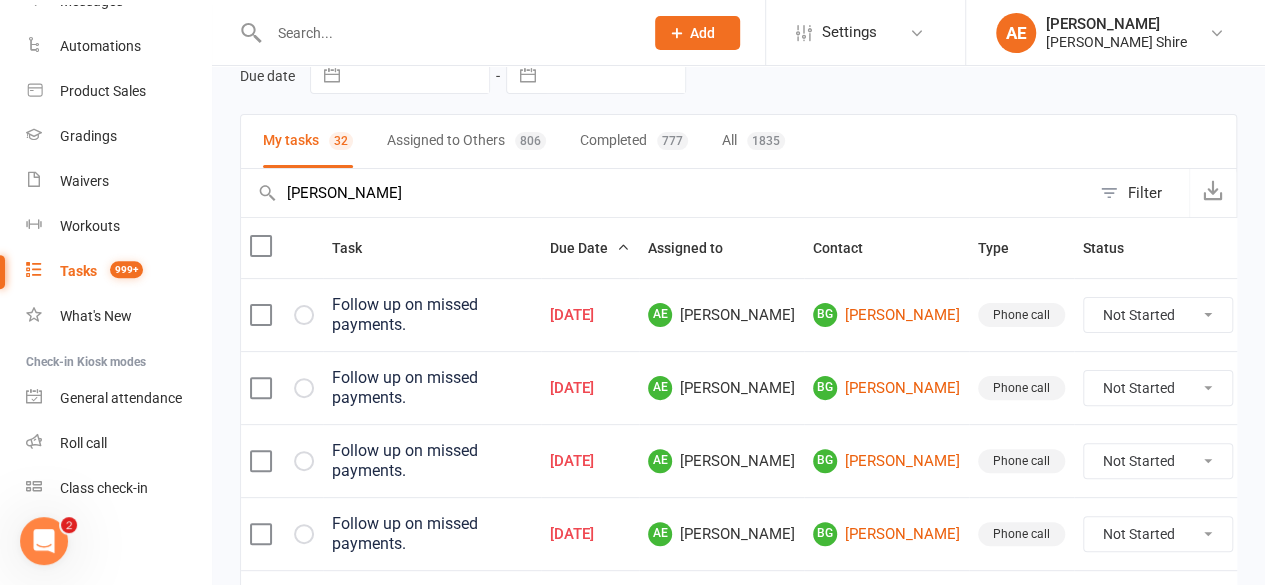 click at bounding box center [260, 246] 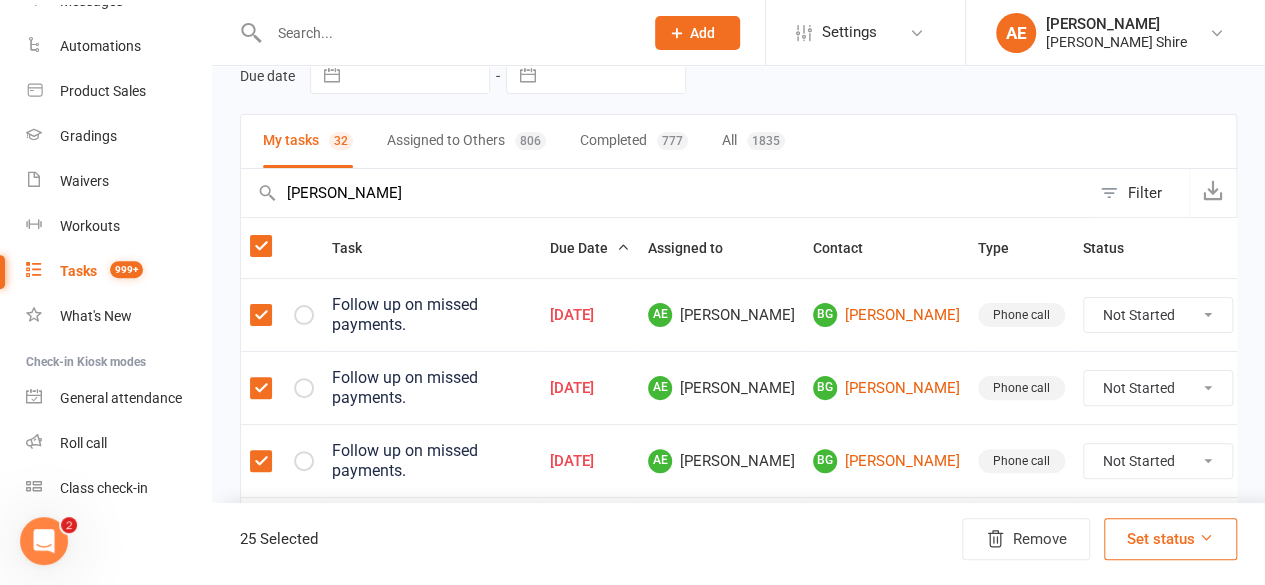 click on "Set status" at bounding box center (1170, 539) 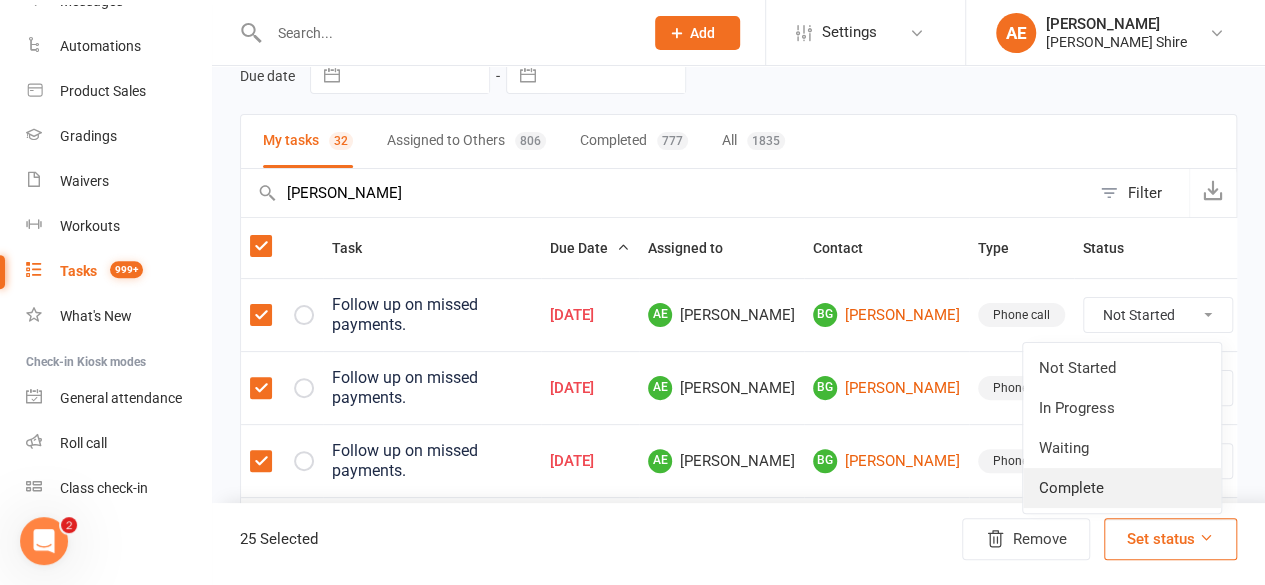 click on "Complete" at bounding box center [1122, 488] 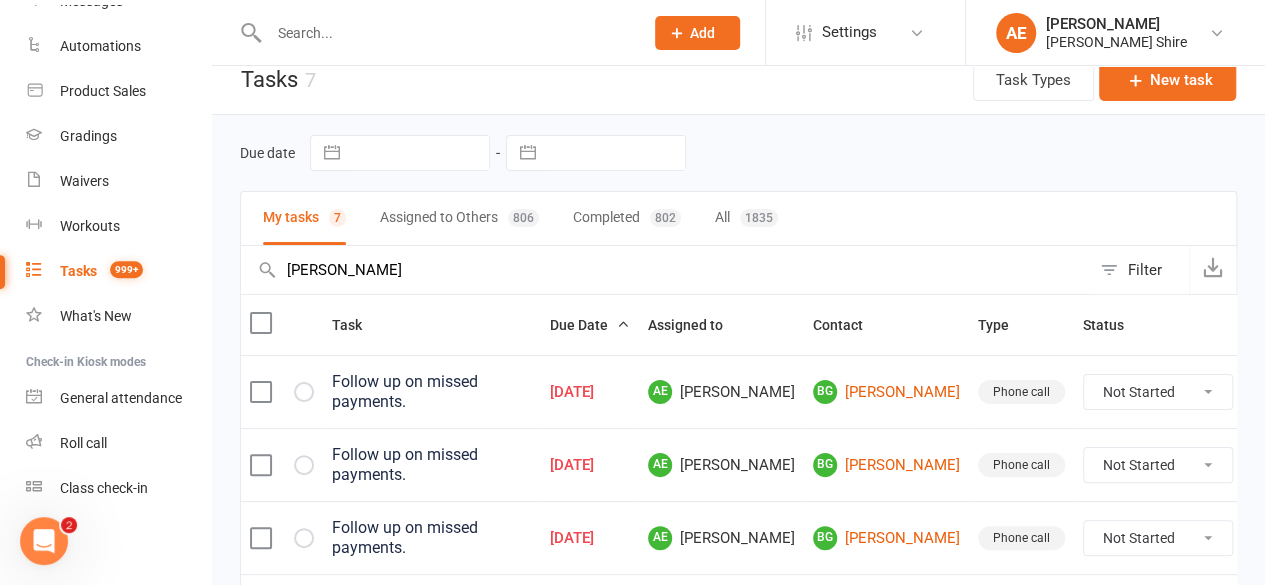 scroll, scrollTop: 0, scrollLeft: 0, axis: both 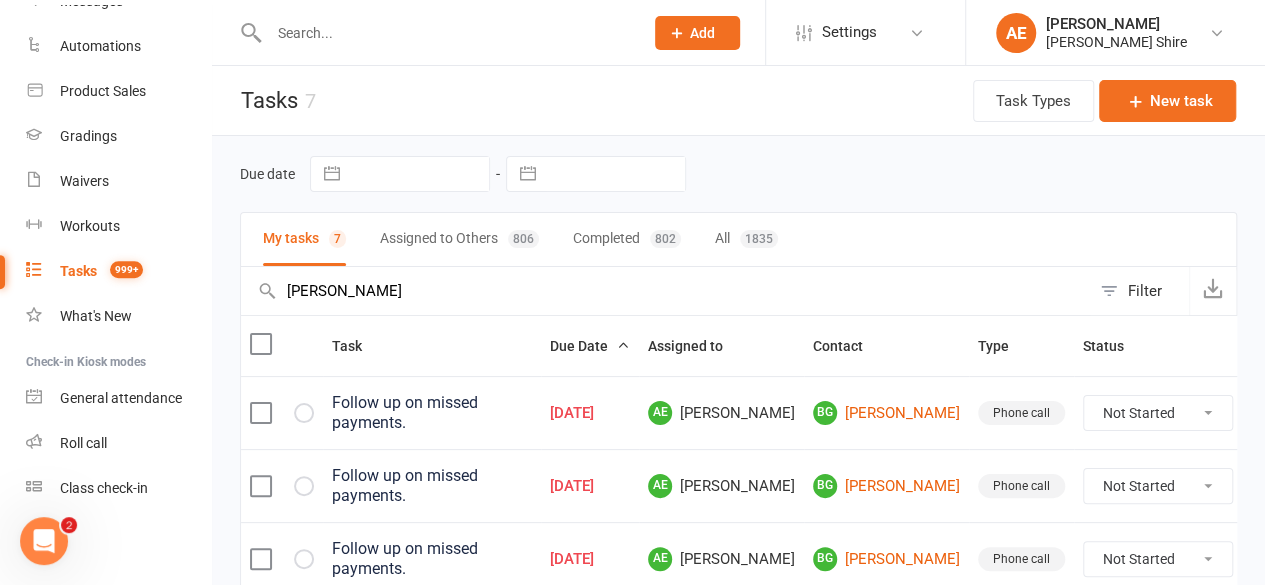 click at bounding box center (260, 344) 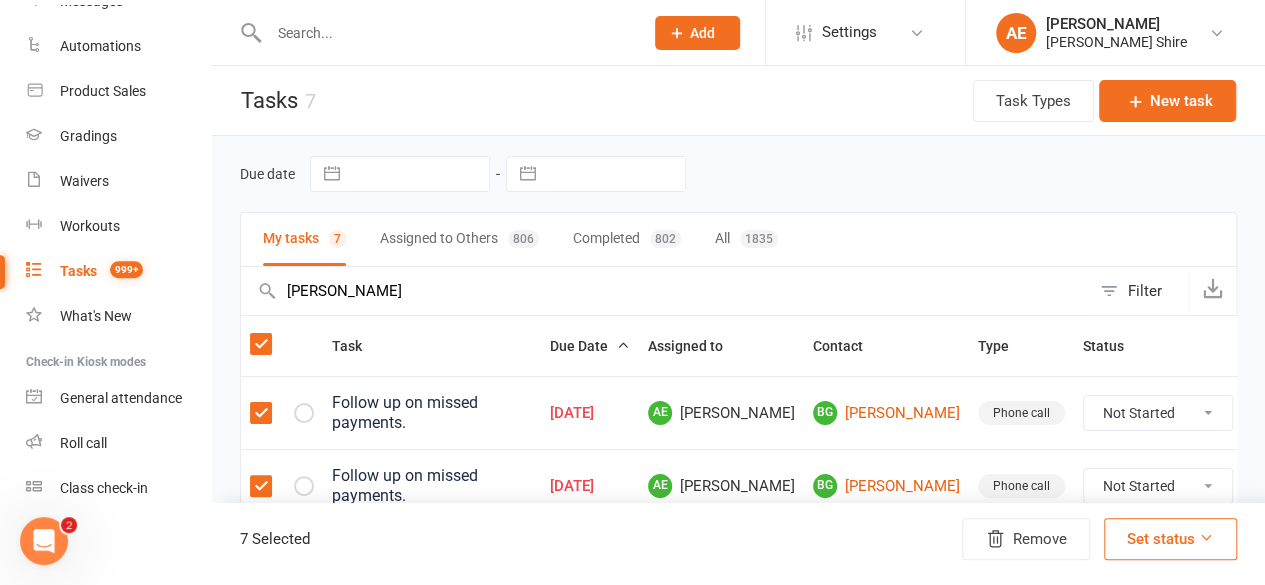 click on "Set status" at bounding box center [1170, 539] 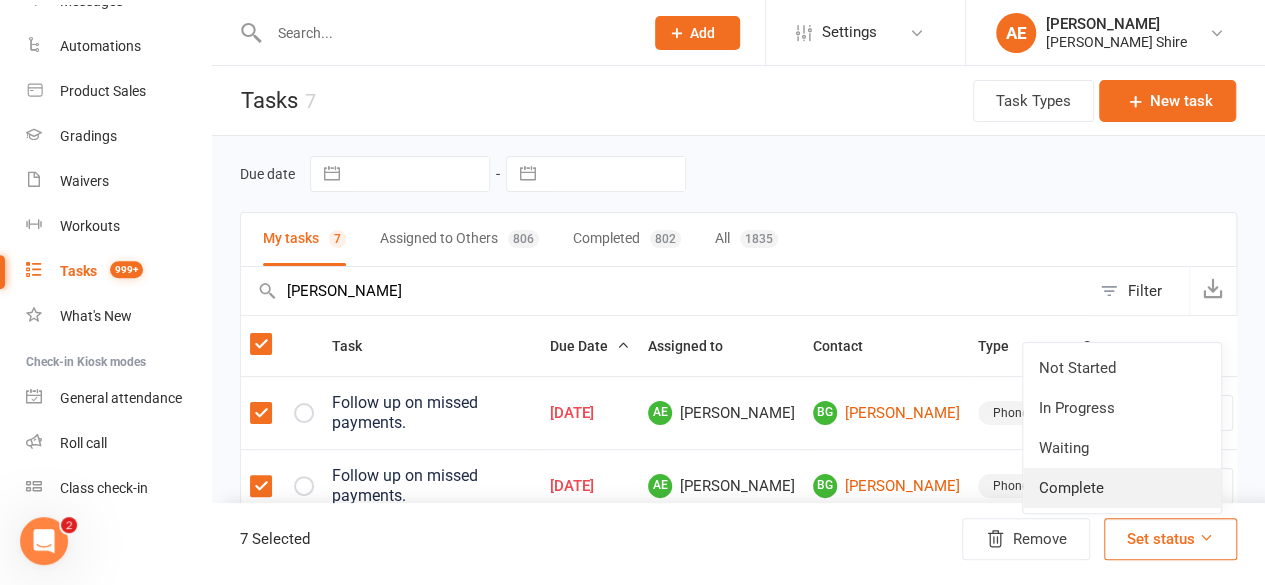 click on "Complete" at bounding box center [1122, 488] 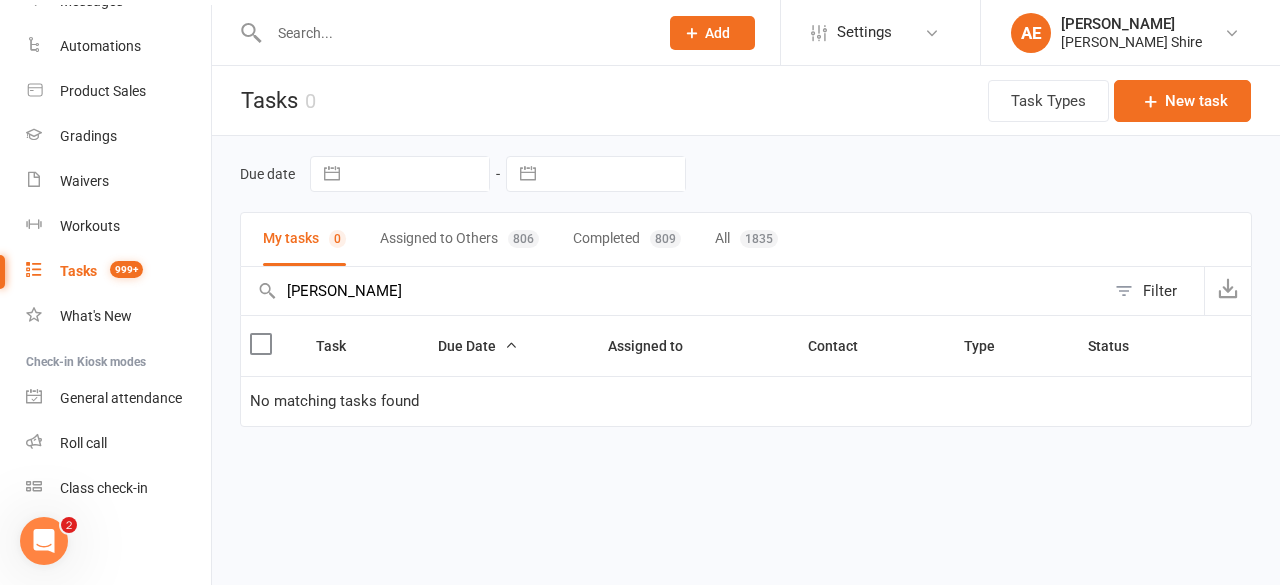 click on "gritter" at bounding box center [673, 291] 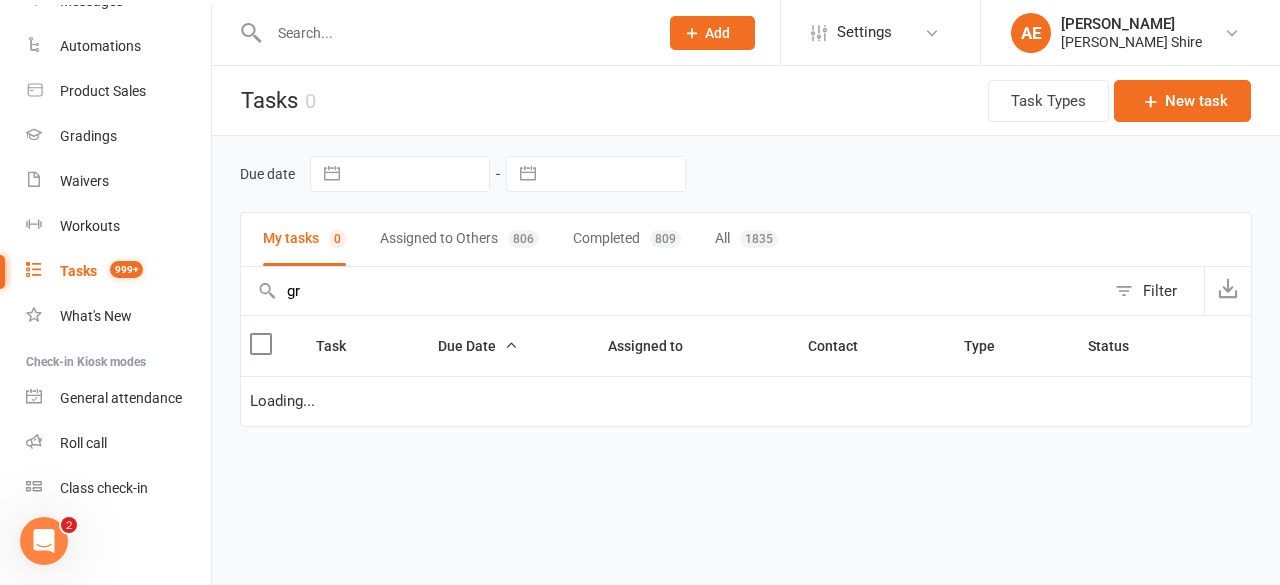 type on "g" 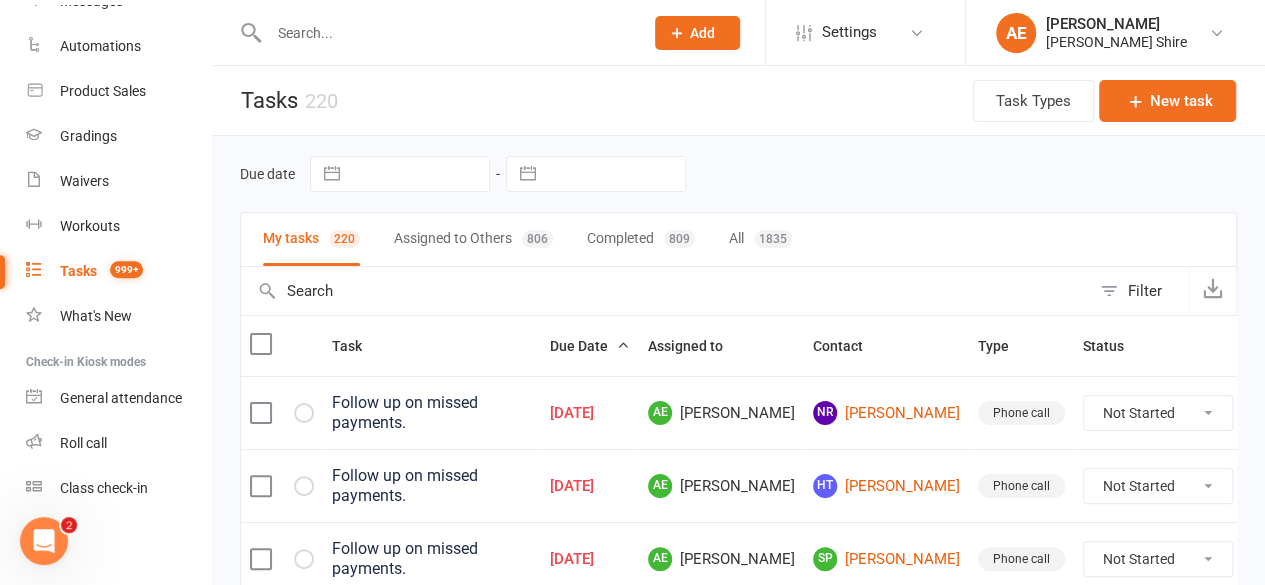 type 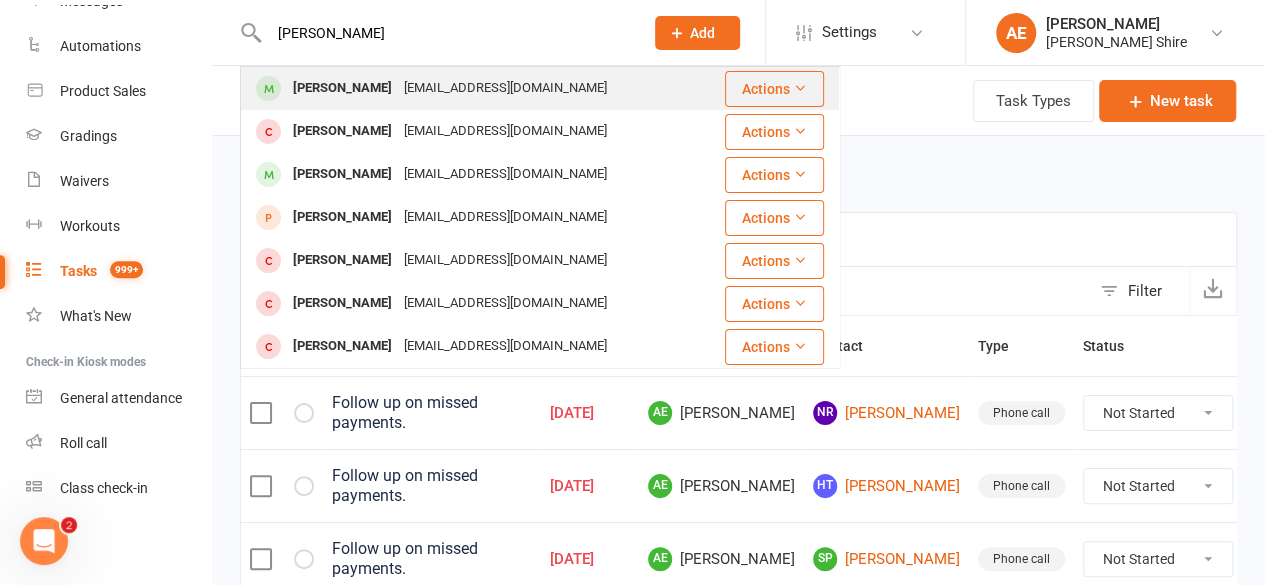 type on "angus bird" 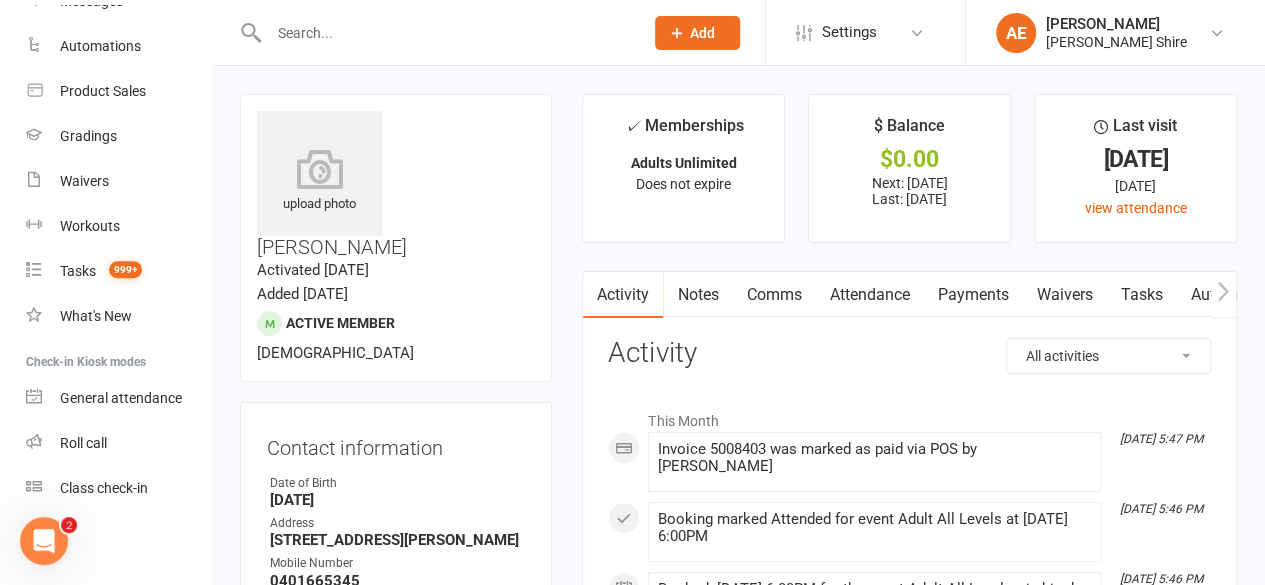 click on "Payments" at bounding box center [972, 295] 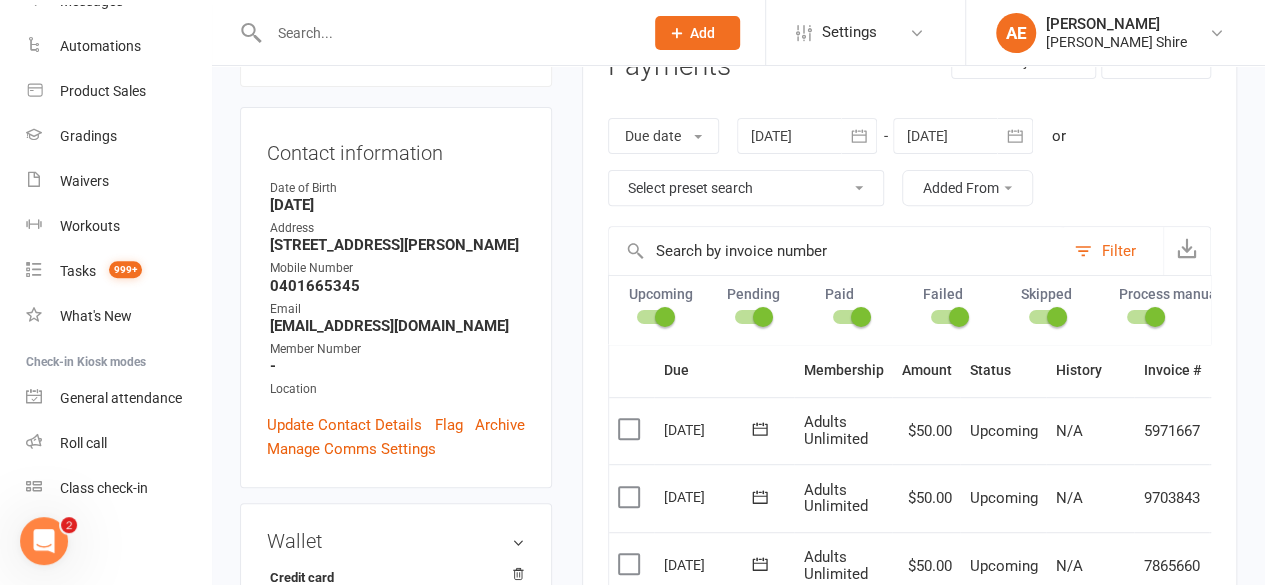 scroll, scrollTop: 294, scrollLeft: 0, axis: vertical 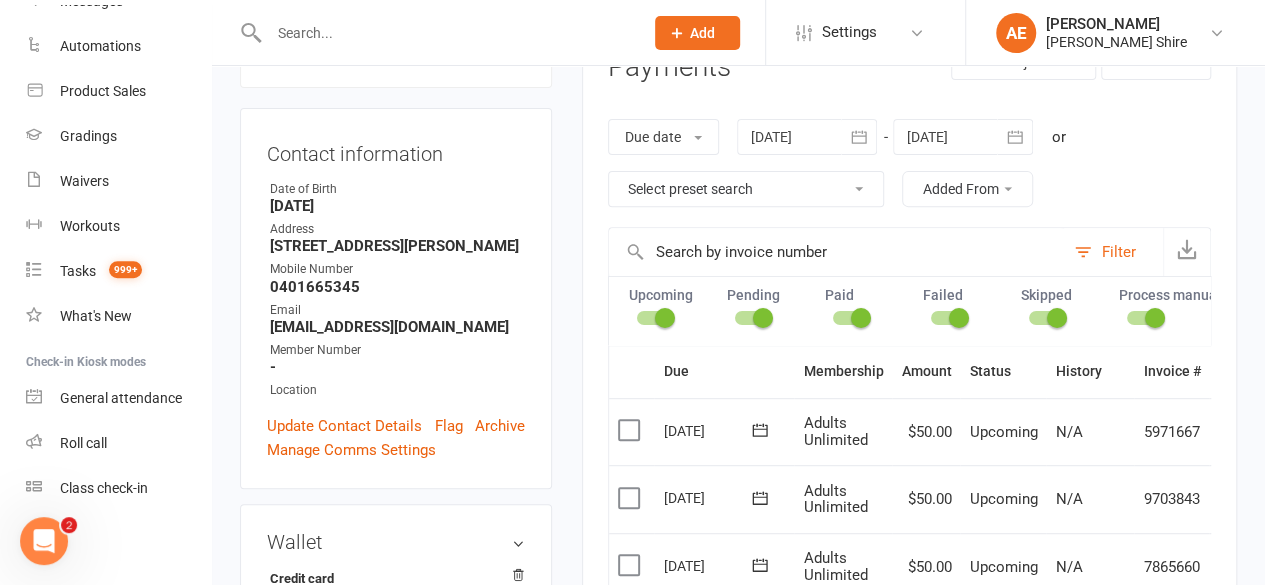 click on "Select preset search All failures All skipped payments All pending payments Successful payments (last 14 days)  Successful payments (last 30 days) Successful payments (last 90 days)" at bounding box center (746, 189) 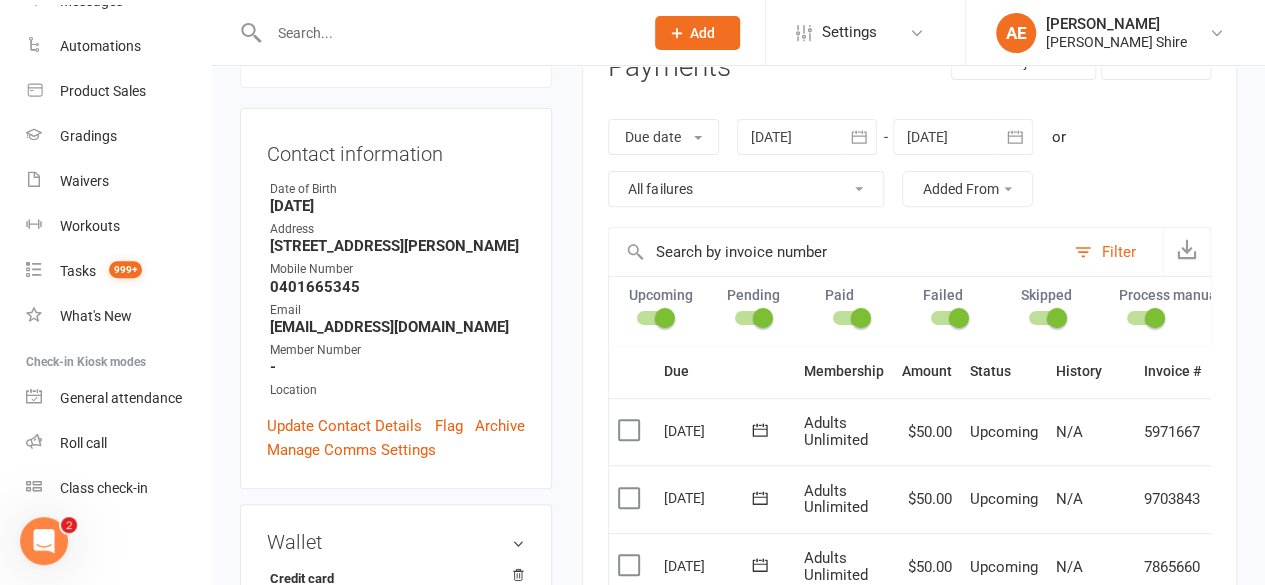 click on "Select preset search All failures All skipped payments All pending payments Successful payments (last 14 days)  Successful payments (last 30 days) Successful payments (last 90 days)" at bounding box center [746, 189] 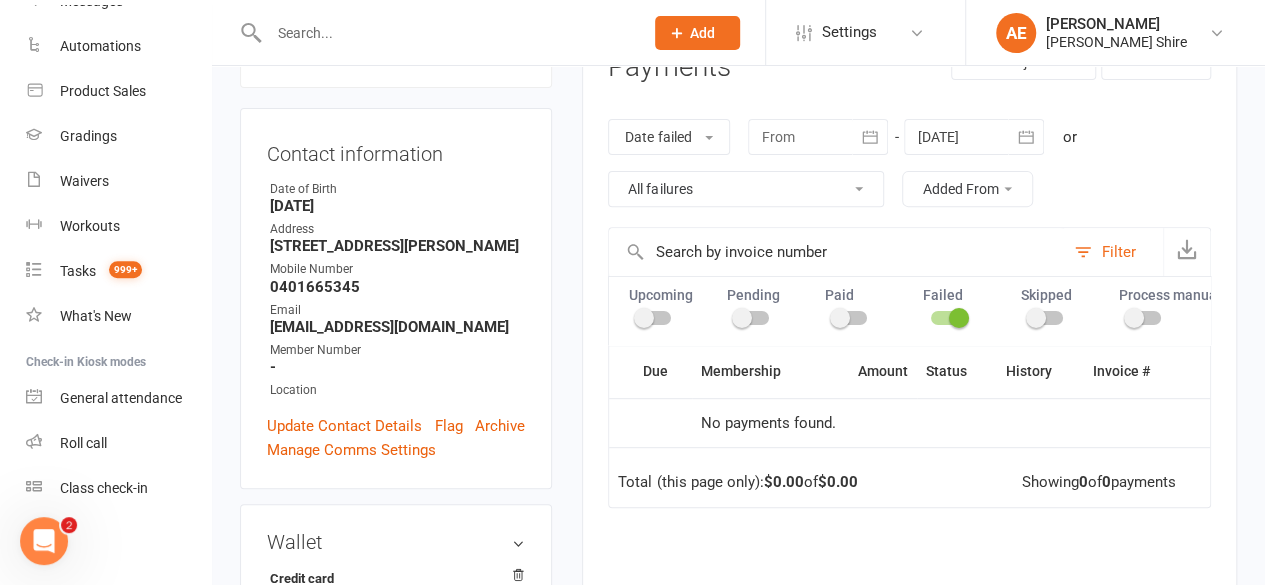 click at bounding box center [446, 33] 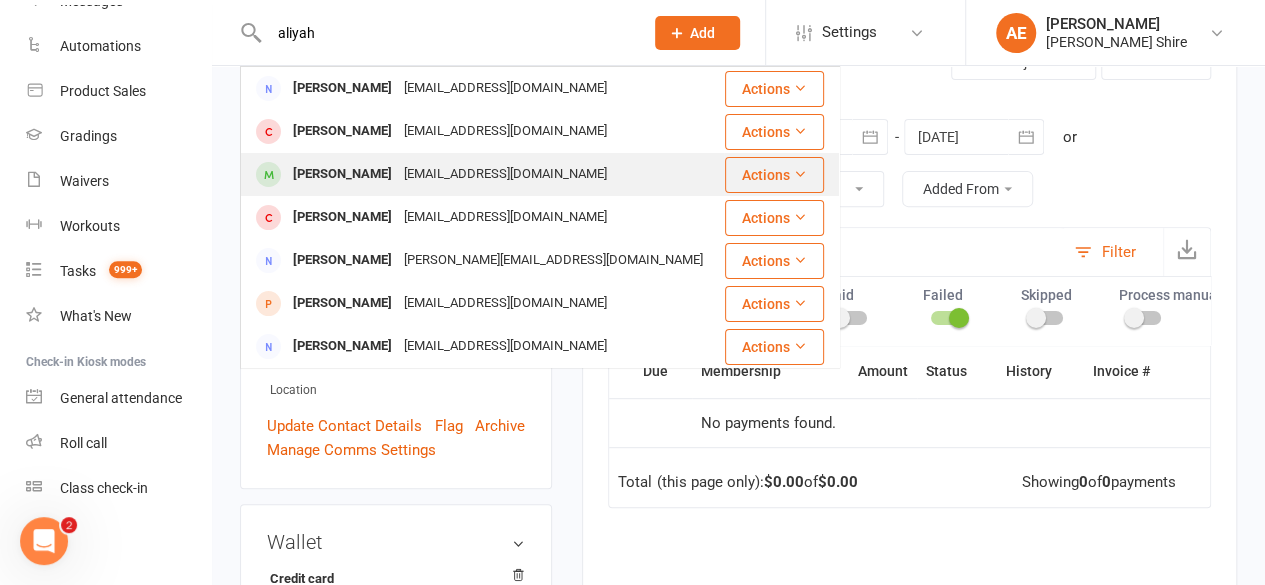 type on "aliyah" 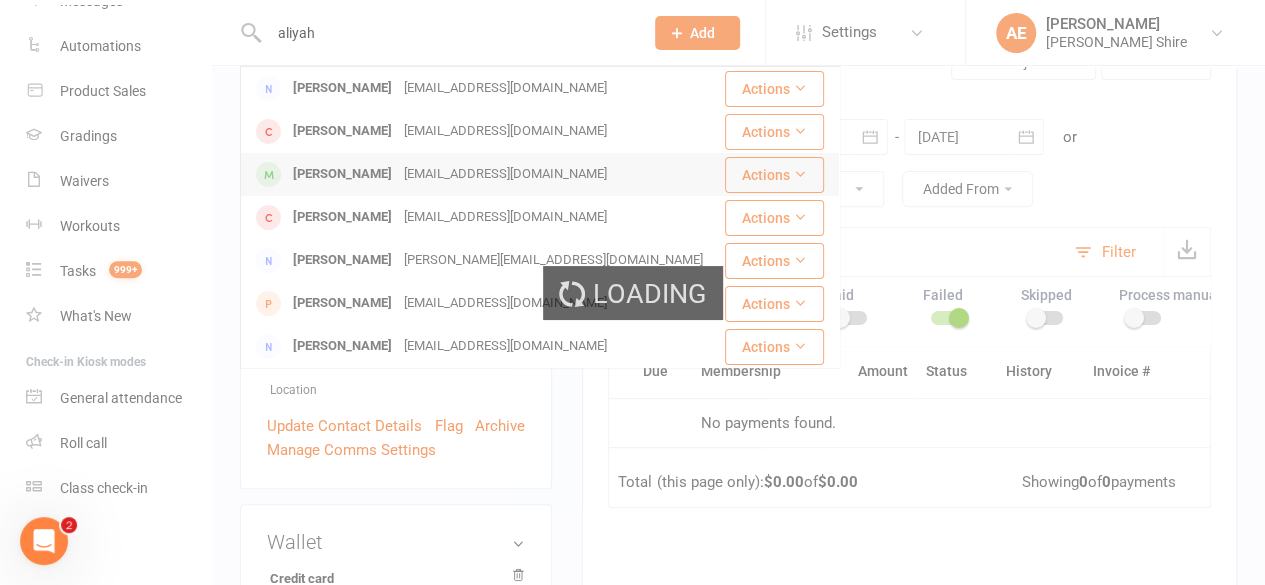 type 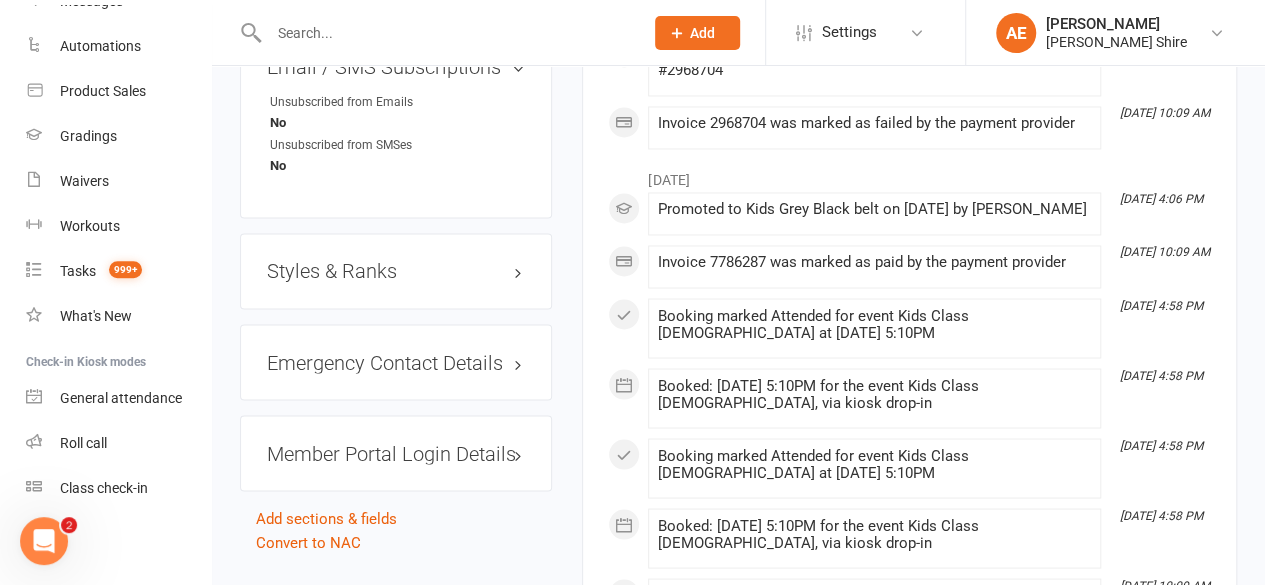 scroll, scrollTop: 1617, scrollLeft: 0, axis: vertical 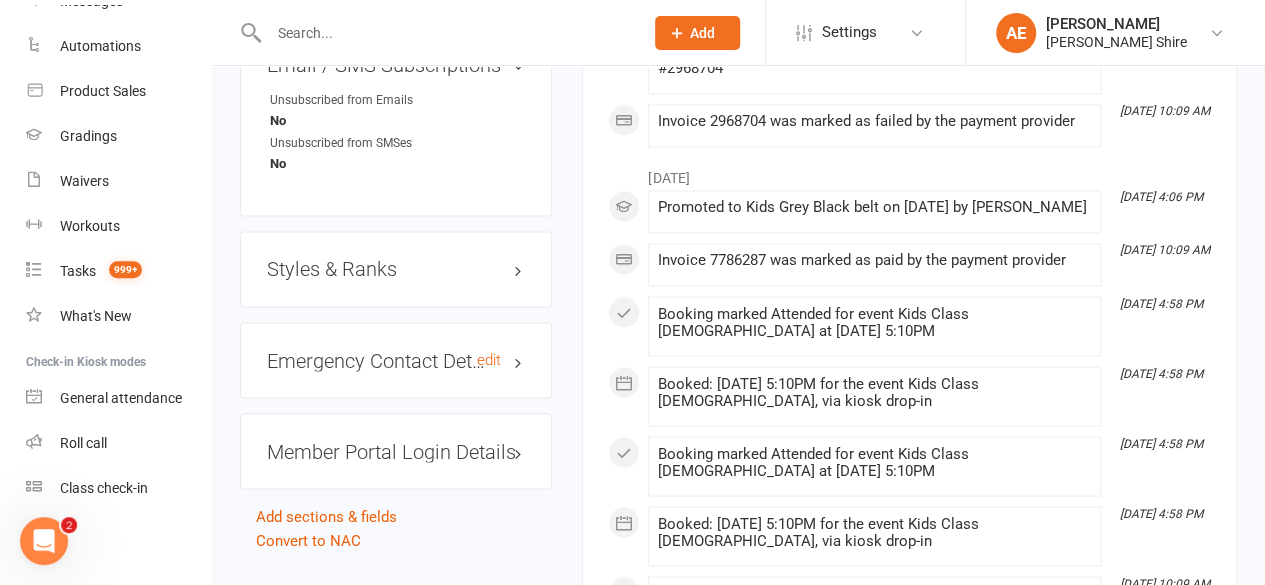 click on "Emergency Contact Details  edit" at bounding box center (396, 360) 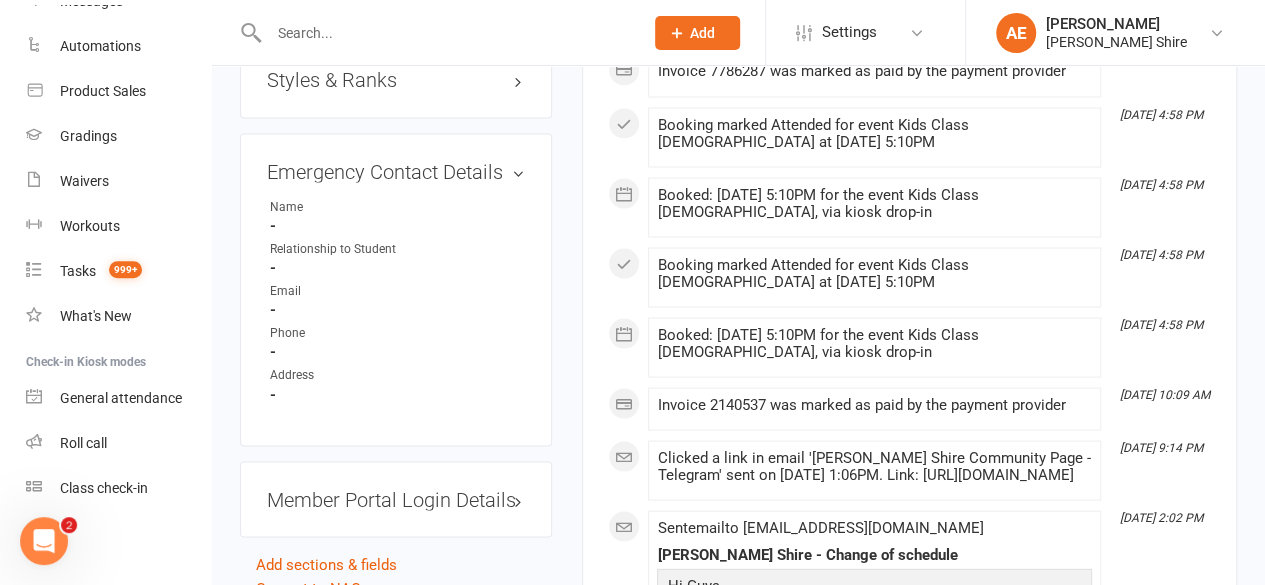 scroll, scrollTop: 1805, scrollLeft: 0, axis: vertical 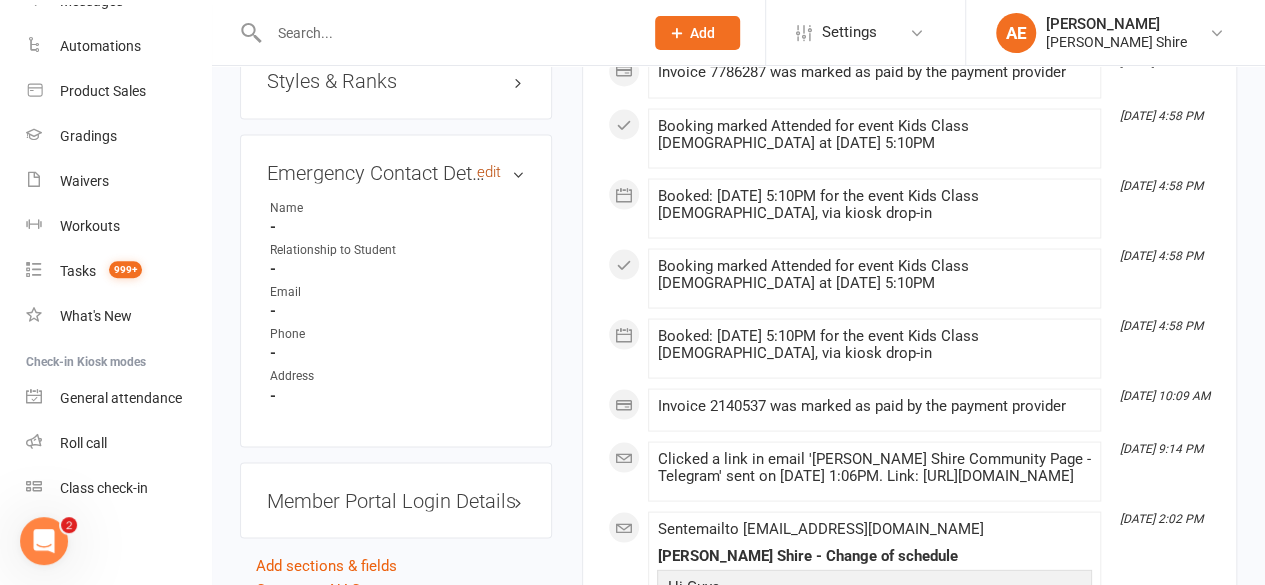 click on "edit" at bounding box center (489, 171) 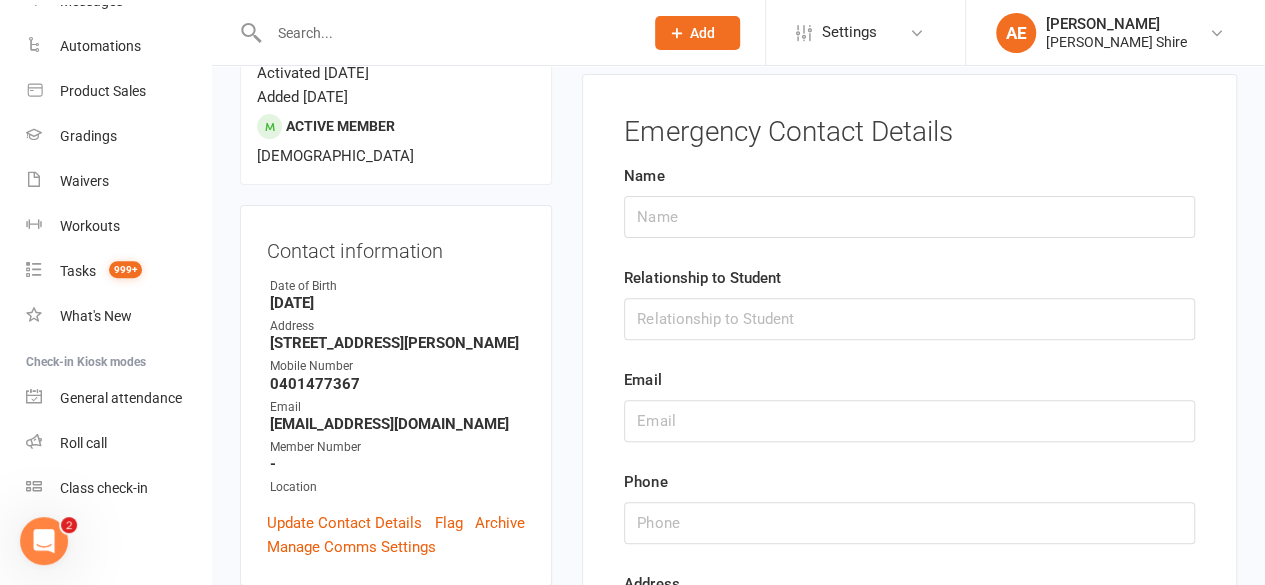 scroll, scrollTop: 170, scrollLeft: 0, axis: vertical 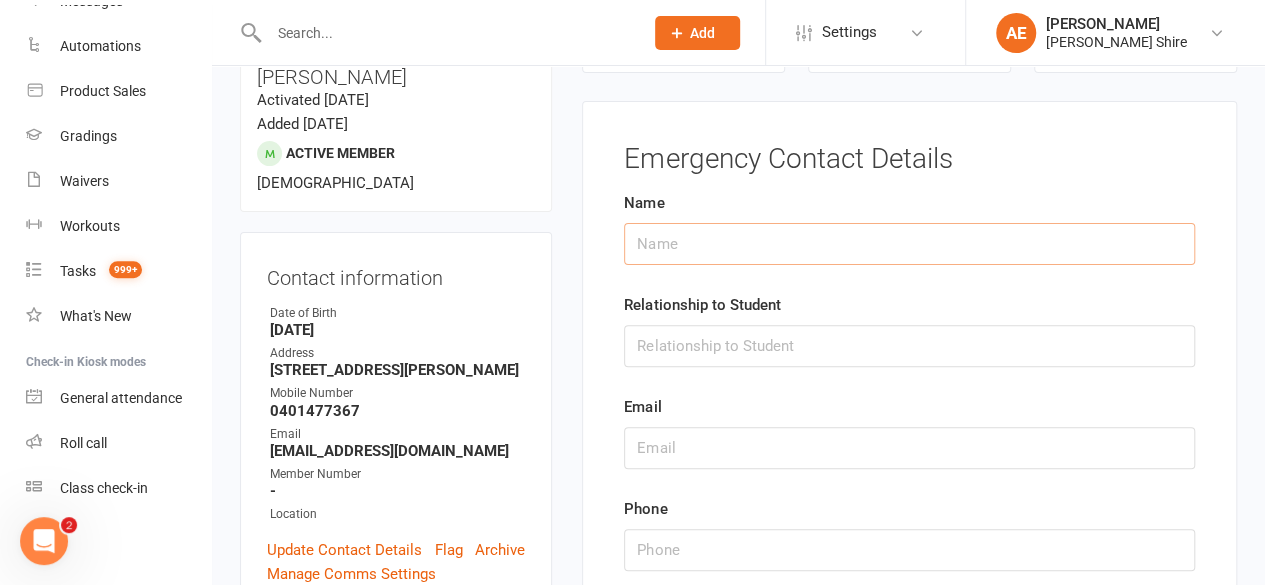 click at bounding box center (909, 244) 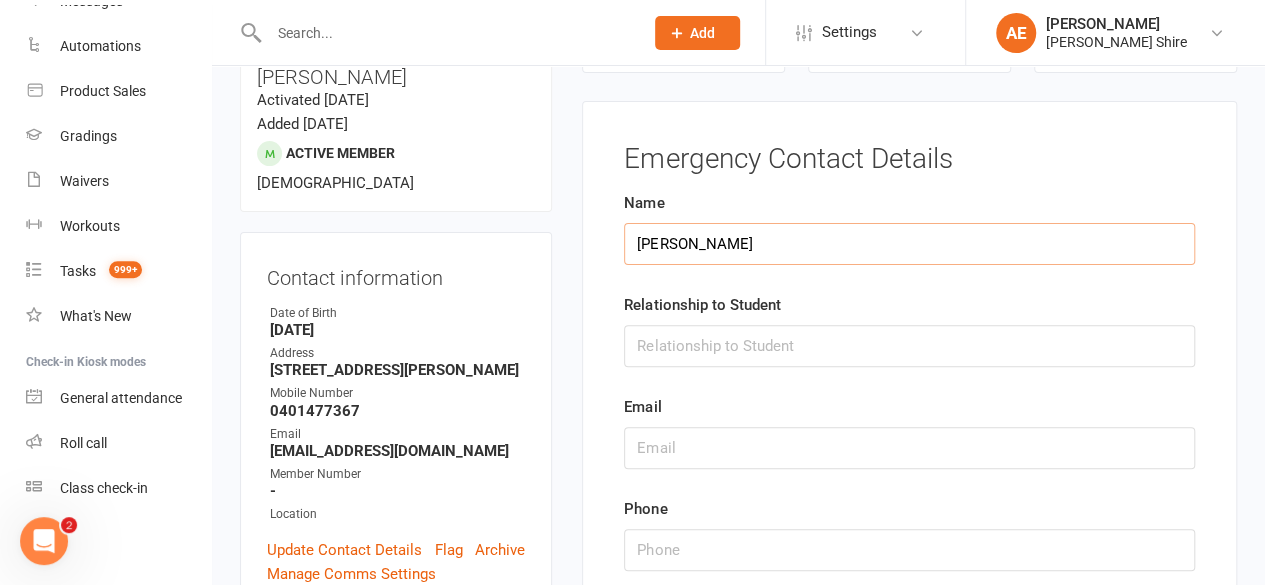 type on "Ryan" 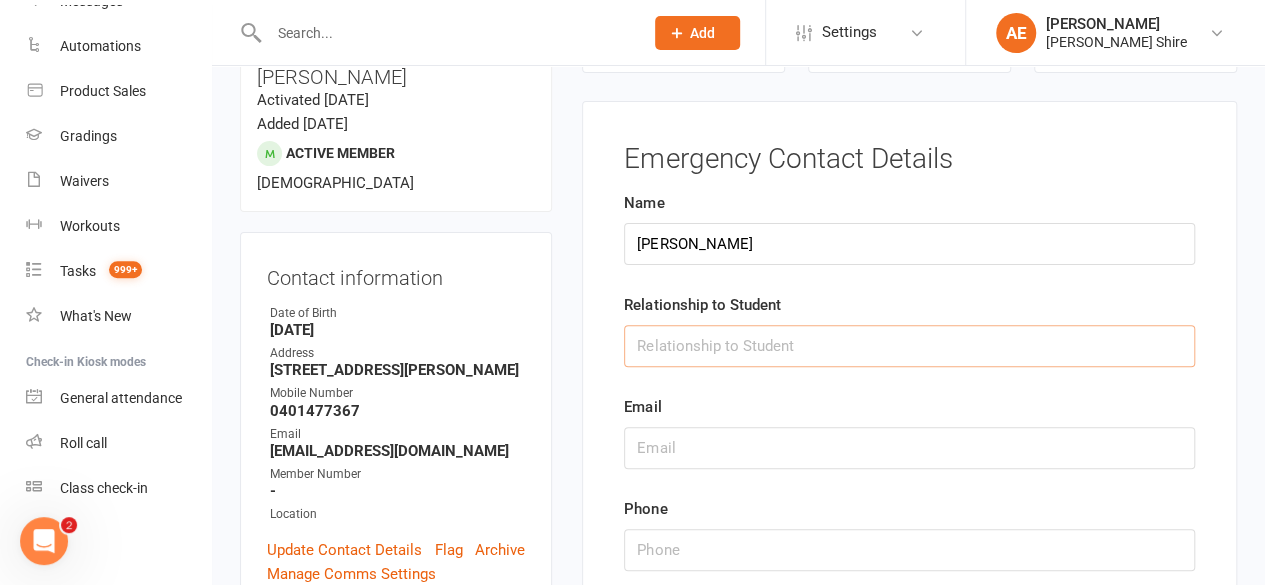click at bounding box center (909, 346) 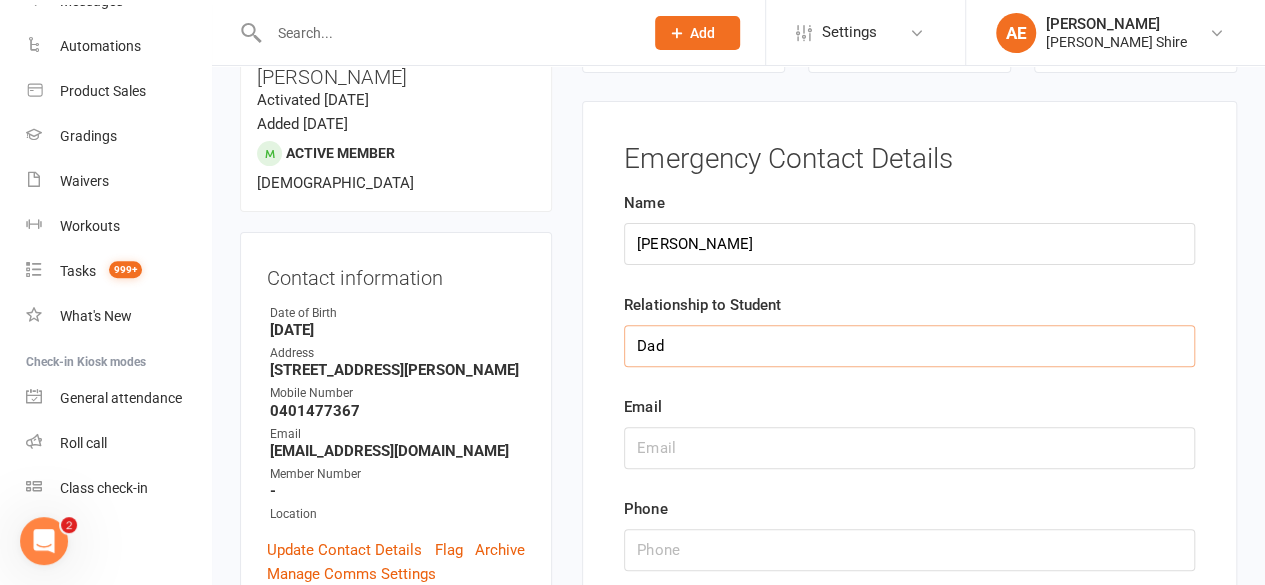 type on "Dad" 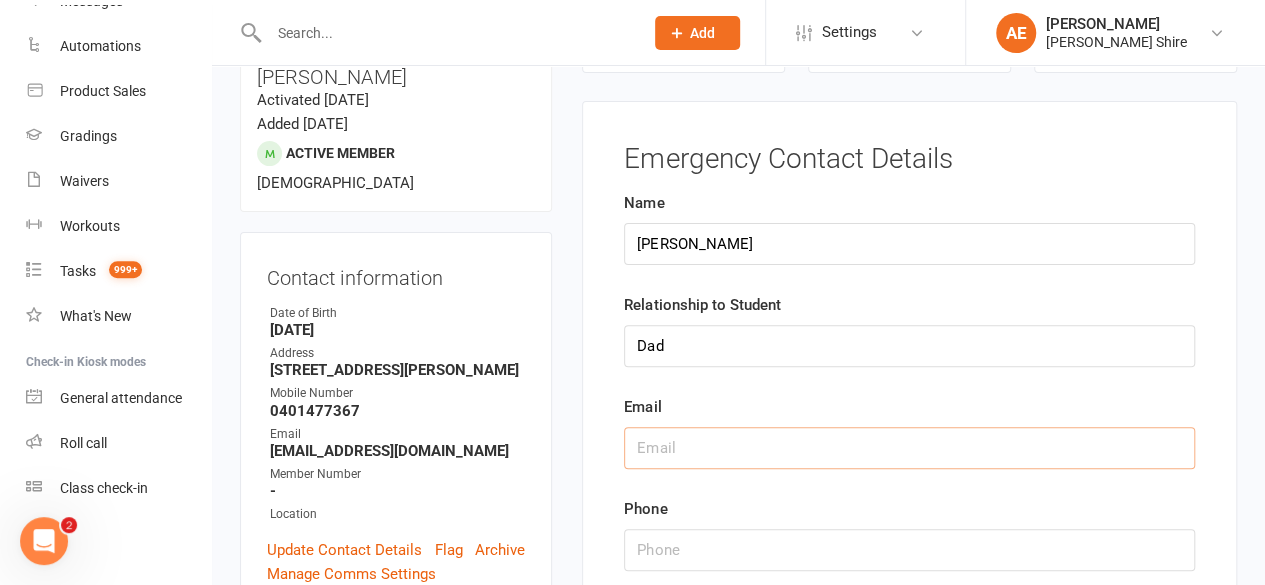 click at bounding box center [909, 448] 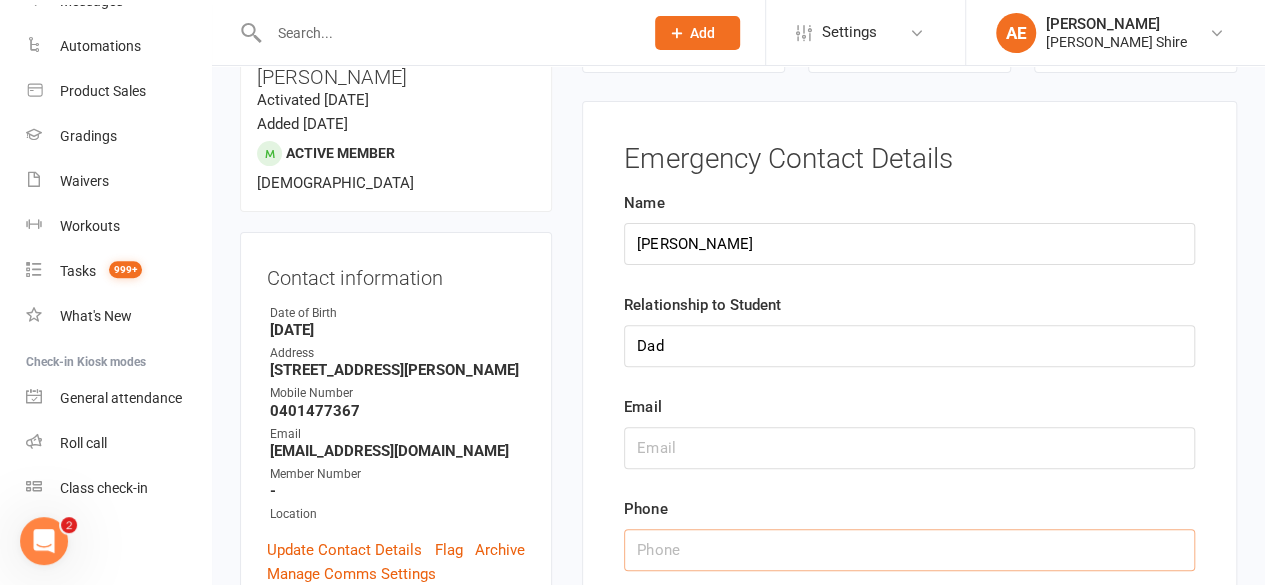click at bounding box center [909, 550] 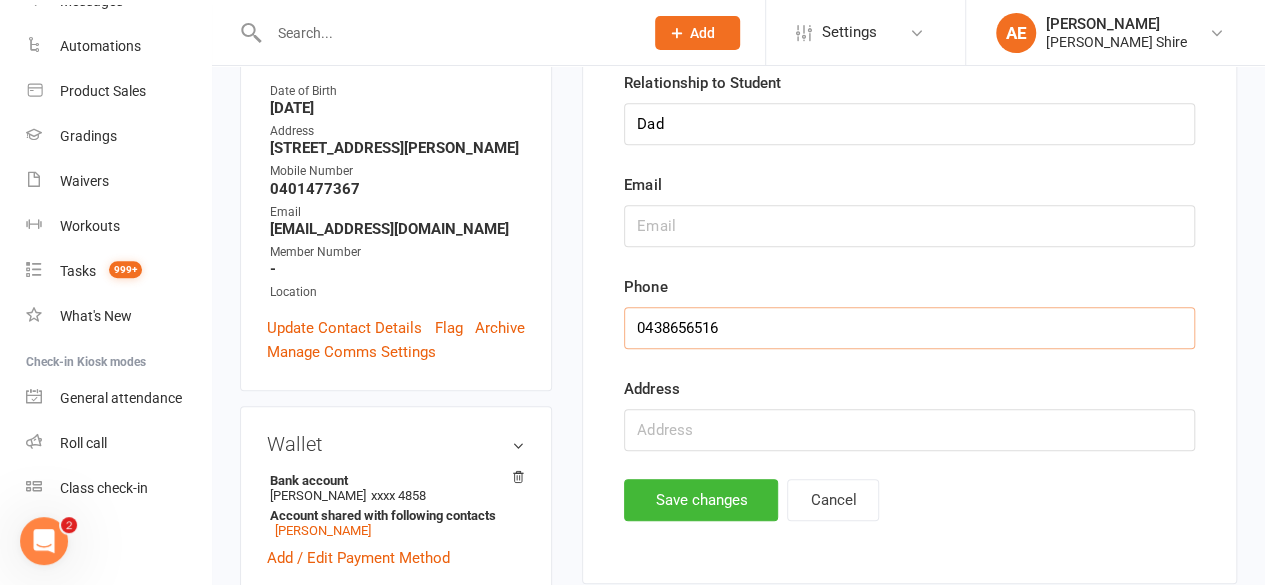 scroll, scrollTop: 496, scrollLeft: 0, axis: vertical 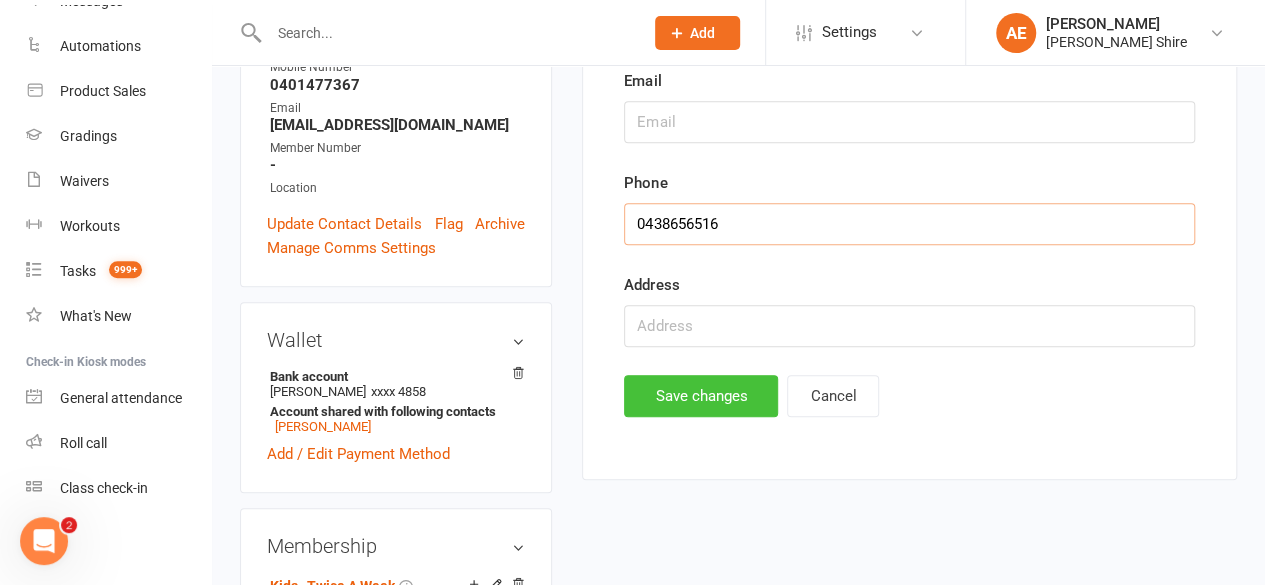 type on "0438656516" 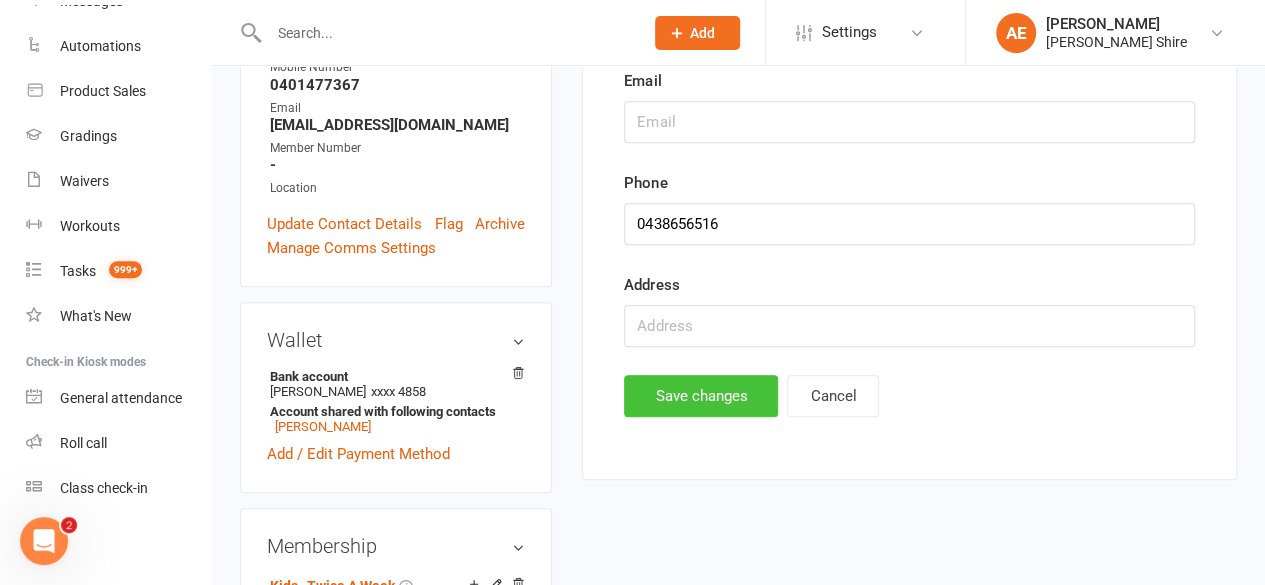 click on "Save changes" at bounding box center (701, 396) 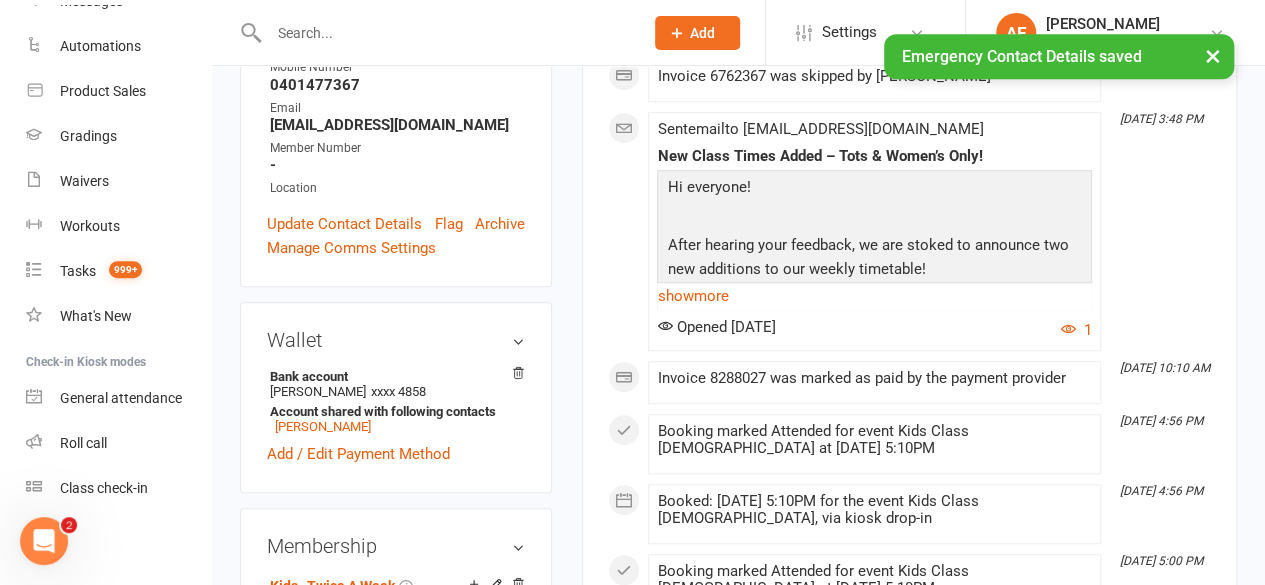 scroll, scrollTop: 0, scrollLeft: 0, axis: both 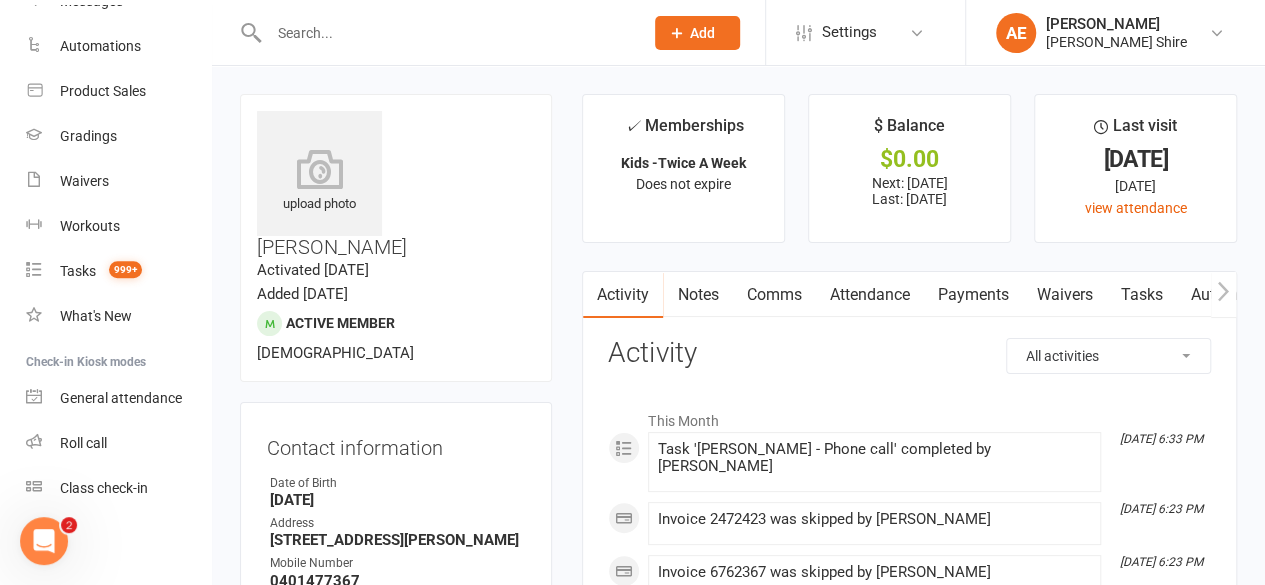 click at bounding box center [434, 32] 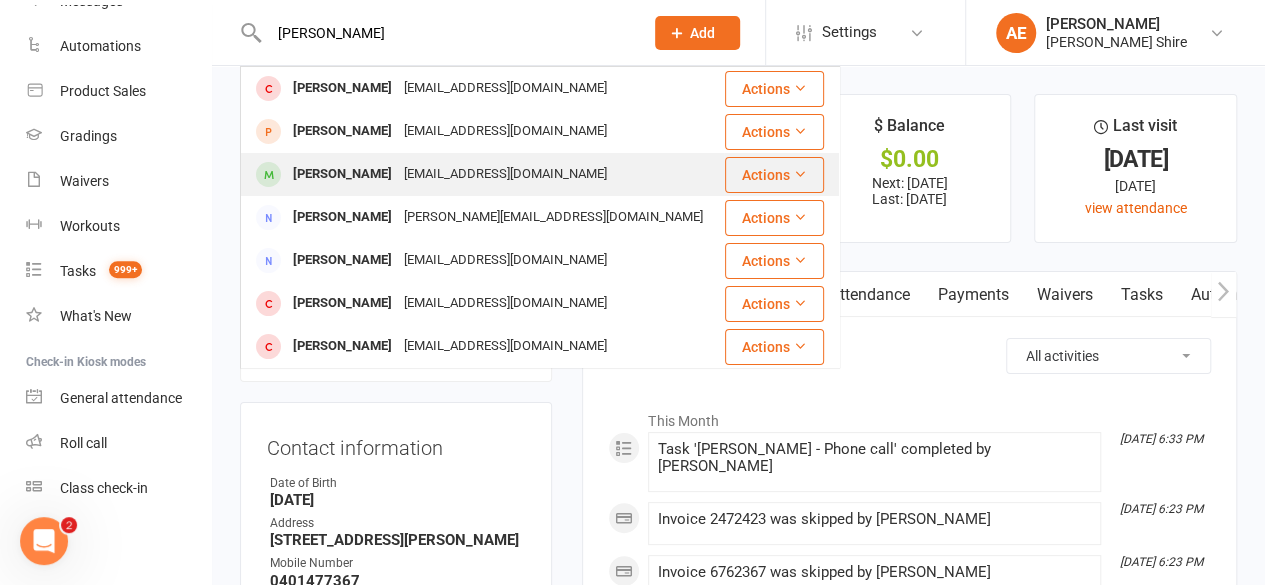 type on "billie" 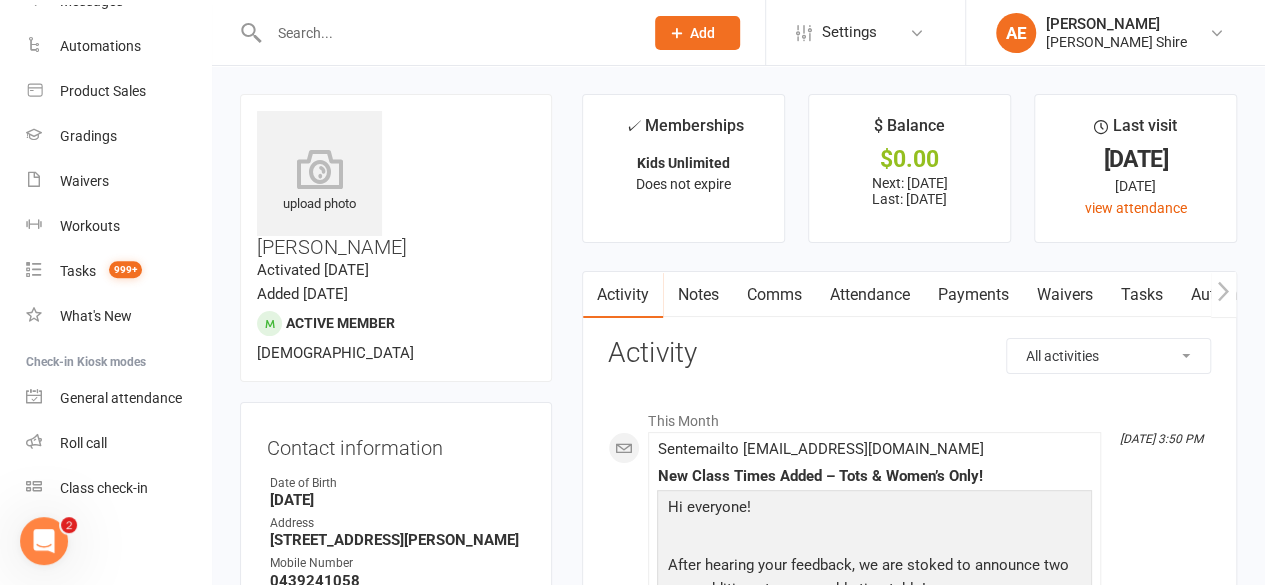 click on "Payments" at bounding box center [972, 295] 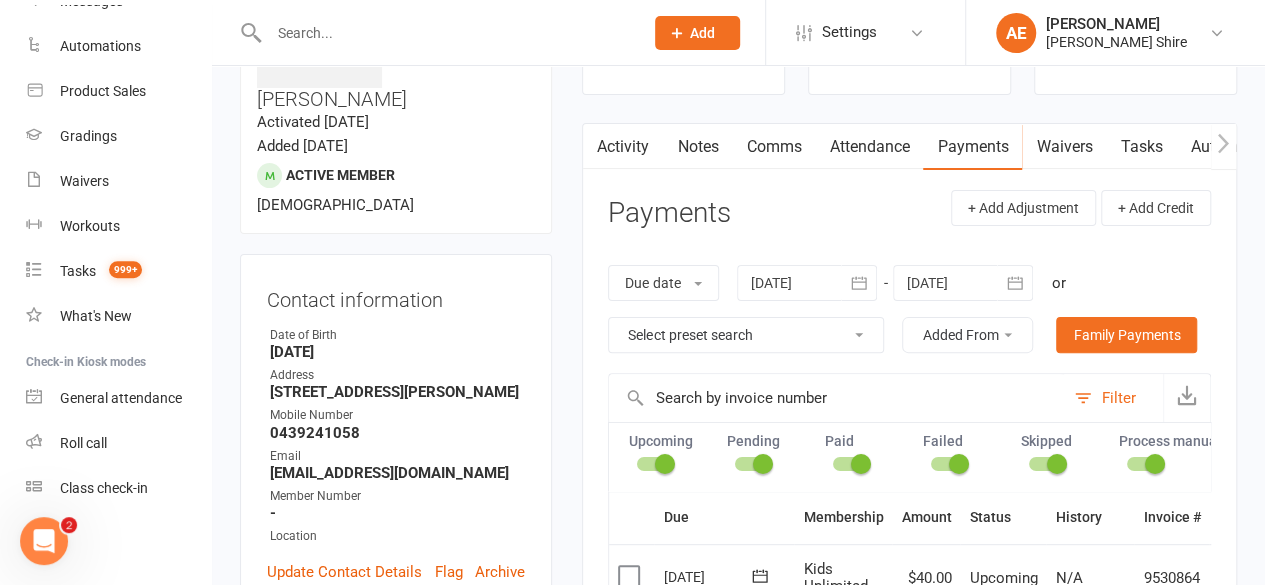 scroll, scrollTop: 150, scrollLeft: 0, axis: vertical 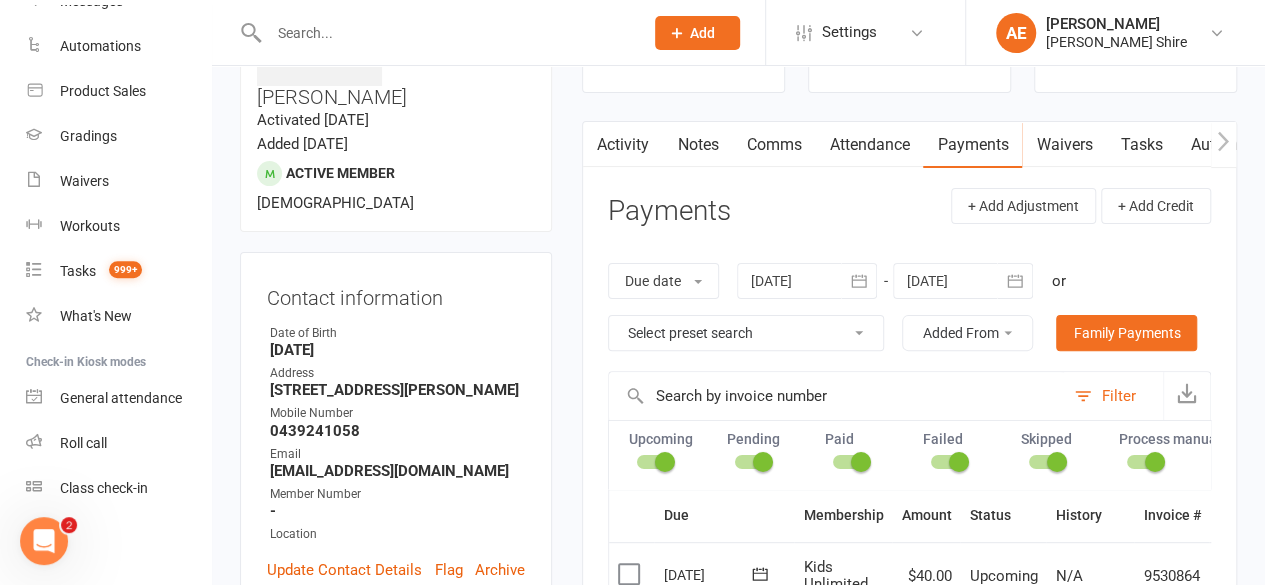 click on "Select preset search All failures All skipped payments All pending payments Successful payments (last 14 days)  Successful payments (last 30 days) Successful payments (last 90 days)" at bounding box center (746, 333) 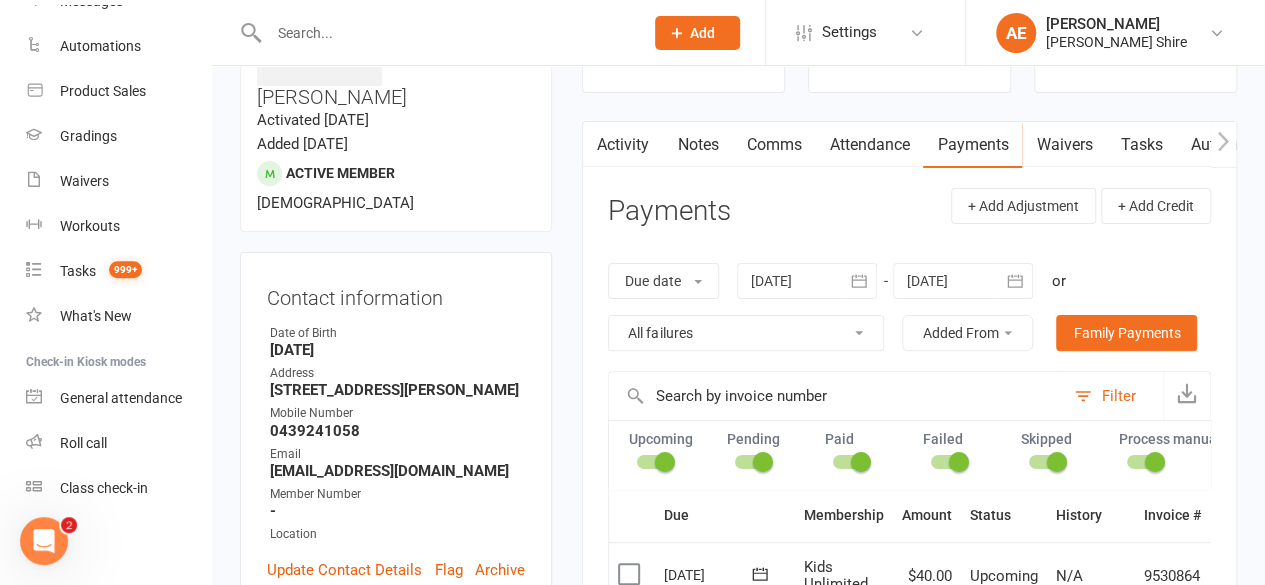 click on "Select preset search All failures All skipped payments All pending payments Successful payments (last 14 days)  Successful payments (last 30 days) Successful payments (last 90 days)" at bounding box center (746, 333) 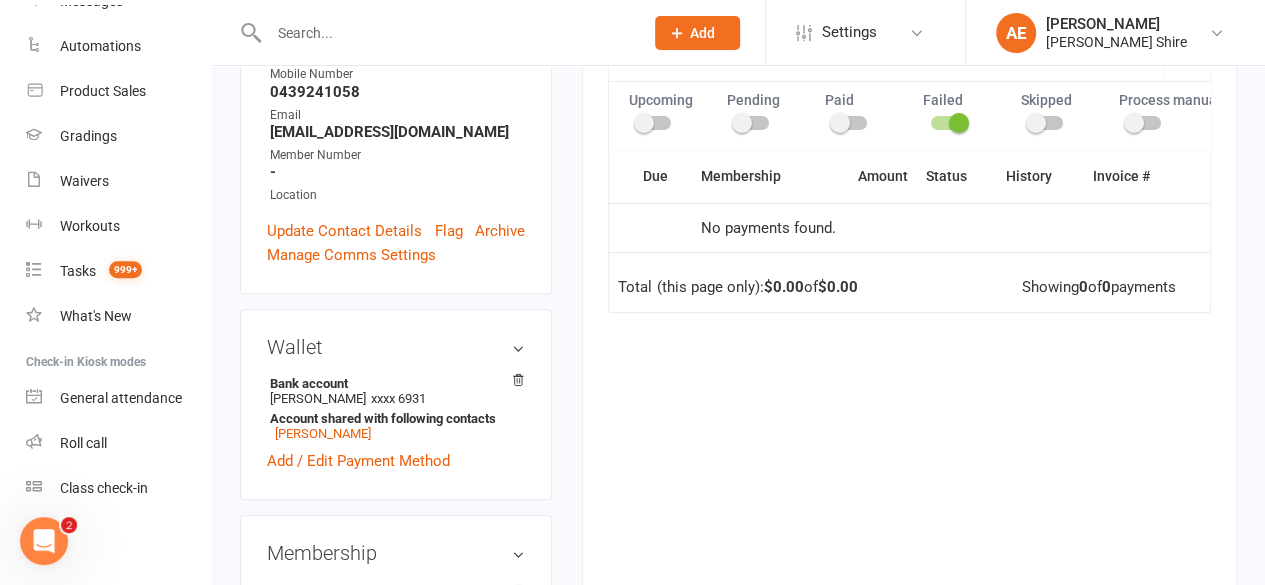 scroll, scrollTop: 488, scrollLeft: 0, axis: vertical 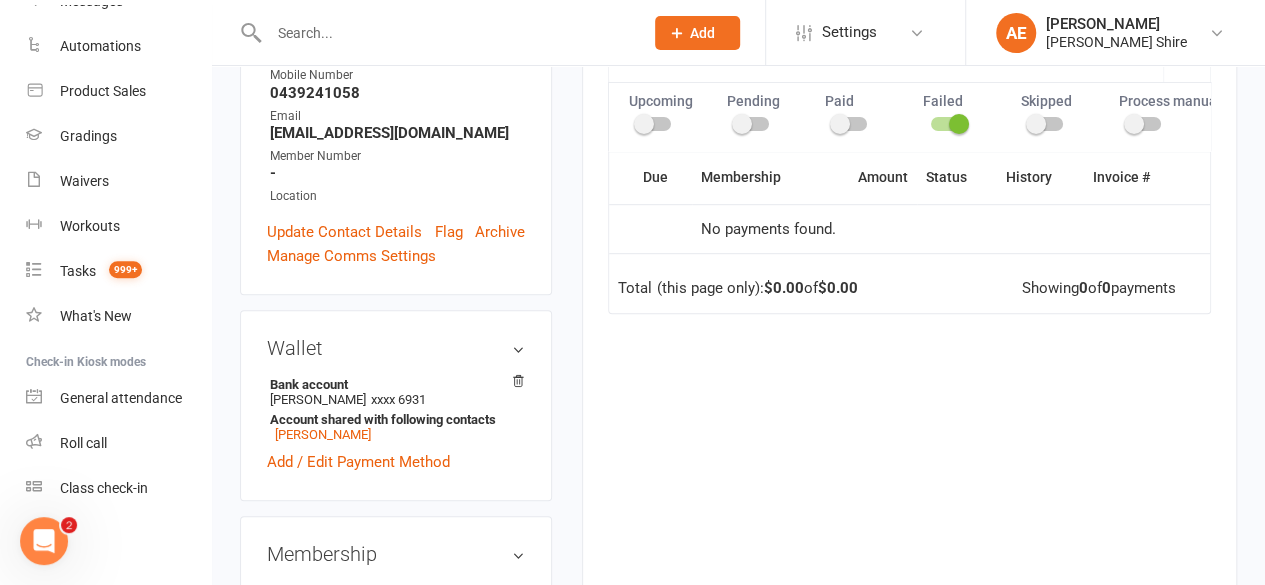click at bounding box center (446, 33) 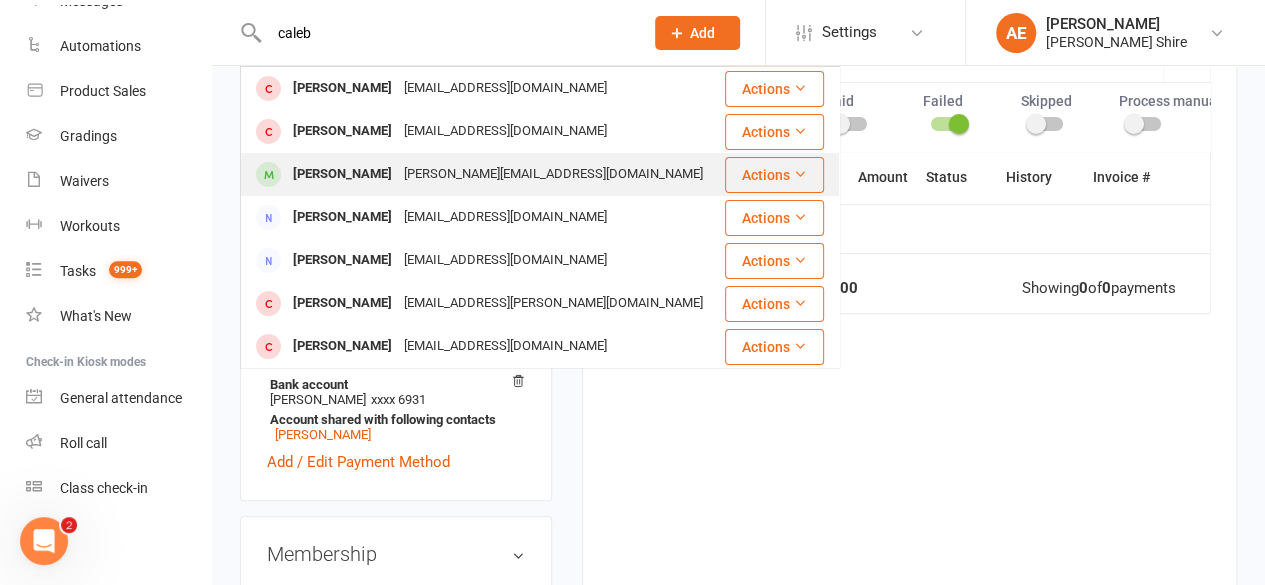 type on "caleb" 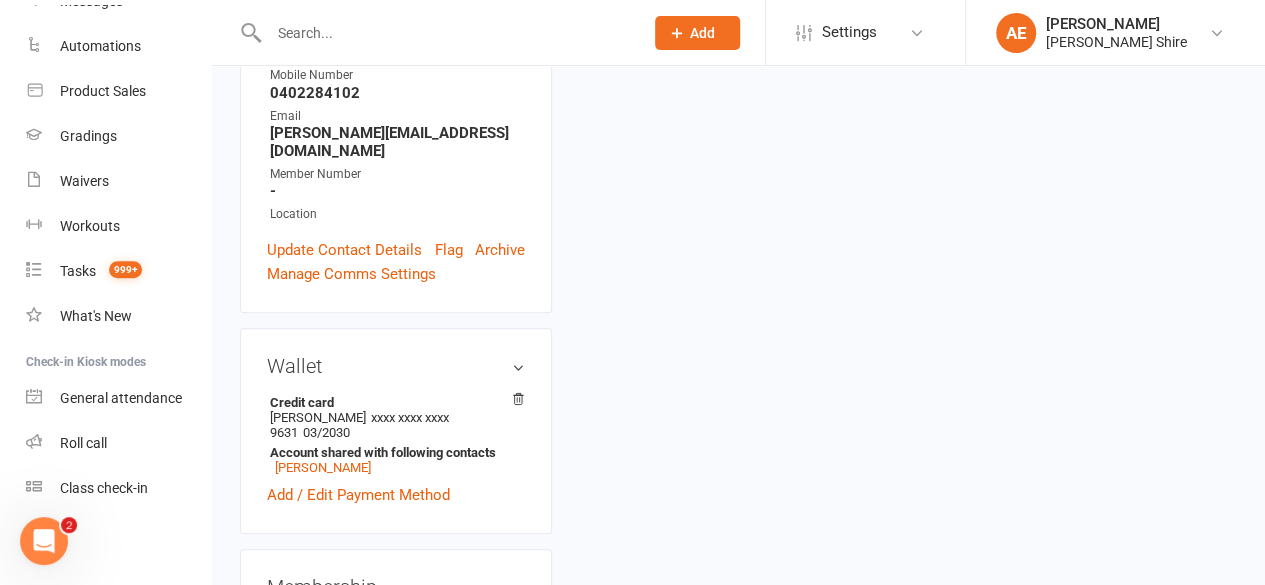 scroll, scrollTop: 0, scrollLeft: 0, axis: both 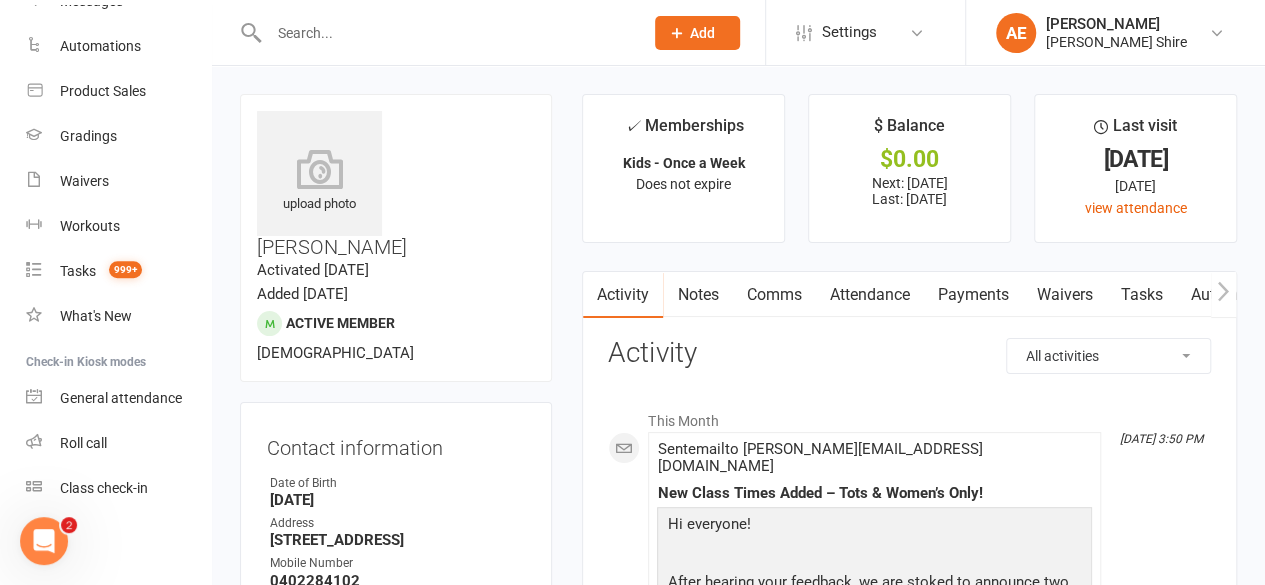 click on "Payments" at bounding box center [972, 295] 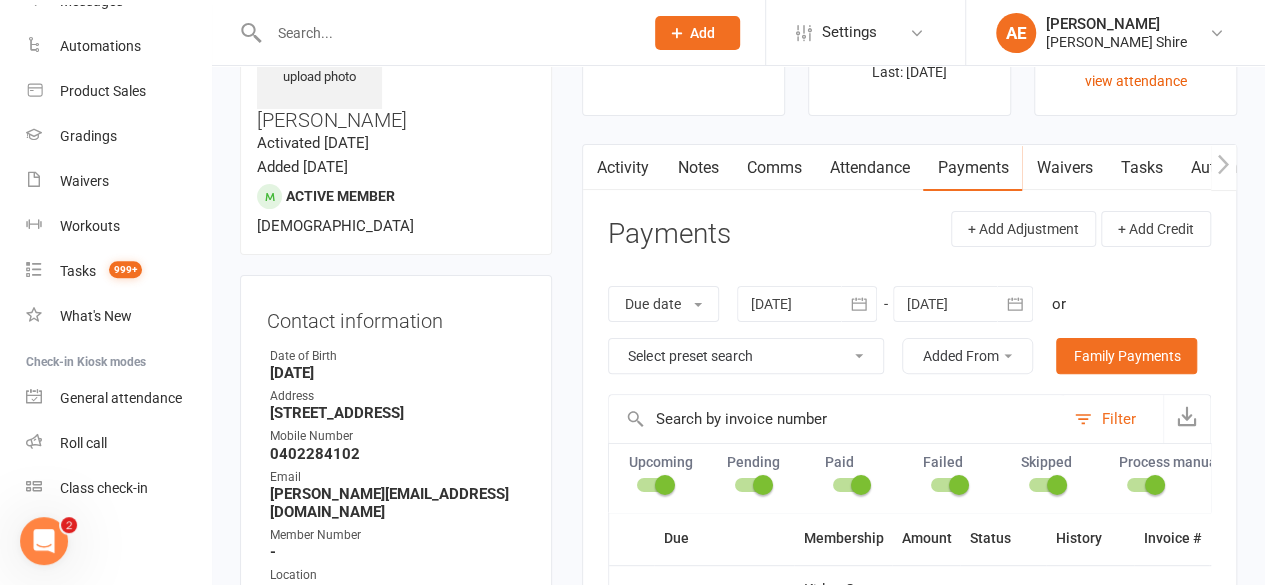 scroll, scrollTop: 128, scrollLeft: 0, axis: vertical 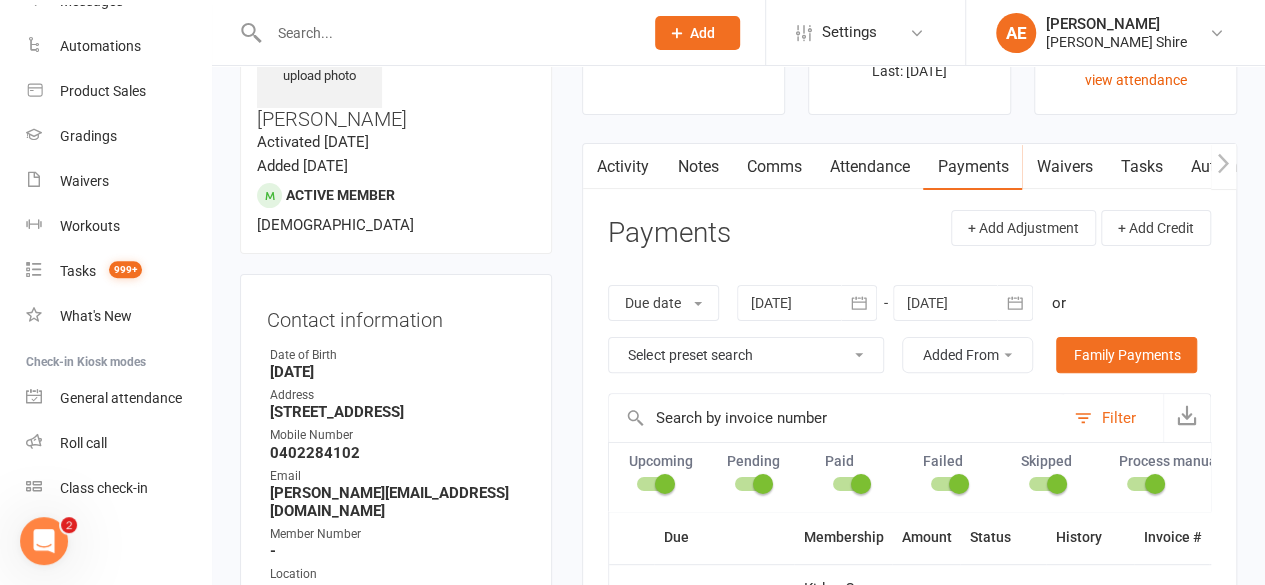 click at bounding box center [836, 418] 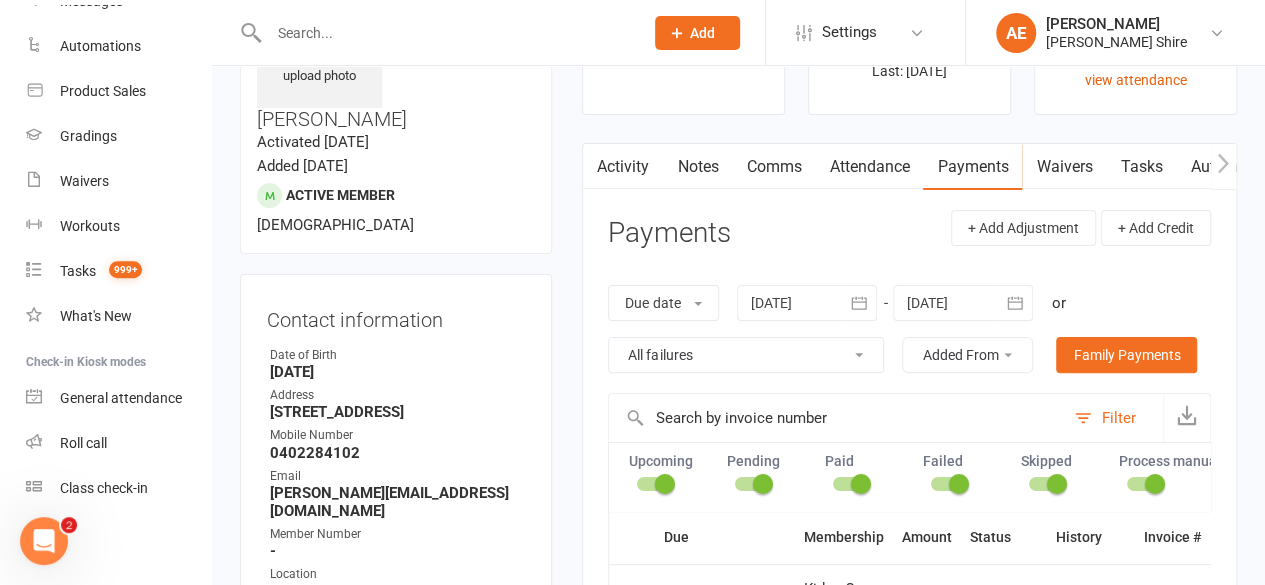 click on "Select preset search All failures All skipped payments All pending payments Successful payments (last 14 days)  Successful payments (last 30 days) Successful payments (last 90 days)" at bounding box center [746, 355] 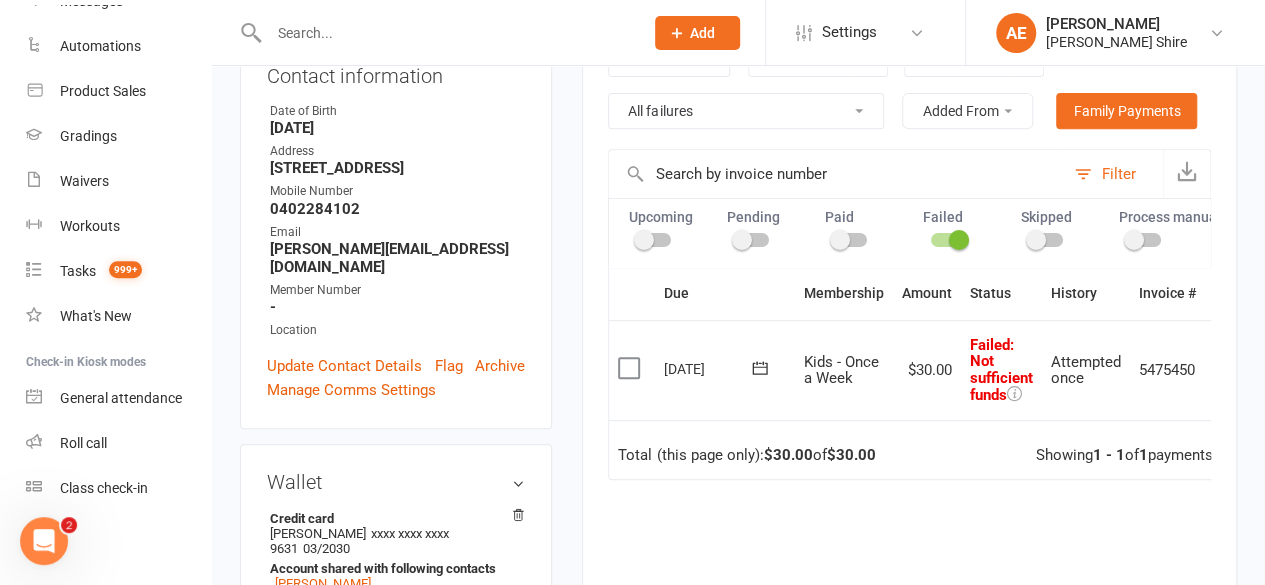 scroll, scrollTop: 0, scrollLeft: 0, axis: both 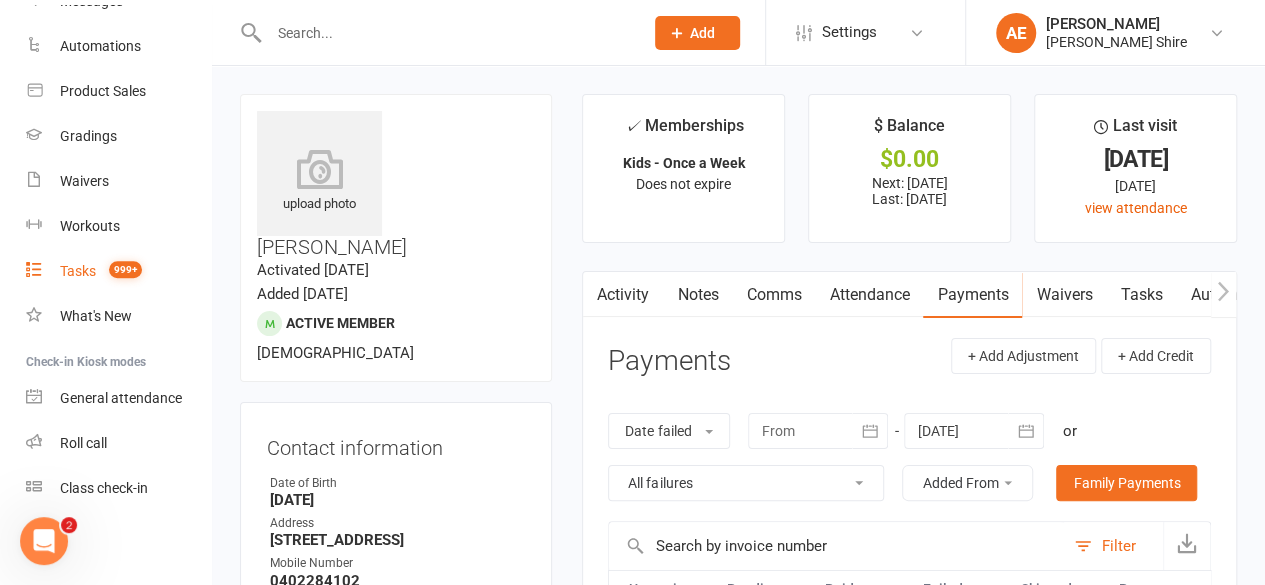 click on "Tasks   999+" at bounding box center [118, 271] 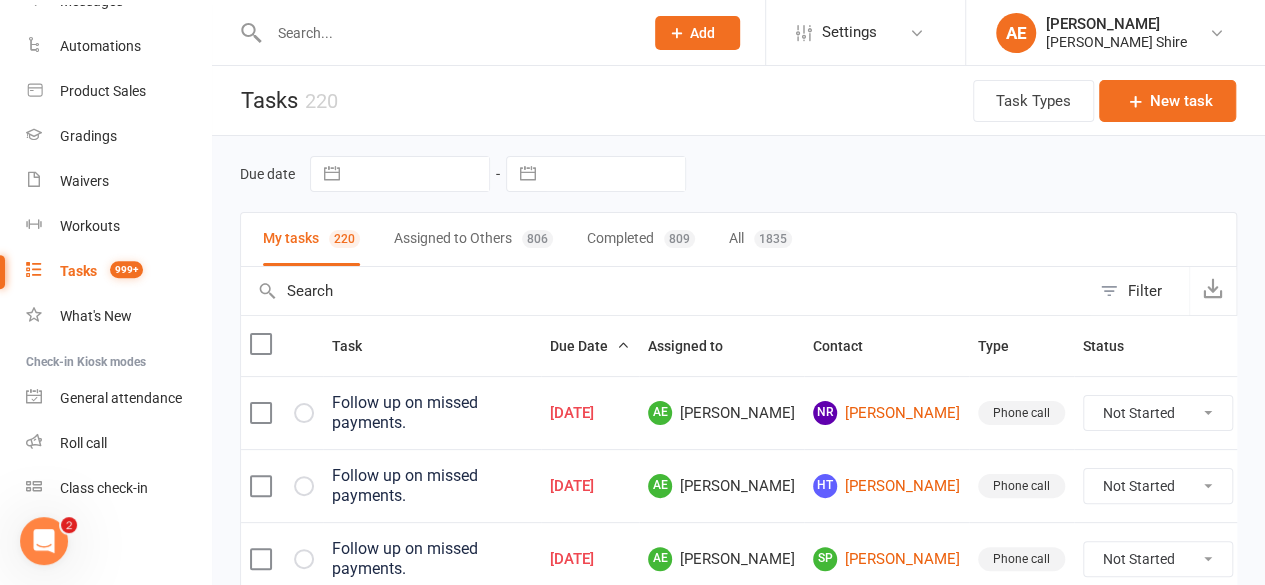 click at bounding box center [665, 291] 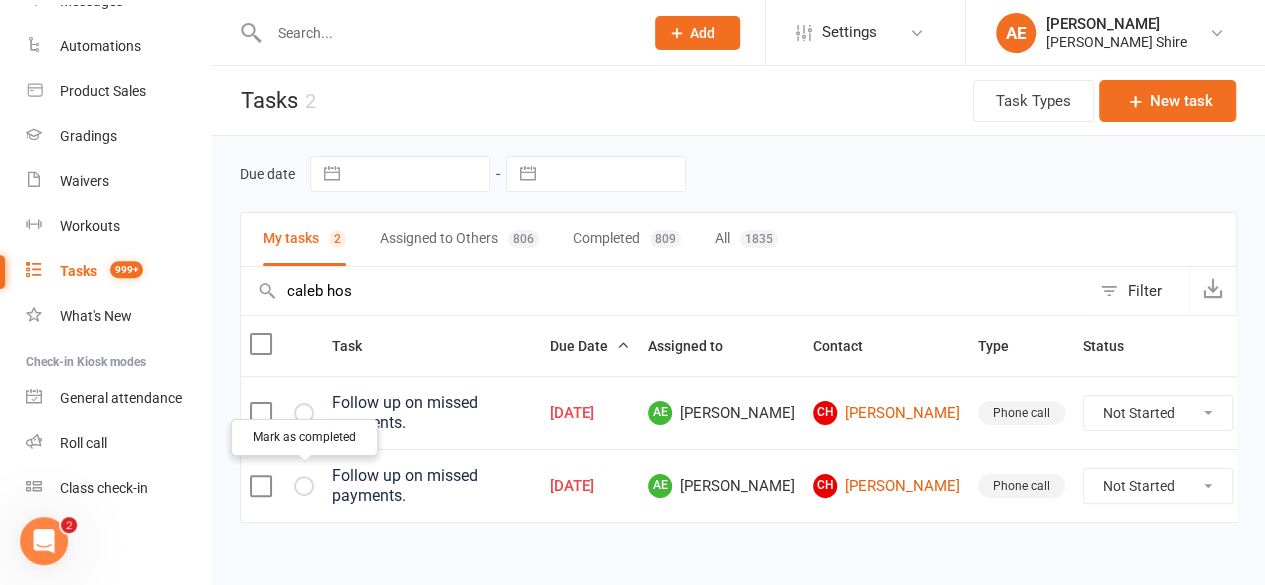 click at bounding box center [0, 0] 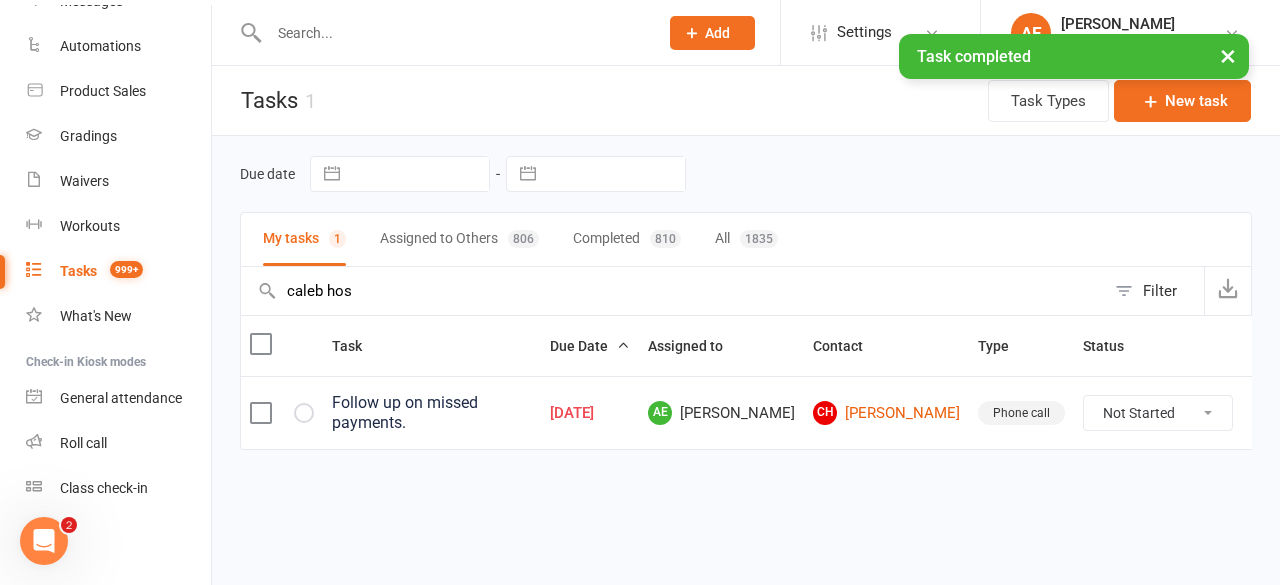 click on "caleb hos" at bounding box center (673, 291) 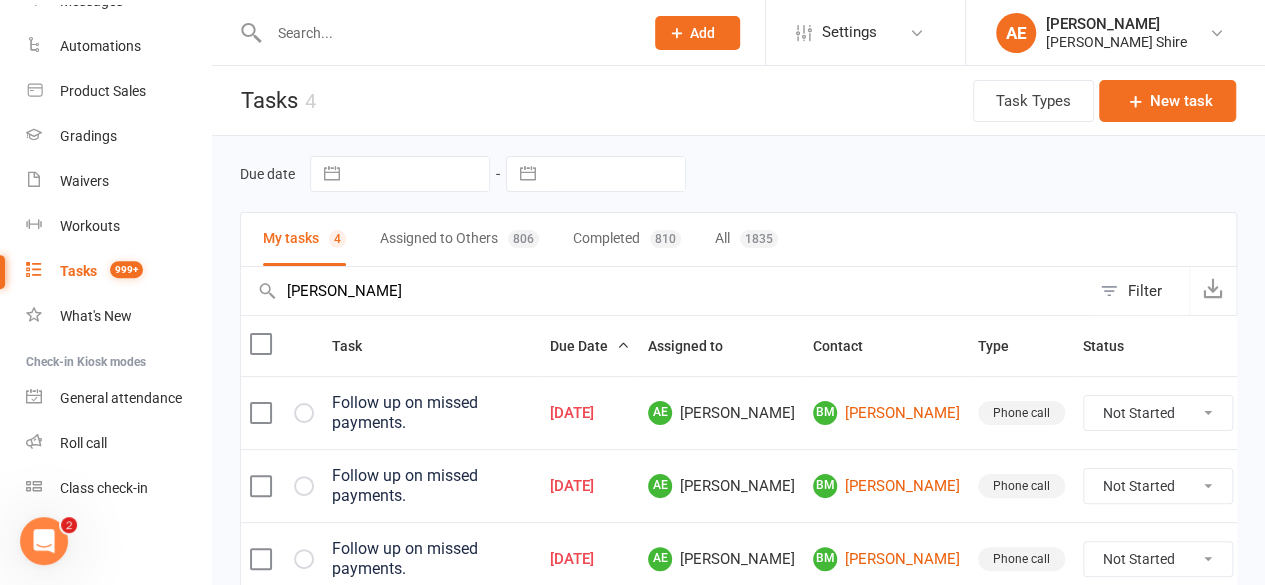 click at bounding box center [260, 344] 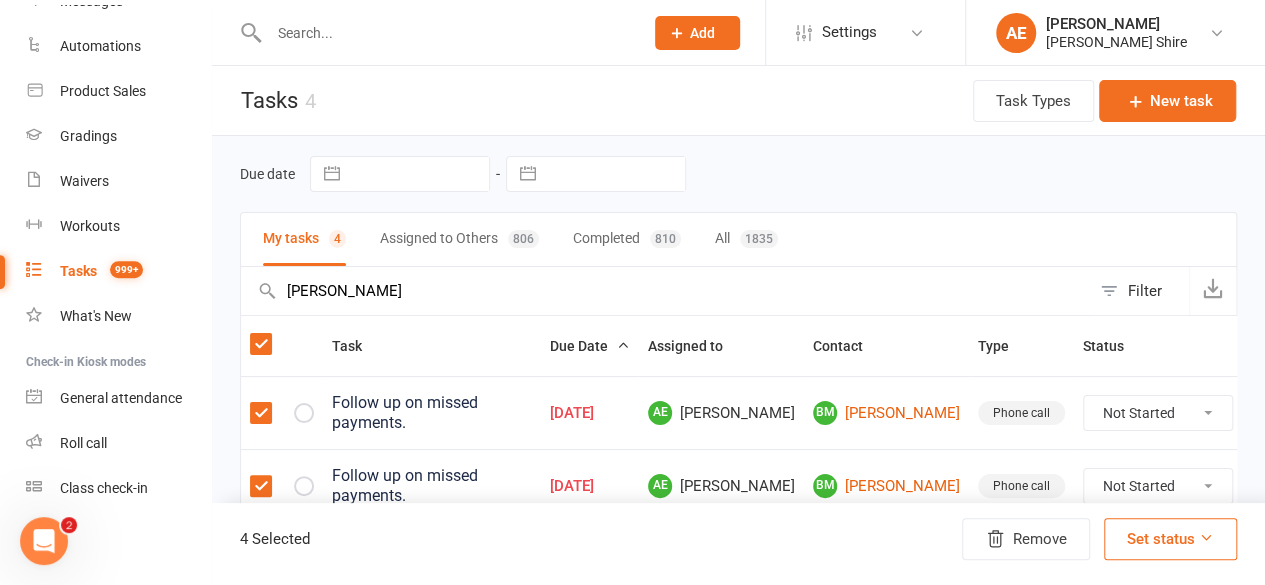 drag, startPoint x: 264, startPoint y: 343, endPoint x: 1134, endPoint y: 540, distance: 892.0252 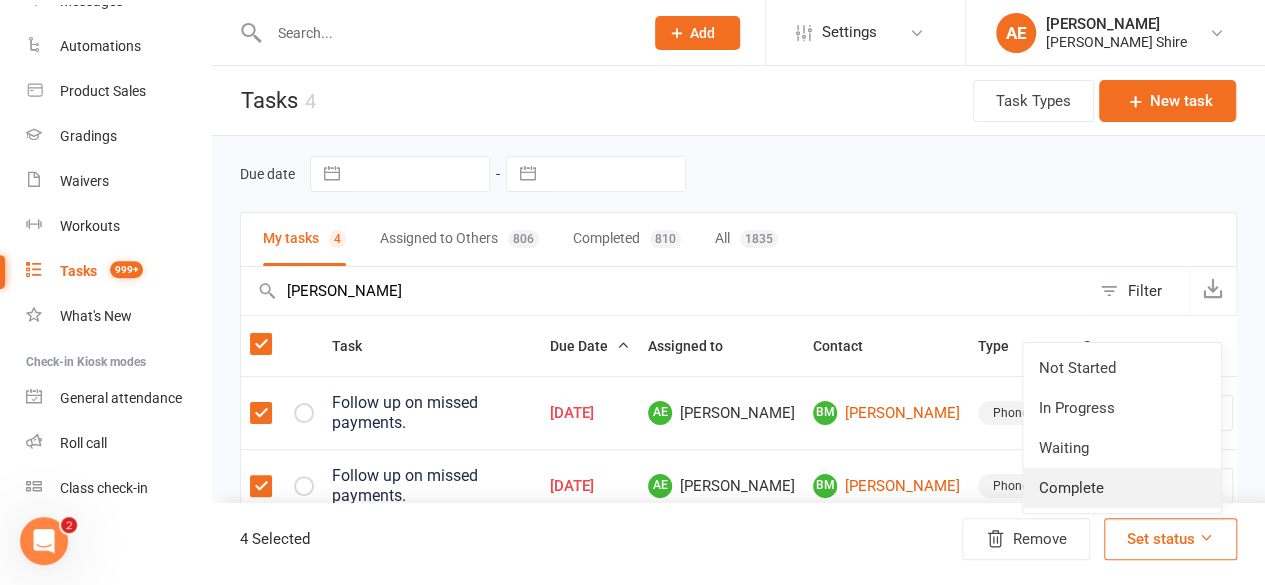 click on "Complete" at bounding box center (1122, 488) 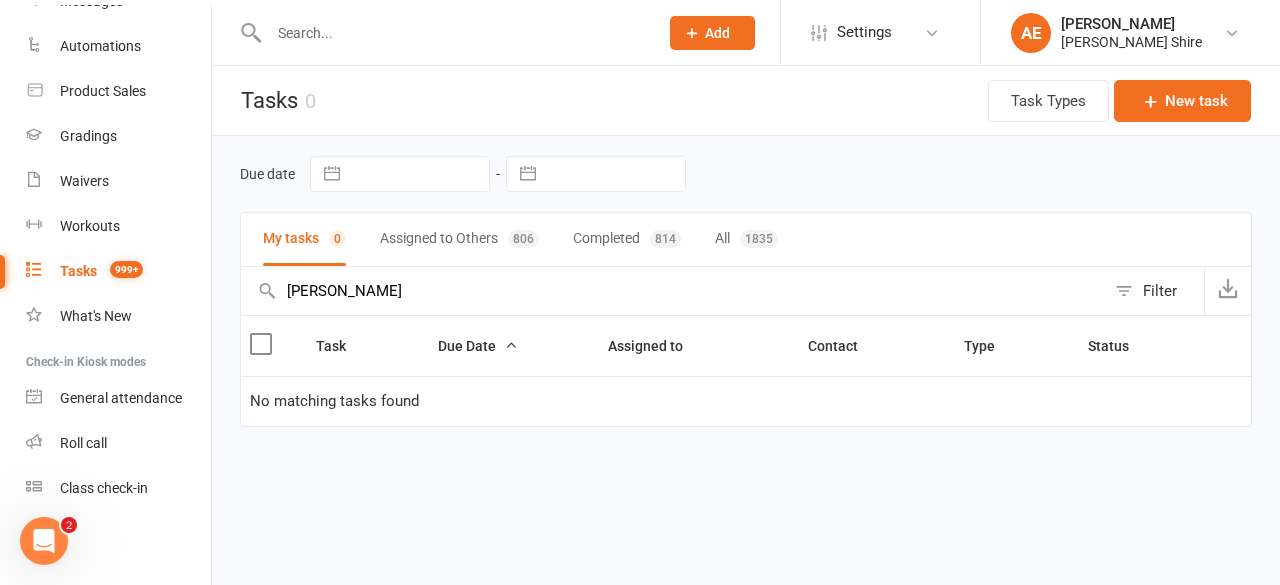 click on "billie" at bounding box center [673, 291] 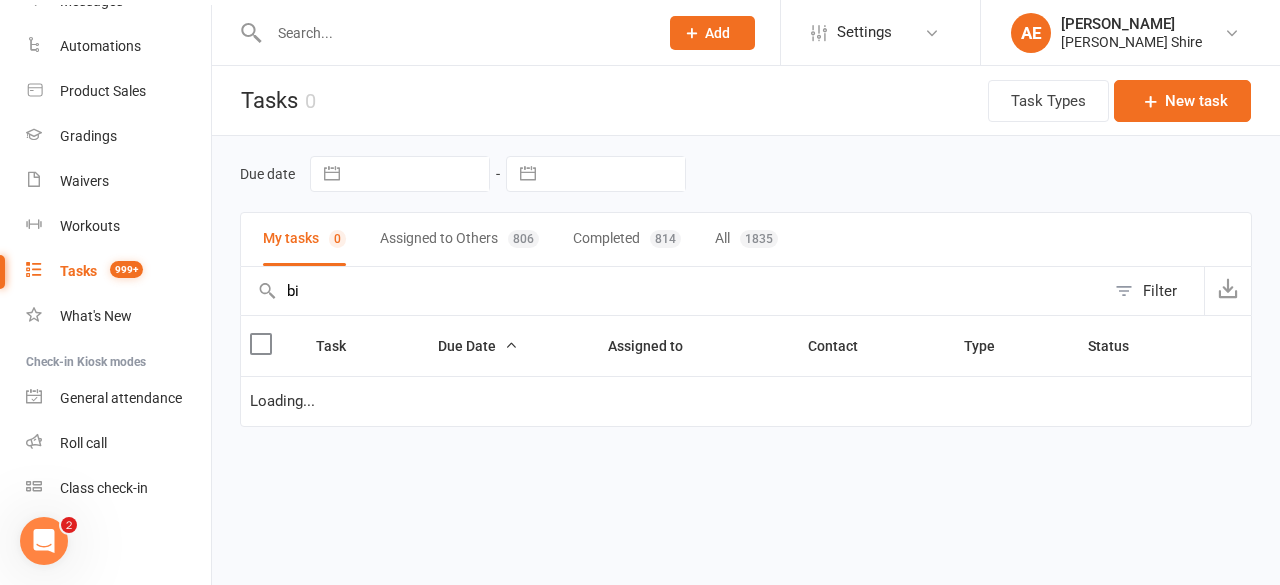 type on "b" 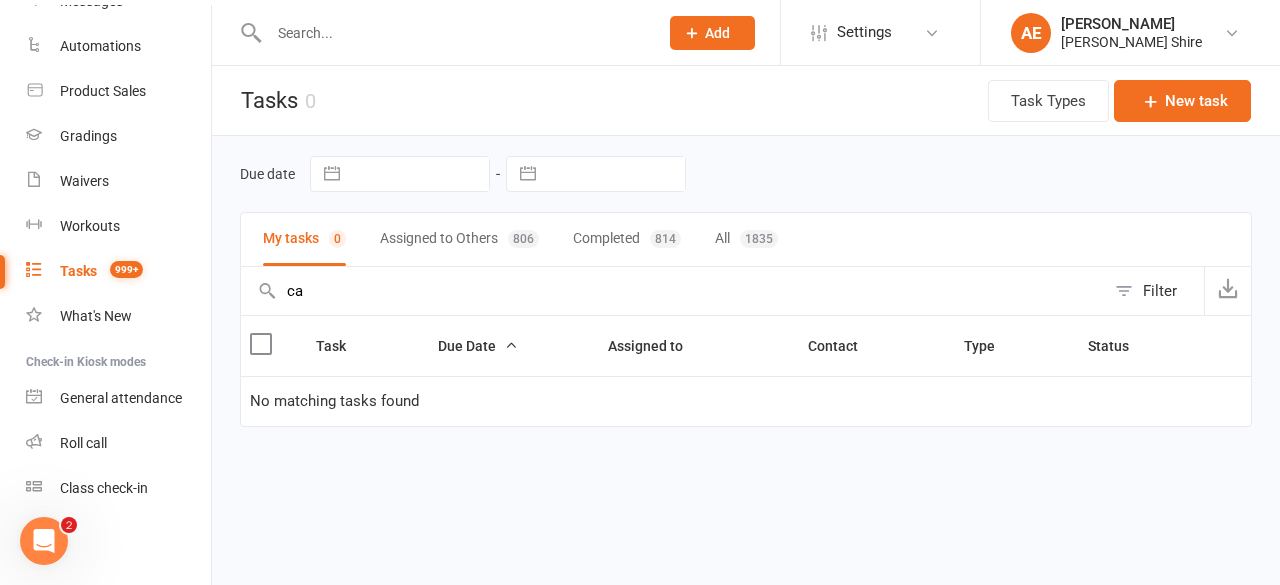 type on "c" 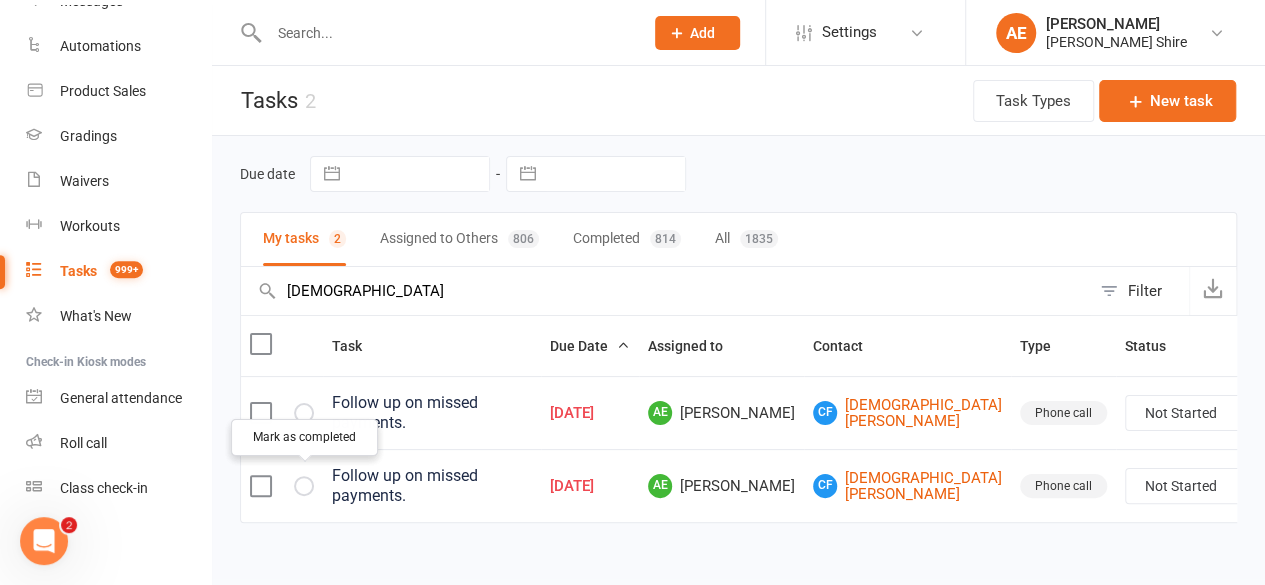 click at bounding box center [0, 0] 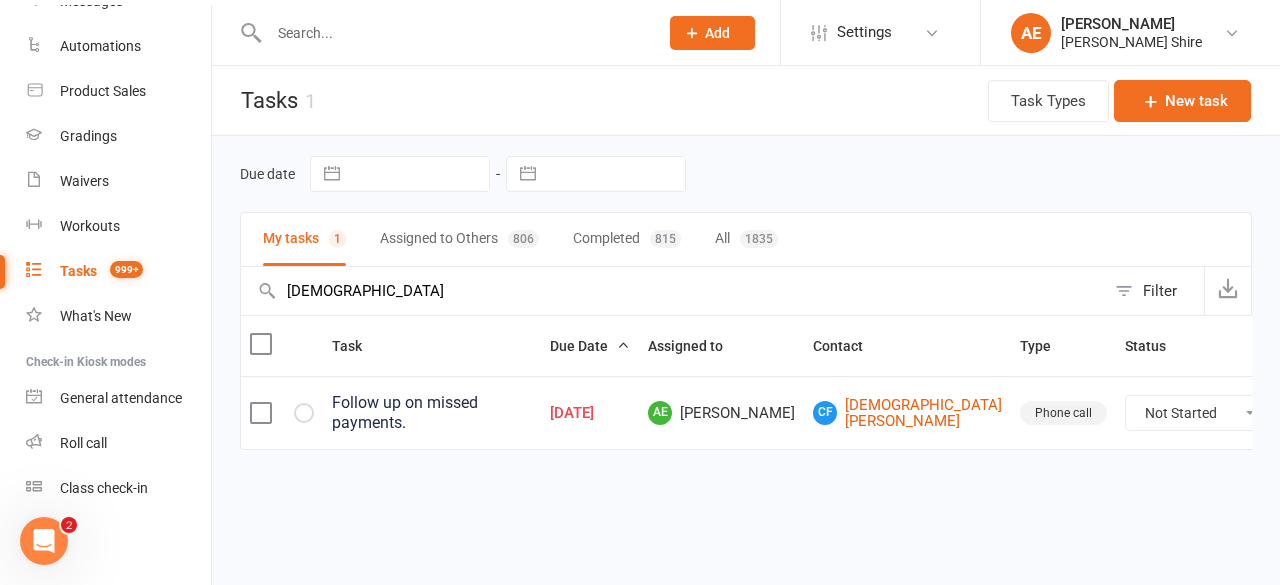 click on "christ" at bounding box center (673, 291) 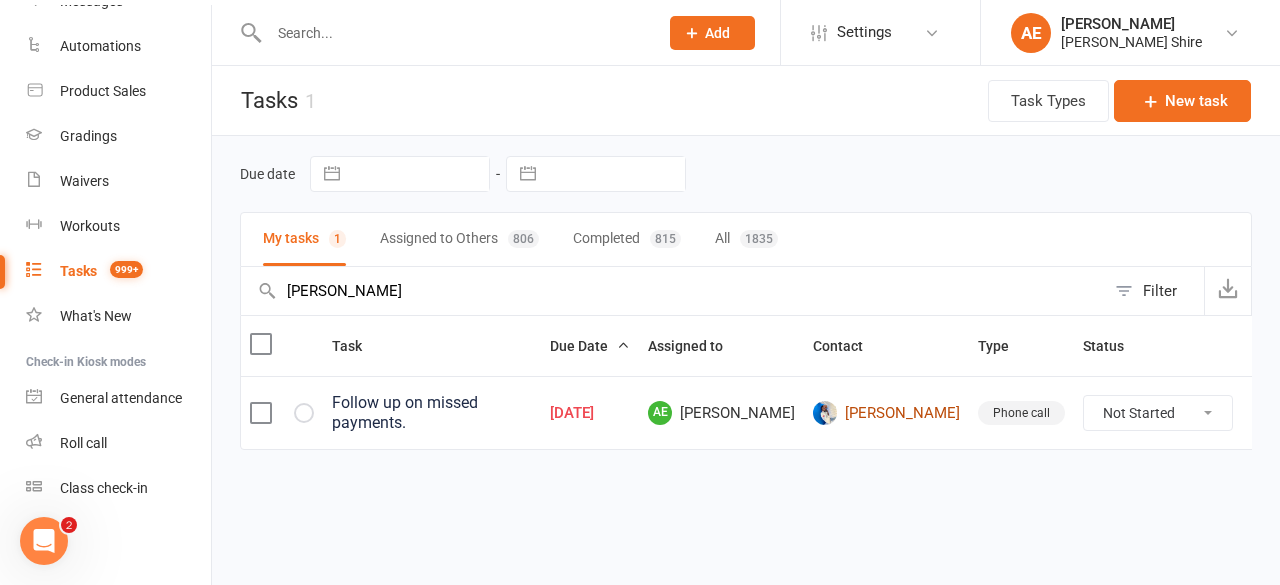type on "fabio" 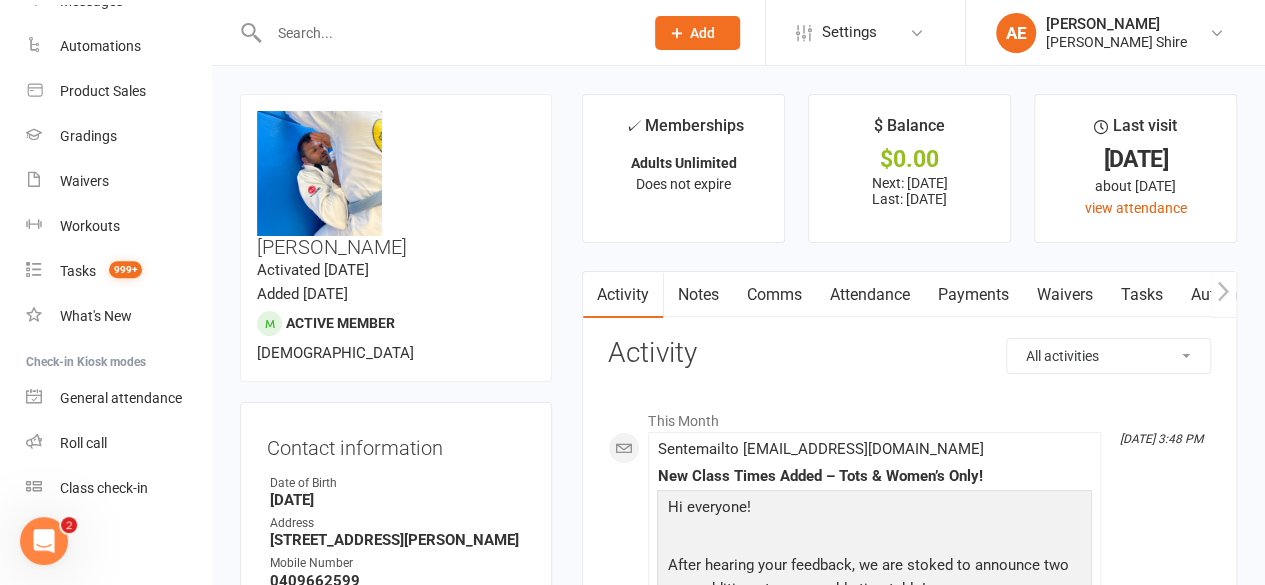 click on "Payments" at bounding box center [972, 295] 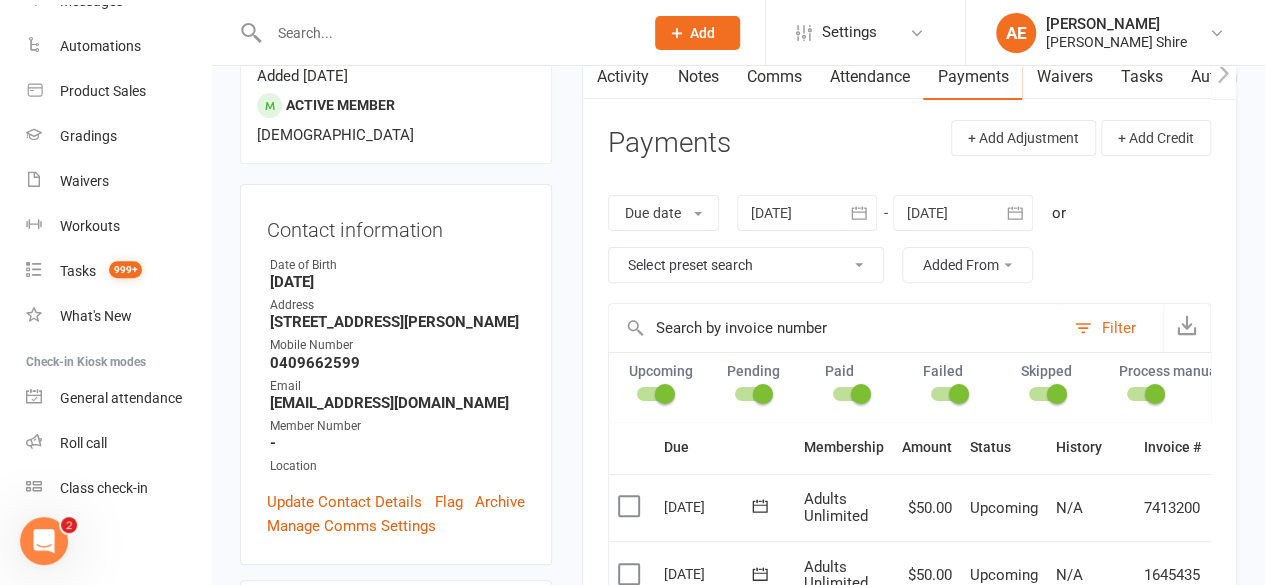 scroll, scrollTop: 305, scrollLeft: 0, axis: vertical 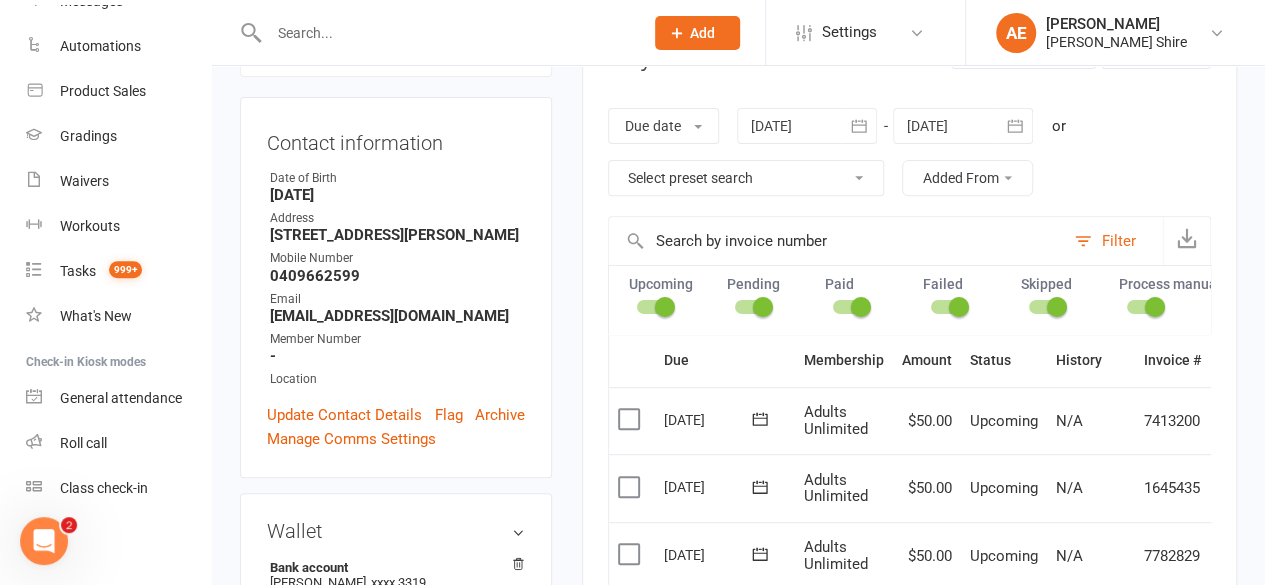 click on "Select preset search All failures All skipped payments All pending payments Successful payments (last 14 days)  Successful payments (last 30 days) Successful payments (last 90 days)" at bounding box center (746, 178) 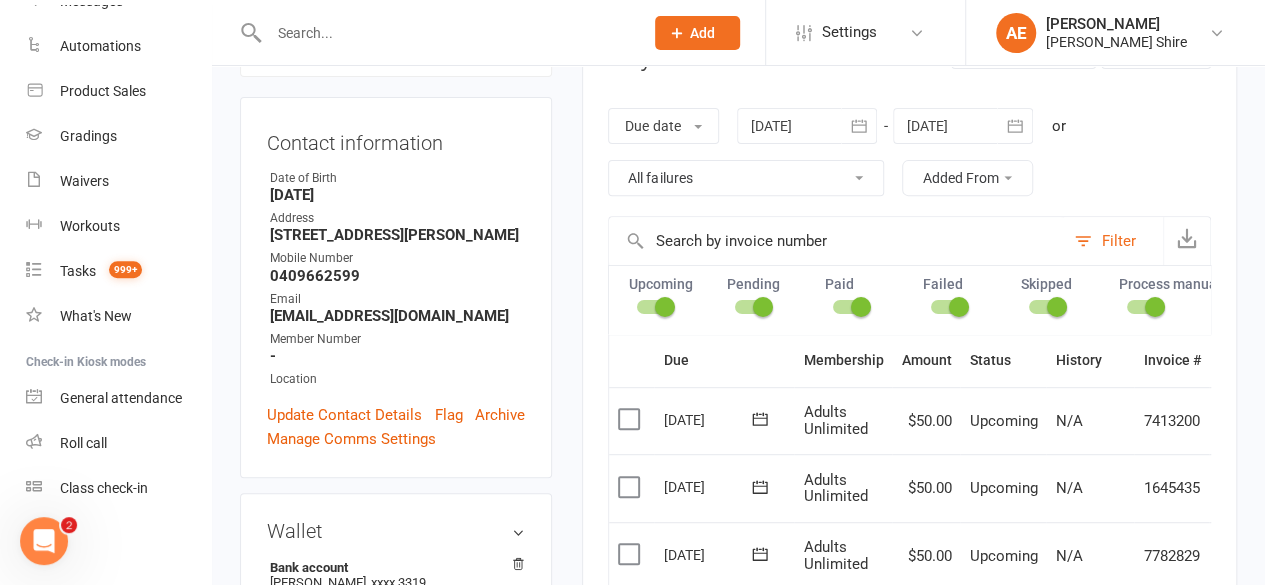 click on "Select preset search All failures All skipped payments All pending payments Successful payments (last 14 days)  Successful payments (last 30 days) Successful payments (last 90 days)" at bounding box center (746, 178) 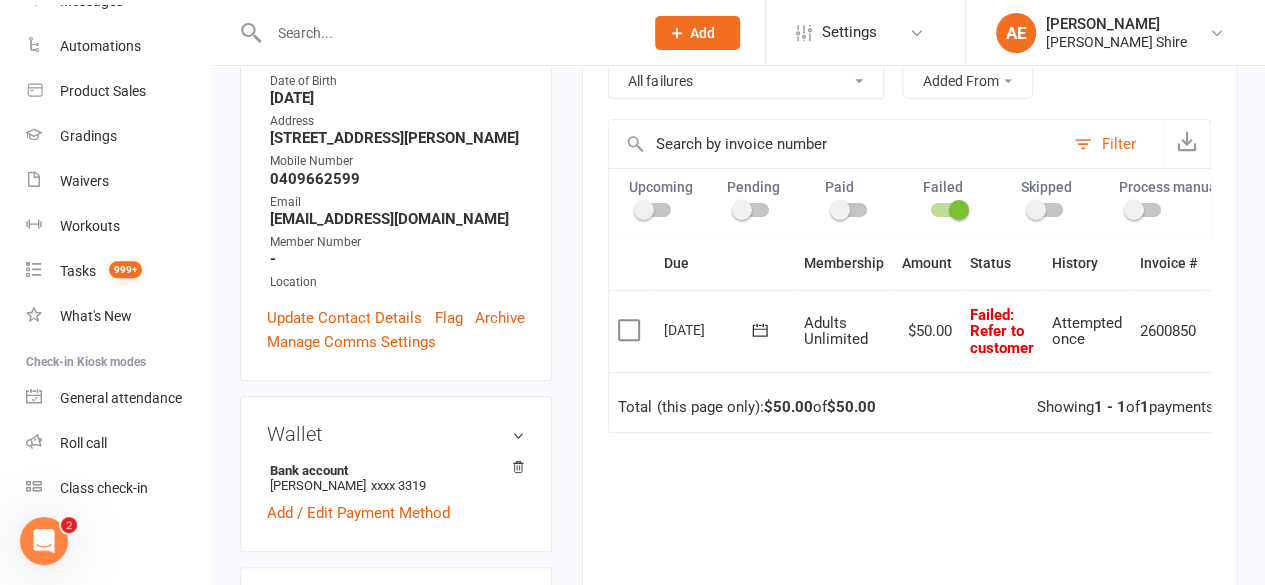 scroll, scrollTop: 401, scrollLeft: 0, axis: vertical 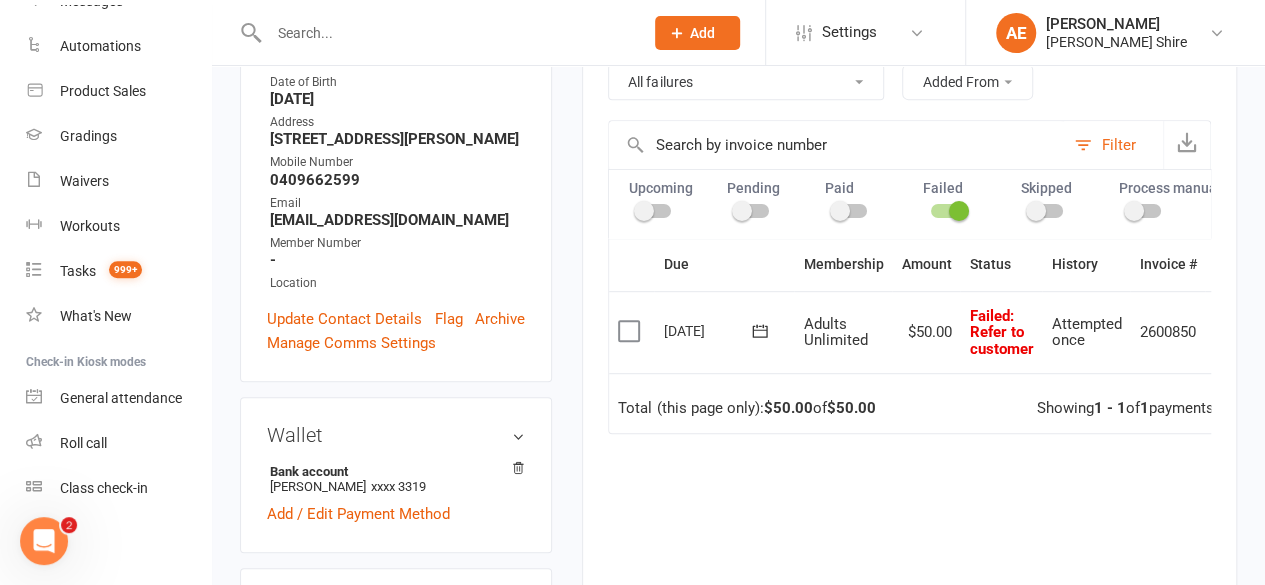 click at bounding box center (631, 331) 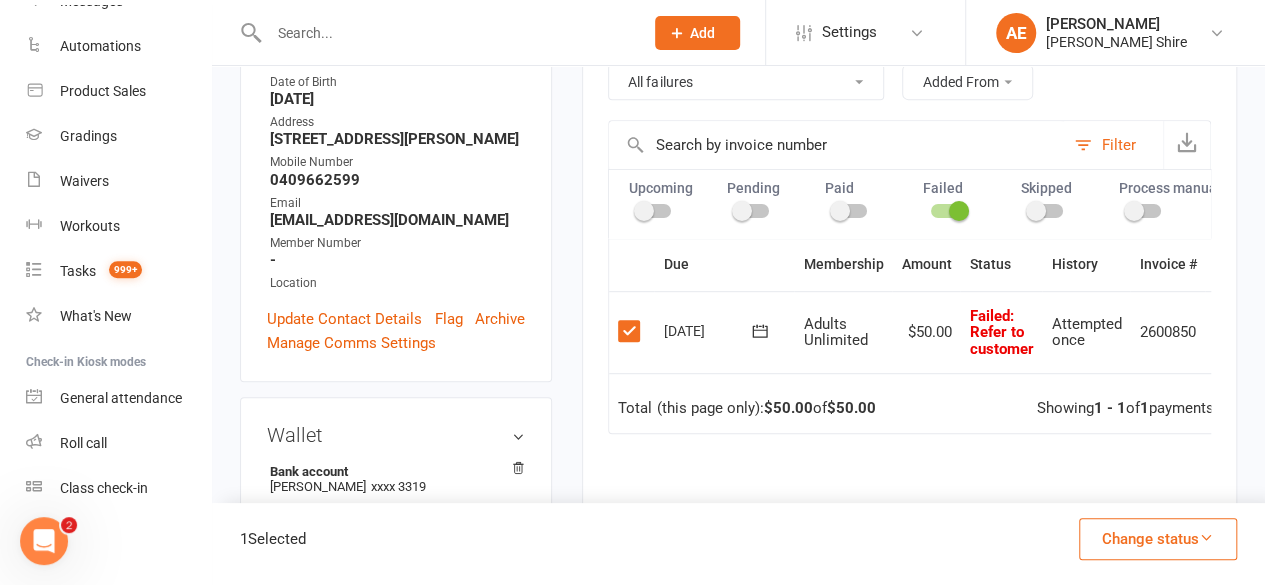 drag, startPoint x: 1186, startPoint y: 529, endPoint x: 1214, endPoint y: 543, distance: 31.304953 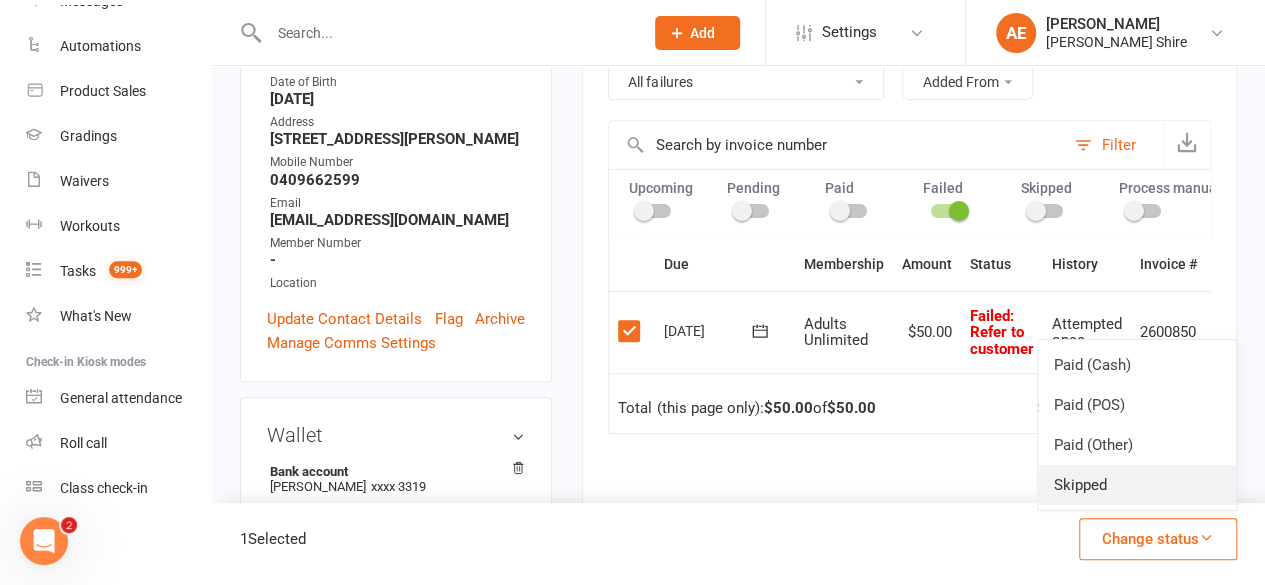 click on "Skipped" at bounding box center [1137, 485] 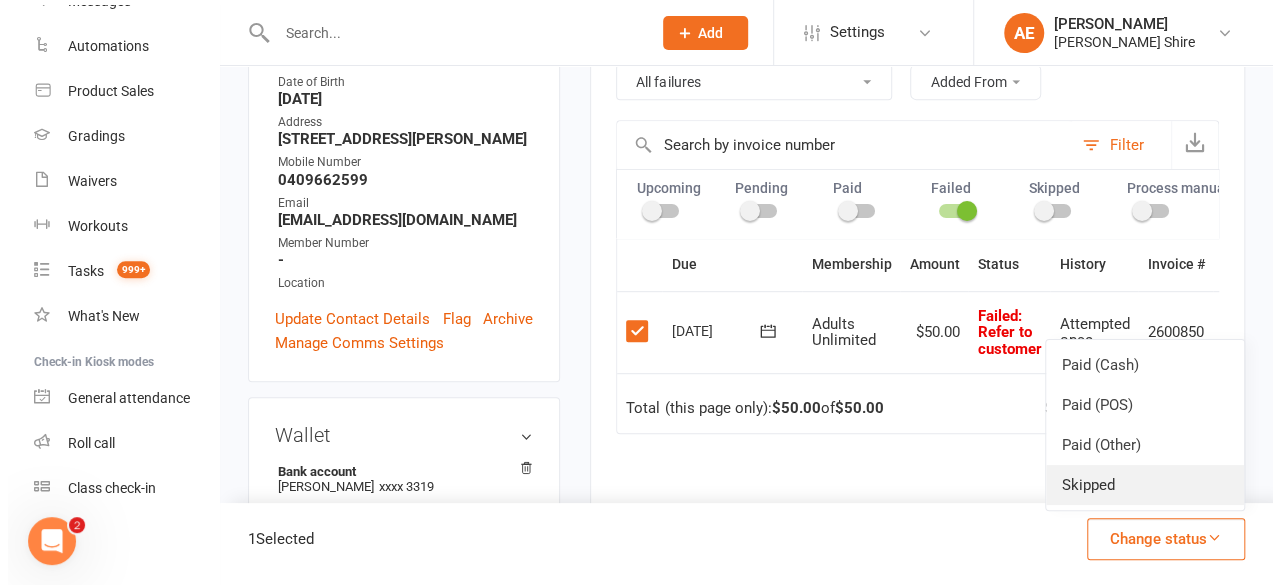scroll, scrollTop: 377, scrollLeft: 0, axis: vertical 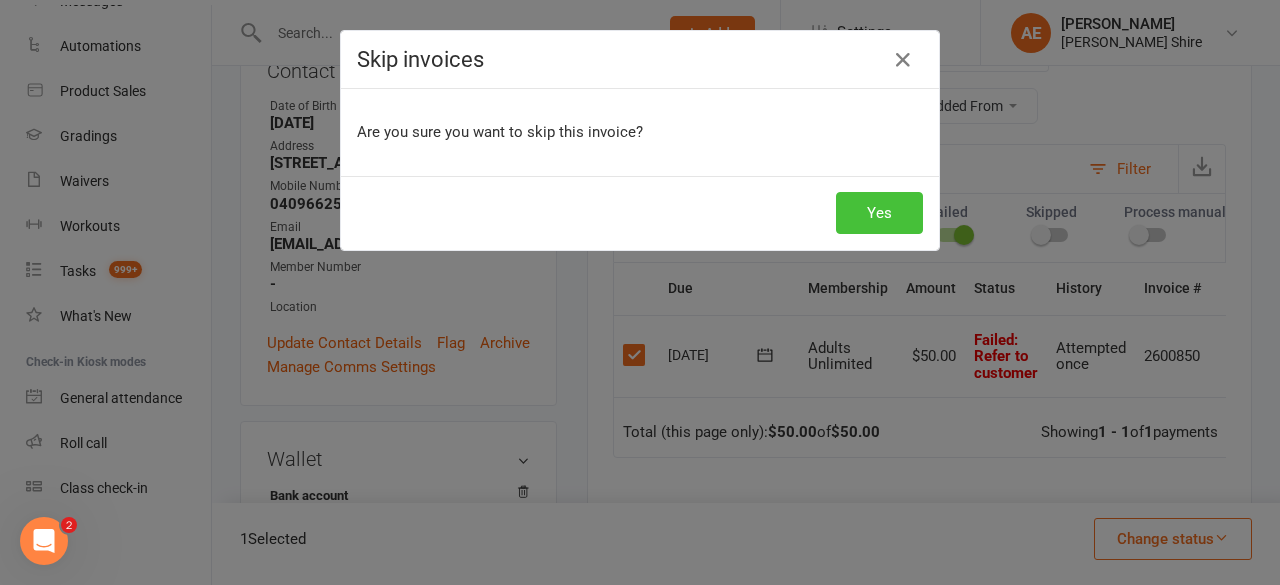 click on "Yes" at bounding box center [879, 213] 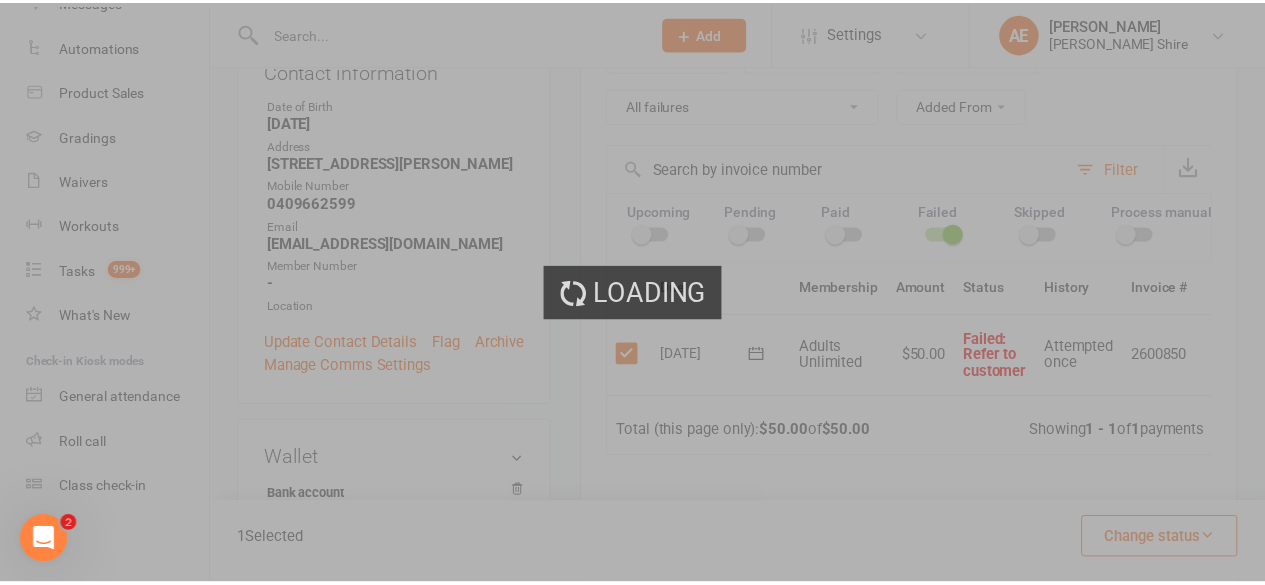 scroll, scrollTop: 401, scrollLeft: 0, axis: vertical 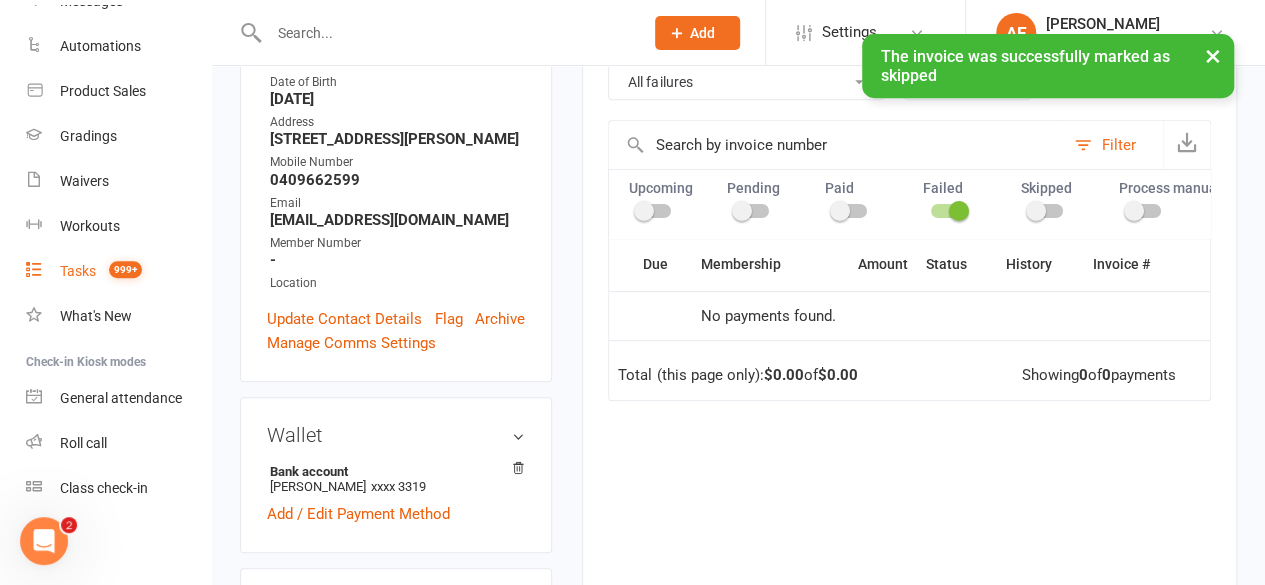 click on "Tasks   999+" at bounding box center [118, 271] 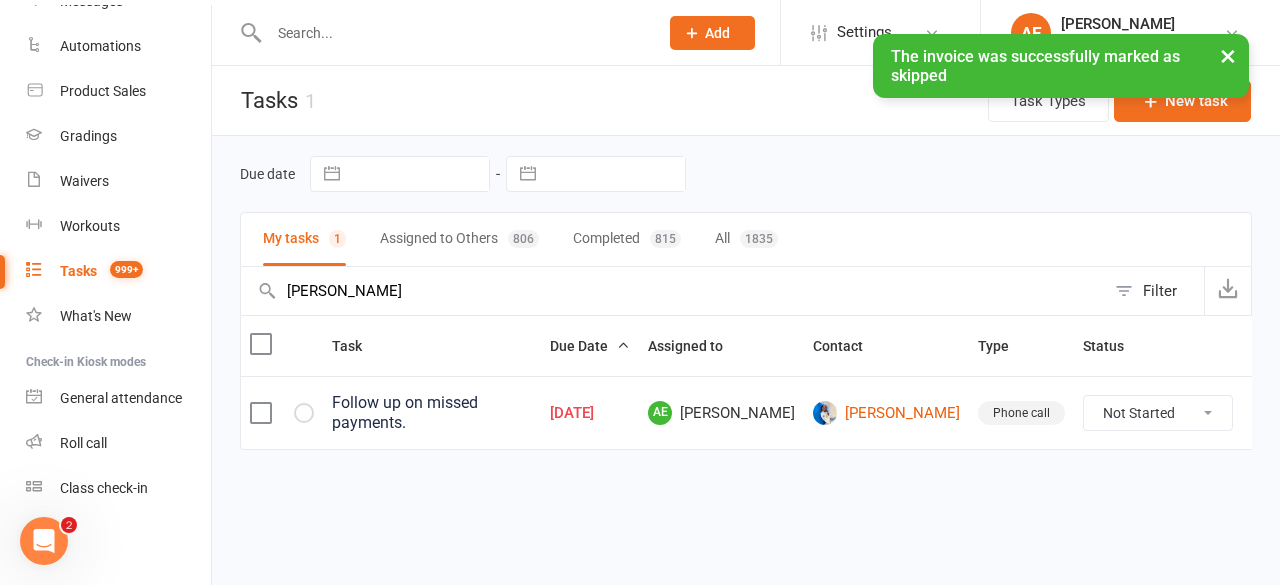click on "fabio" at bounding box center [673, 291] 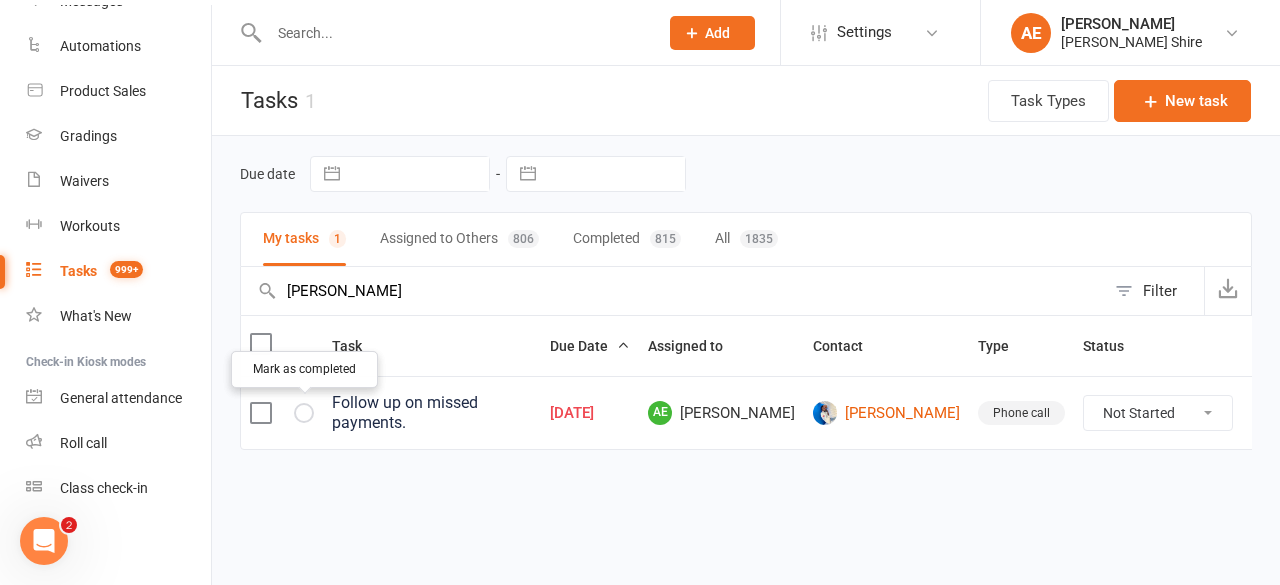 click at bounding box center (304, 413) 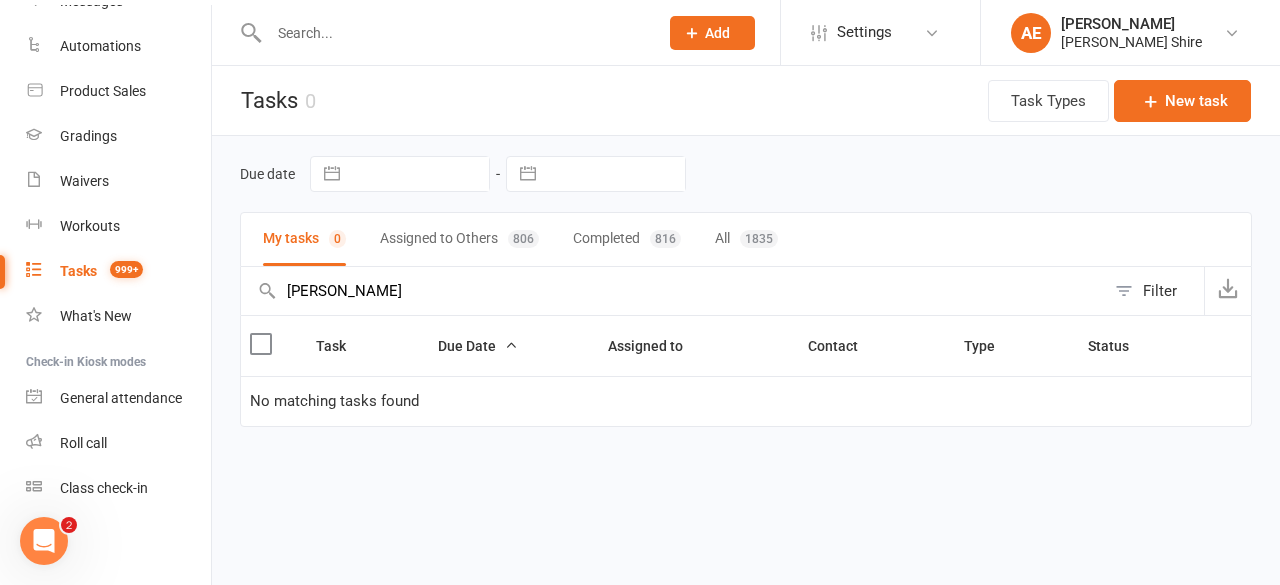 click on "fabio" at bounding box center [673, 291] 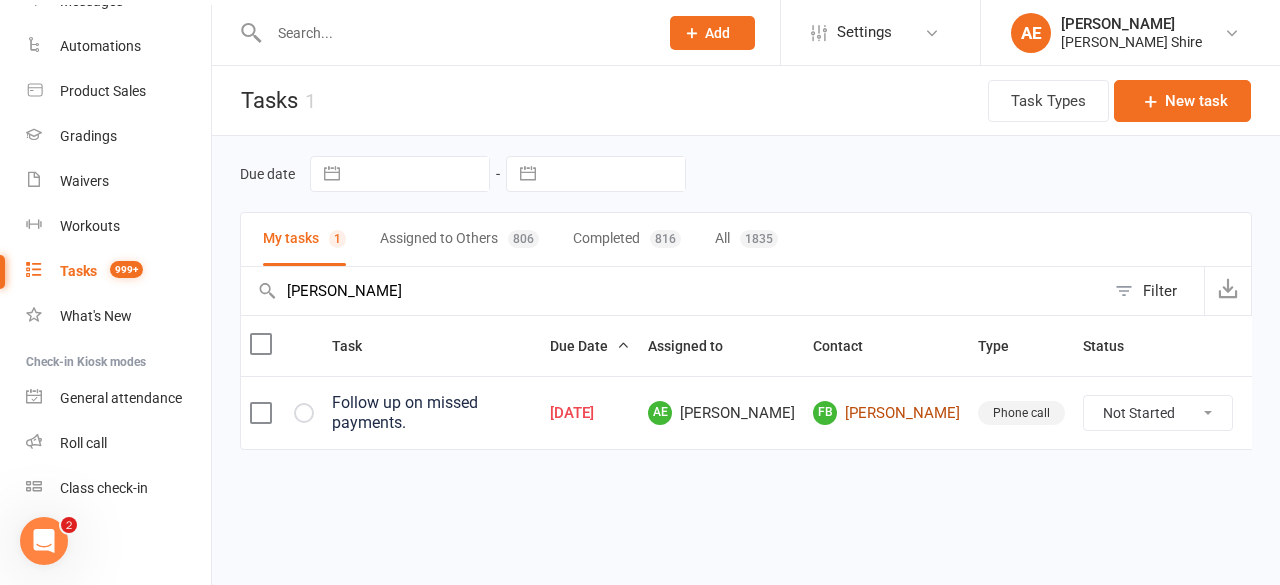 type on "flor" 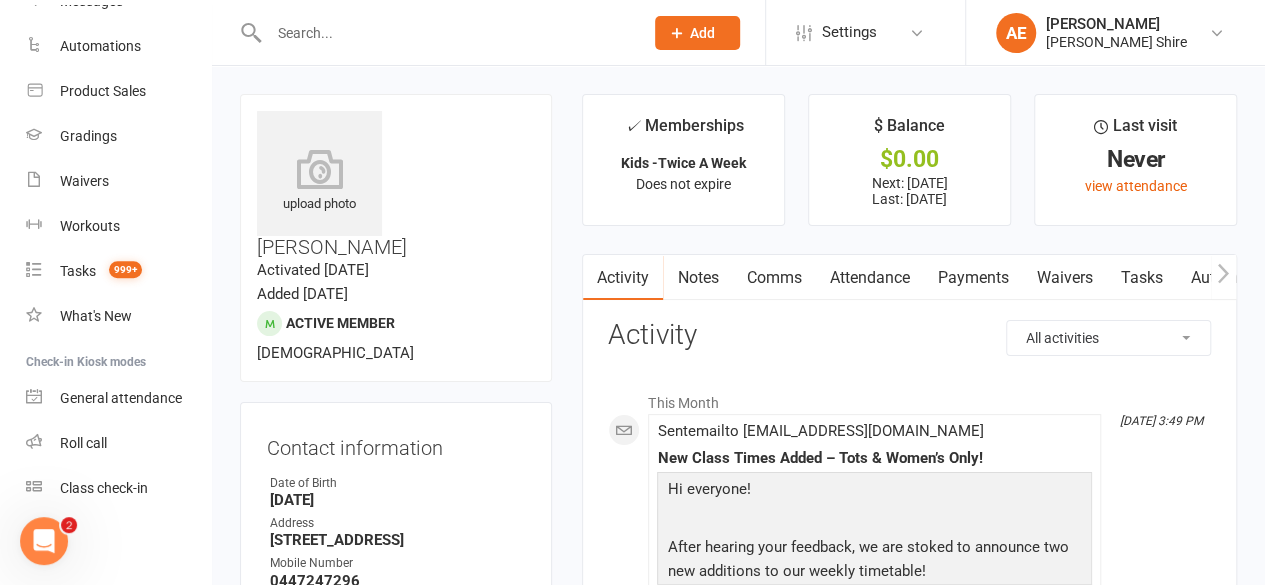 click on "Payments" at bounding box center (972, 278) 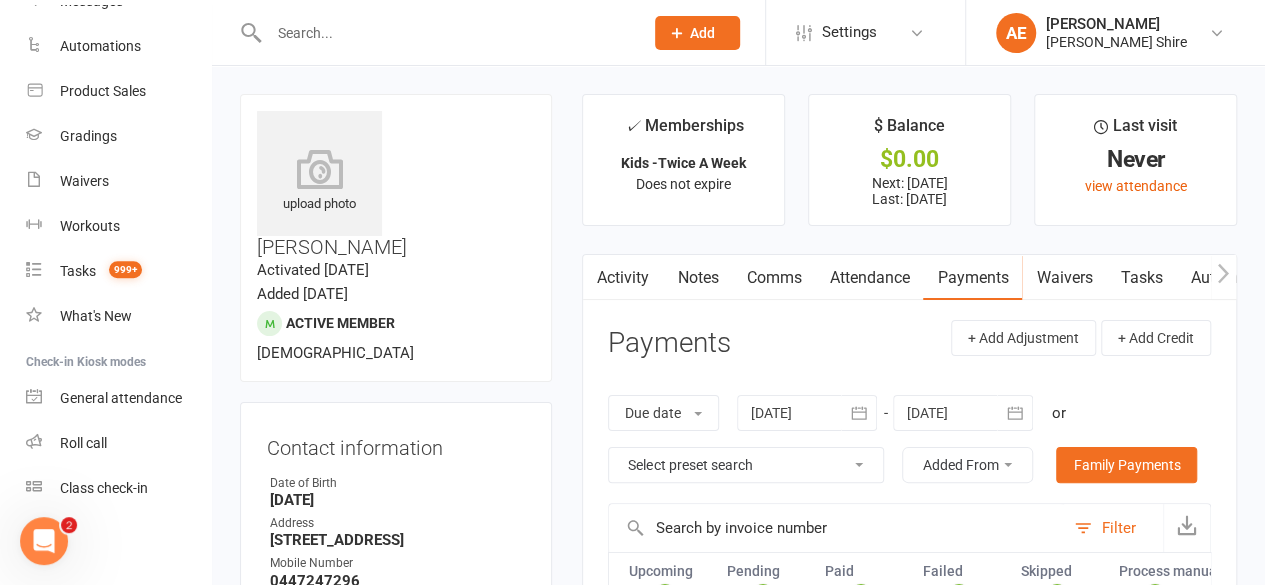 click on "Select preset search All failures All skipped payments All pending payments Successful payments (last 14 days)  Successful payments (last 30 days) Successful payments (last 90 days)" at bounding box center (746, 465) 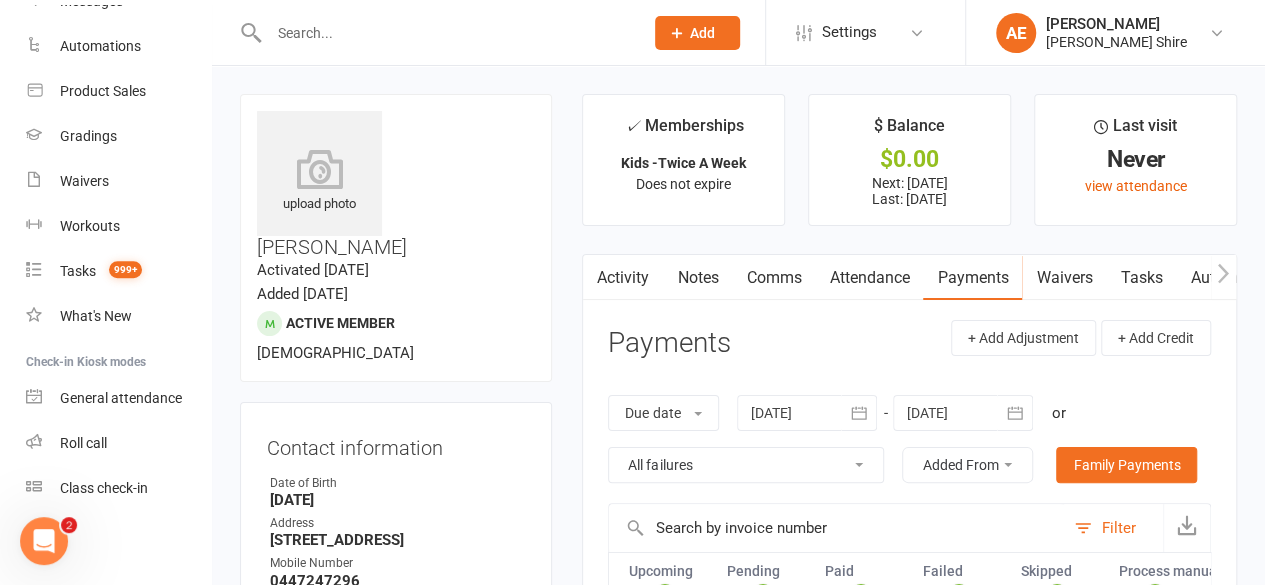 click on "Select preset search All failures All skipped payments All pending payments Successful payments (last 14 days)  Successful payments (last 30 days) Successful payments (last 90 days)" at bounding box center (746, 465) 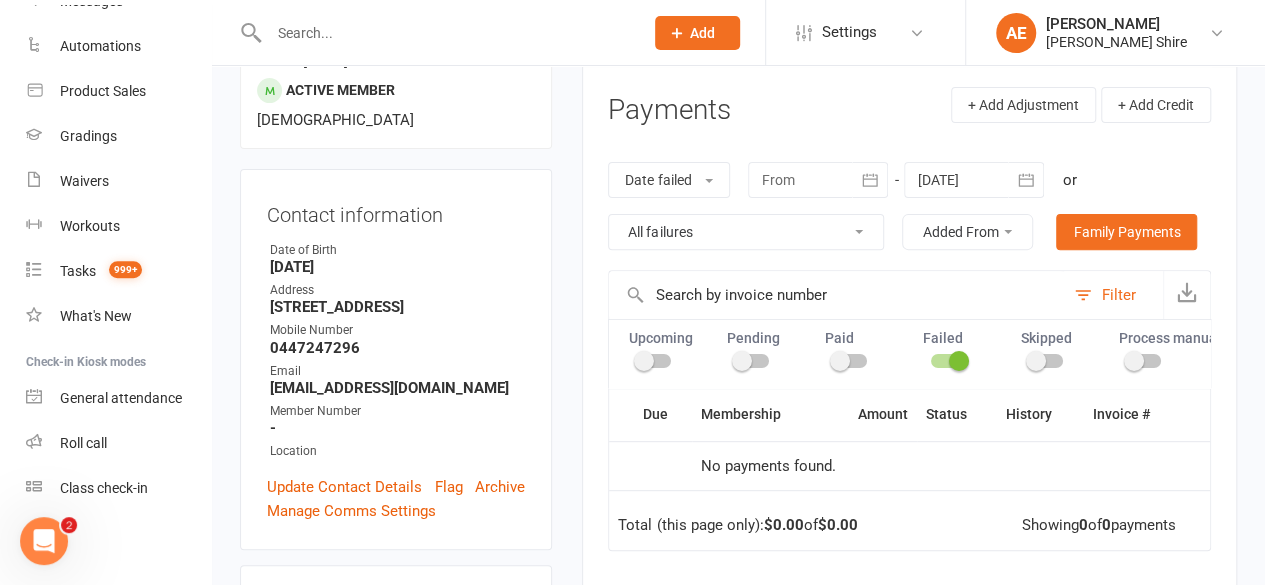 scroll, scrollTop: 241, scrollLeft: 0, axis: vertical 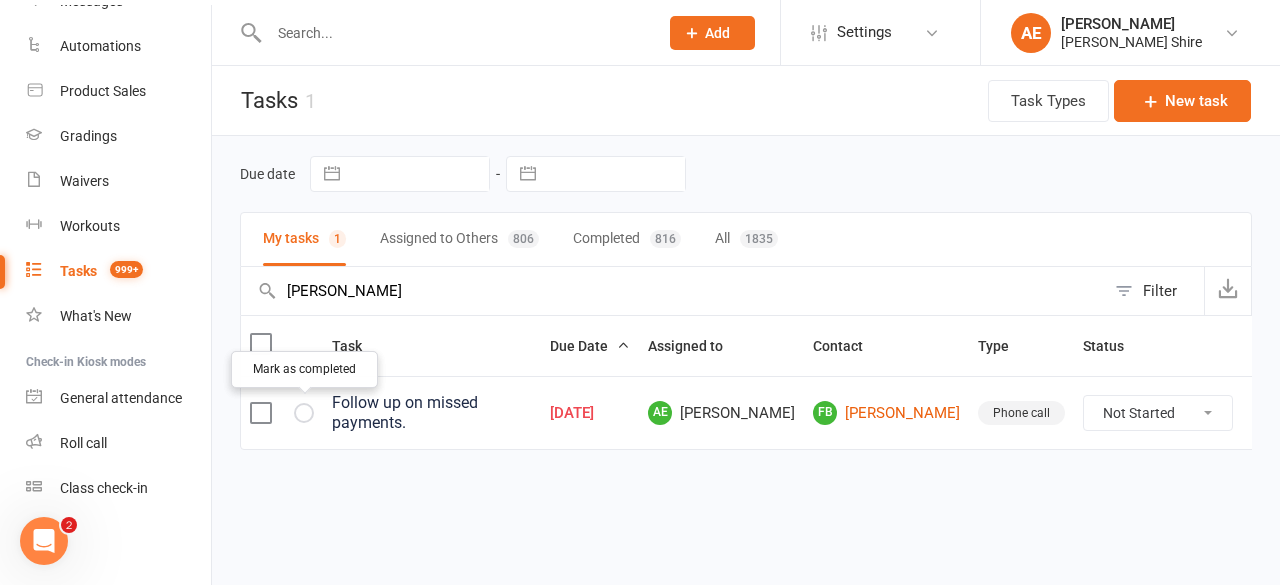 click at bounding box center (0, 0) 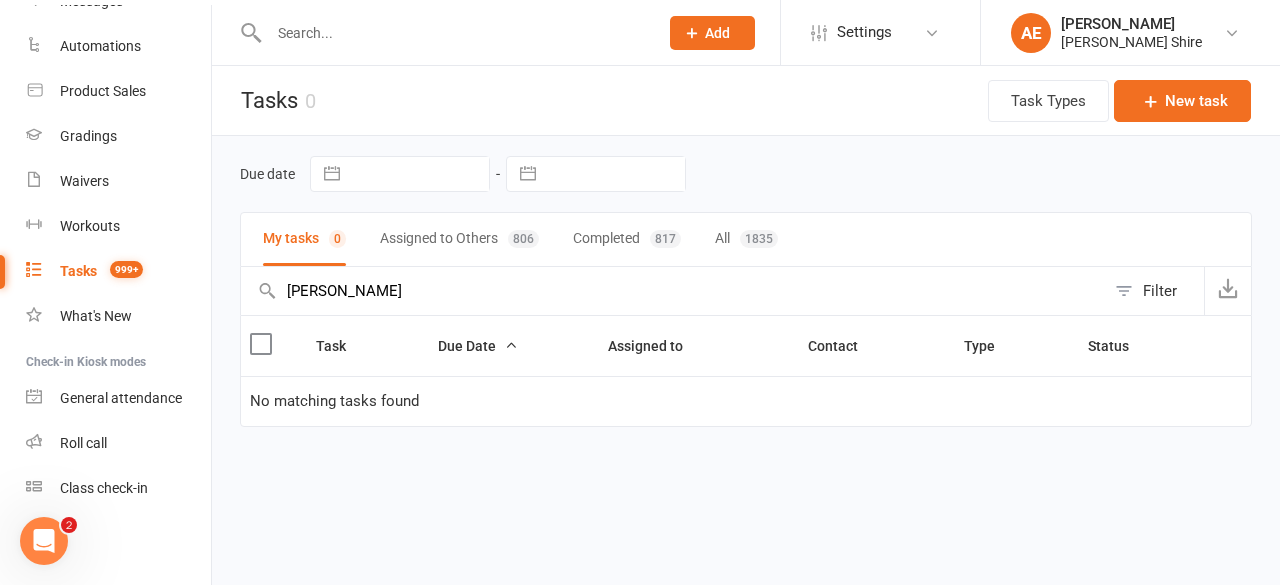 click on "flor" at bounding box center [673, 291] 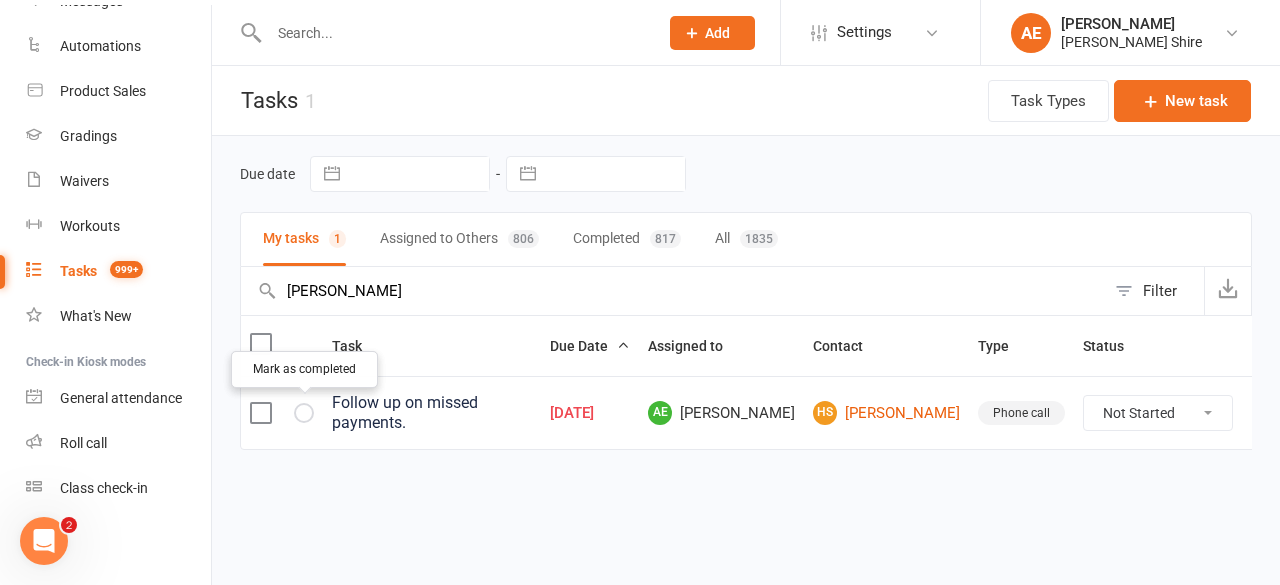click at bounding box center [0, 0] 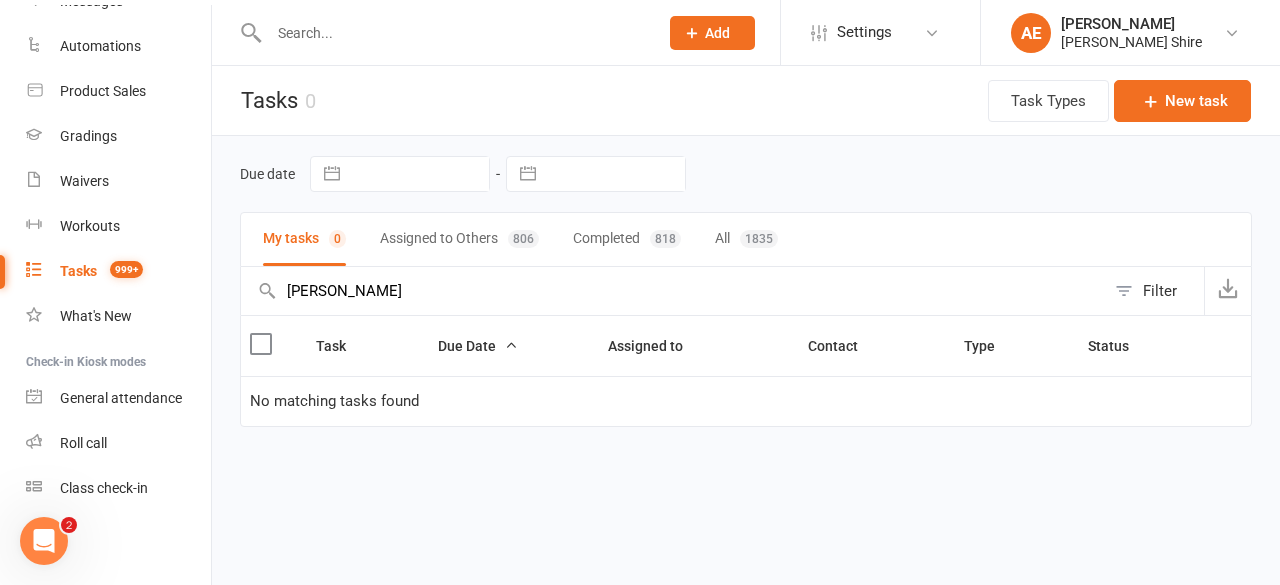 click on "hayden smith" at bounding box center [673, 291] 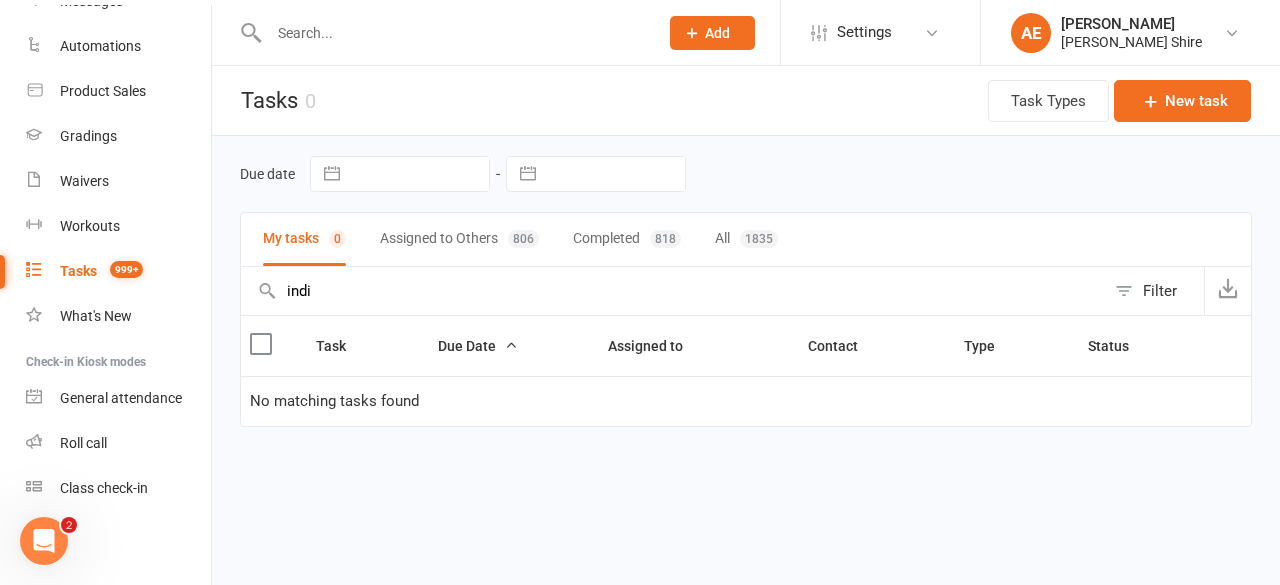 click on "indi" at bounding box center [673, 291] 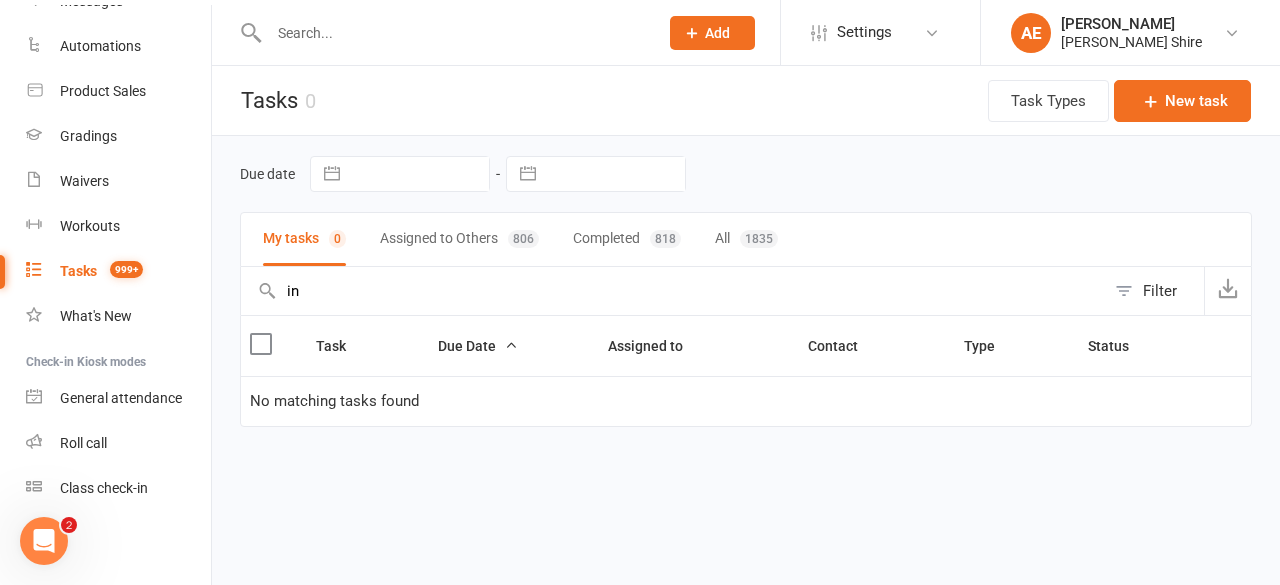 type on "i" 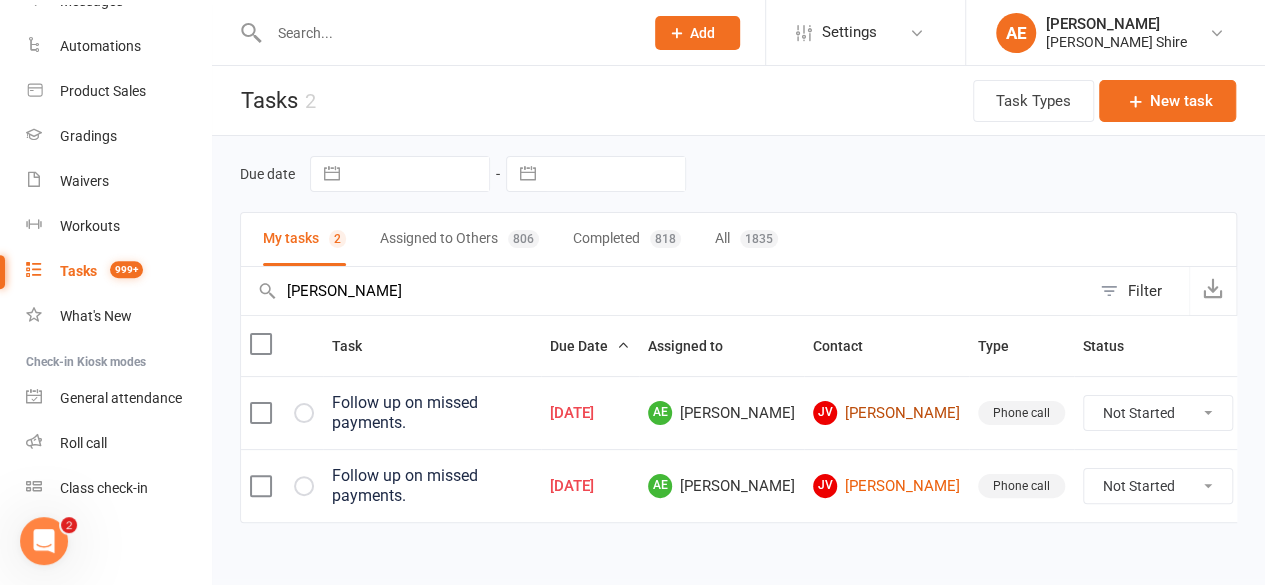 type on "jacob" 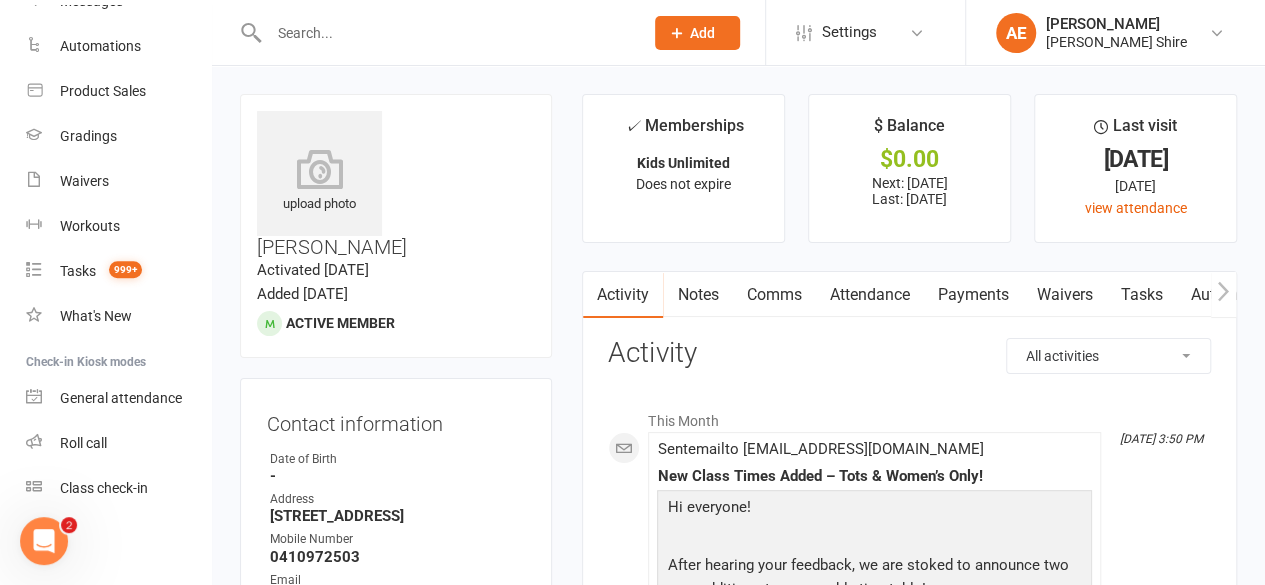 click on "Payments" at bounding box center (972, 295) 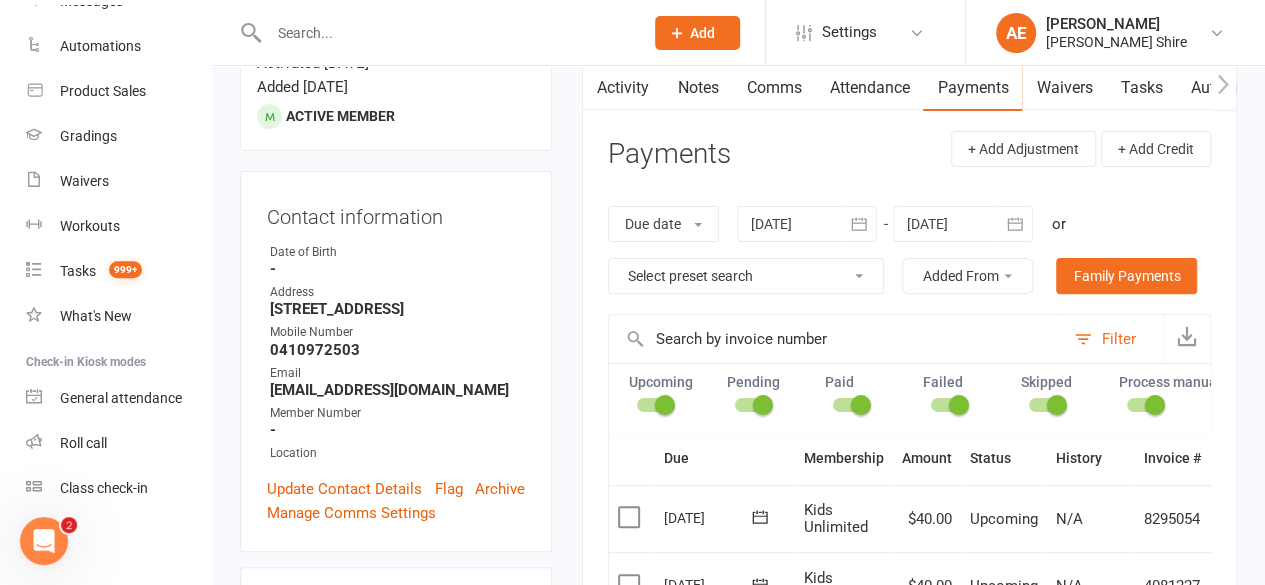 scroll, scrollTop: 208, scrollLeft: 0, axis: vertical 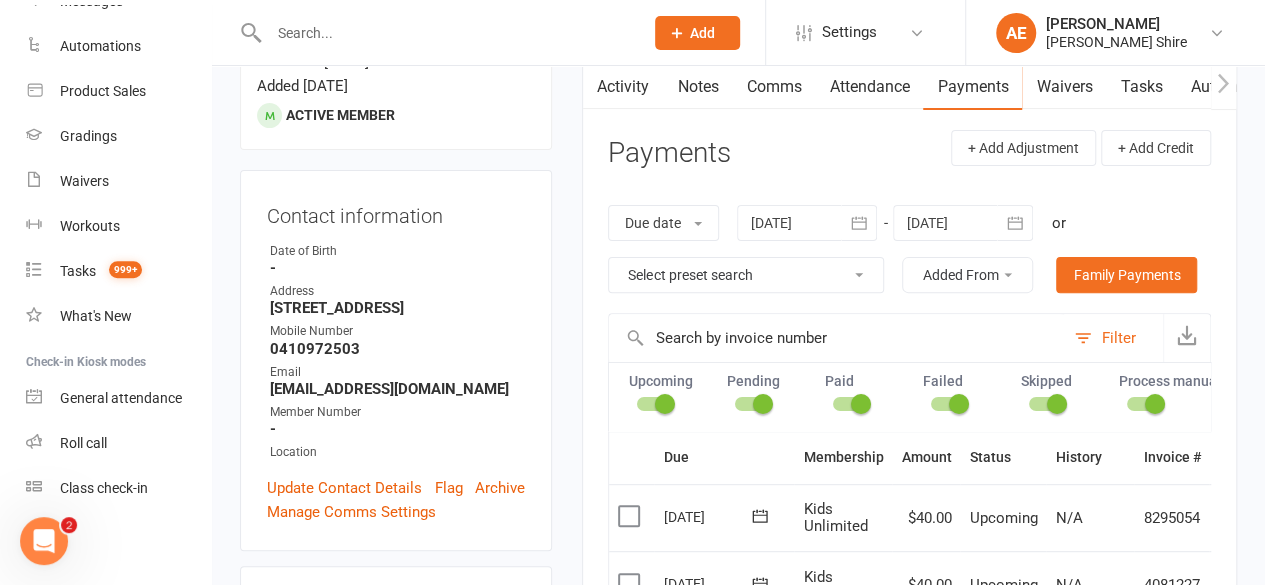 click on "Select preset search All failures All skipped payments All pending payments Successful payments (last 14 days)  Successful payments (last 30 days) Successful payments (last 90 days)" at bounding box center [746, 275] 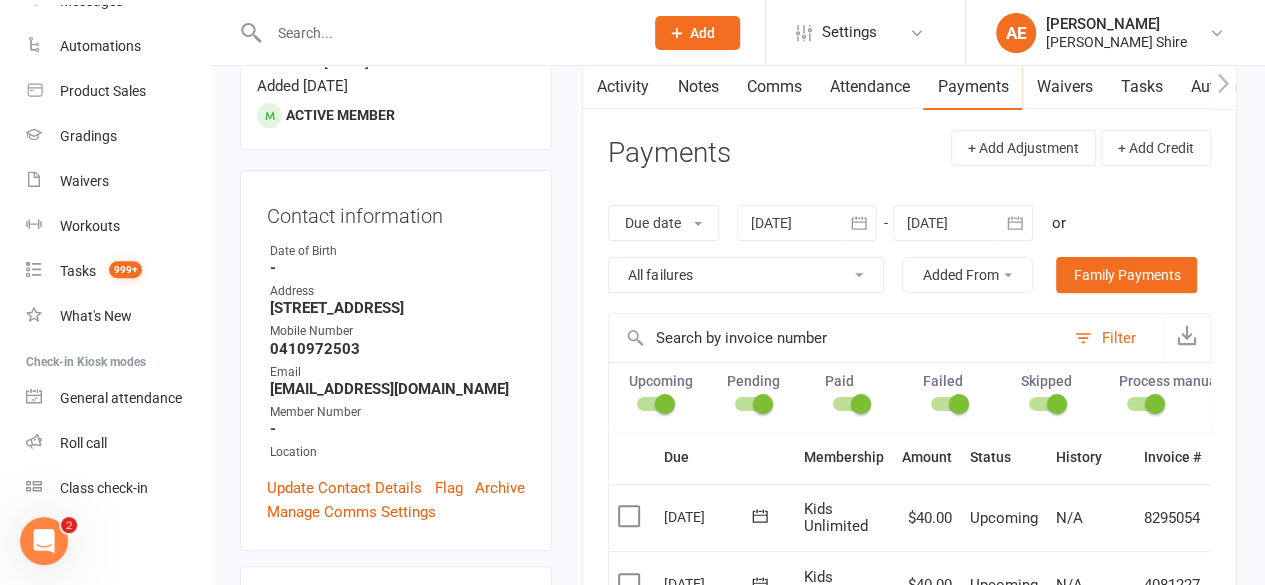 click on "Select preset search All failures All skipped payments All pending payments Successful payments (last 14 days)  Successful payments (last 30 days) Successful payments (last 90 days)" at bounding box center (746, 275) 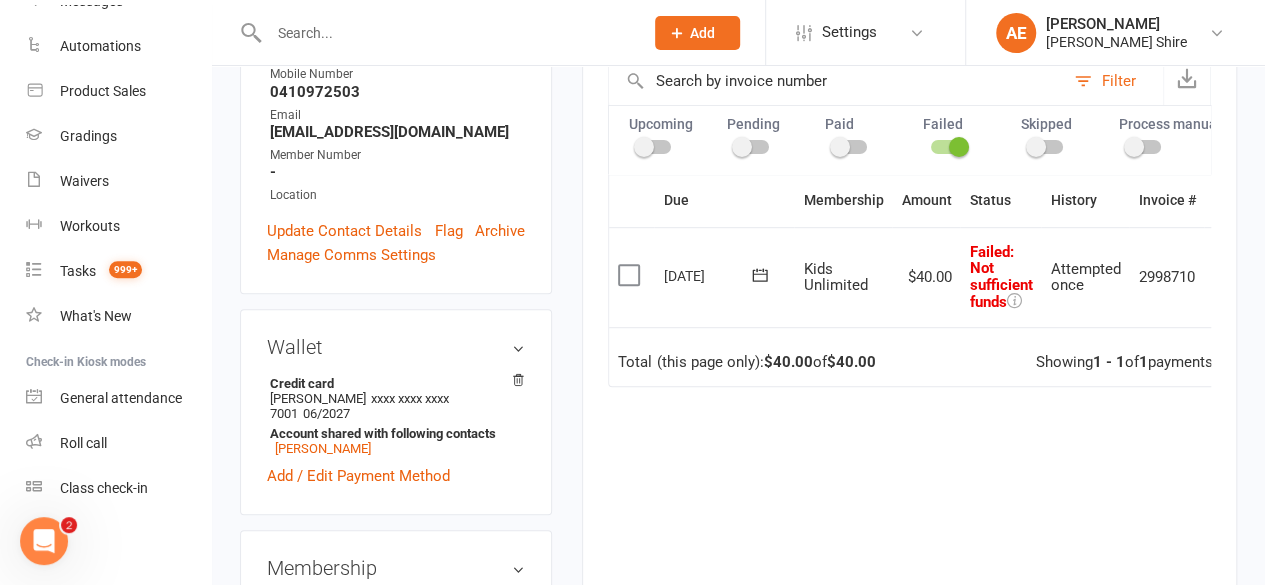scroll, scrollTop: 467, scrollLeft: 0, axis: vertical 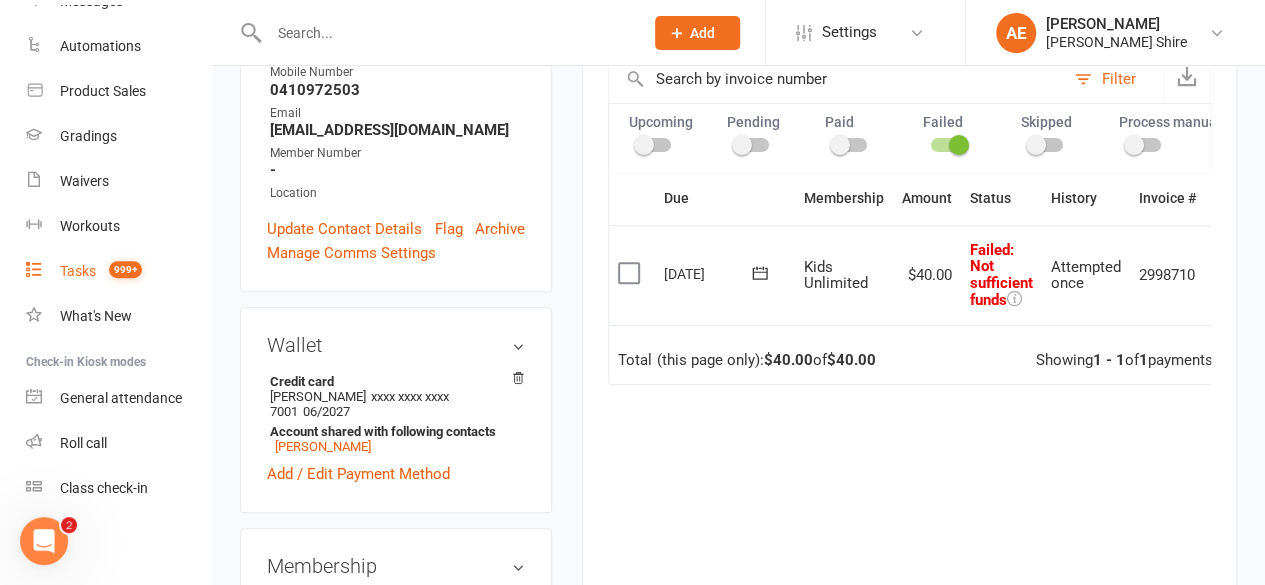 click on "Tasks" at bounding box center [78, 271] 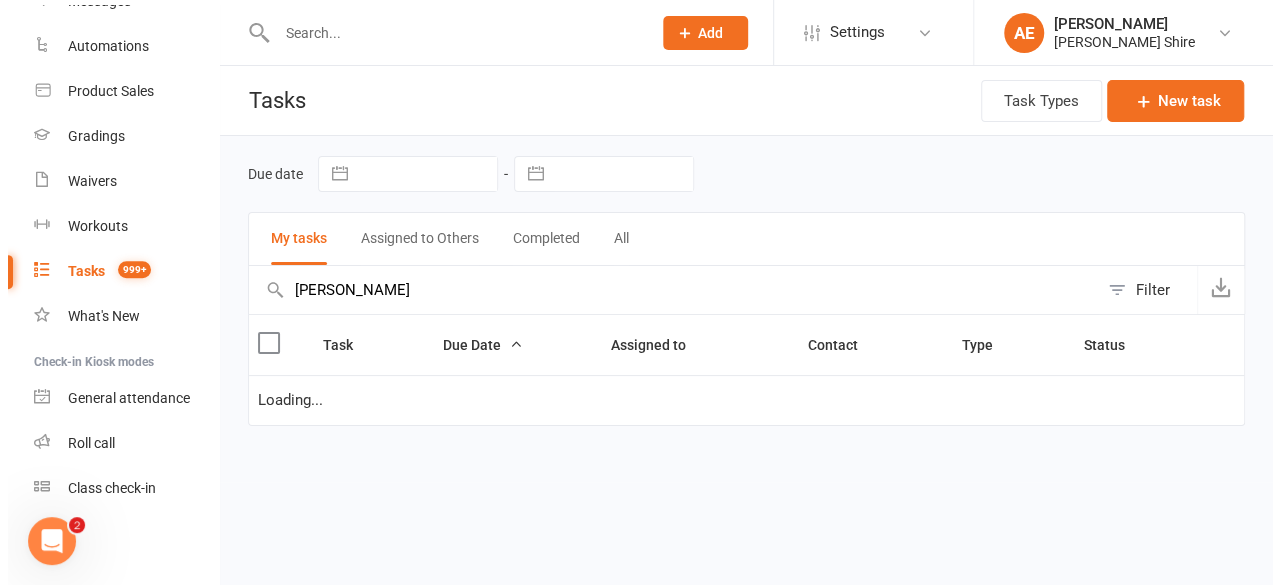 scroll, scrollTop: 0, scrollLeft: 0, axis: both 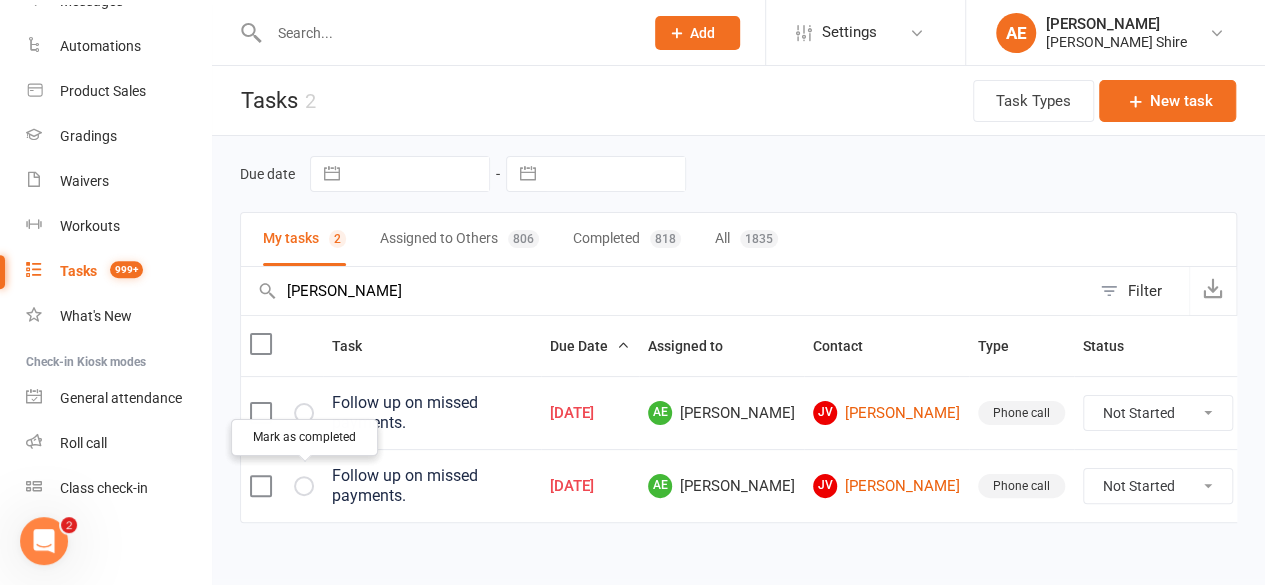 click at bounding box center [0, 0] 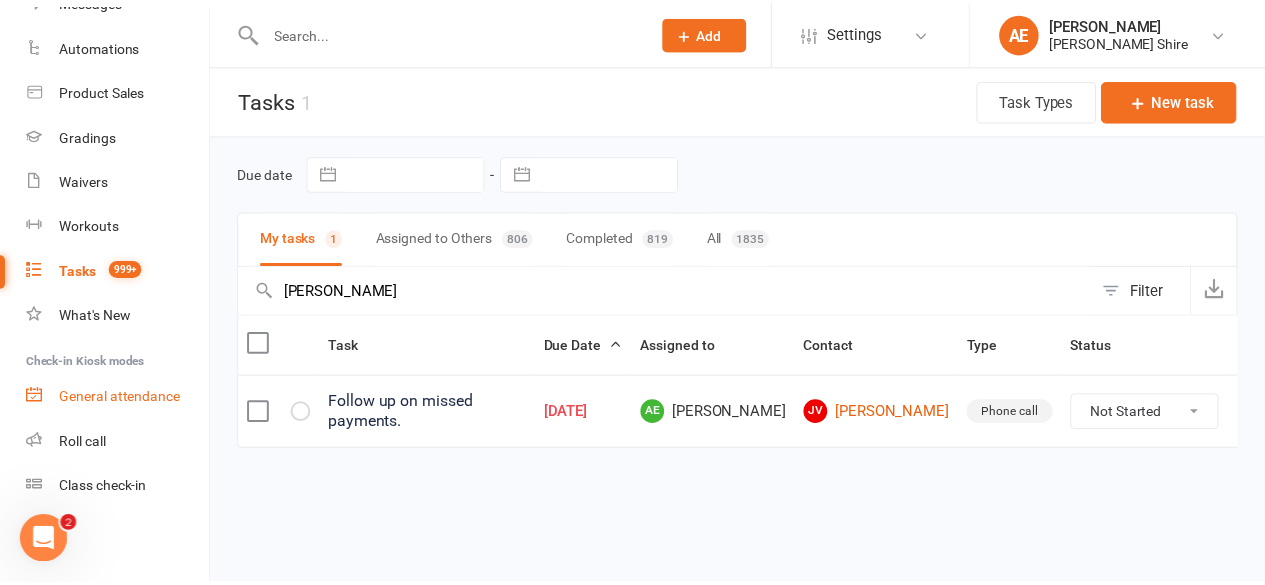 scroll, scrollTop: 0, scrollLeft: 0, axis: both 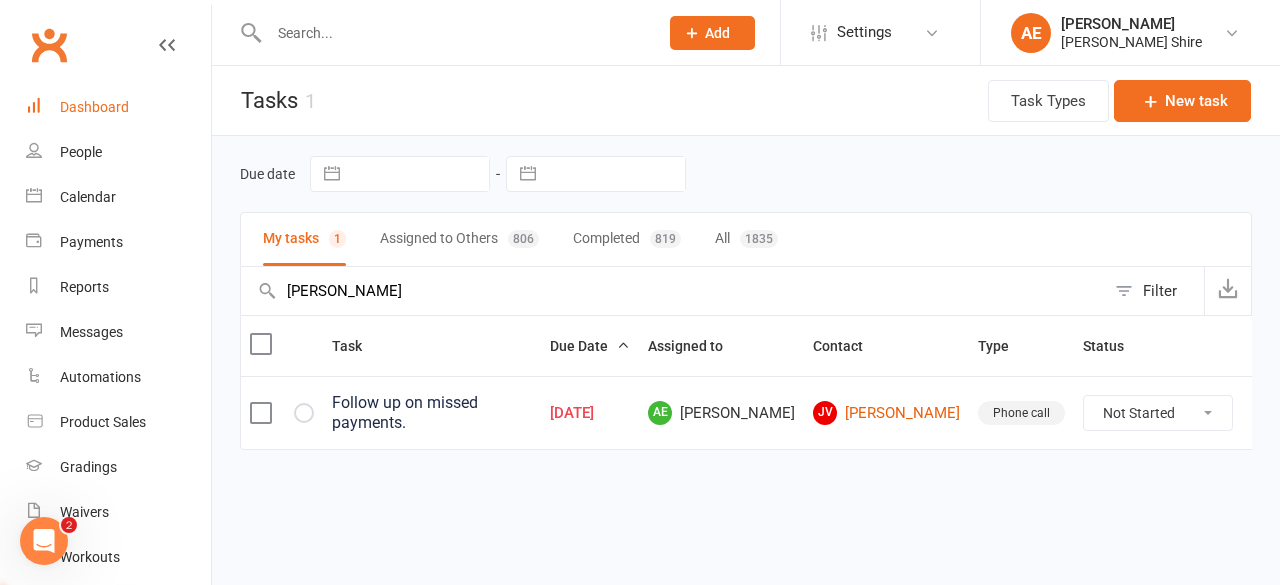 click on "Dashboard" at bounding box center [118, 107] 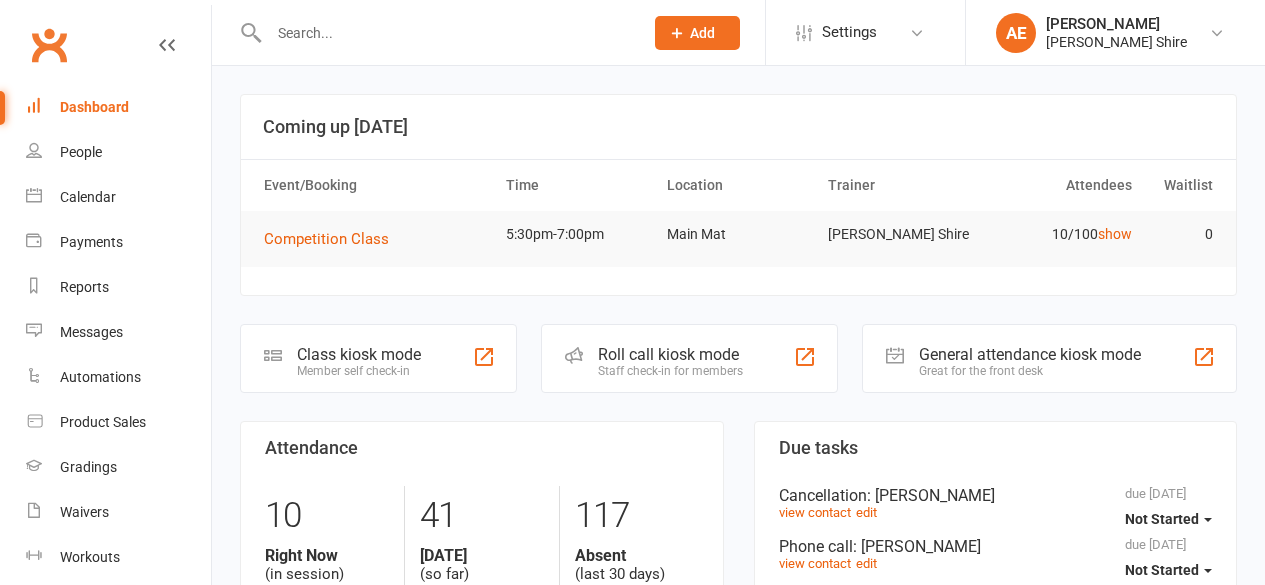 scroll, scrollTop: 0, scrollLeft: 0, axis: both 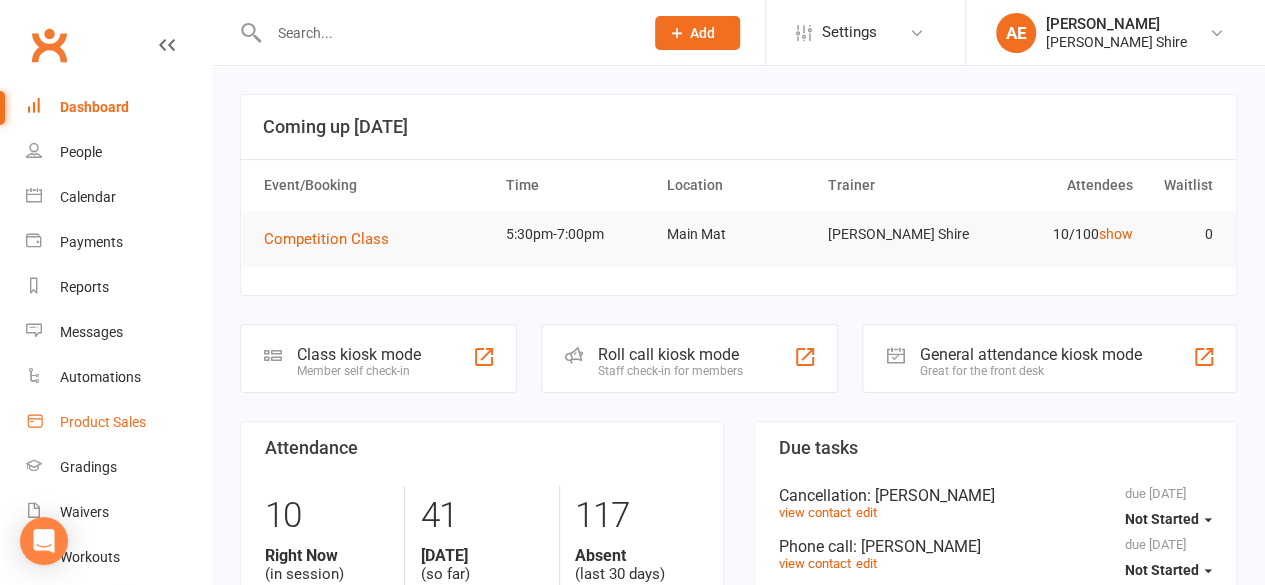 click on "Product Sales" at bounding box center [103, 422] 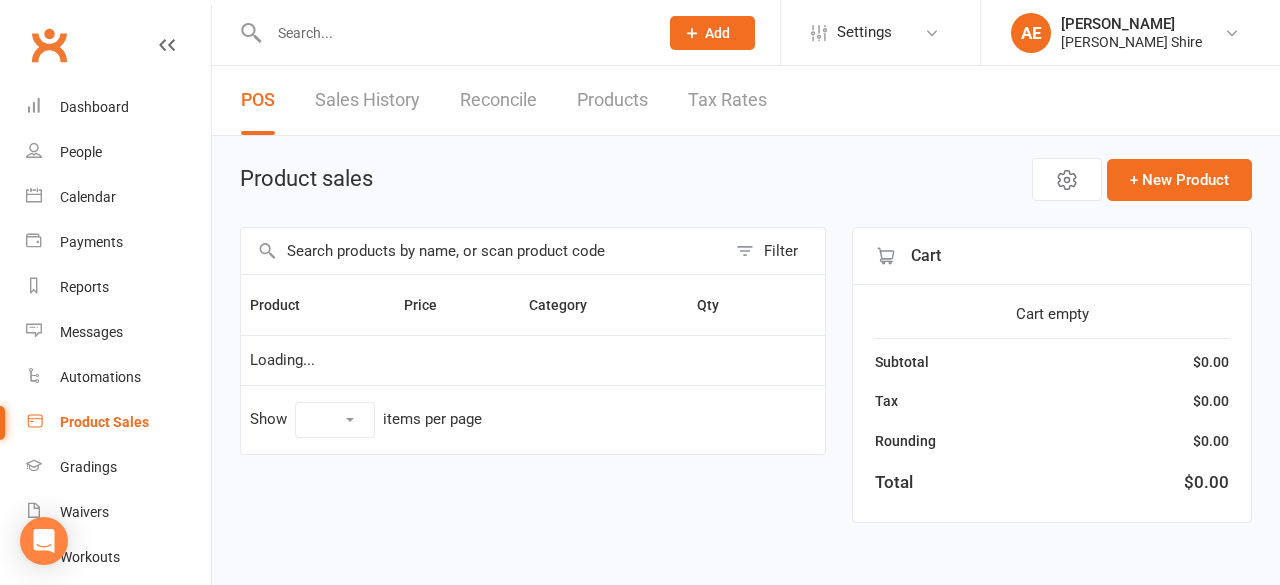 select on "100" 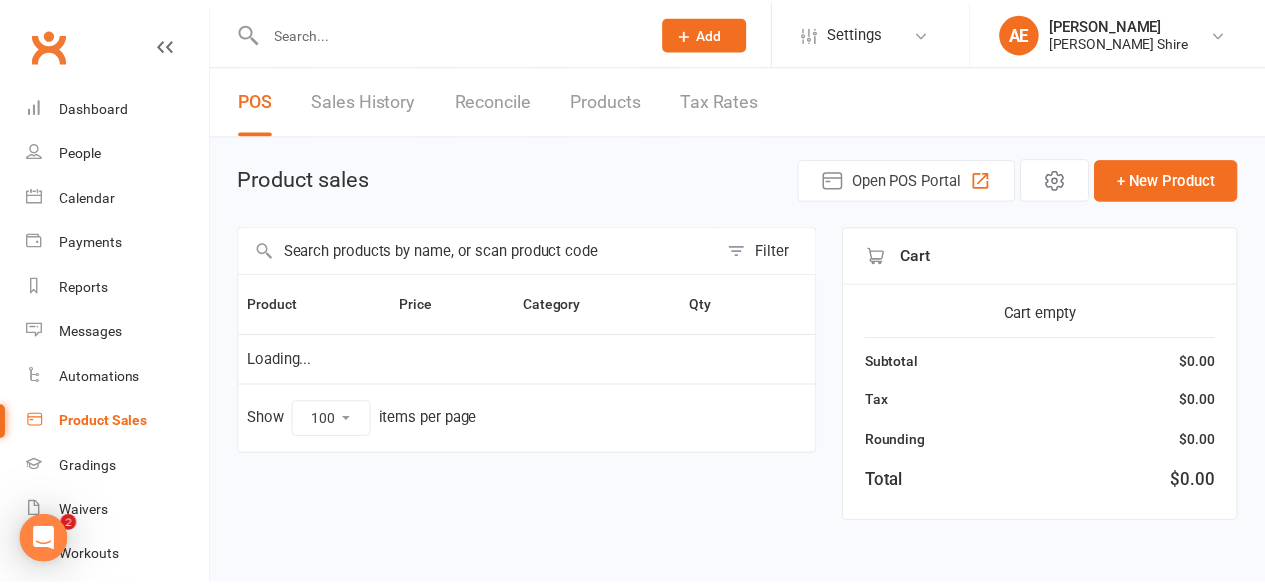 scroll, scrollTop: 0, scrollLeft: 0, axis: both 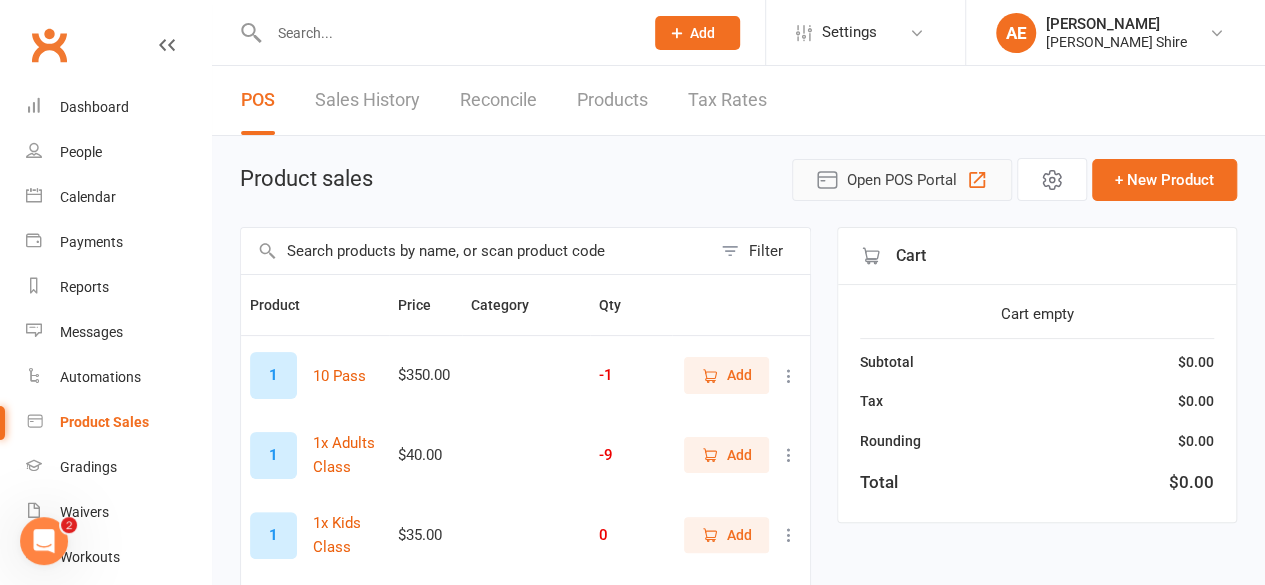 click on "Open POS Portal" at bounding box center [902, 180] 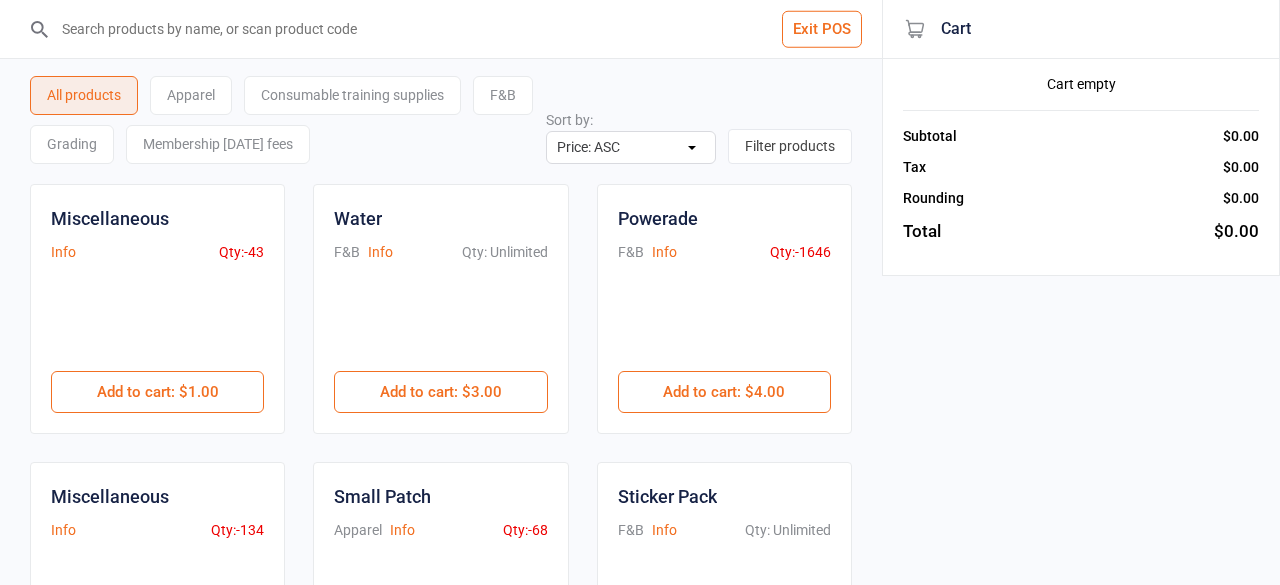 select on "price-asc" 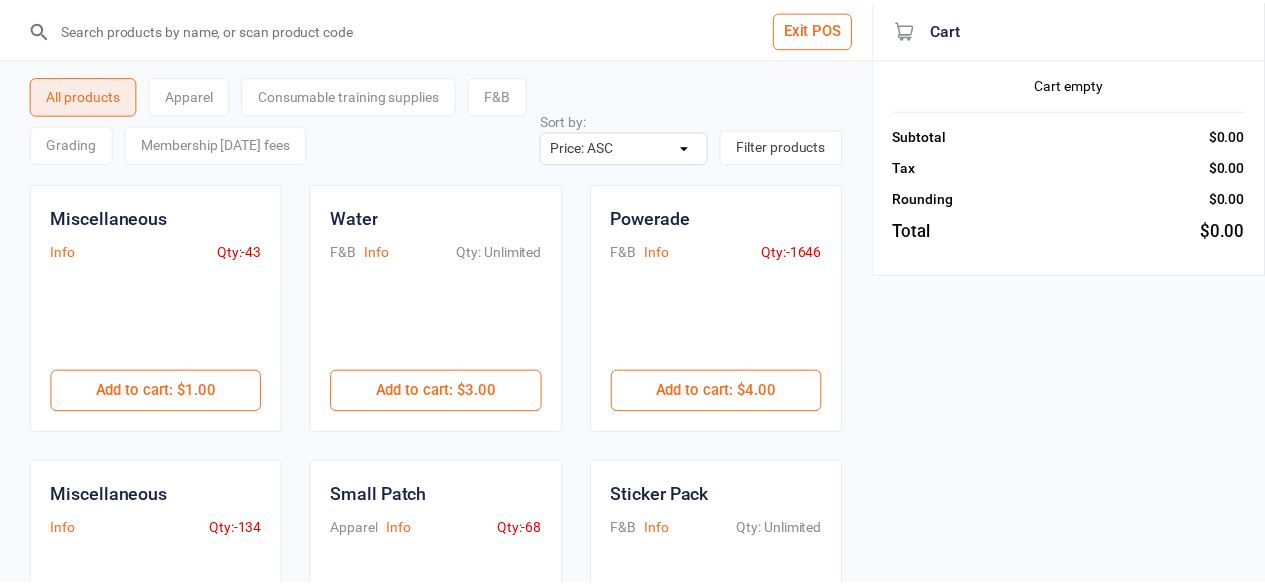 scroll, scrollTop: 0, scrollLeft: 0, axis: both 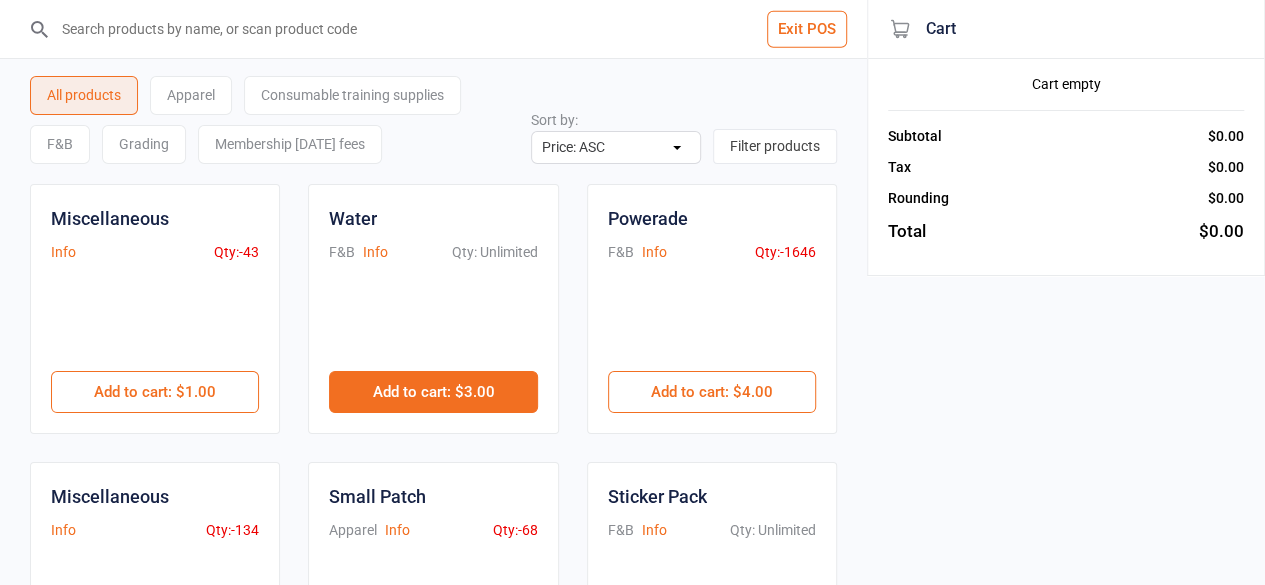 click on "Add to cart :   $3.00" at bounding box center (433, 392) 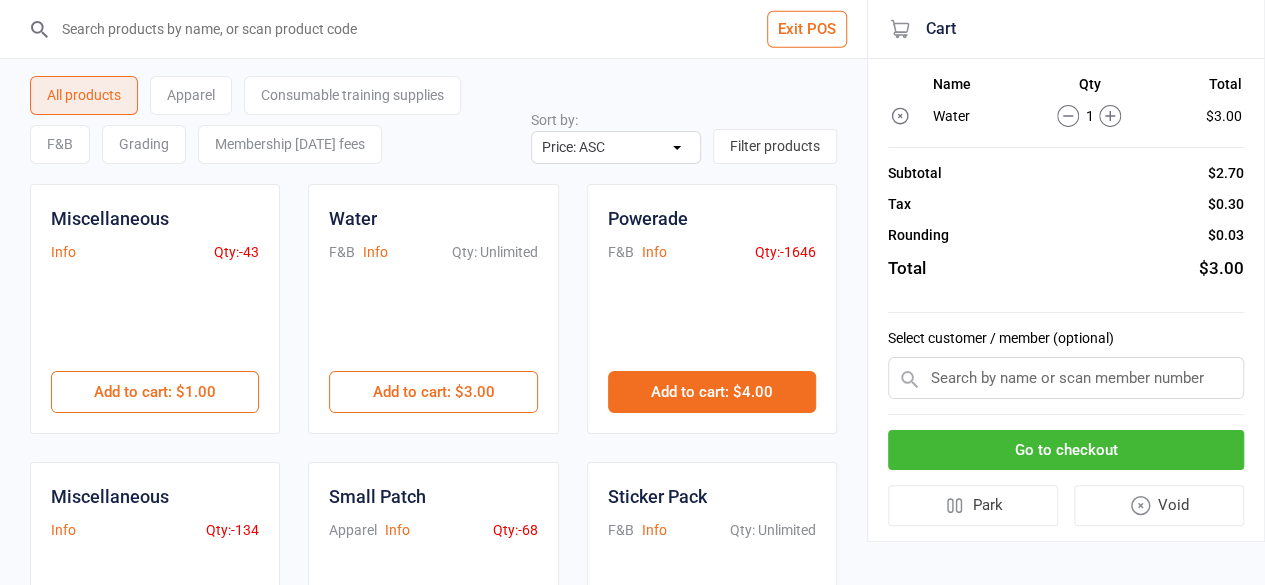 click on "Add to cart :   $4.00" at bounding box center [712, 392] 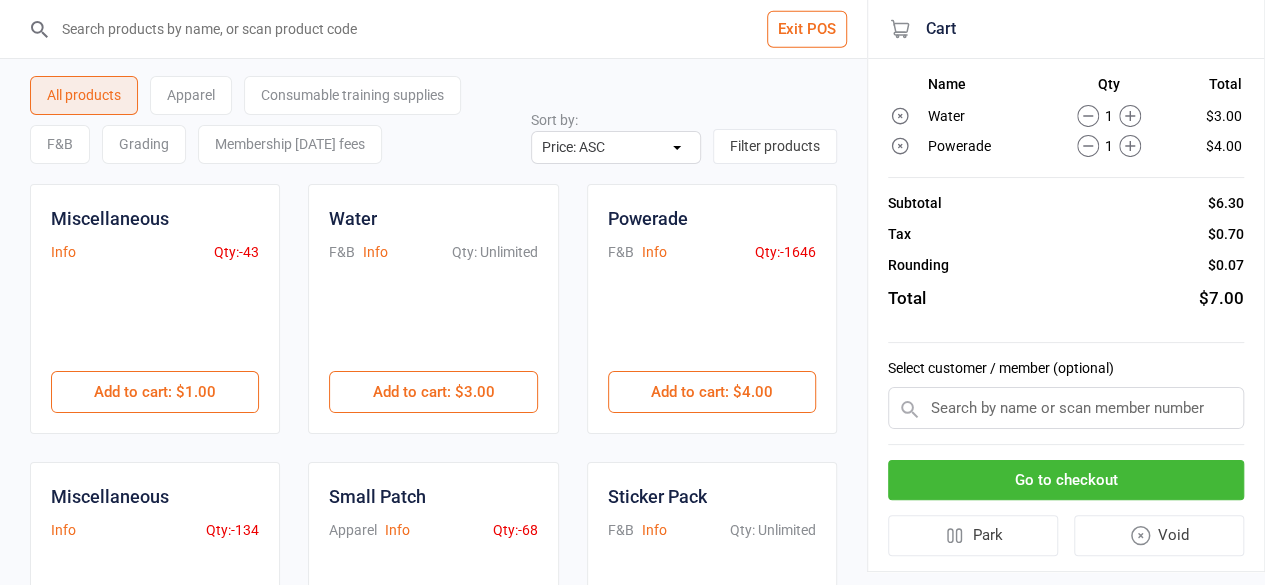 click on "Go to checkout" at bounding box center [1066, 480] 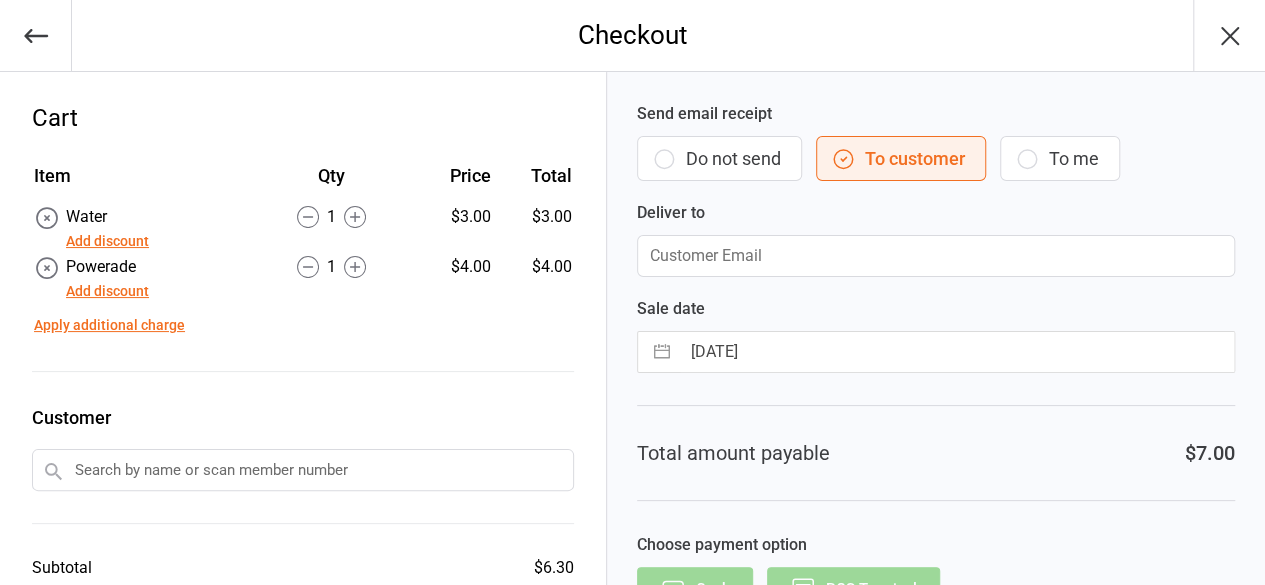 click on "To me" at bounding box center (1060, 158) 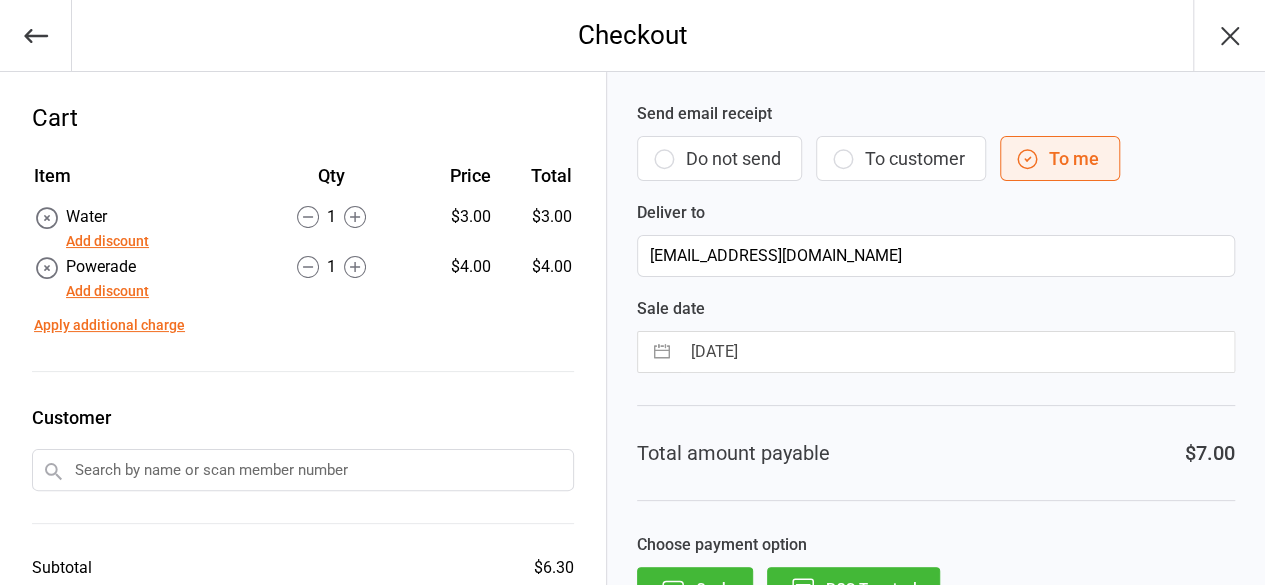 click on "POS Terminal" at bounding box center [853, 589] 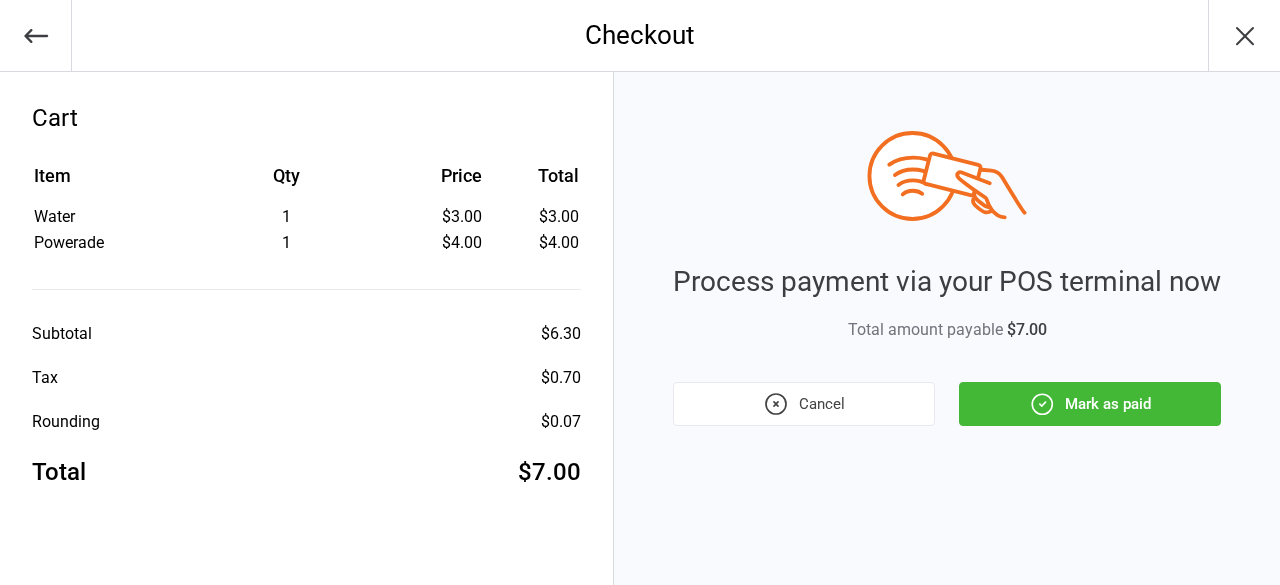 click on "Mark as paid" at bounding box center [1090, 404] 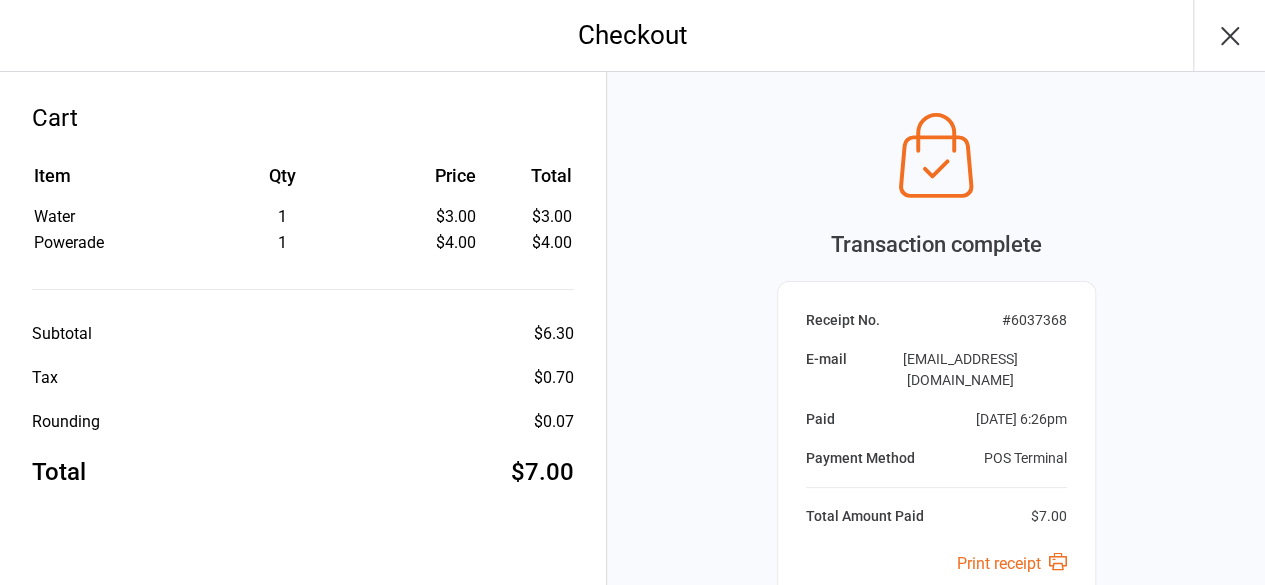 scroll, scrollTop: 229, scrollLeft: 0, axis: vertical 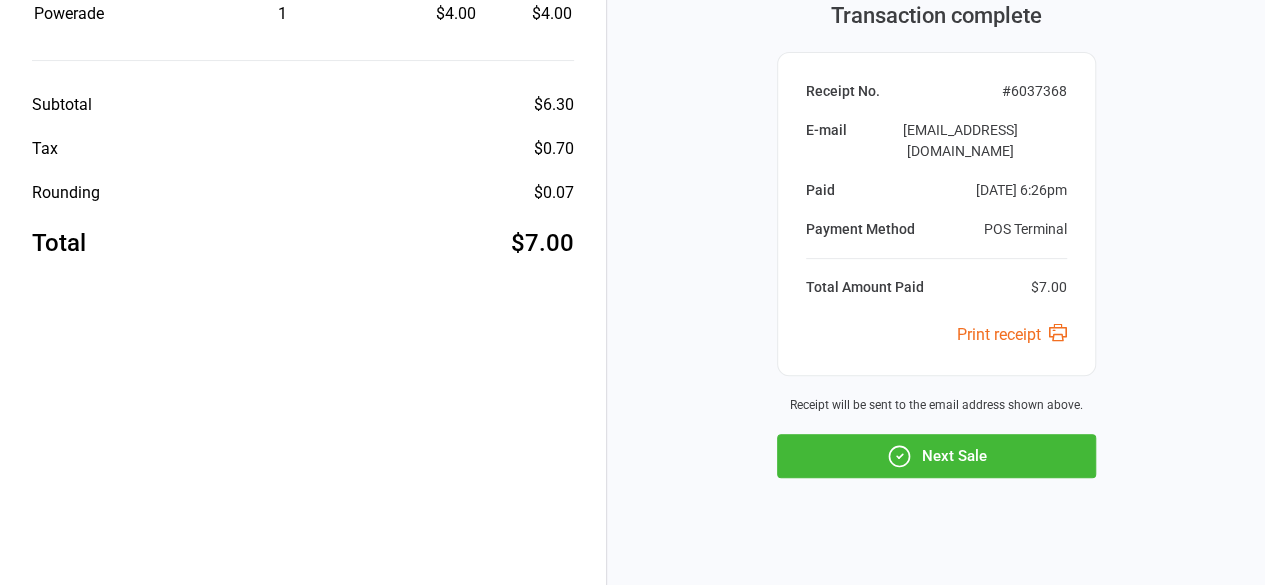 click on "Next Sale" at bounding box center (936, 456) 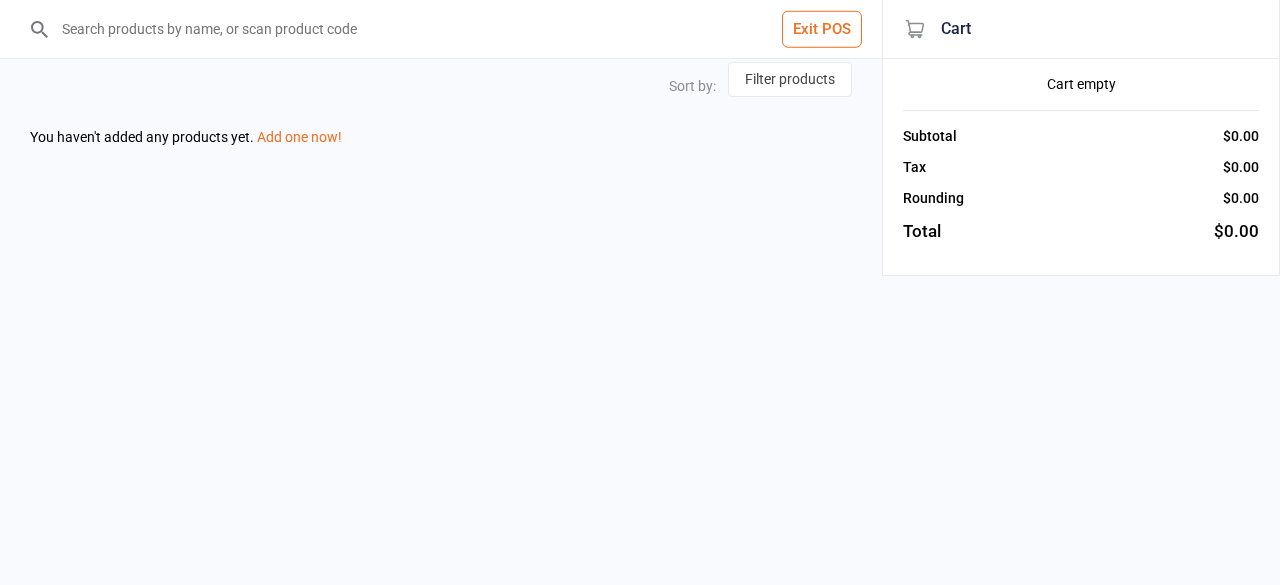 select on "price-asc" 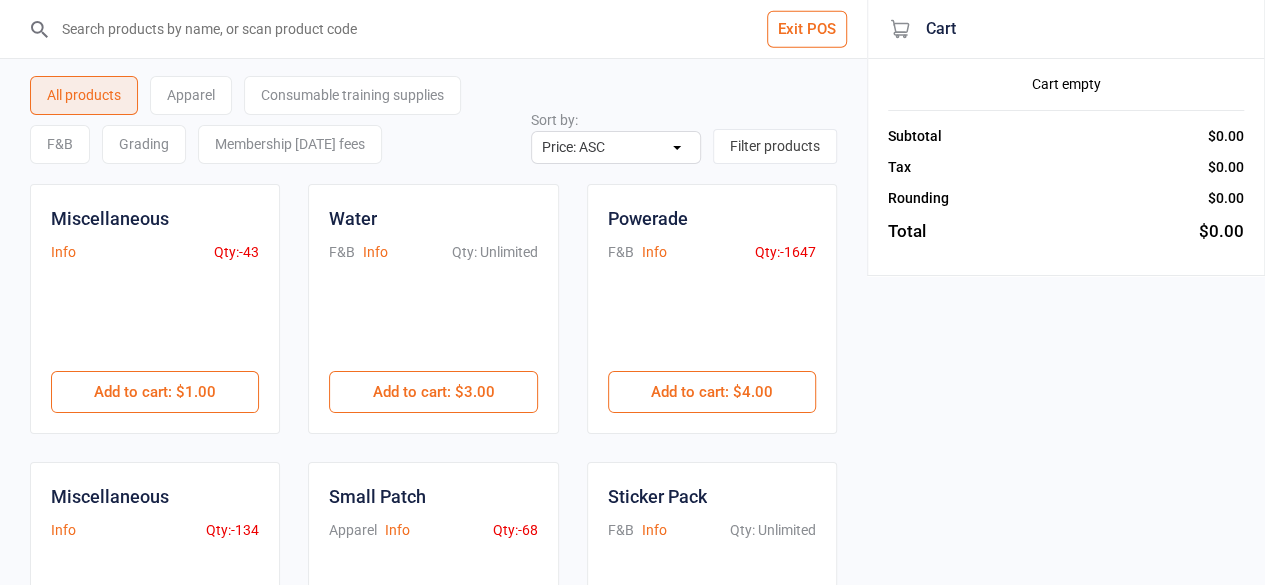 click on "Exit POS" at bounding box center [807, 29] 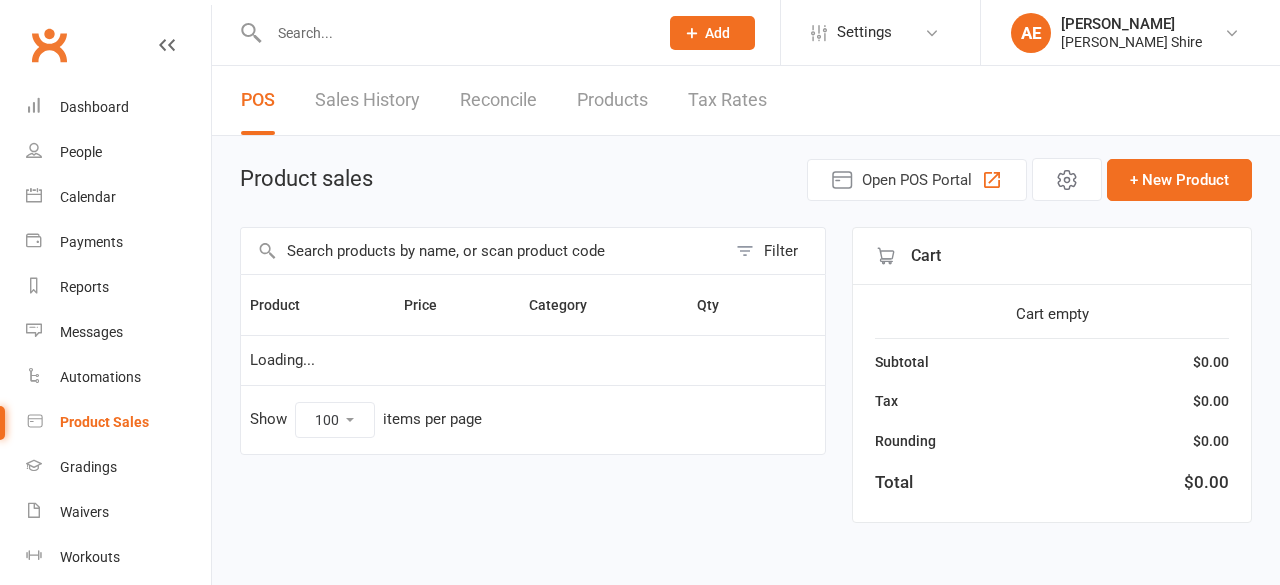 select on "100" 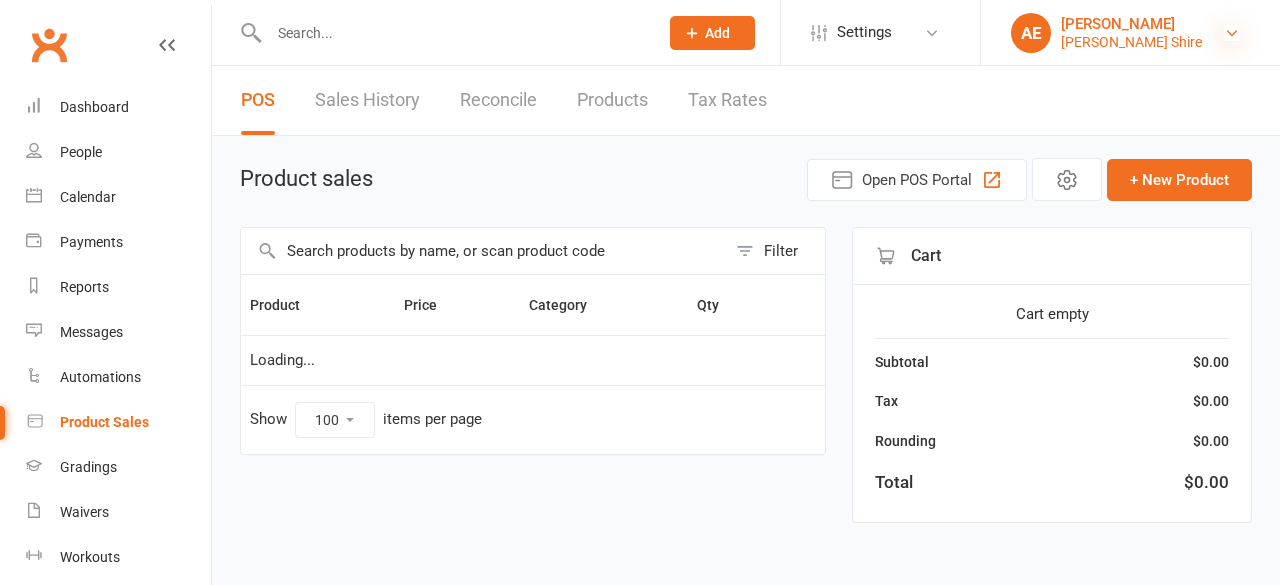 scroll, scrollTop: 0, scrollLeft: 0, axis: both 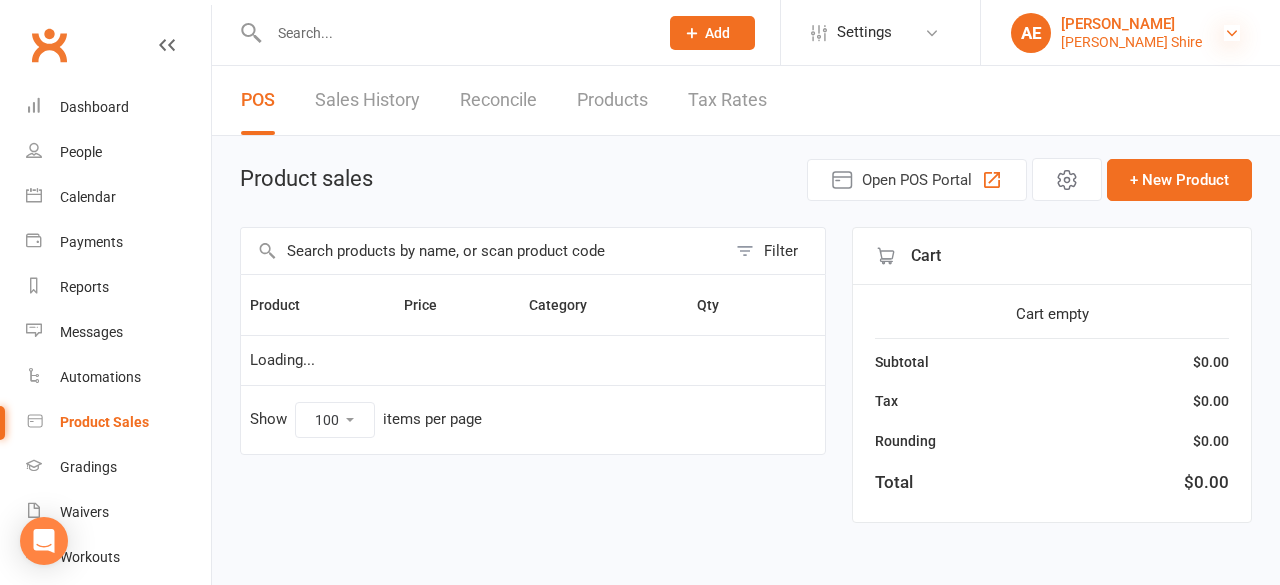 click at bounding box center [1232, 33] 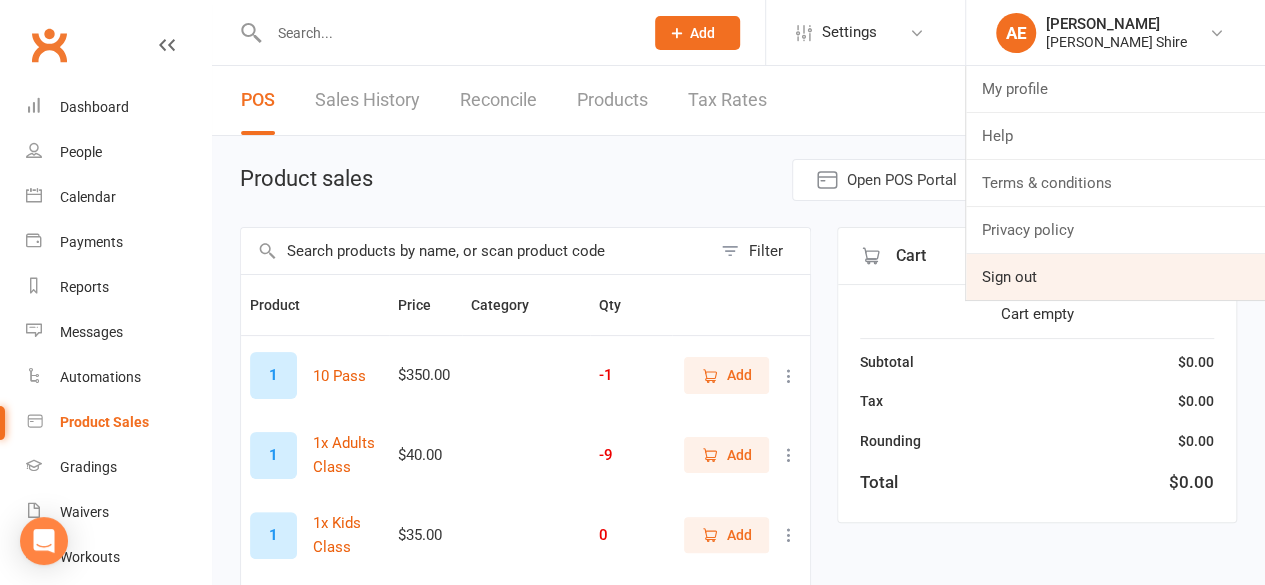 click on "Sign out" at bounding box center [1115, 277] 